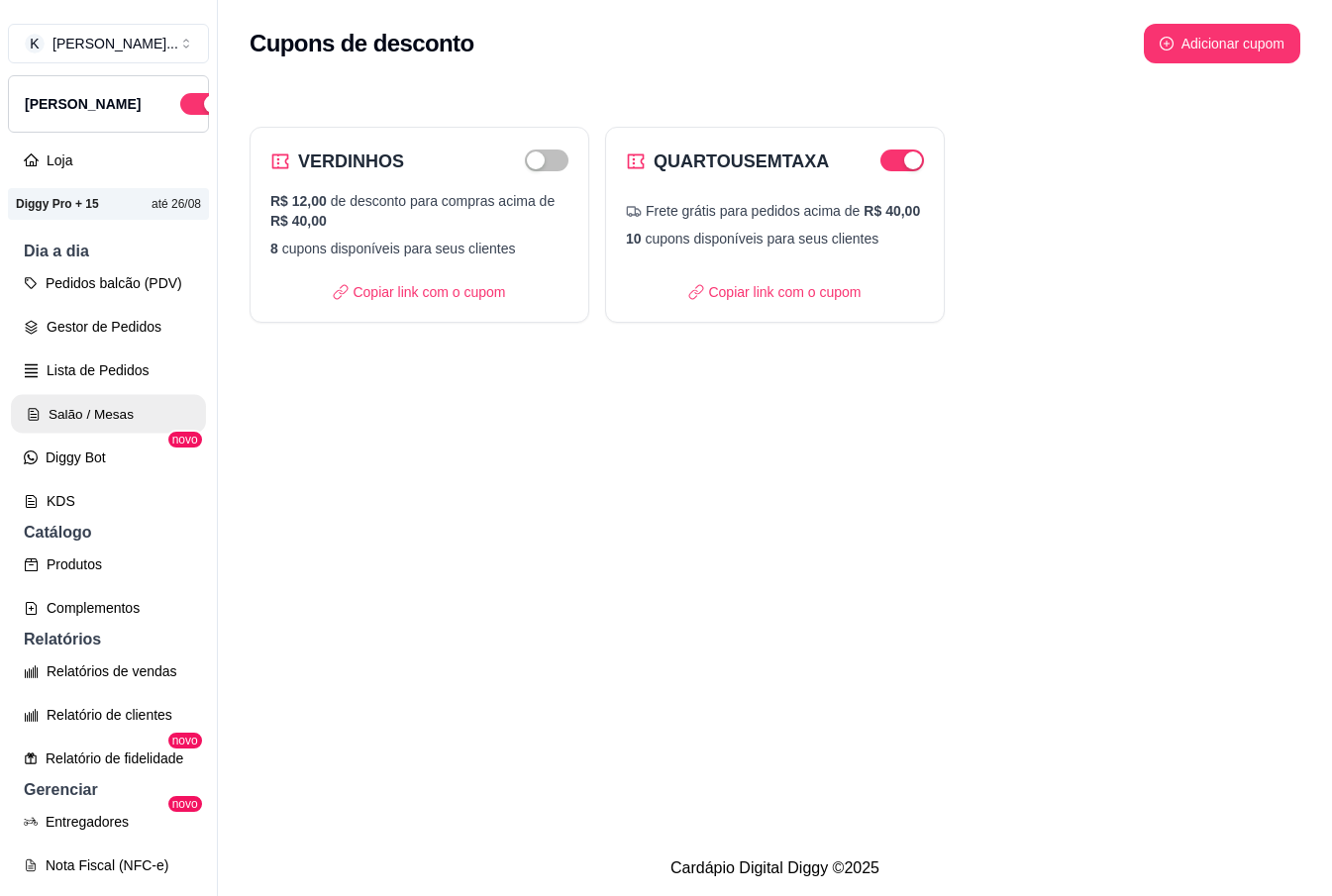 click on "Salão / Mesas" at bounding box center (108, 414) 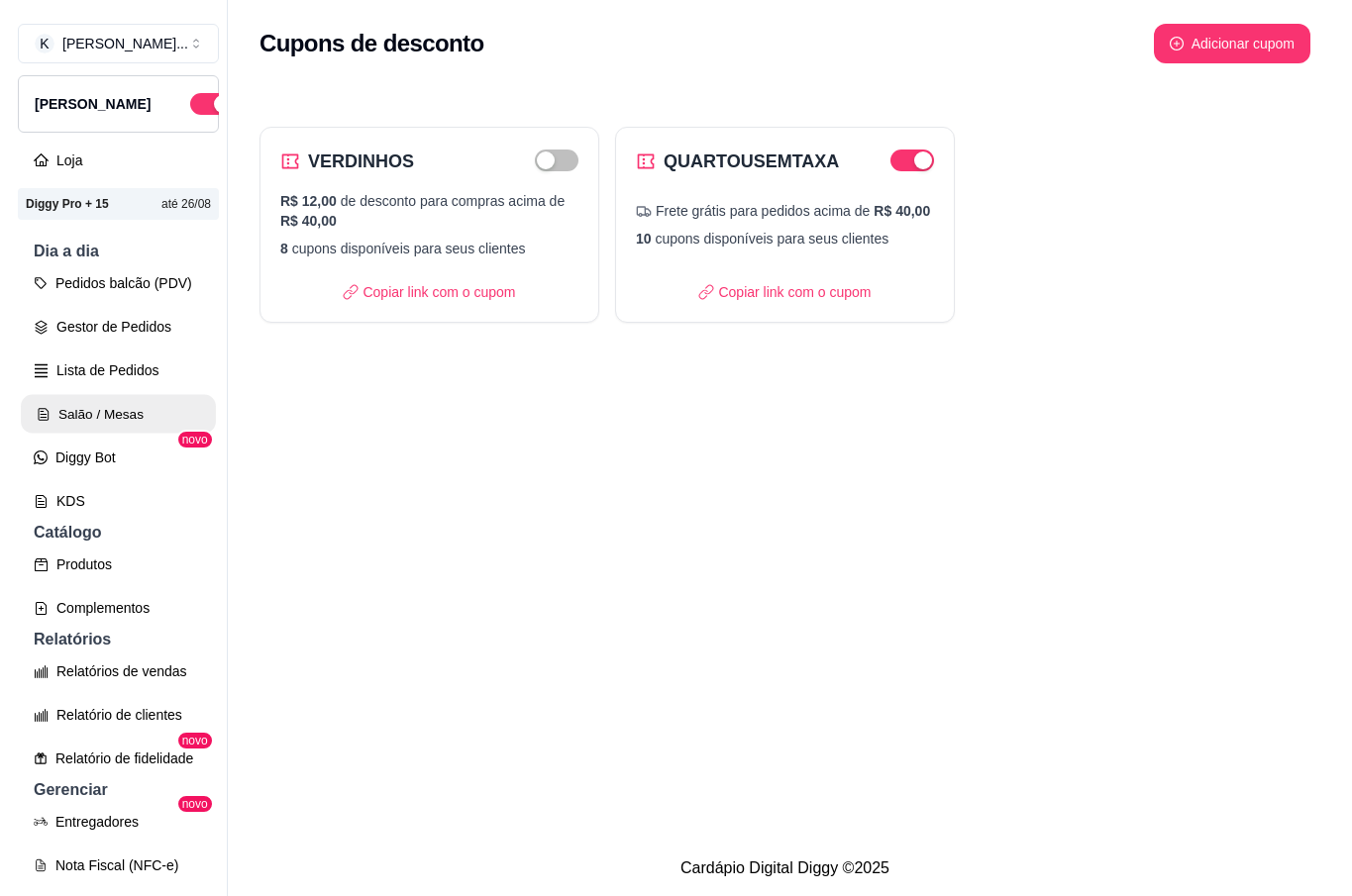 scroll, scrollTop: 0, scrollLeft: 0, axis: both 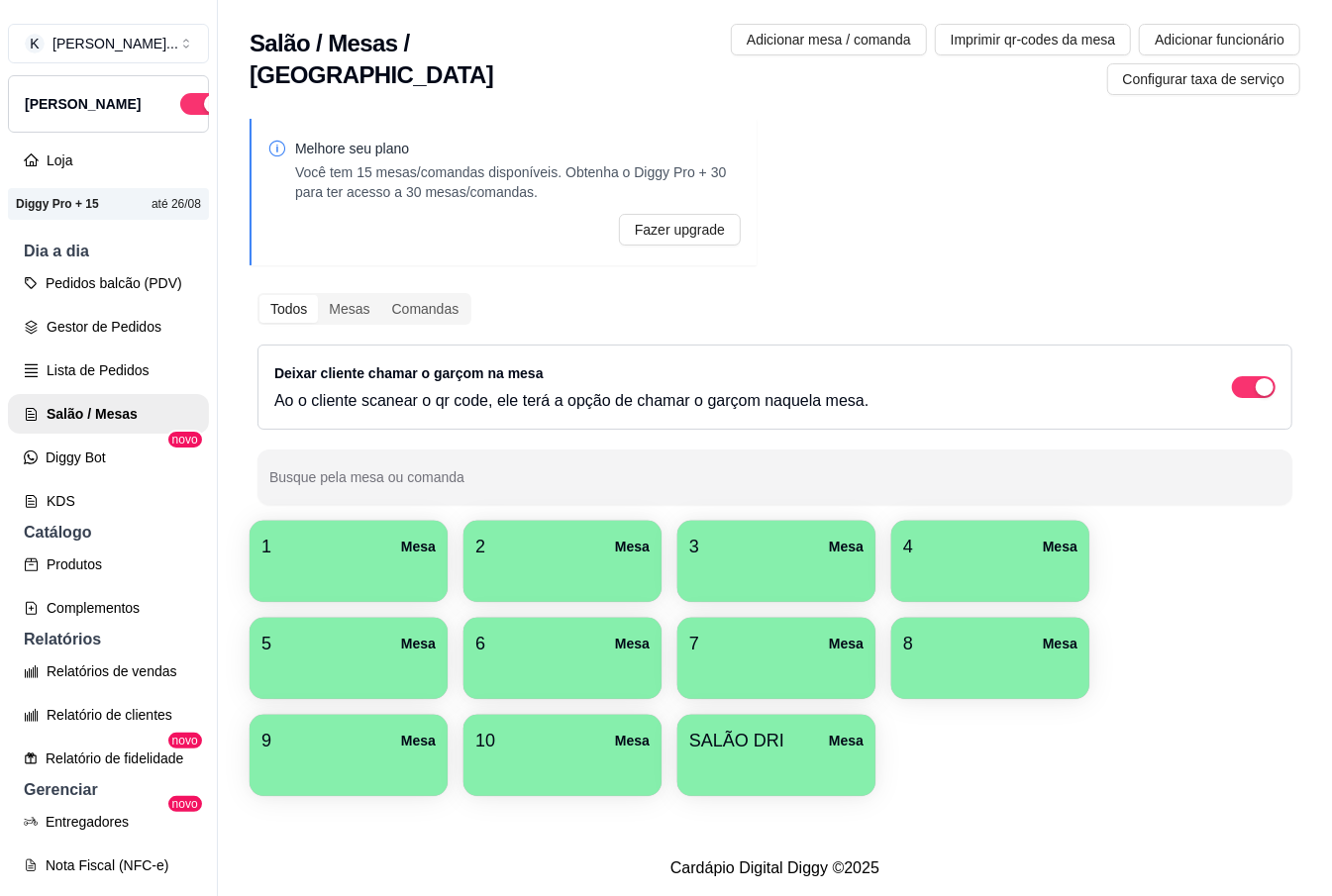 click on "1 Mesa" at bounding box center [349, 561] 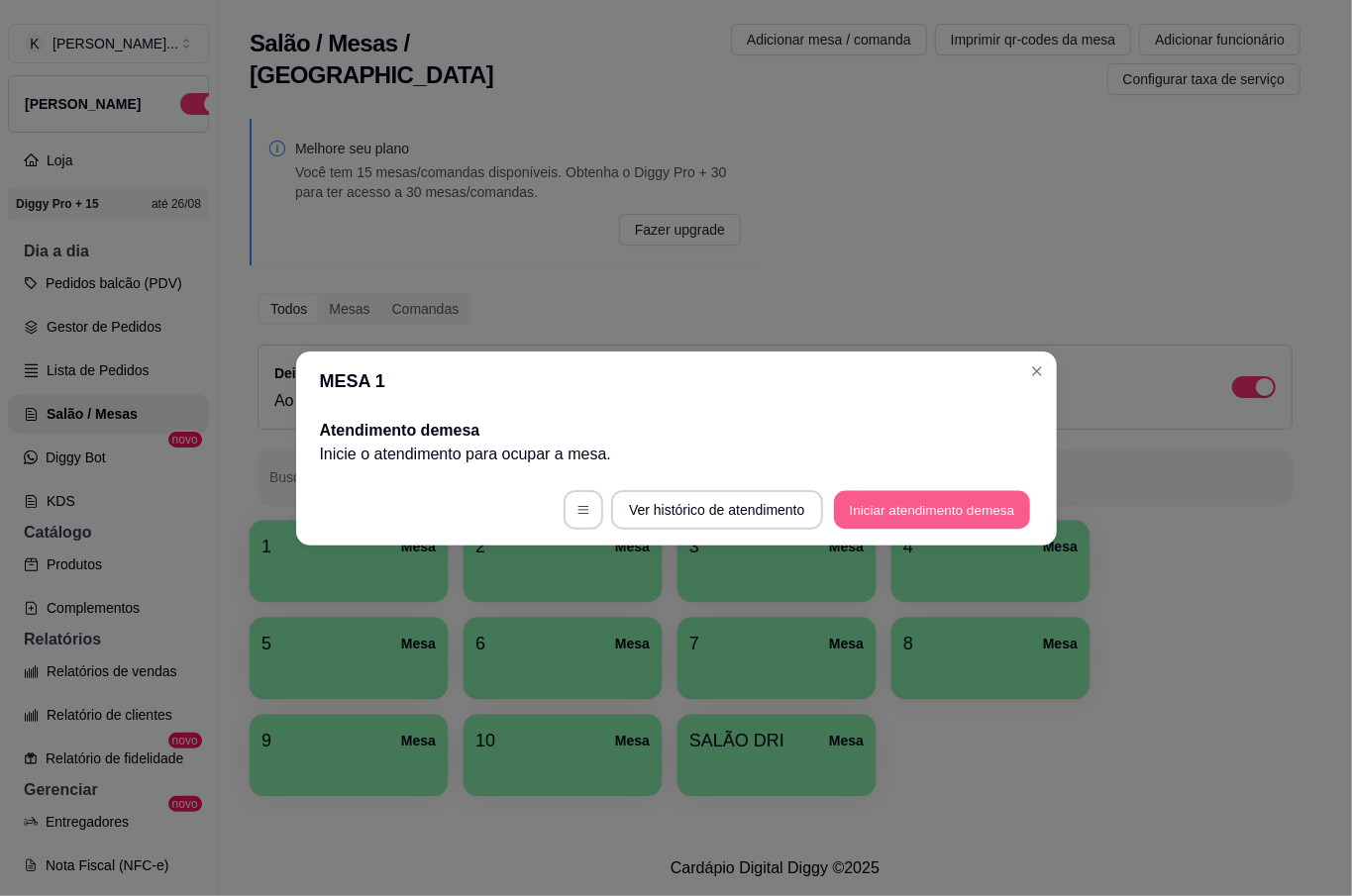 click on "Iniciar atendimento de  mesa" at bounding box center [932, 509] 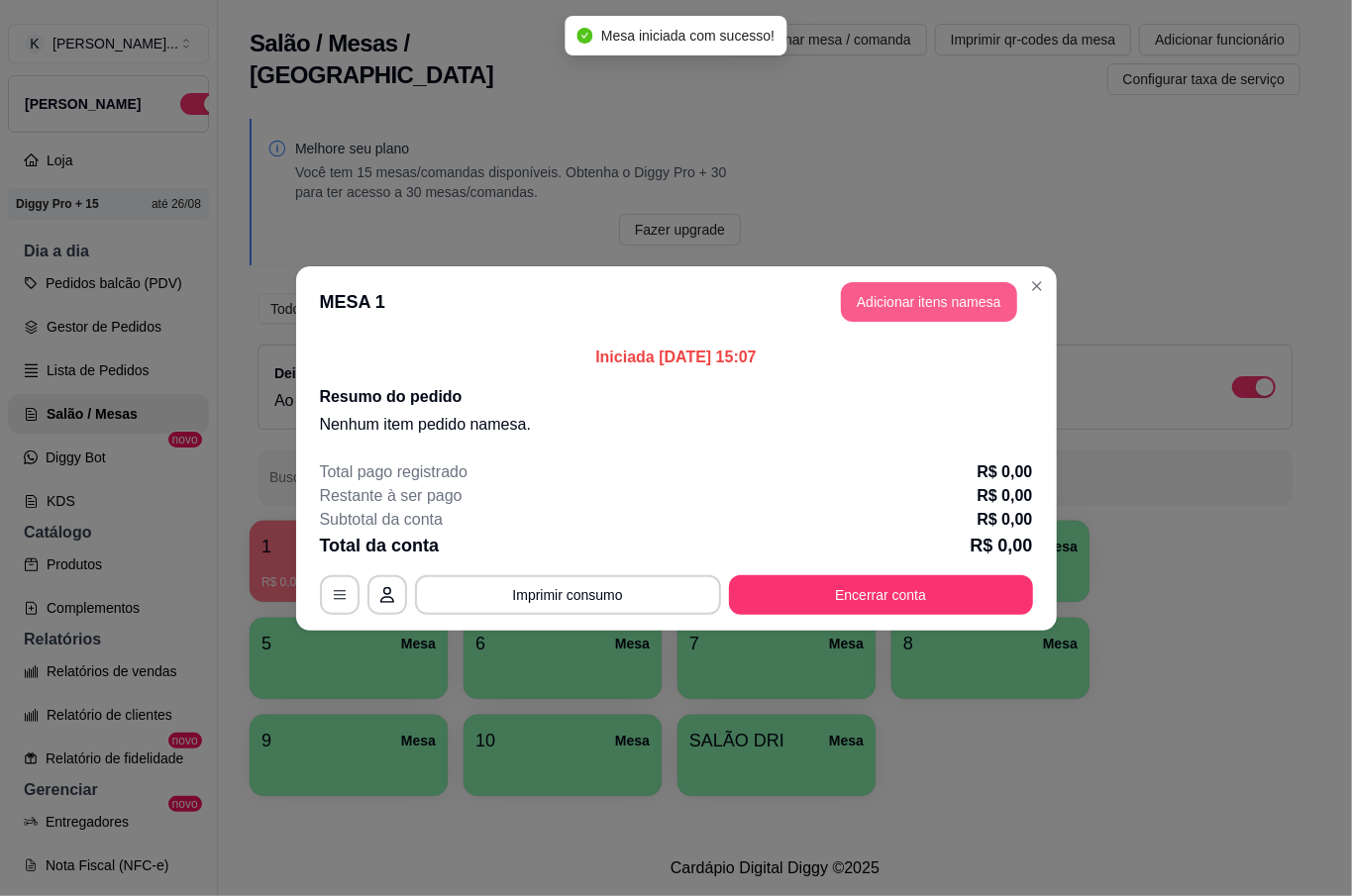 click on "Adicionar itens na  mesa" at bounding box center (929, 302) 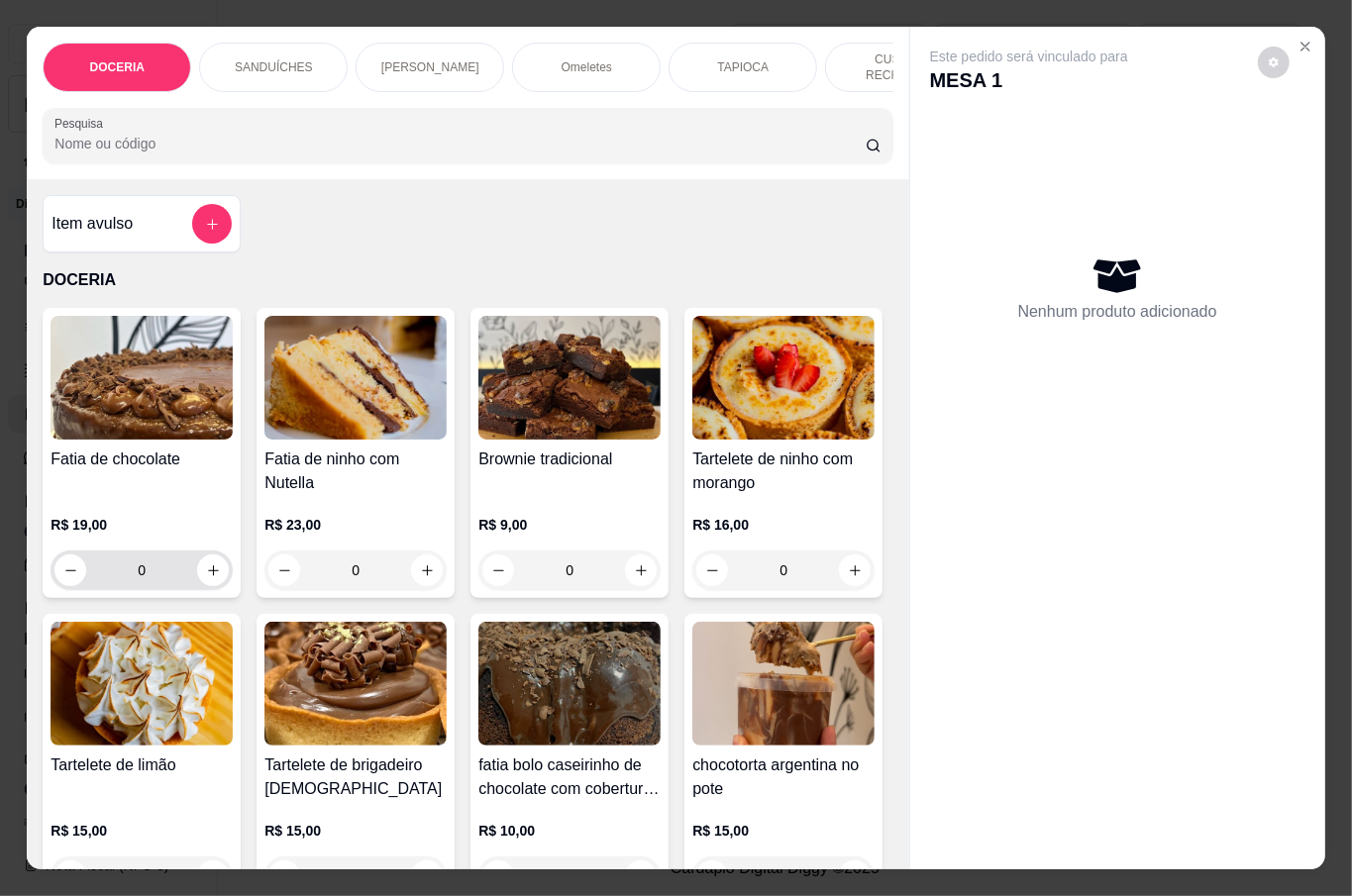 click 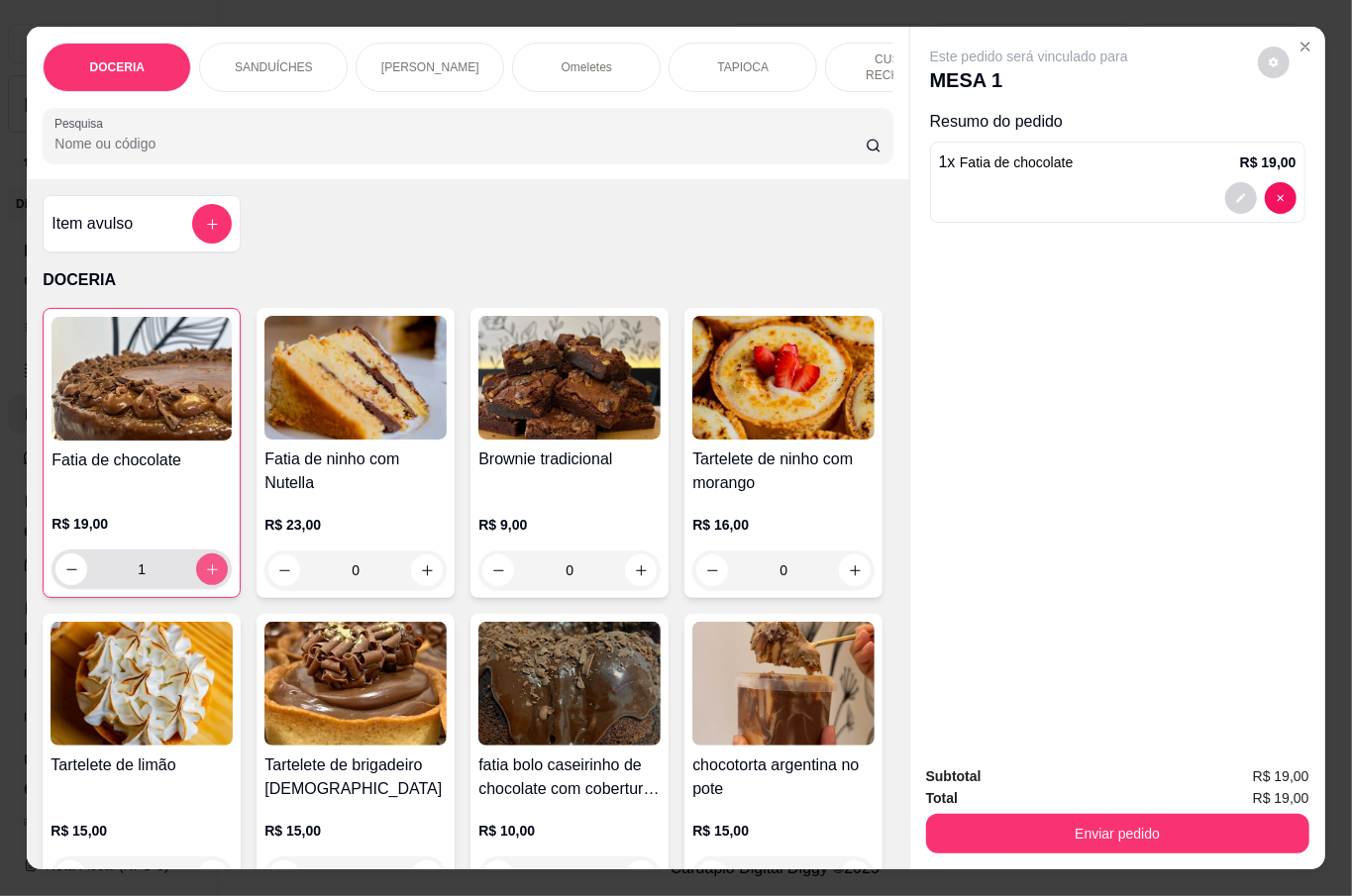 type on "1" 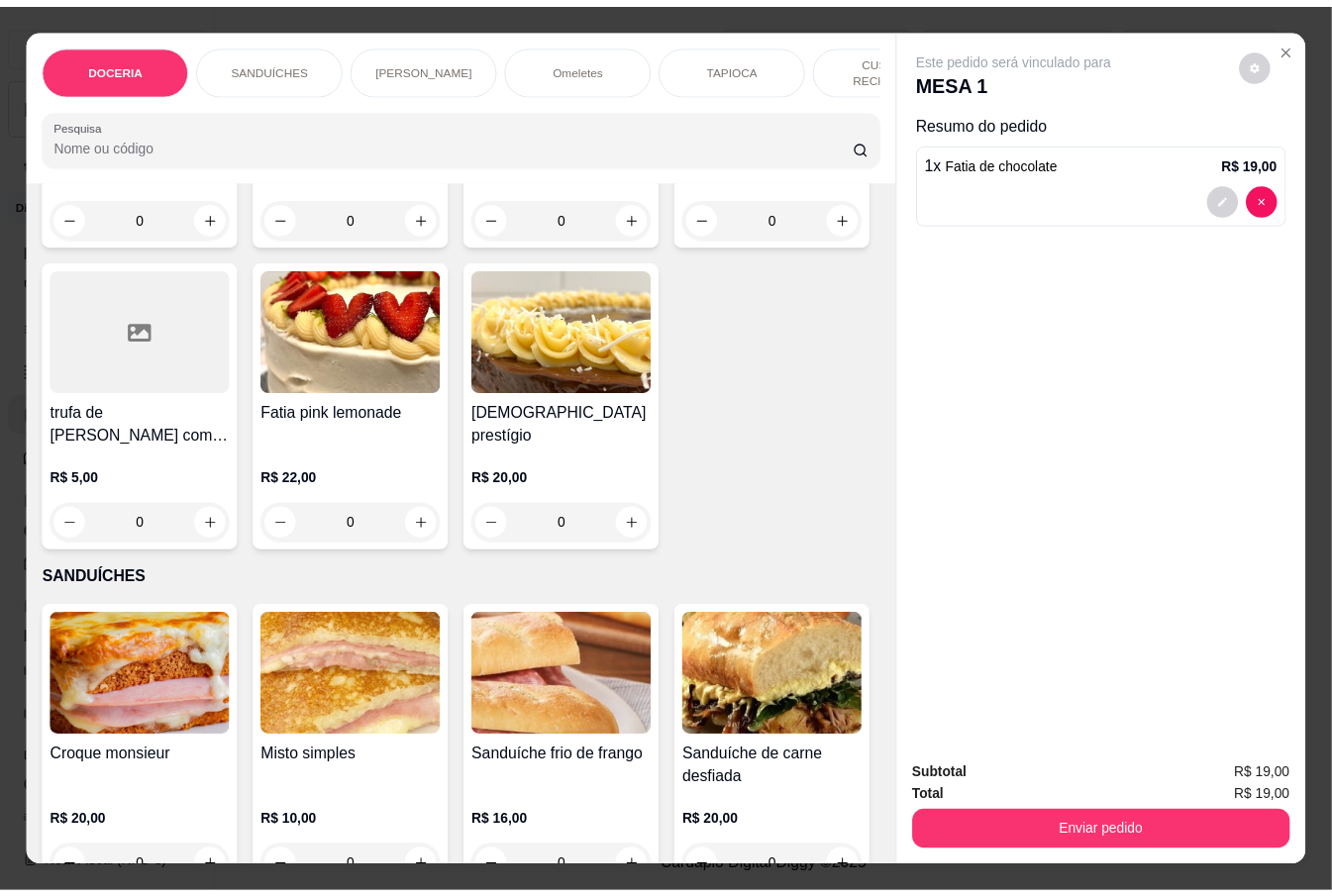 scroll, scrollTop: 0, scrollLeft: 0, axis: both 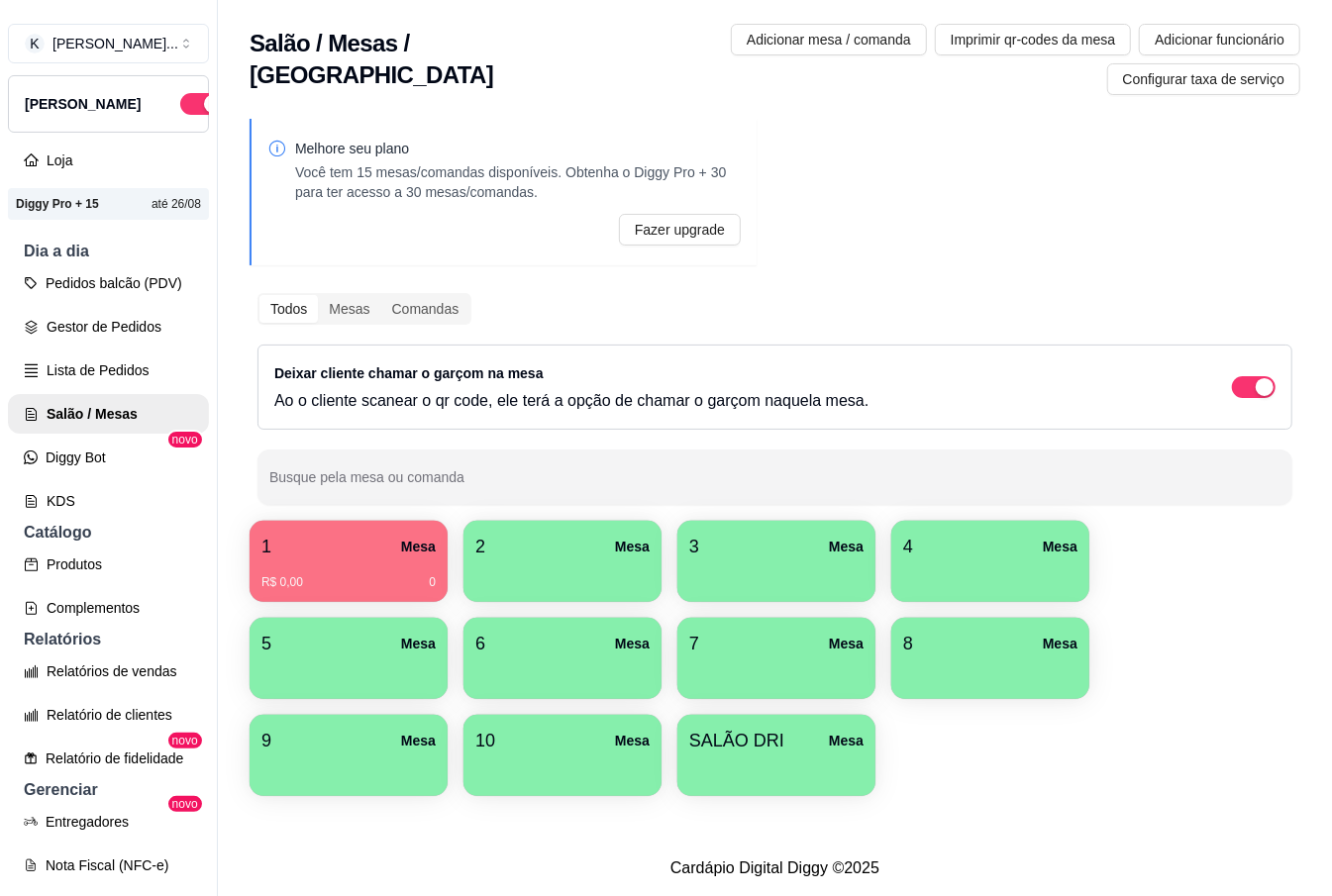 click on "1 Mesa" at bounding box center [349, 547] 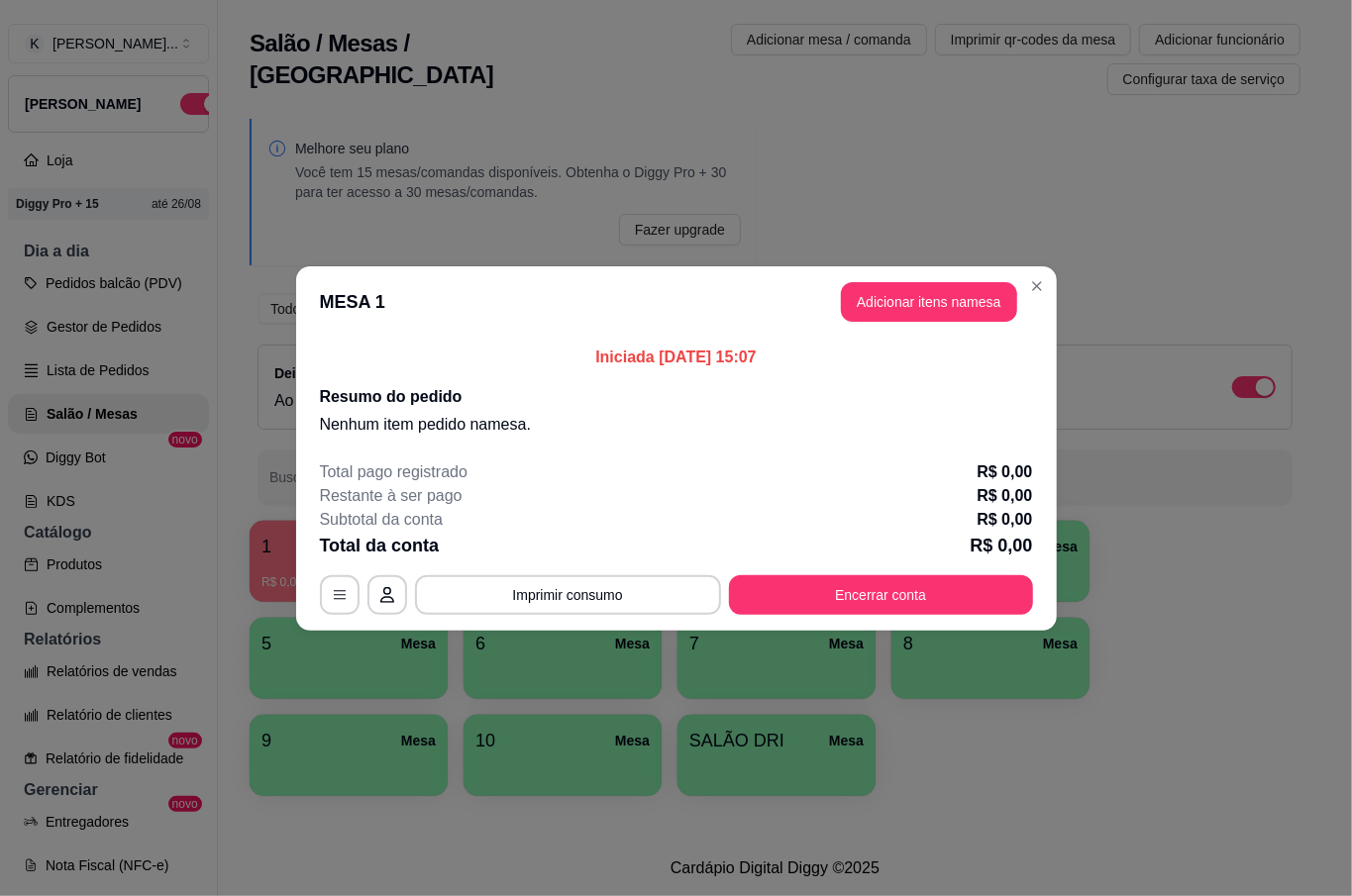 click on "Adicionar itens na  mesa" at bounding box center [929, 302] 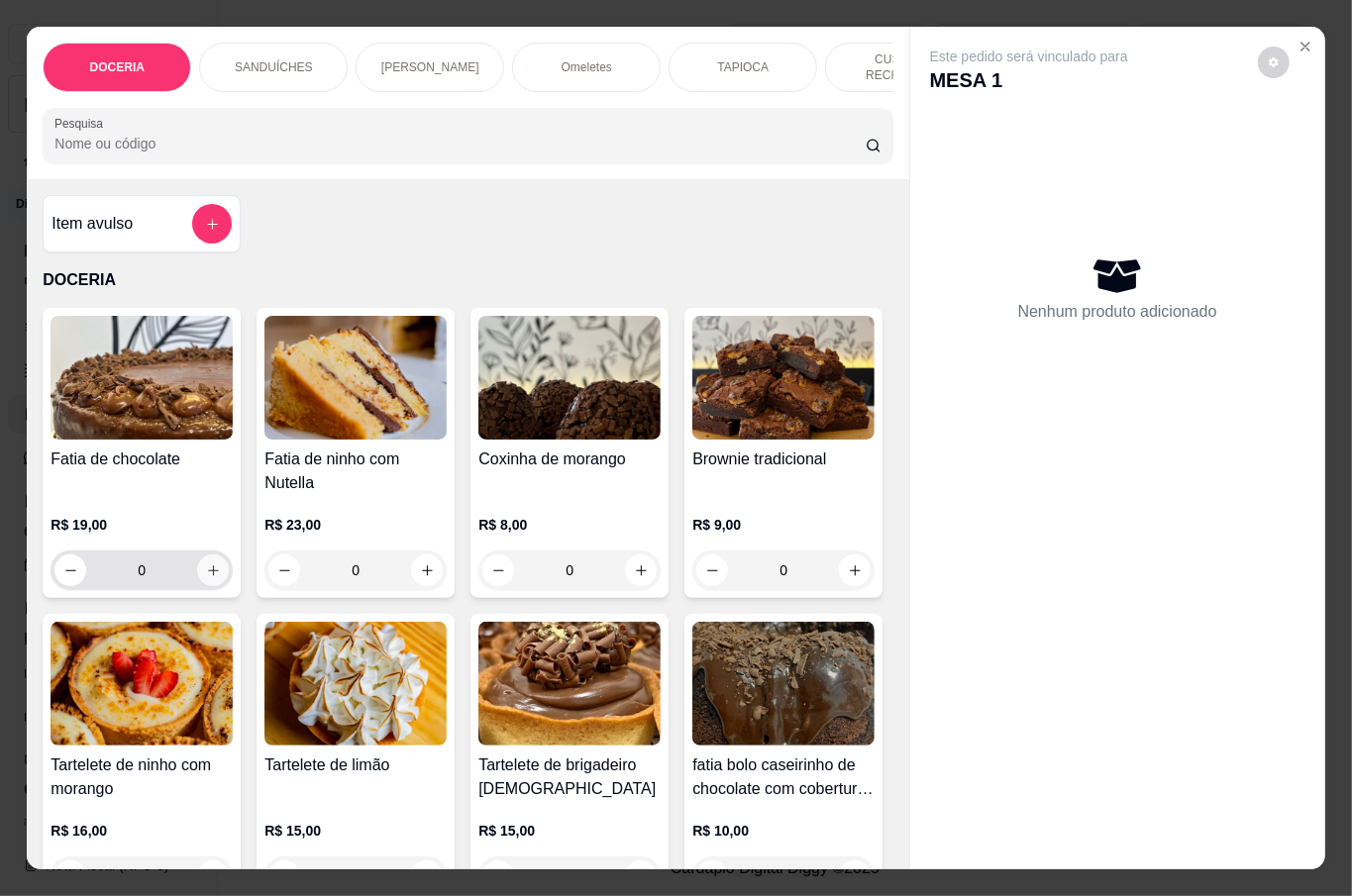 click 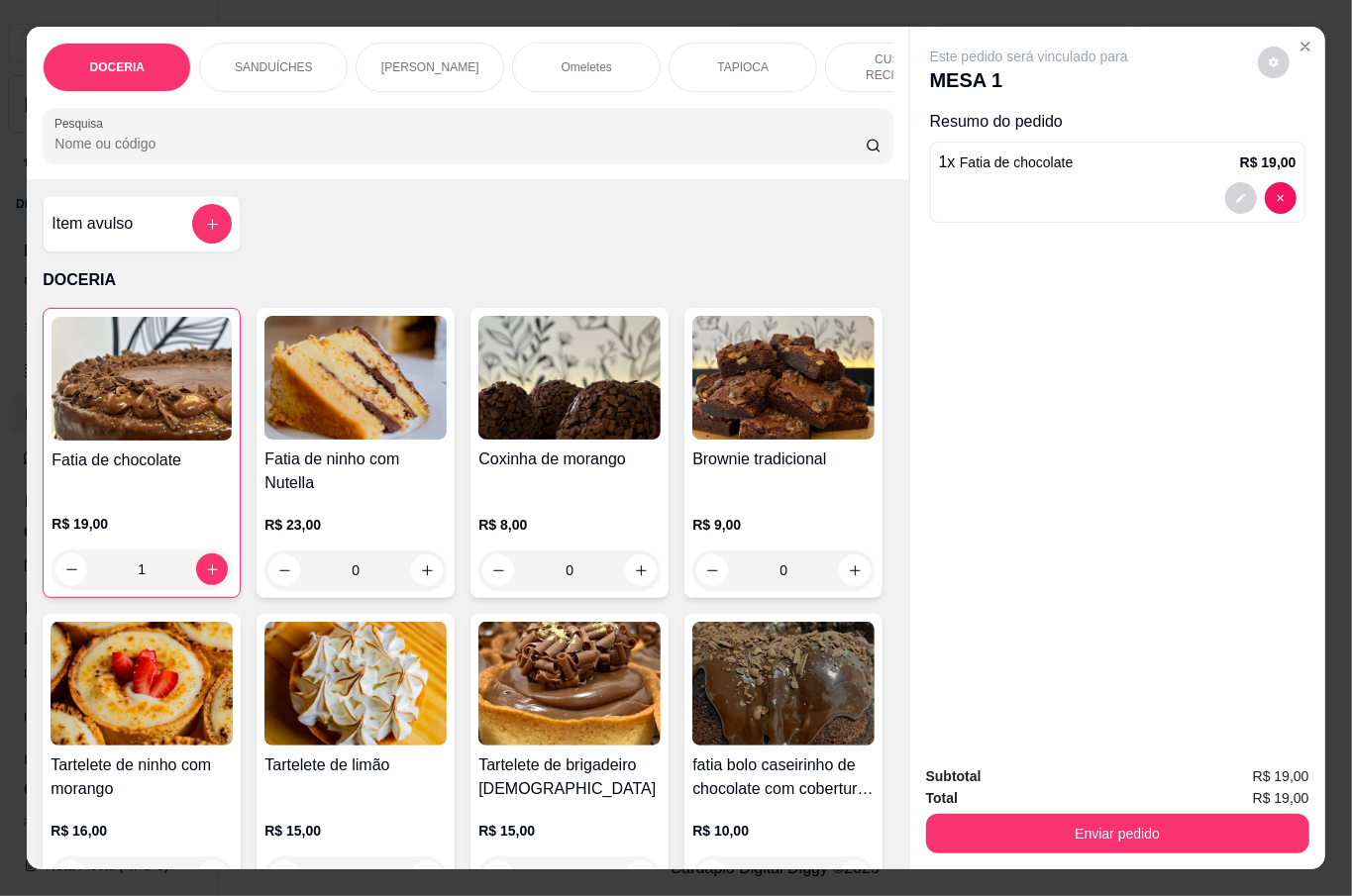 click on "0" at bounding box center [570, 570] 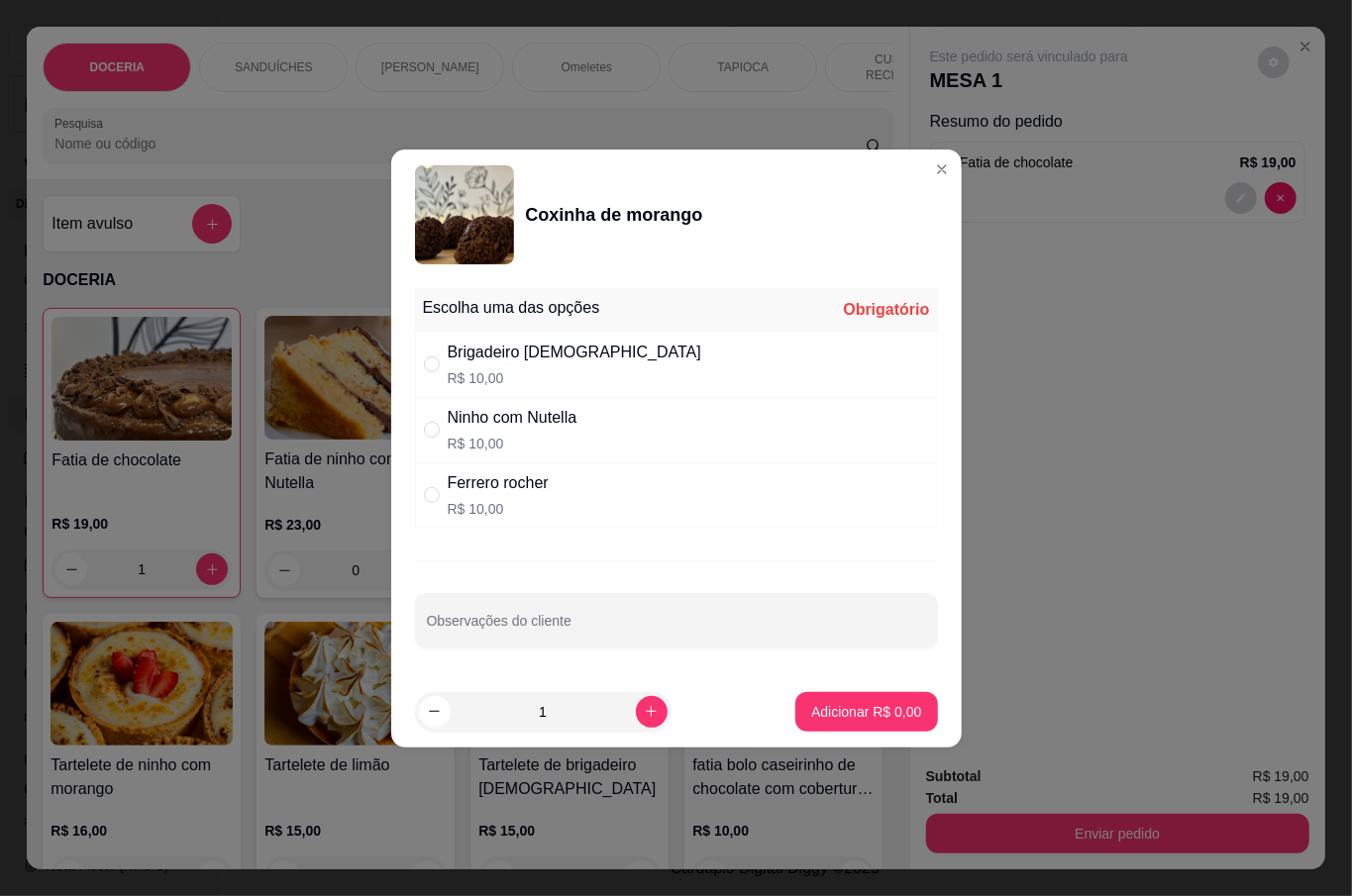 click on "Brigadeiro [DEMOGRAPHIC_DATA]" at bounding box center [574, 352] 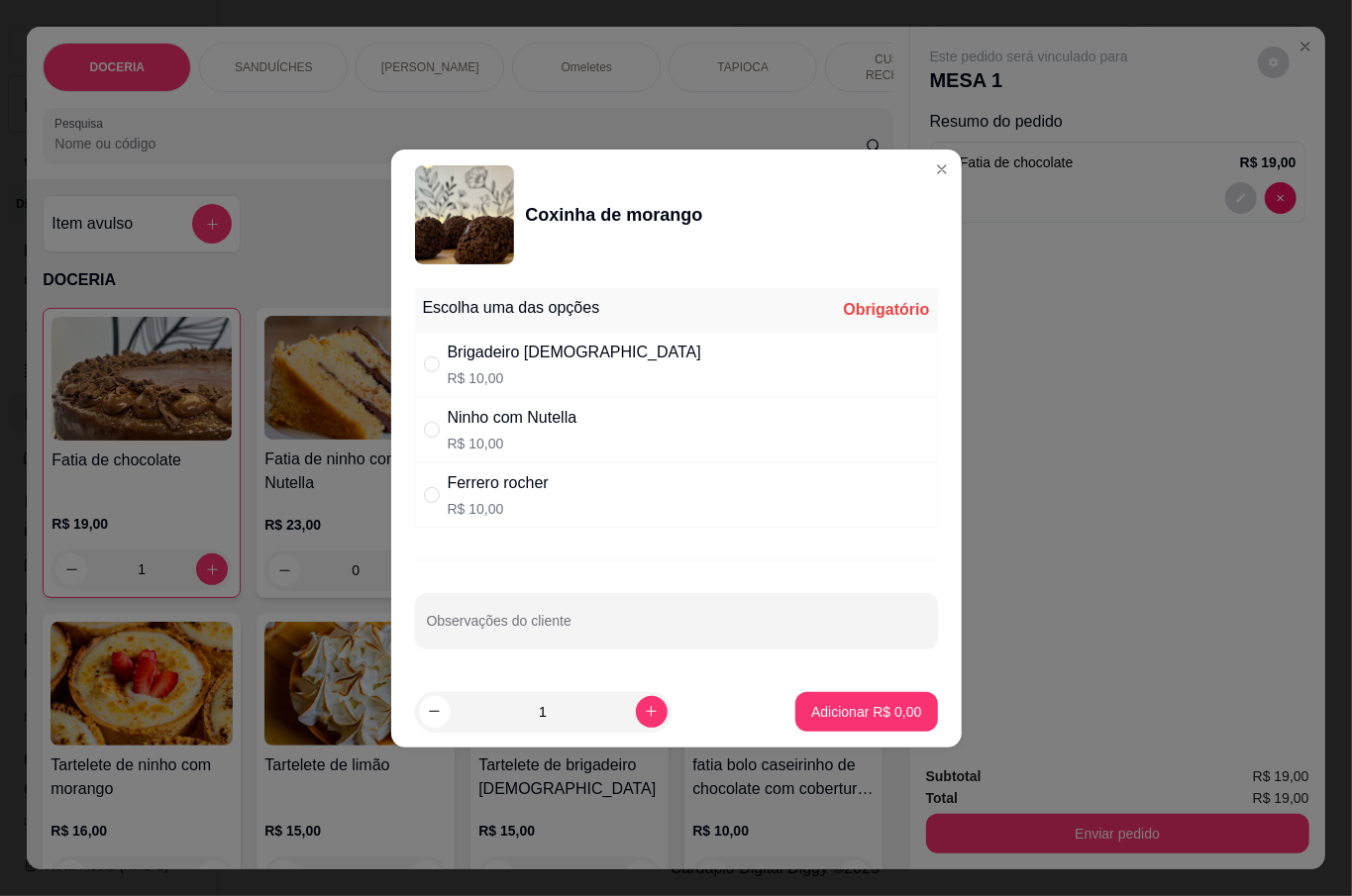 radio on "true" 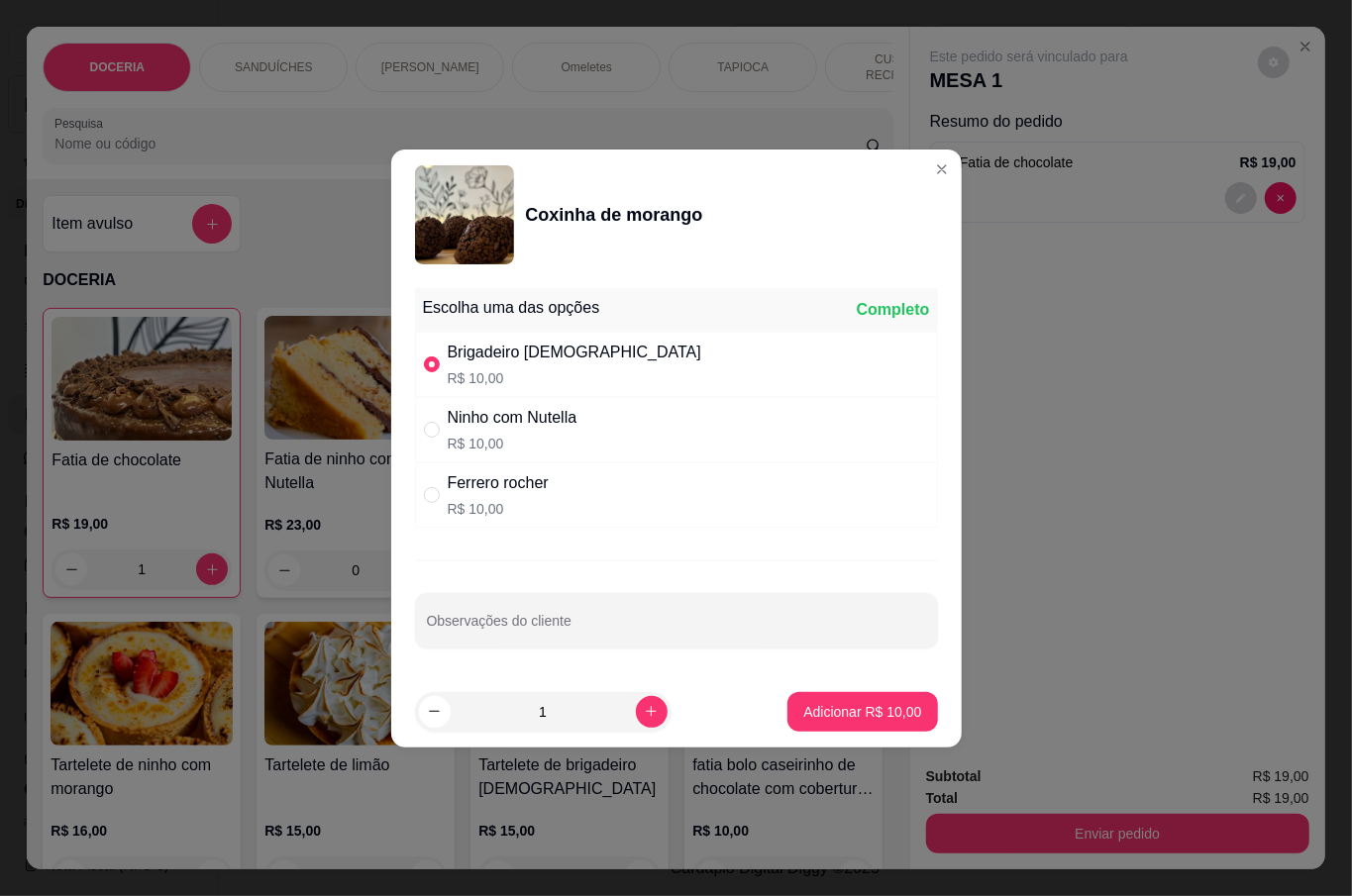 click on "Adicionar   R$ 10,00" at bounding box center (862, 712) 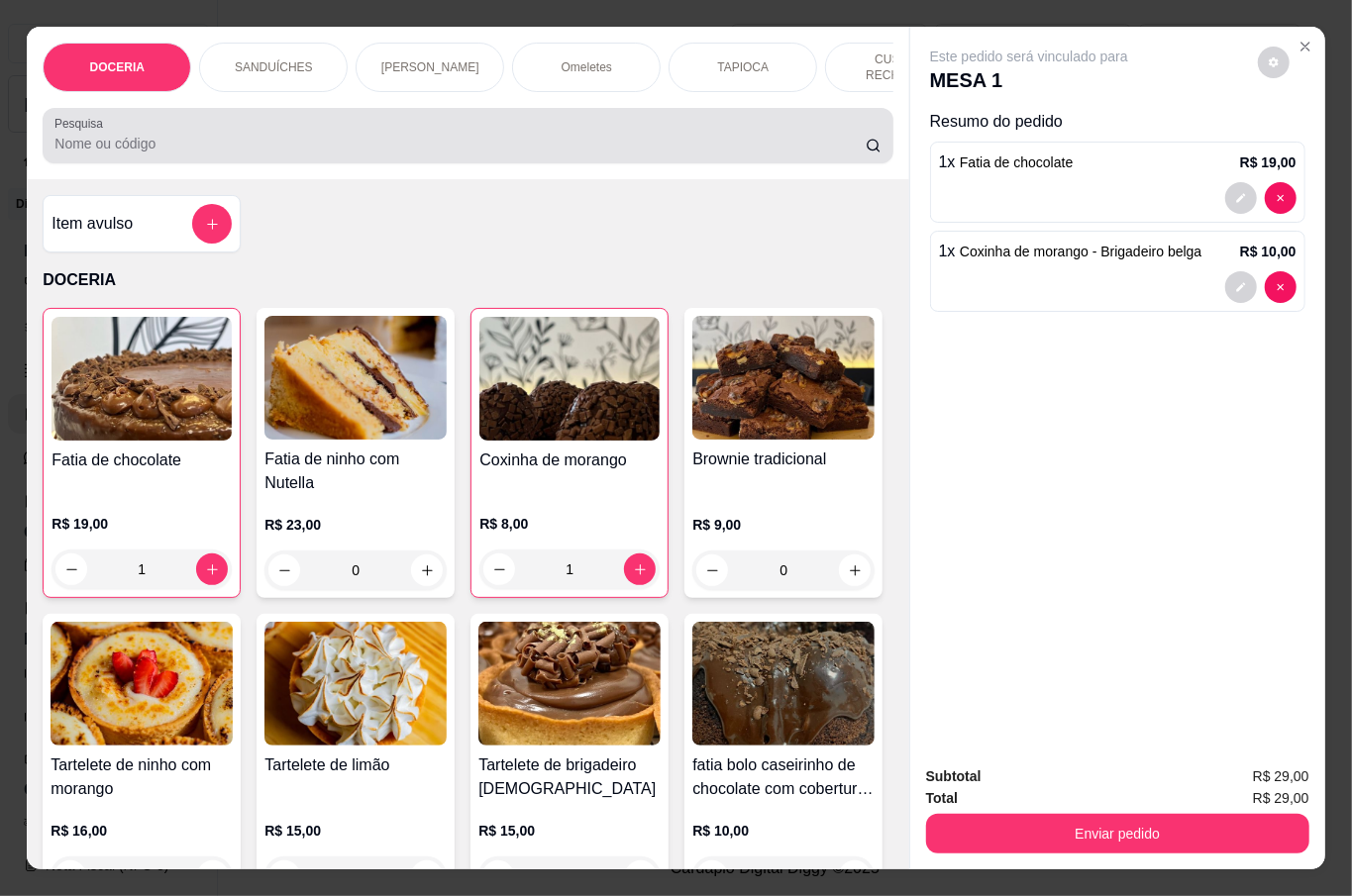 click on "Pesquisa" at bounding box center [460, 144] 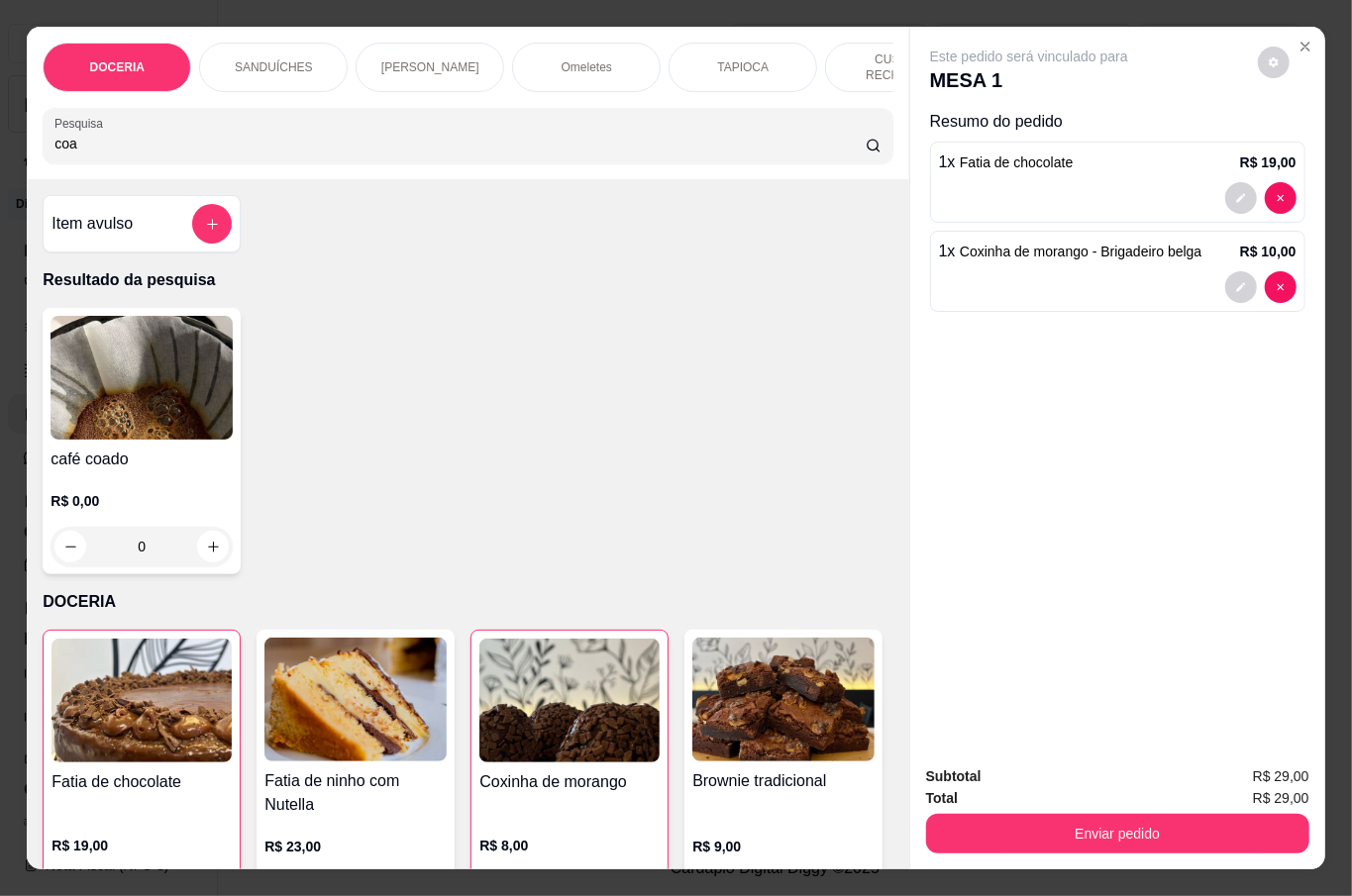 type on "coa" 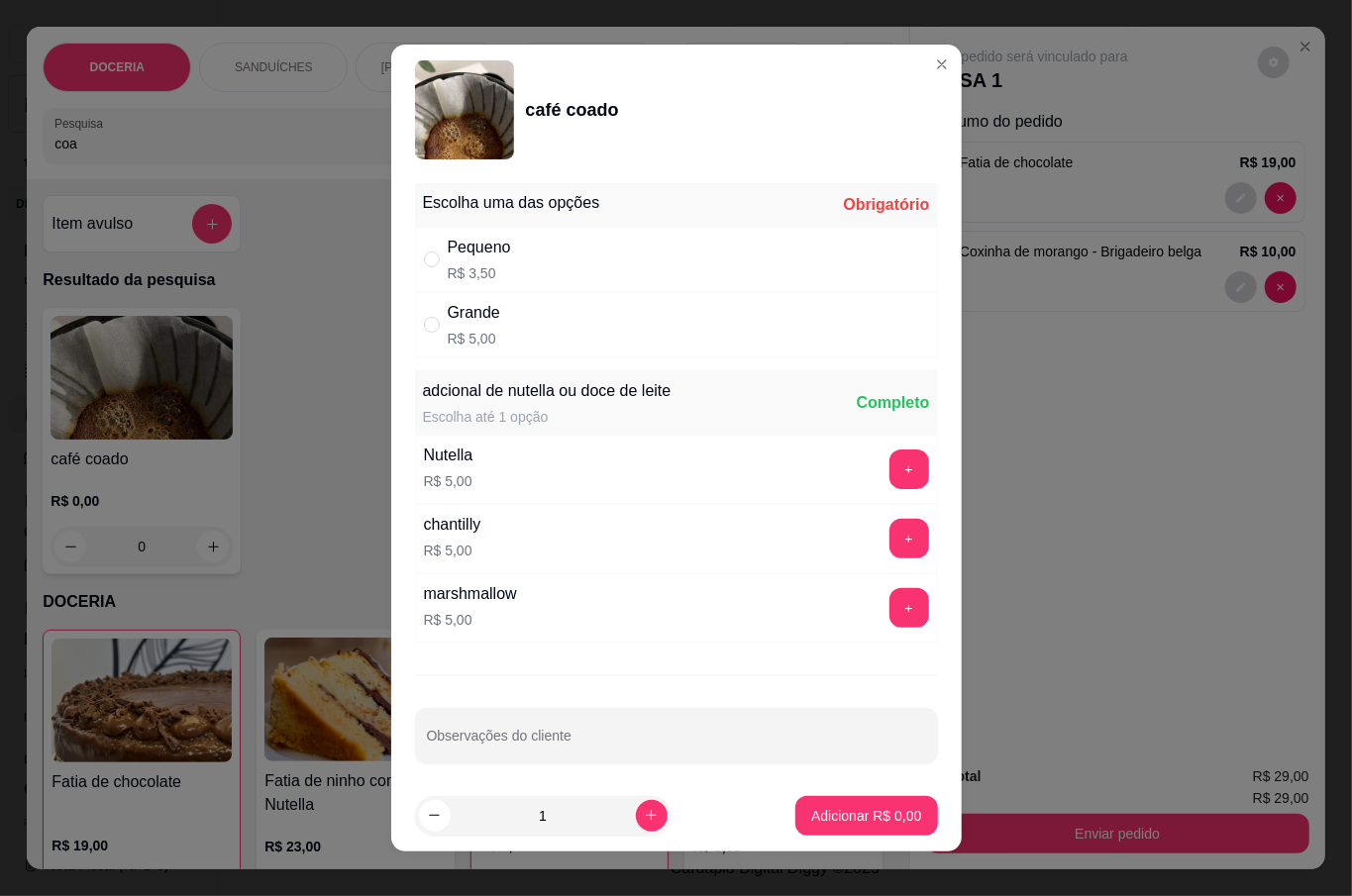 click on "Pequeno" at bounding box center [479, 248] 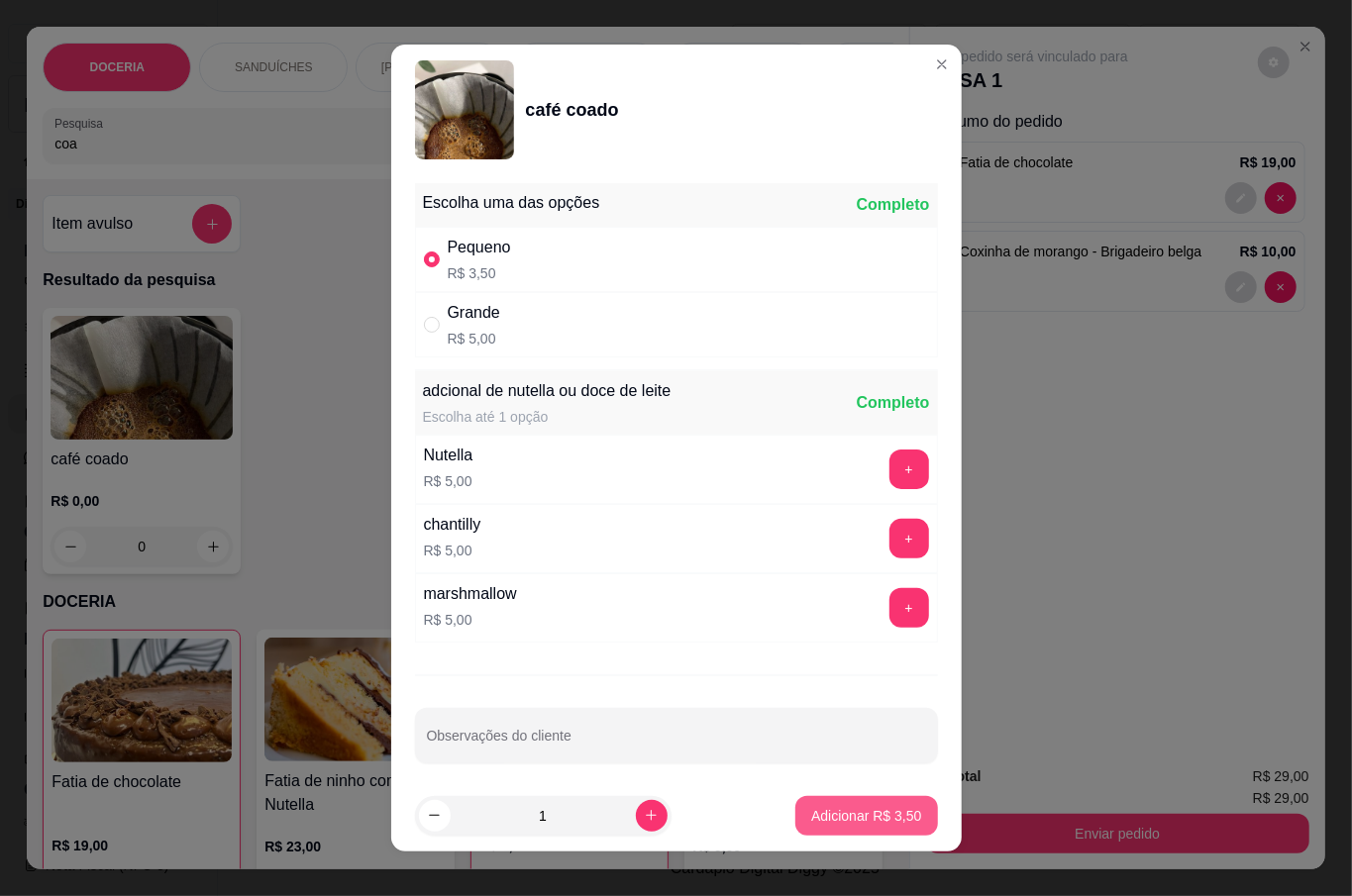 click on "Adicionar   R$ 3,50" at bounding box center [866, 816] 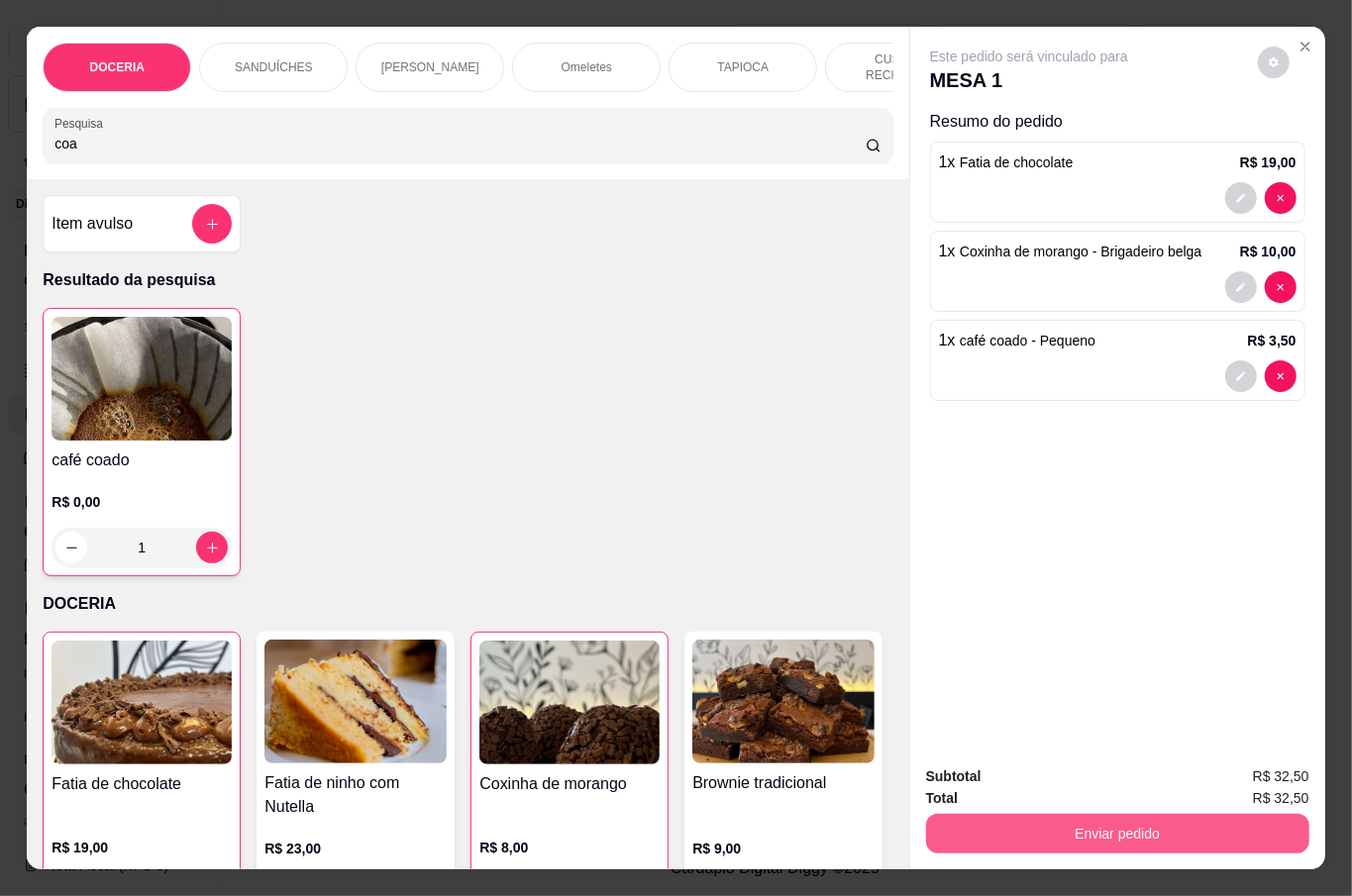 click on "Enviar pedido" at bounding box center (1117, 834) 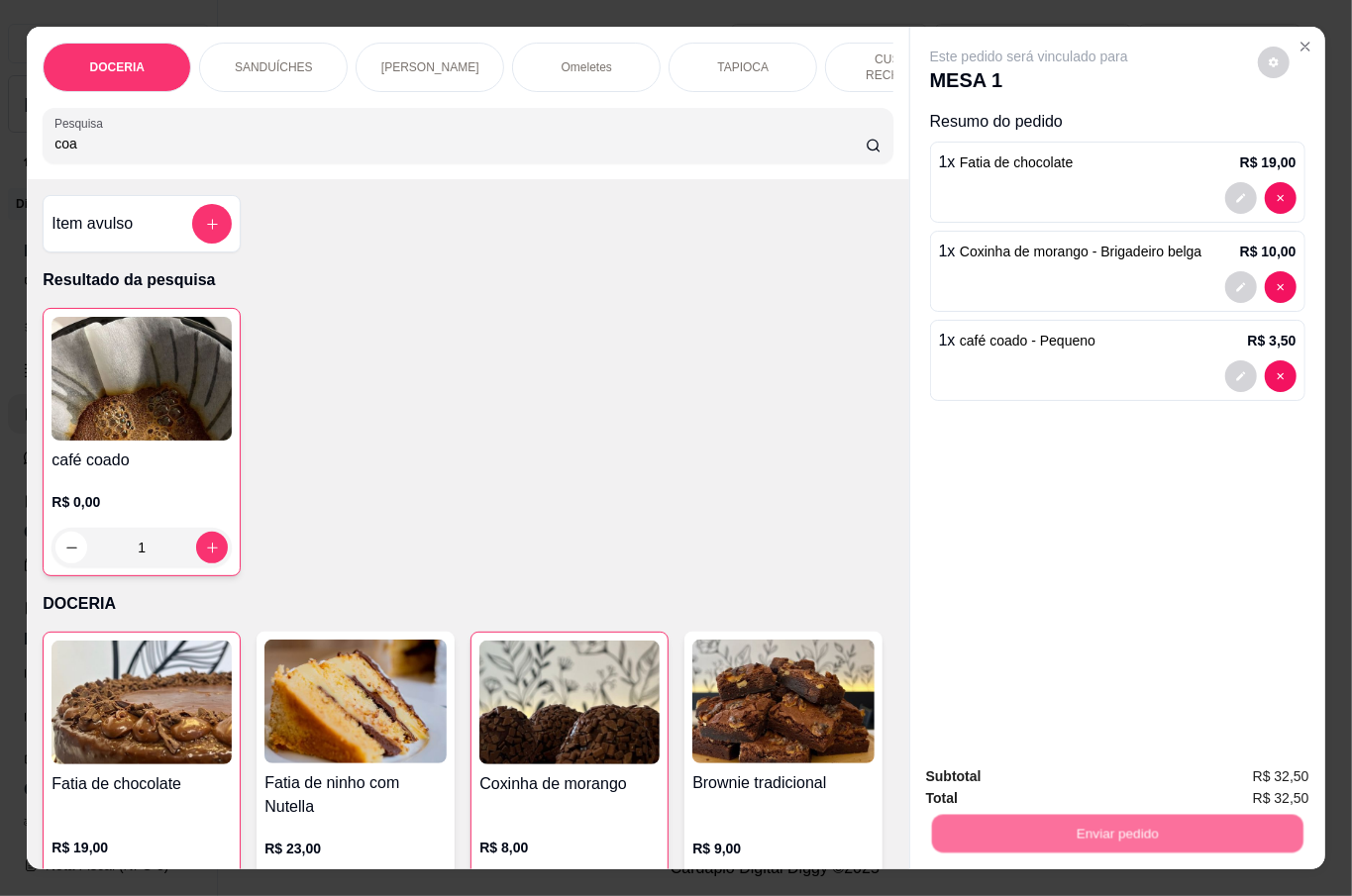 click on "Não registrar e enviar pedido" at bounding box center [1050, 775] 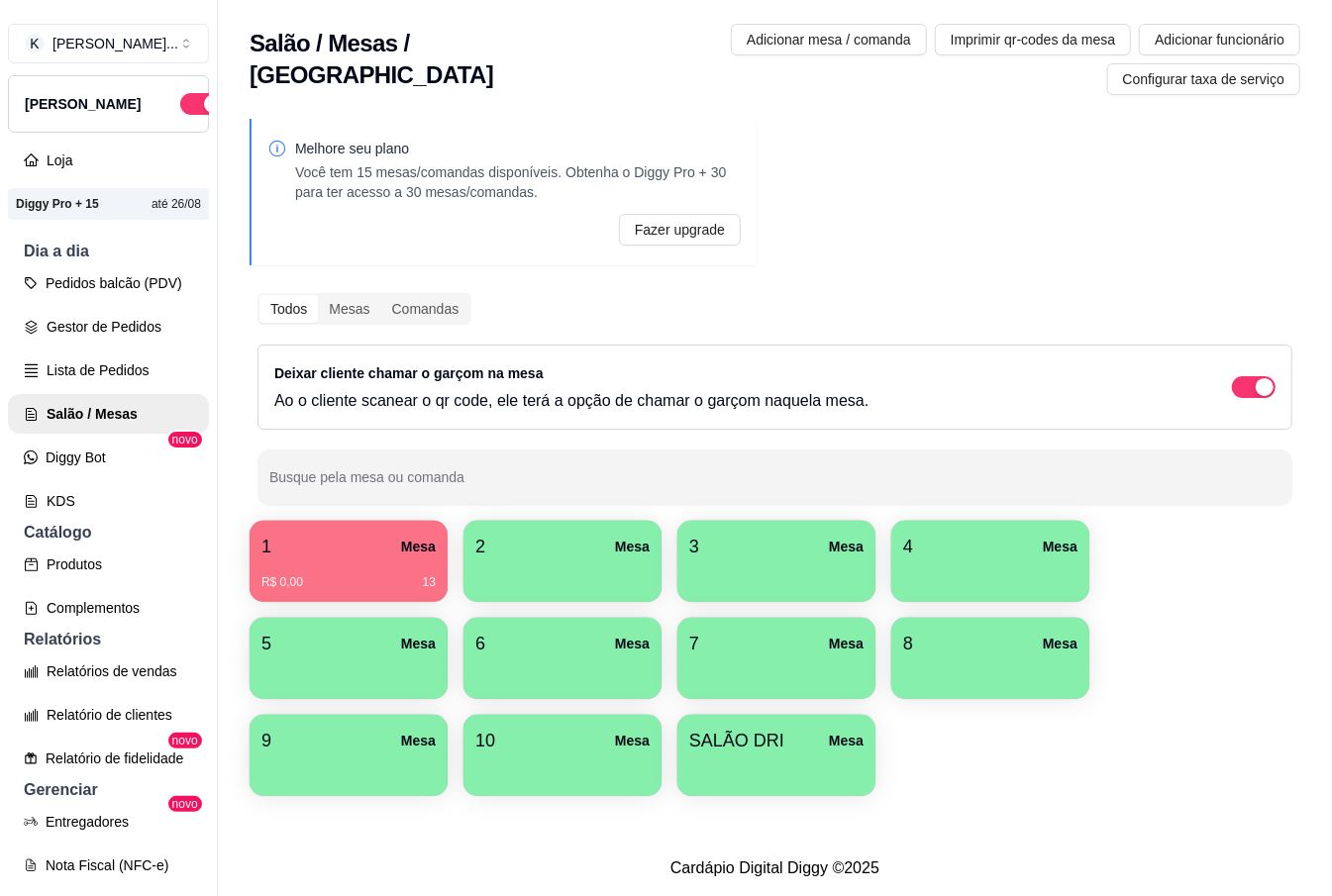 click on "1 Mesa" at bounding box center (349, 547) 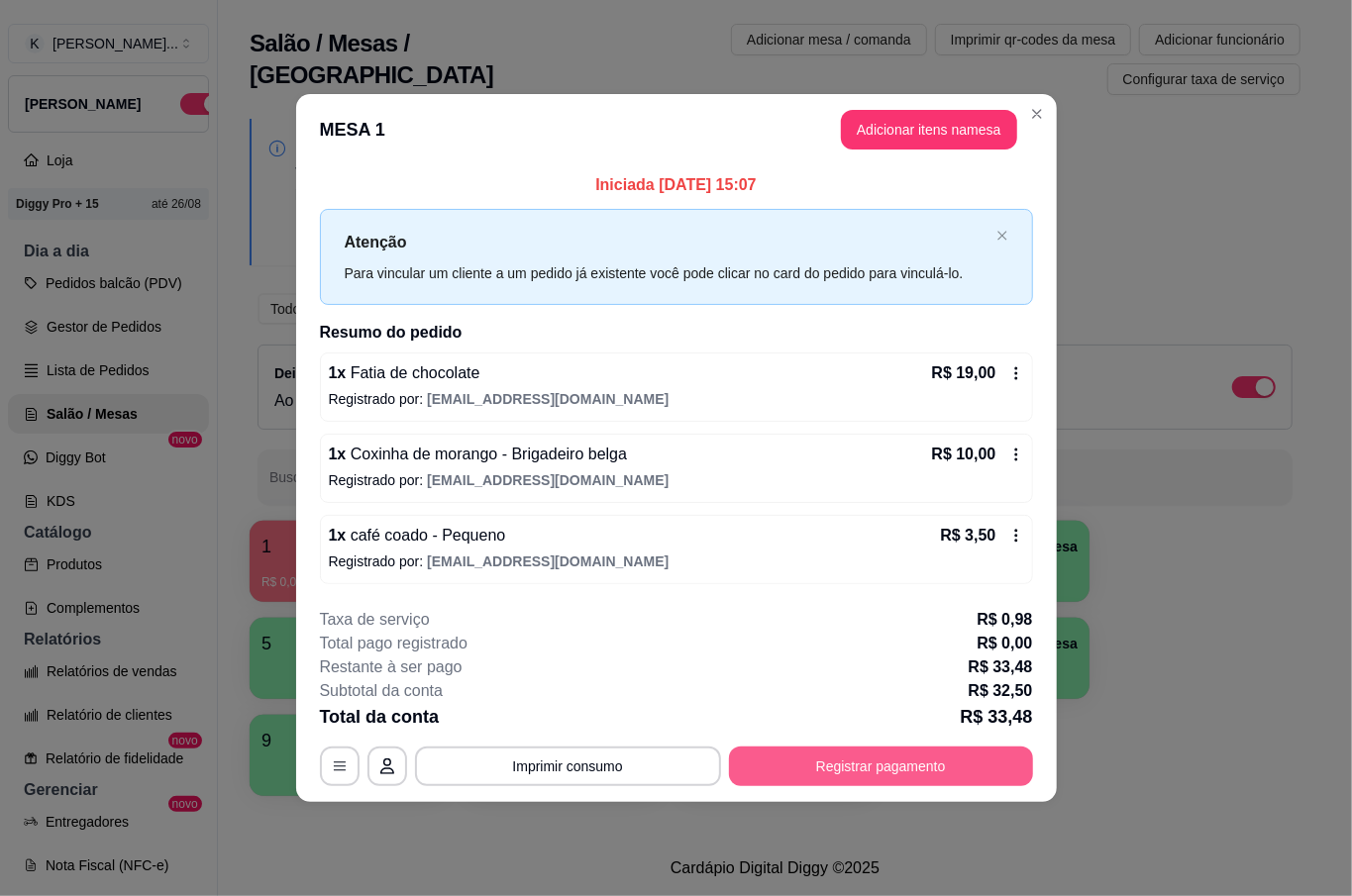 click on "Registrar pagamento" at bounding box center (881, 766) 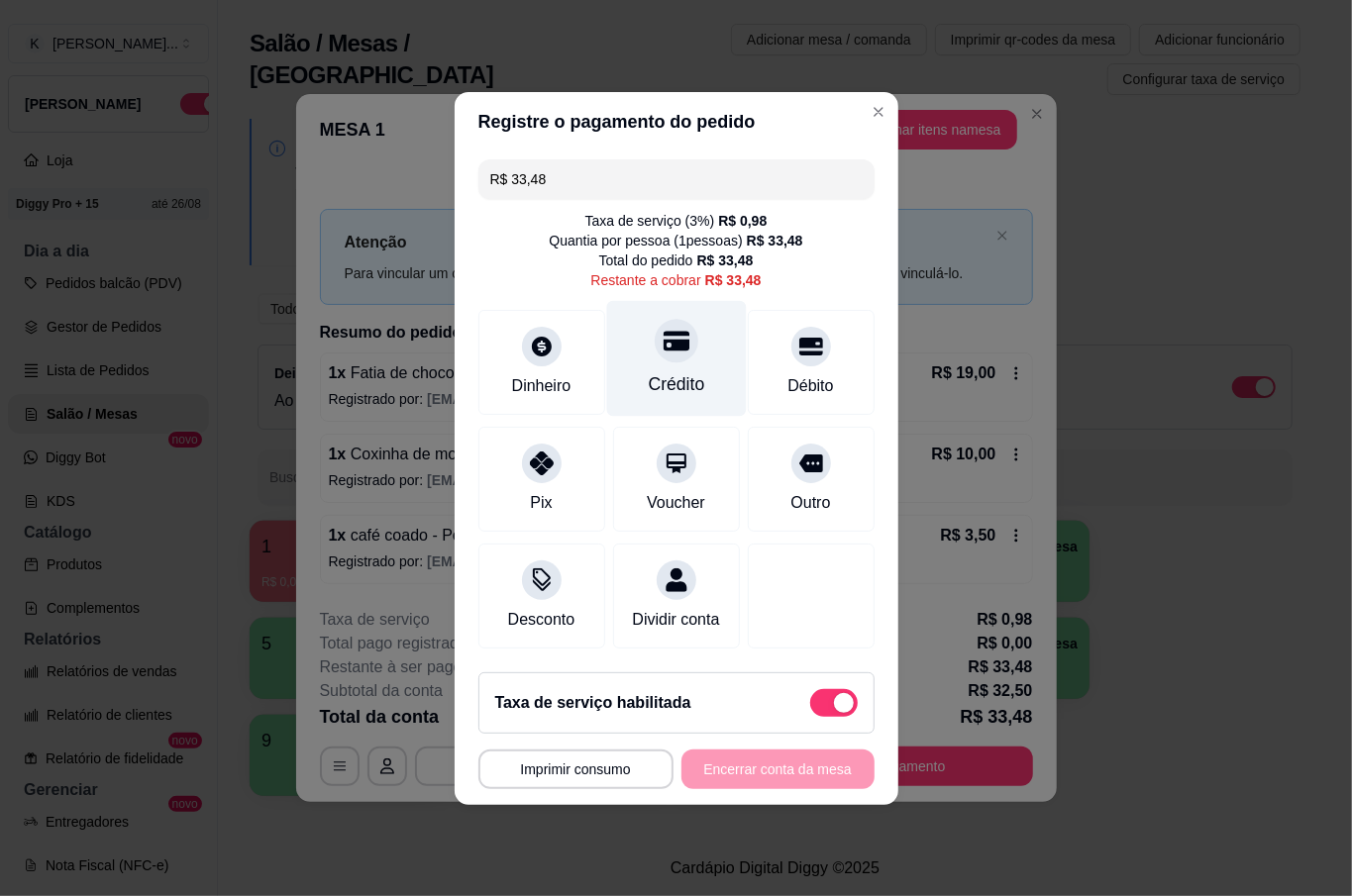 click on "Crédito" at bounding box center [676, 357] 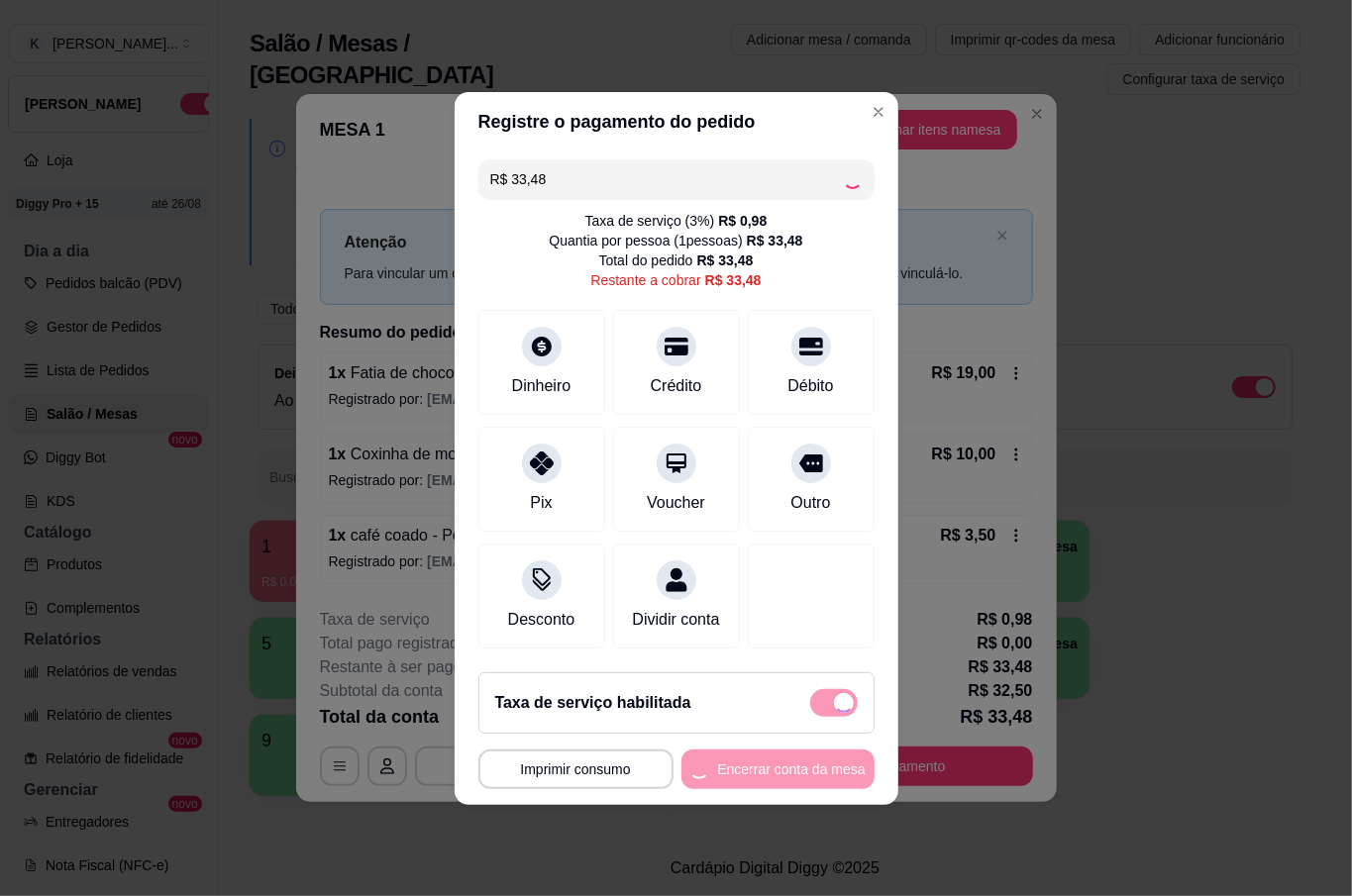 type on "R$ 0,00" 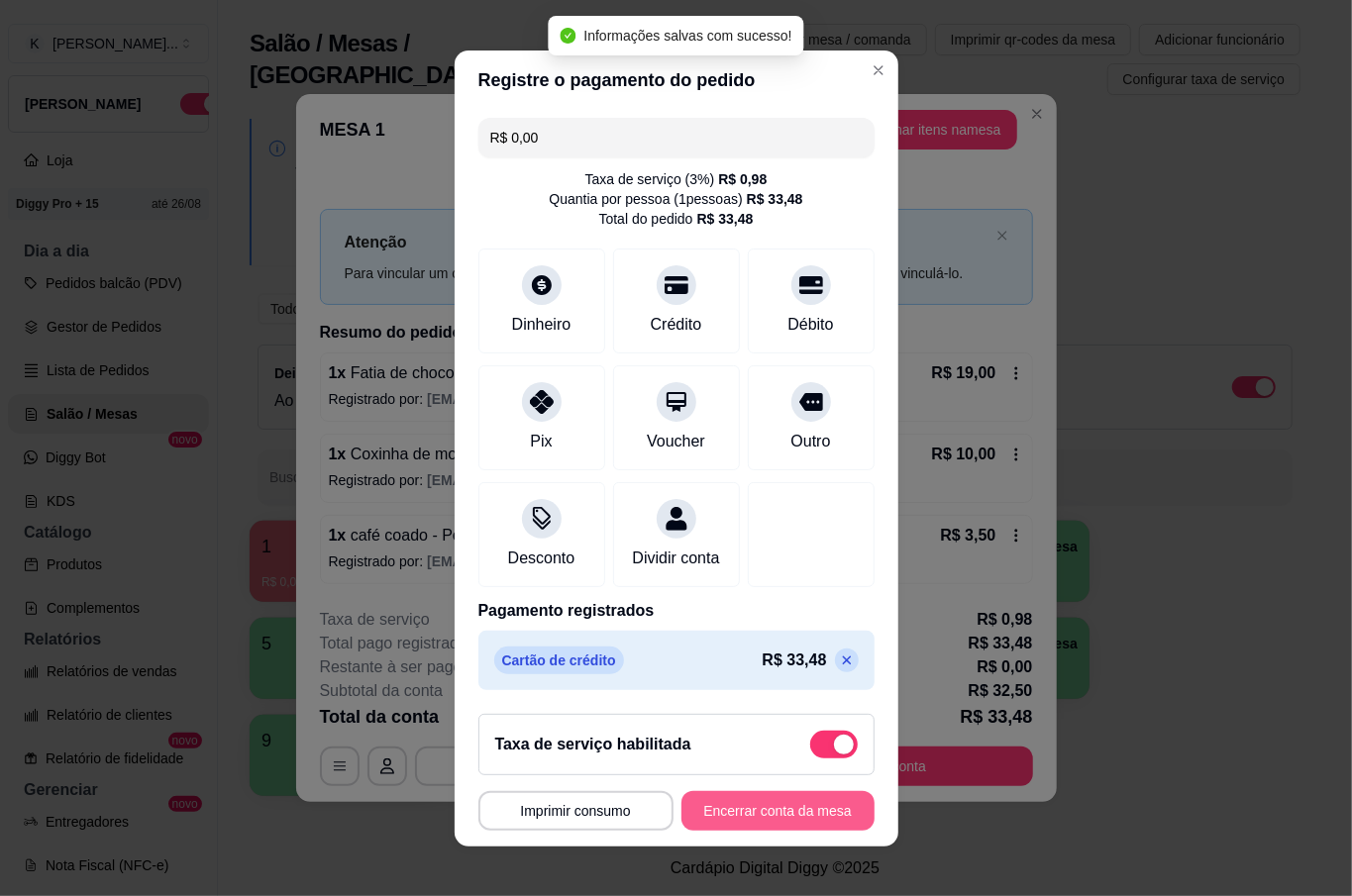 click on "Encerrar conta da mesa" at bounding box center [778, 811] 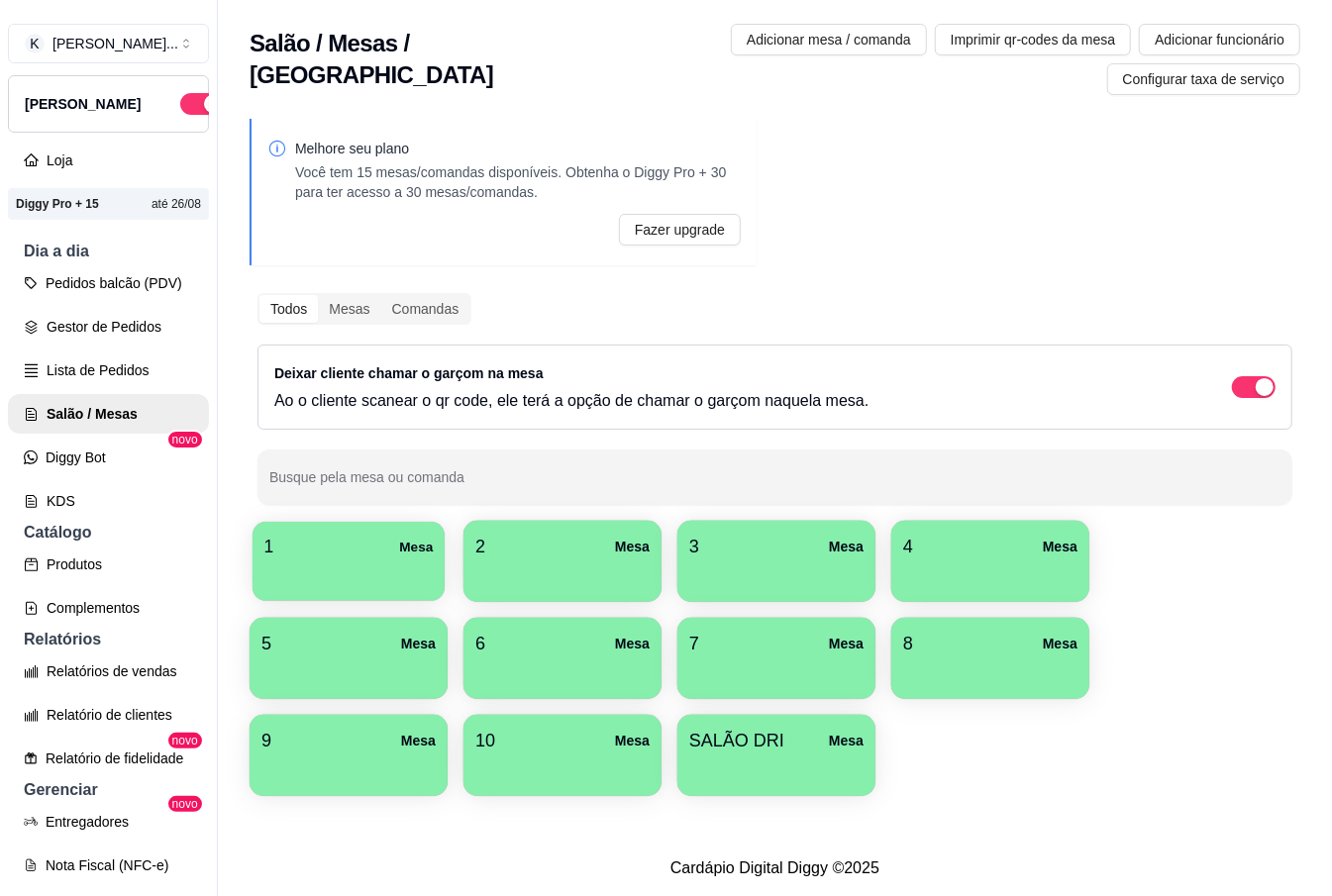 click on "1 Mesa" at bounding box center (349, 547) 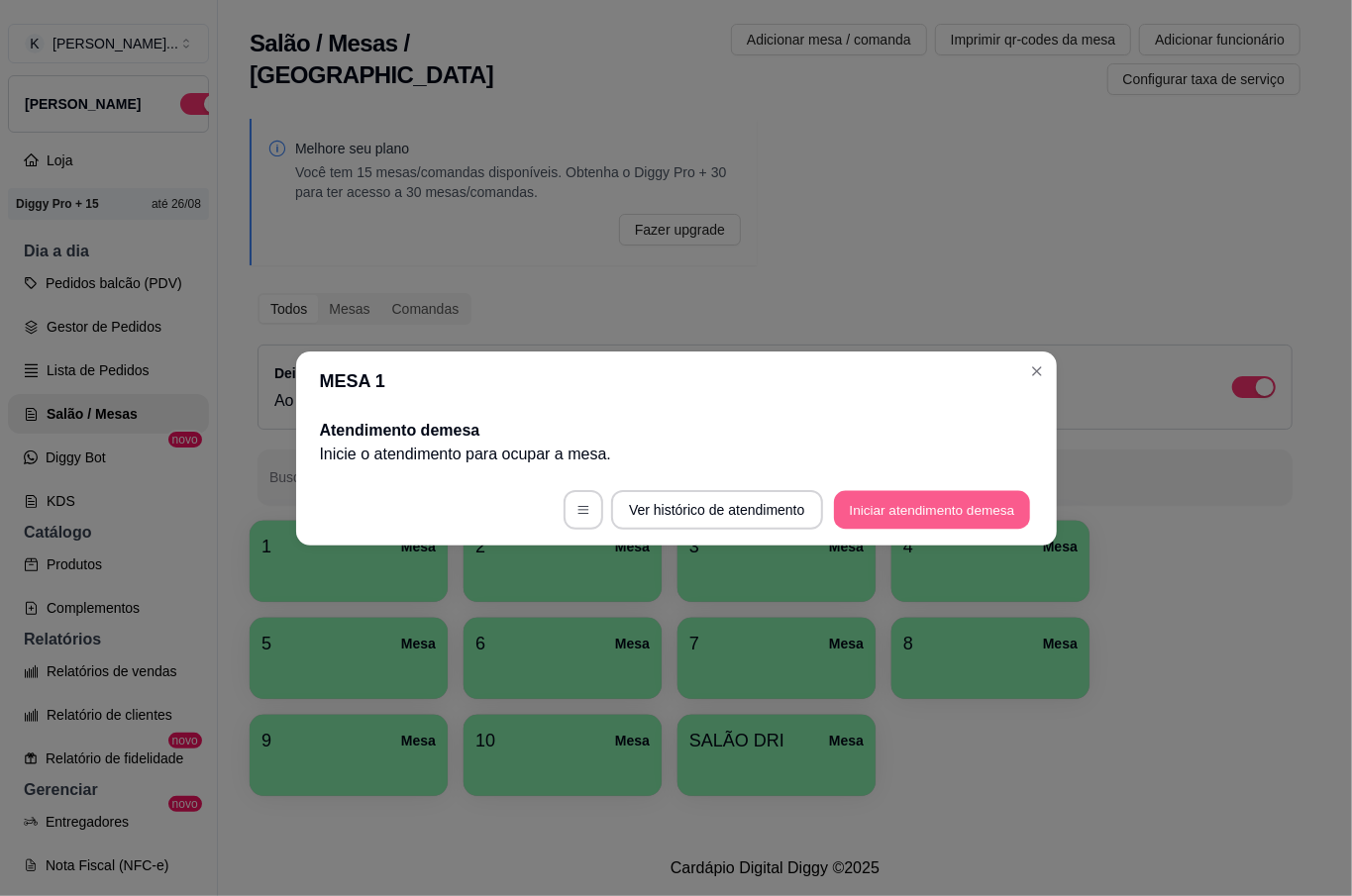 click on "Iniciar atendimento de  mesa" at bounding box center [932, 509] 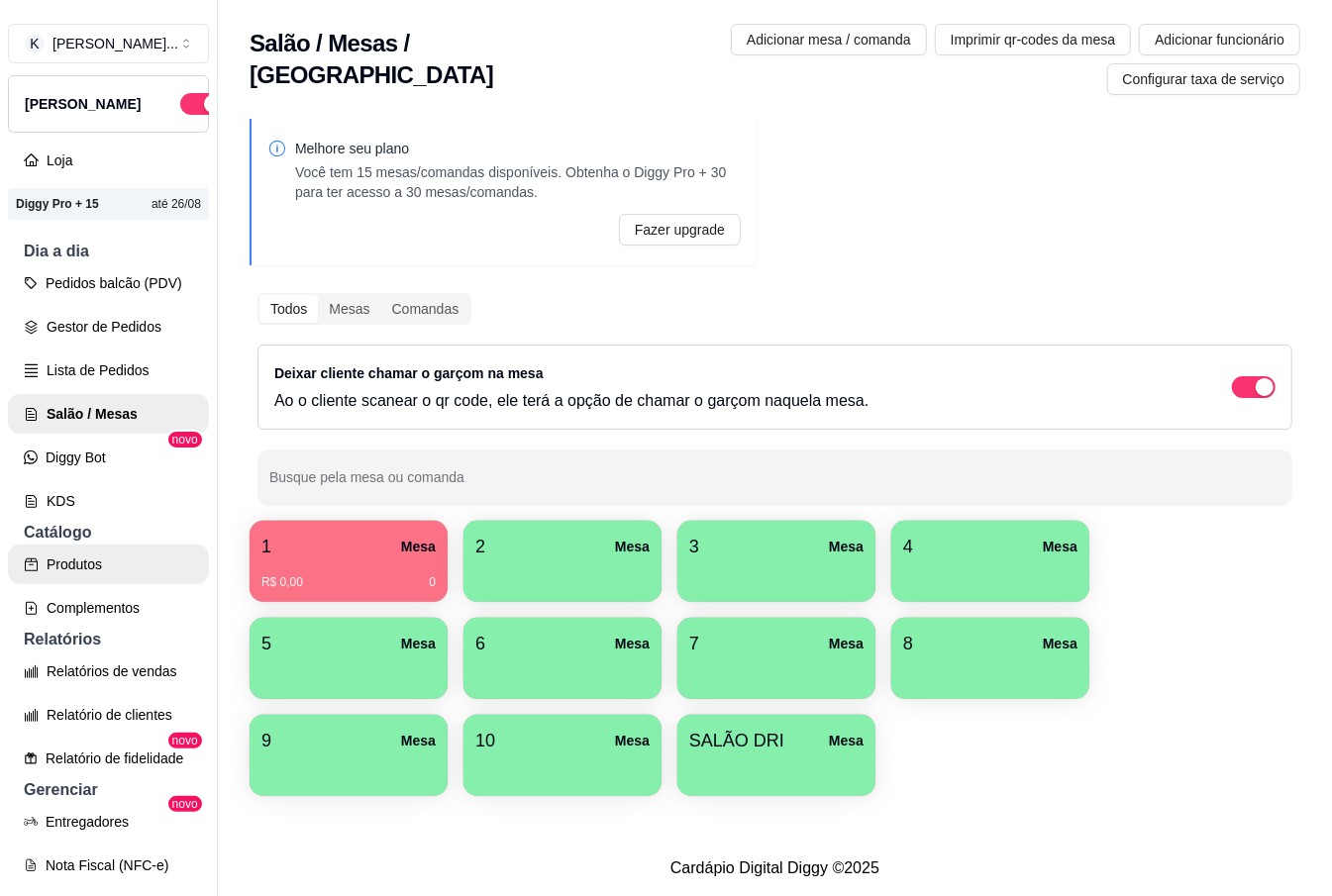 click on "Produtos" at bounding box center [108, 564] 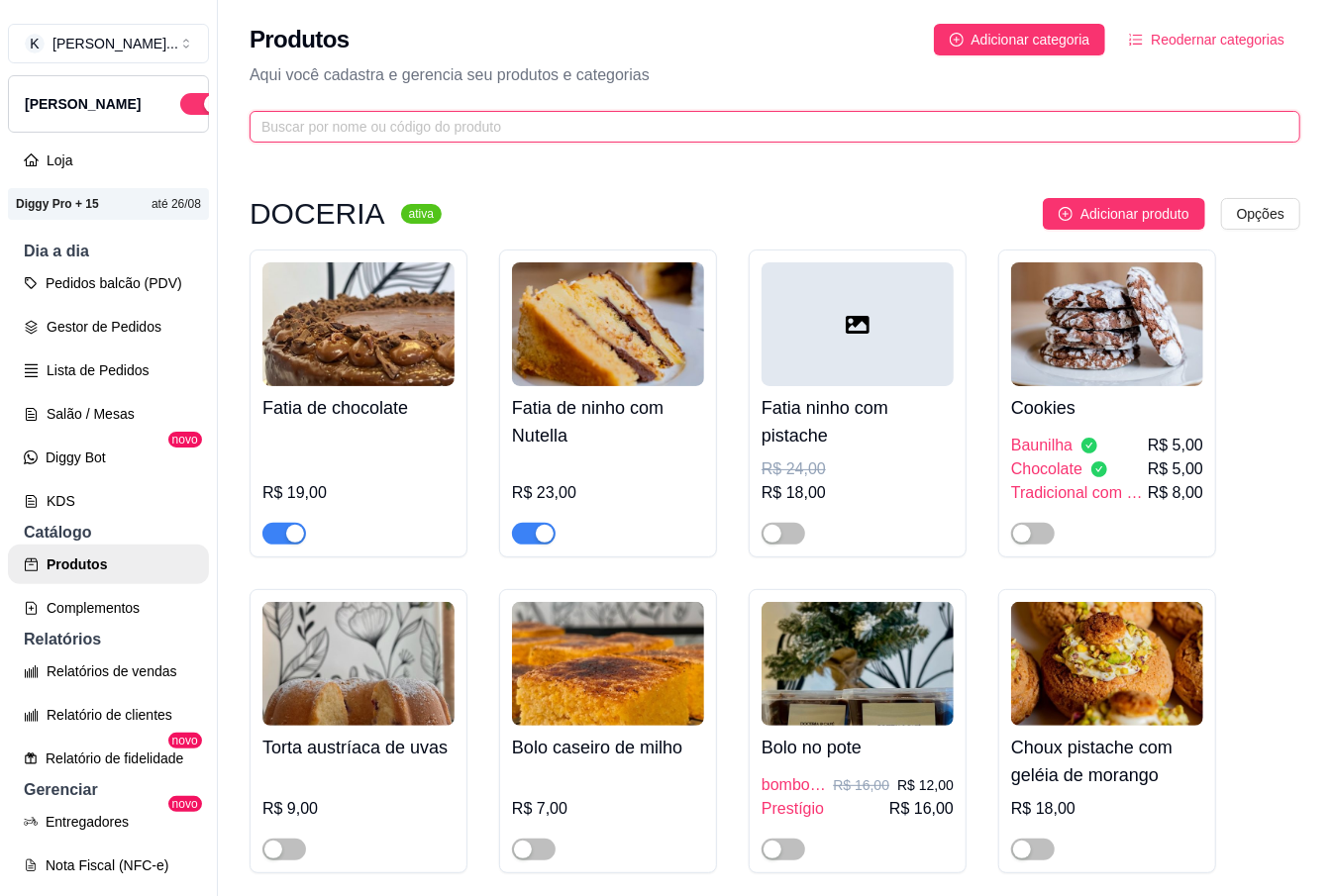 click at bounding box center (767, 127) 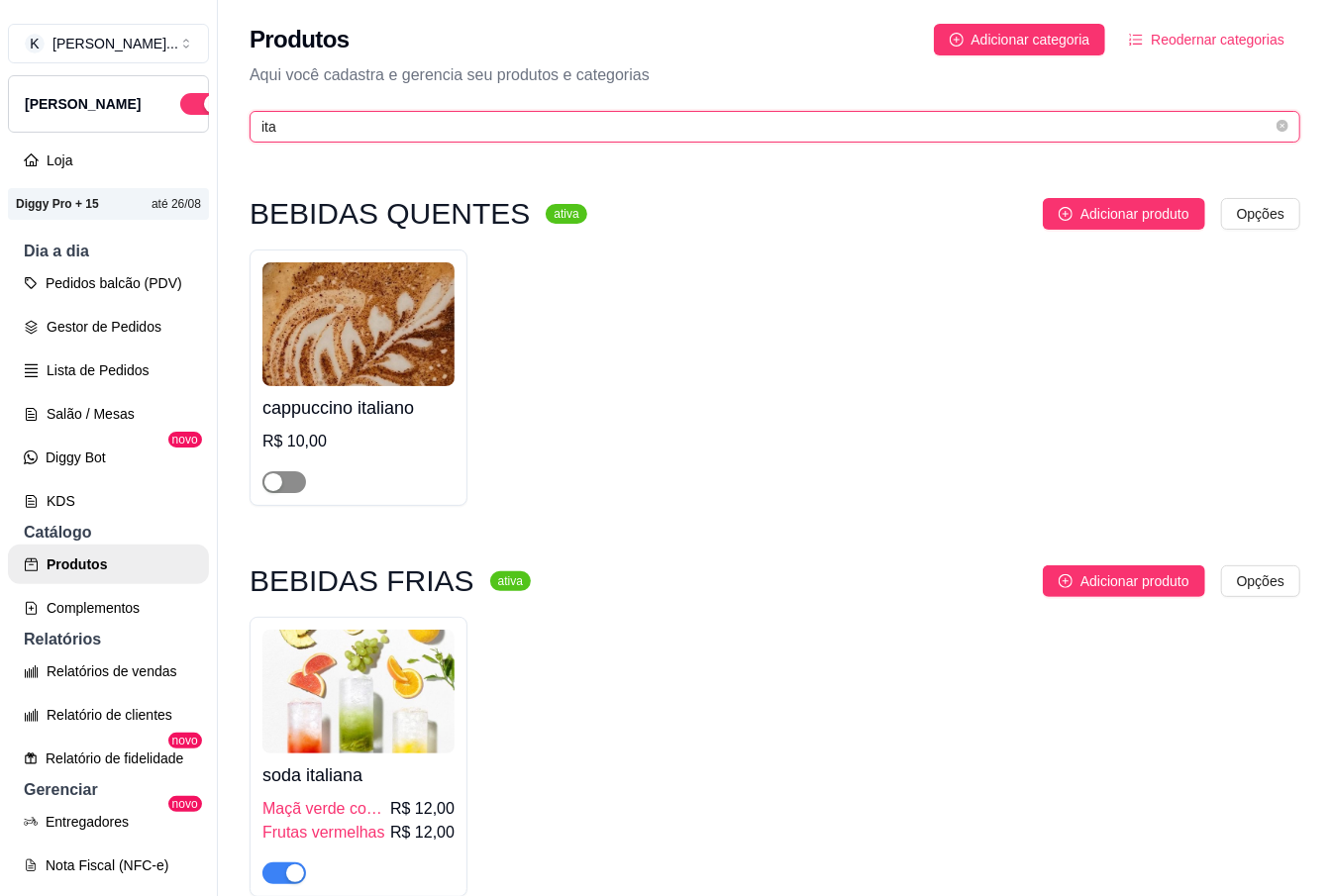 type on "ita" 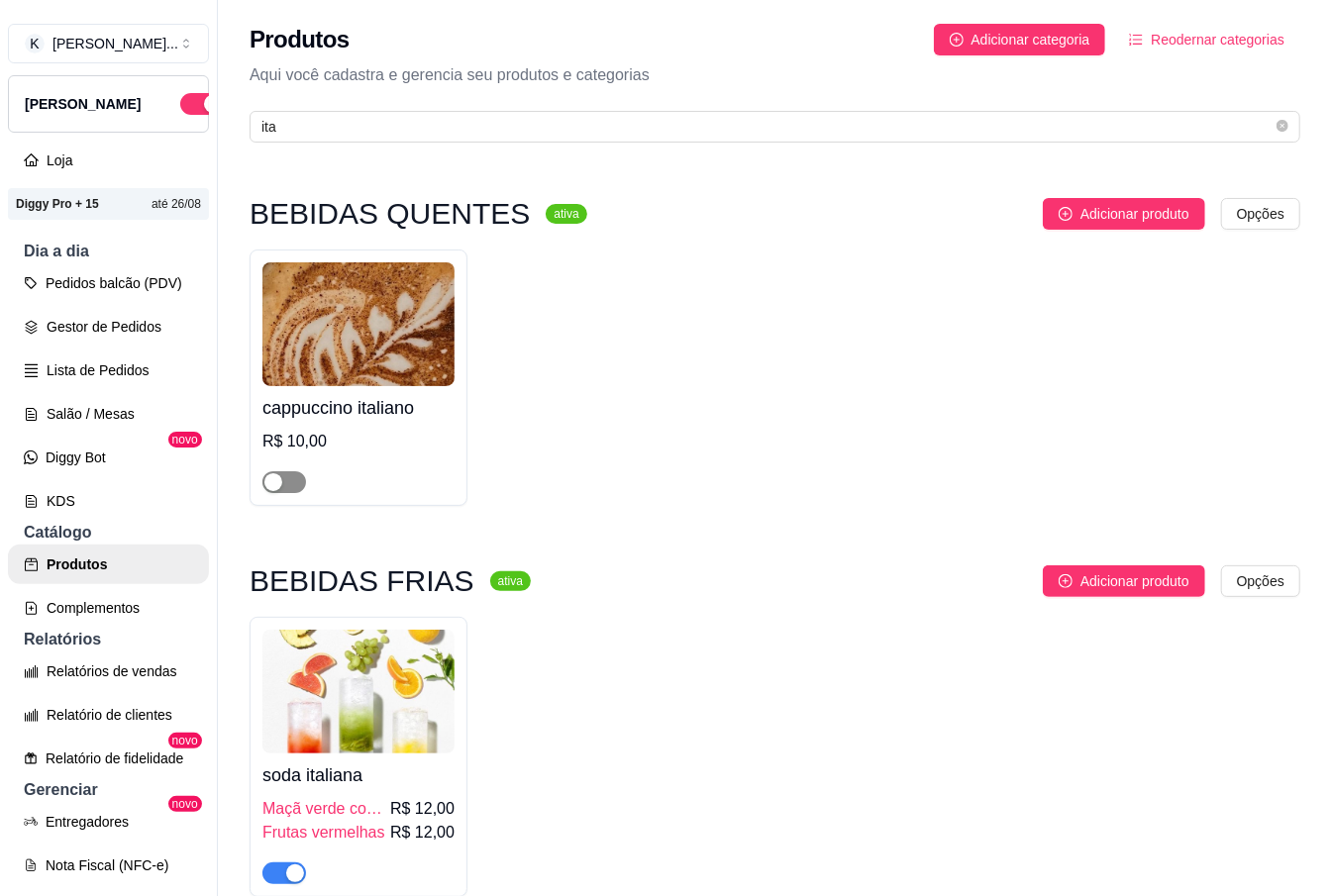 click at bounding box center (284, 482) 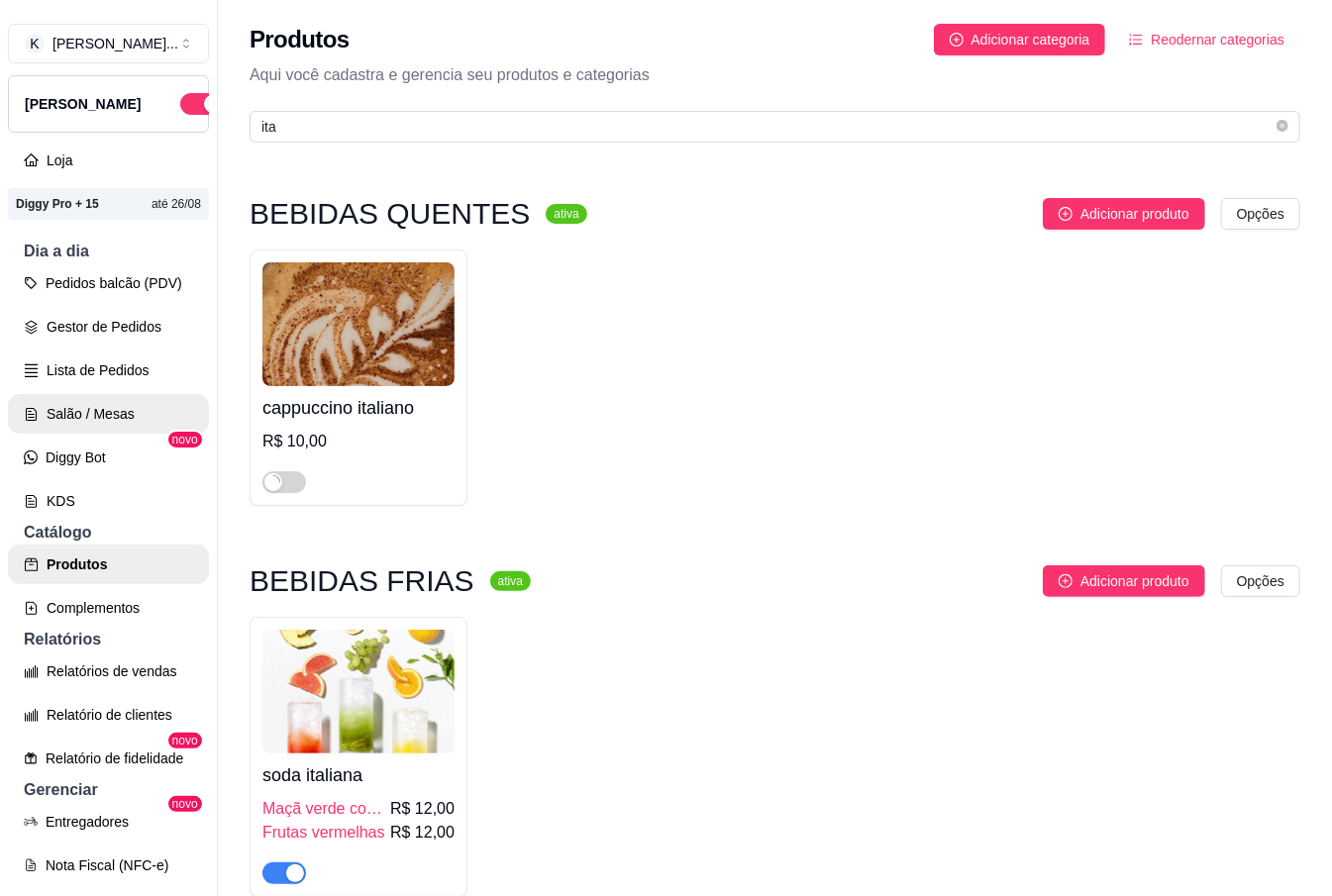 click on "Salão / Mesas" at bounding box center [108, 414] 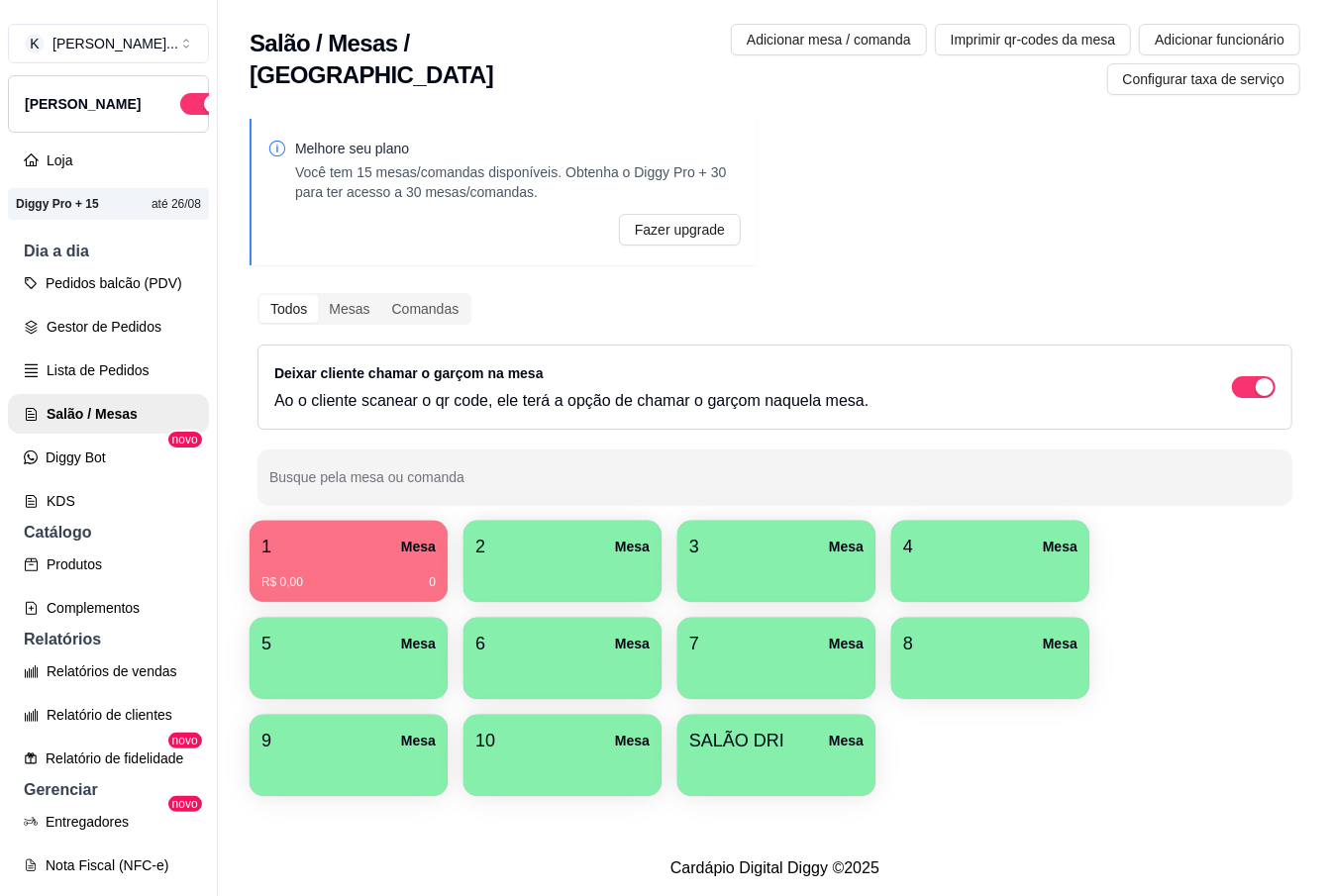 click on "R$ 0,00 0" at bounding box center (349, 575) 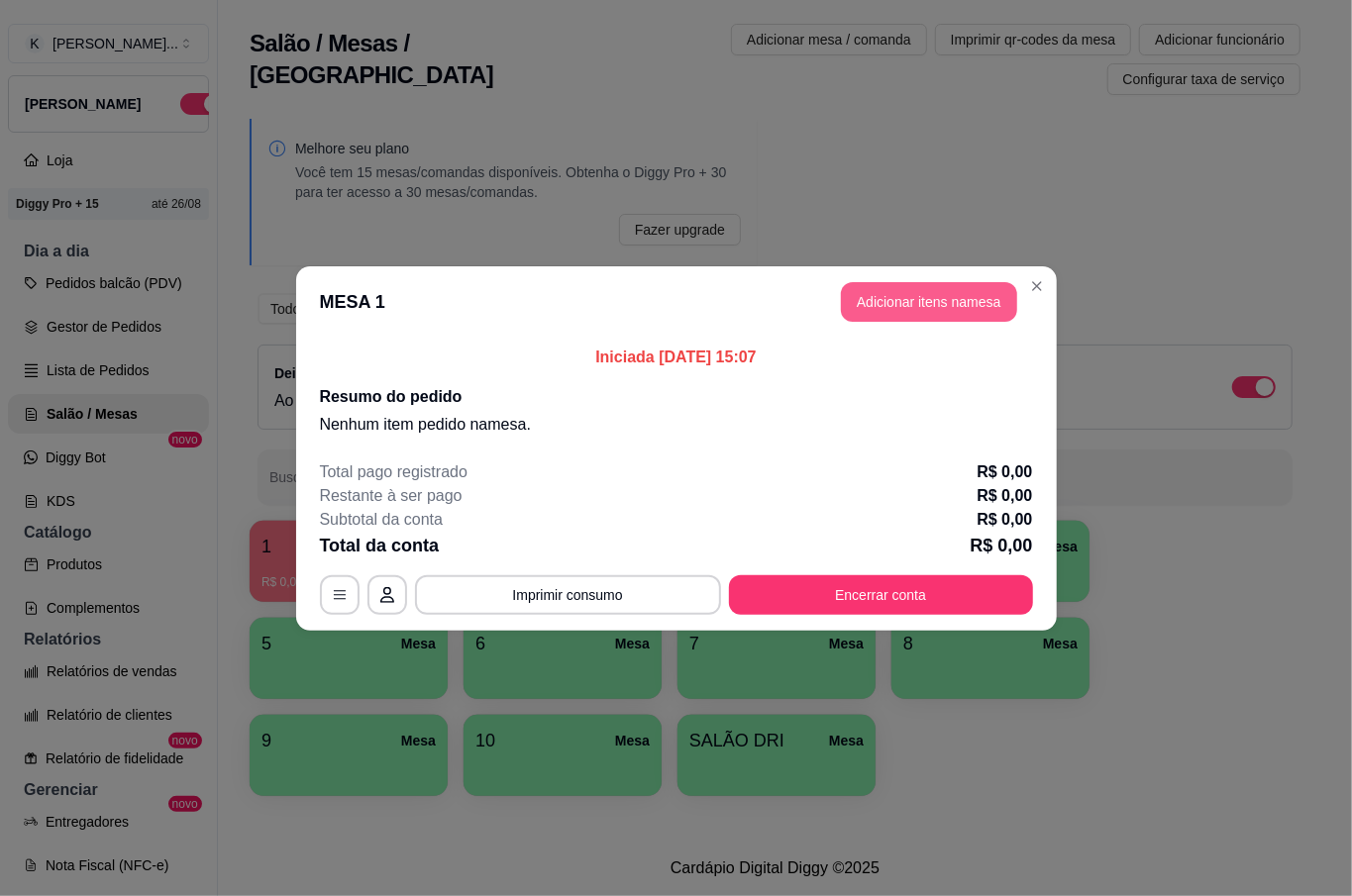 click on "Adicionar itens na  mesa" at bounding box center [929, 302] 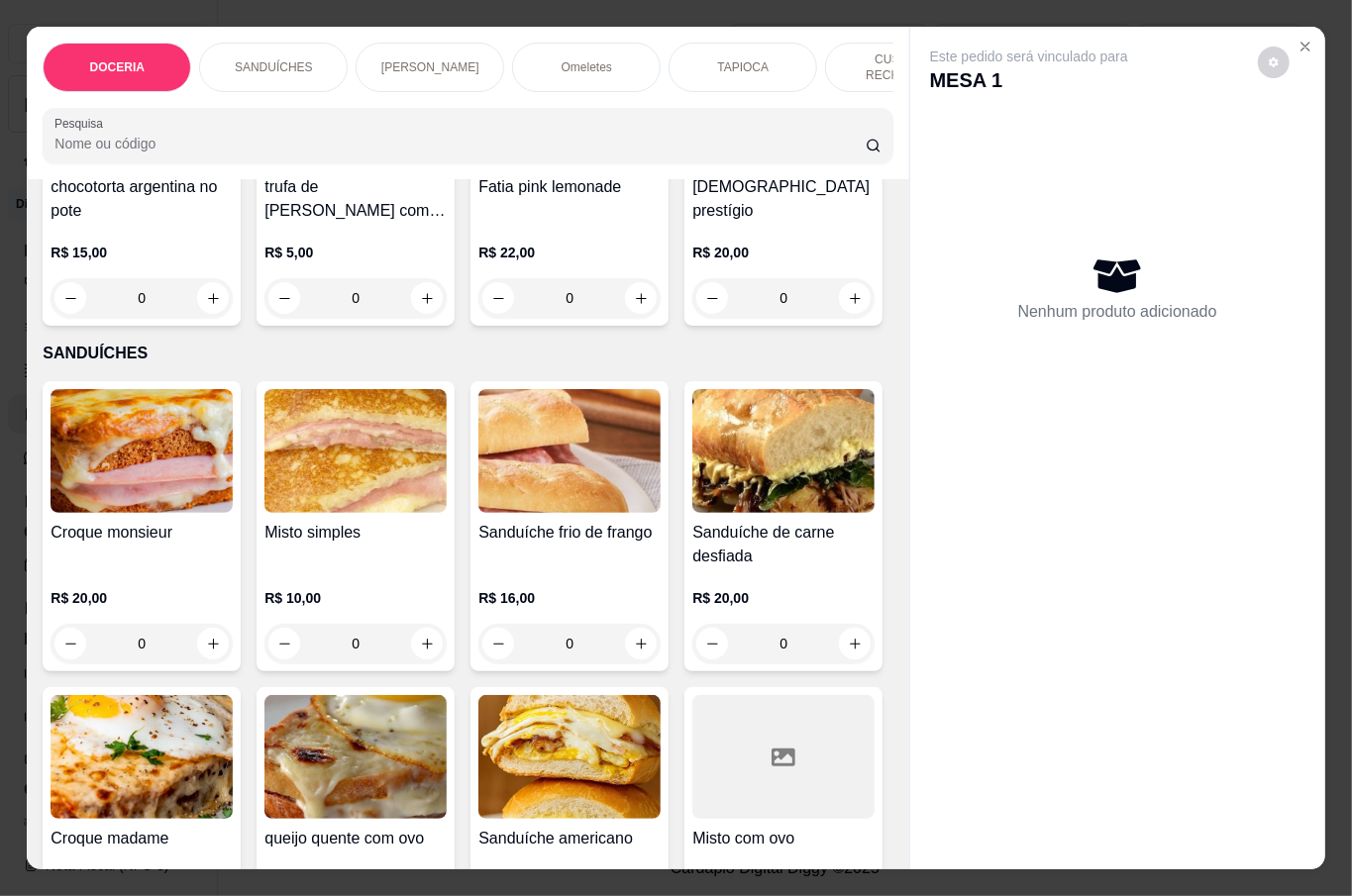 scroll, scrollTop: 924, scrollLeft: 0, axis: vertical 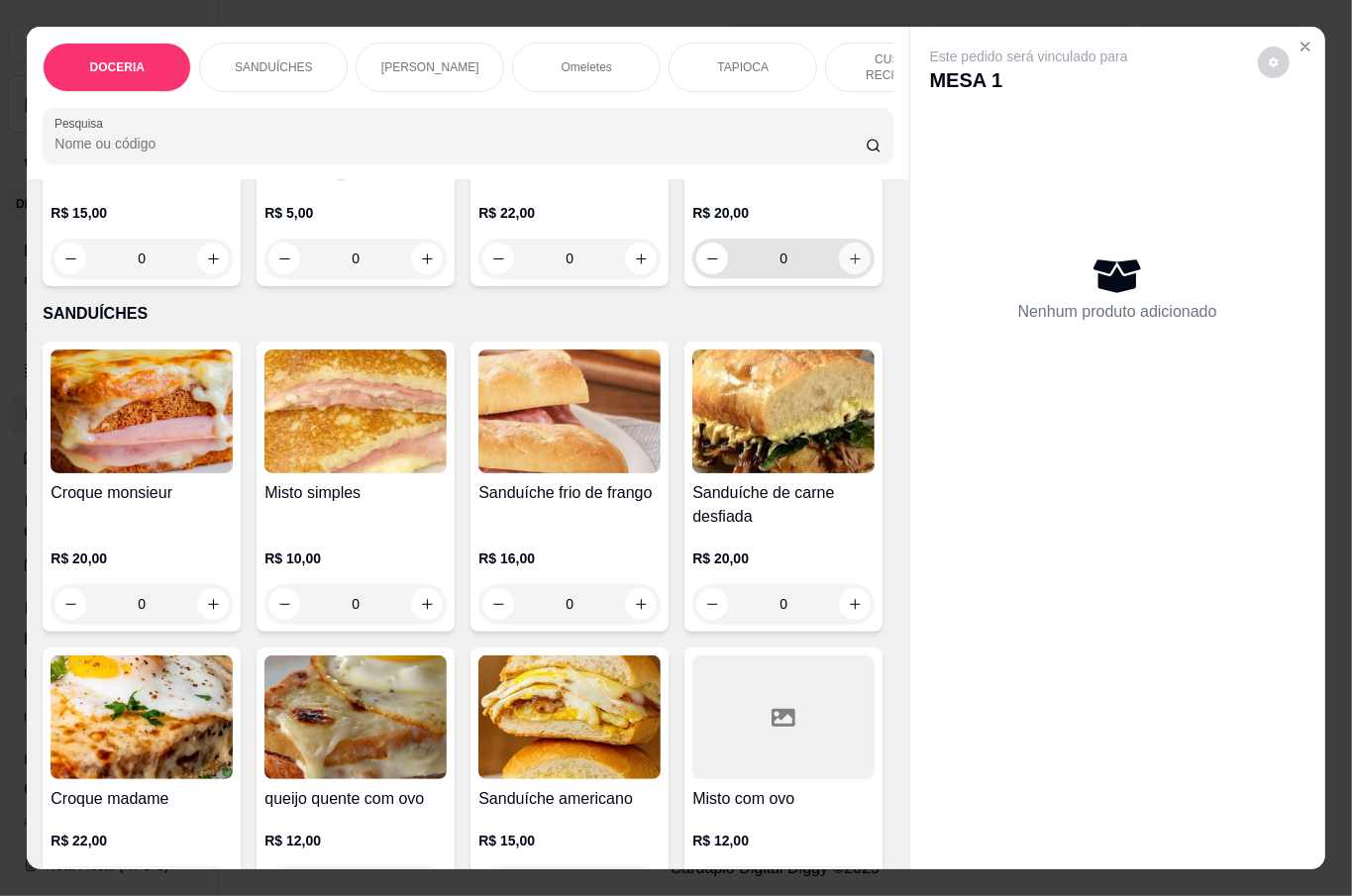click 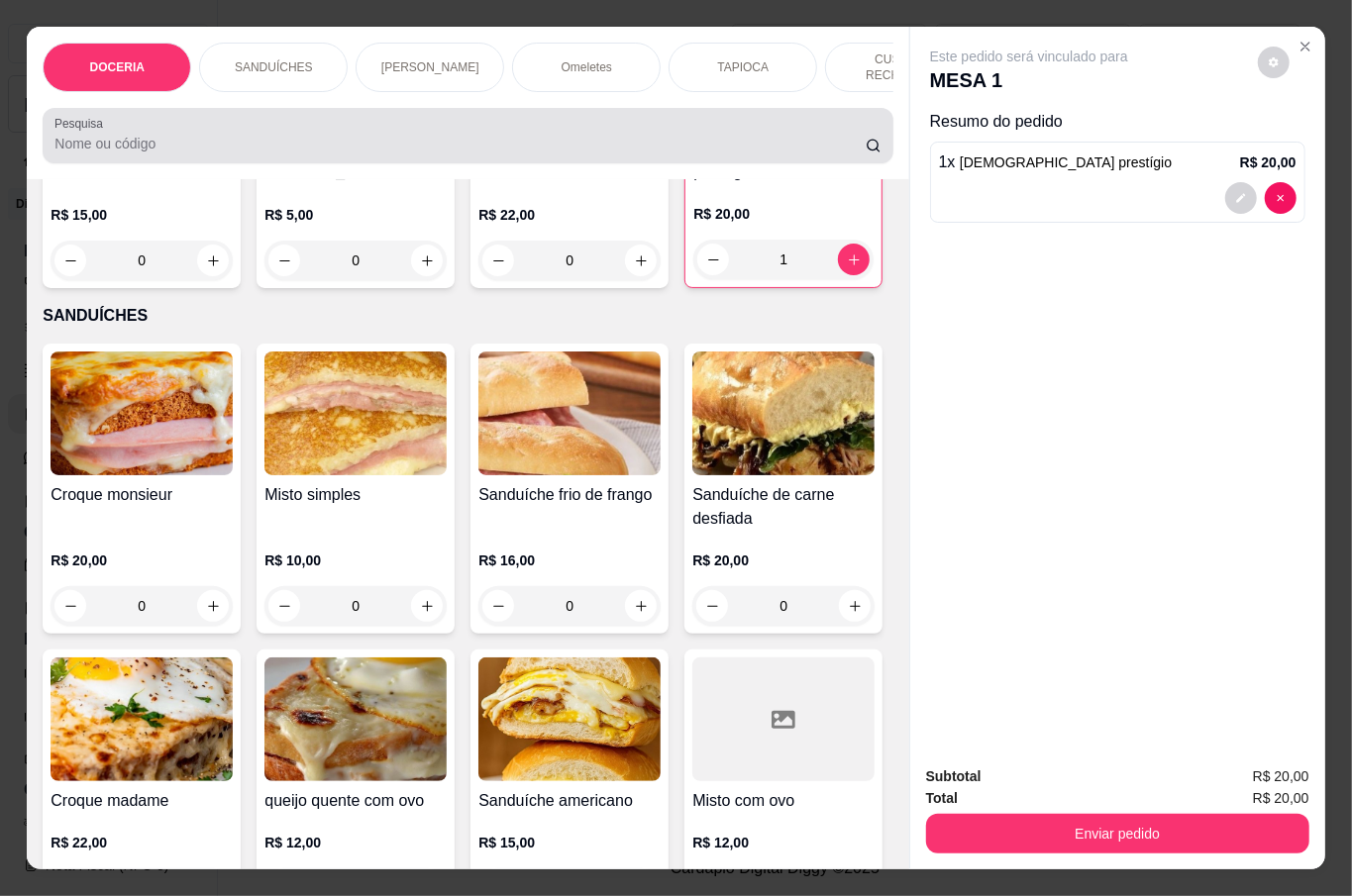 click on "Pesquisa" at bounding box center [460, 144] 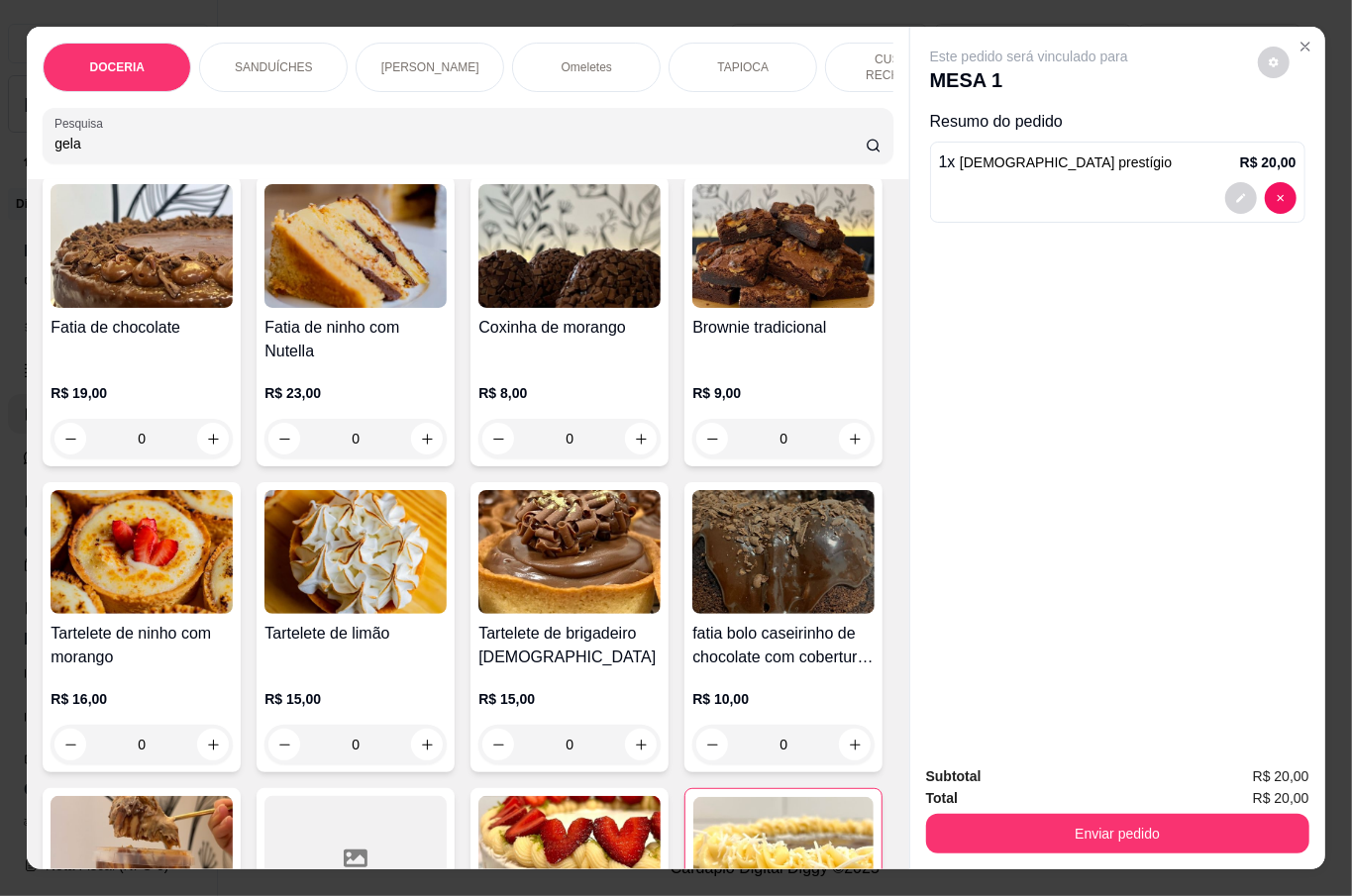 scroll, scrollTop: 0, scrollLeft: 0, axis: both 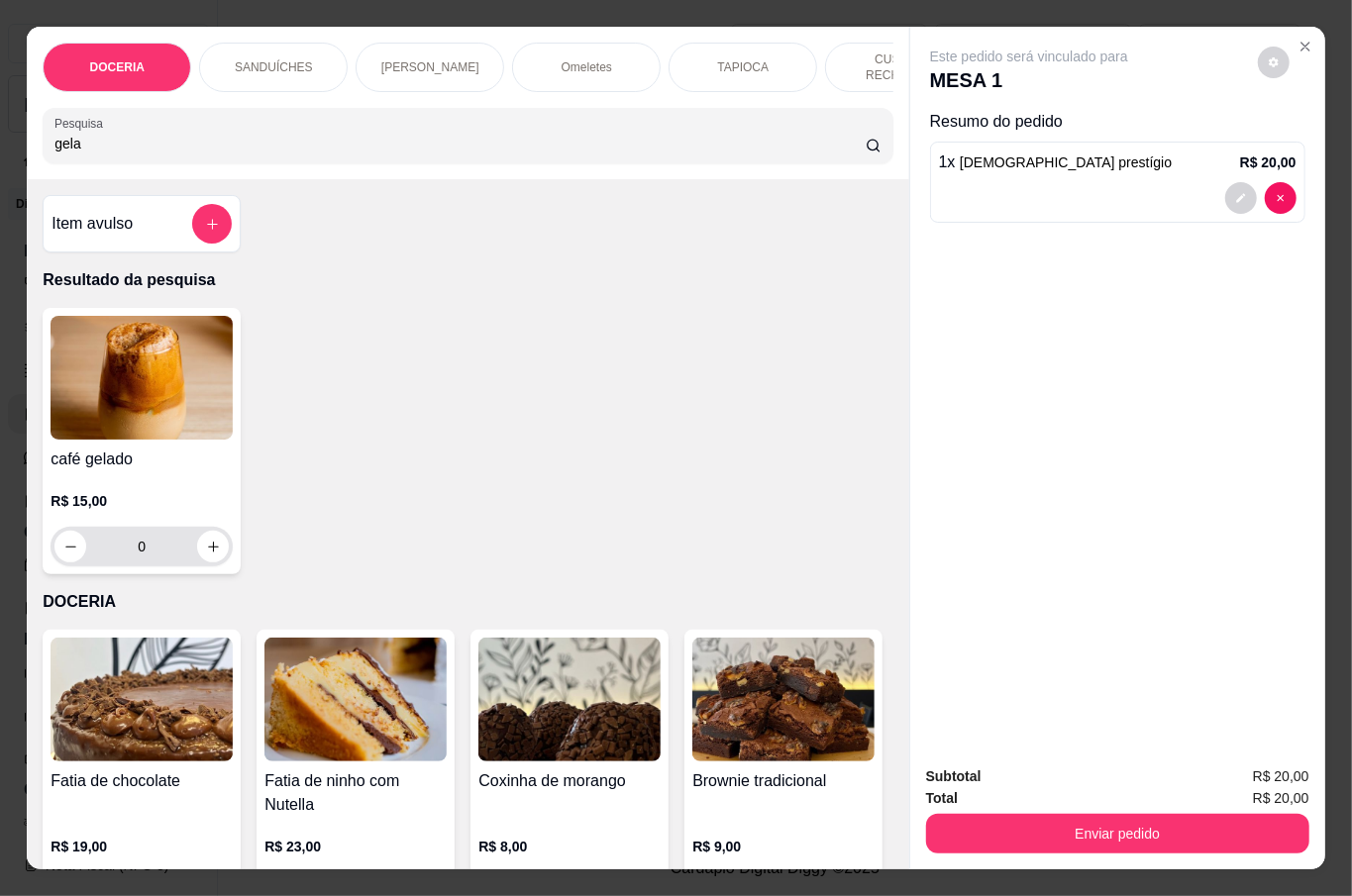 type on "gela" 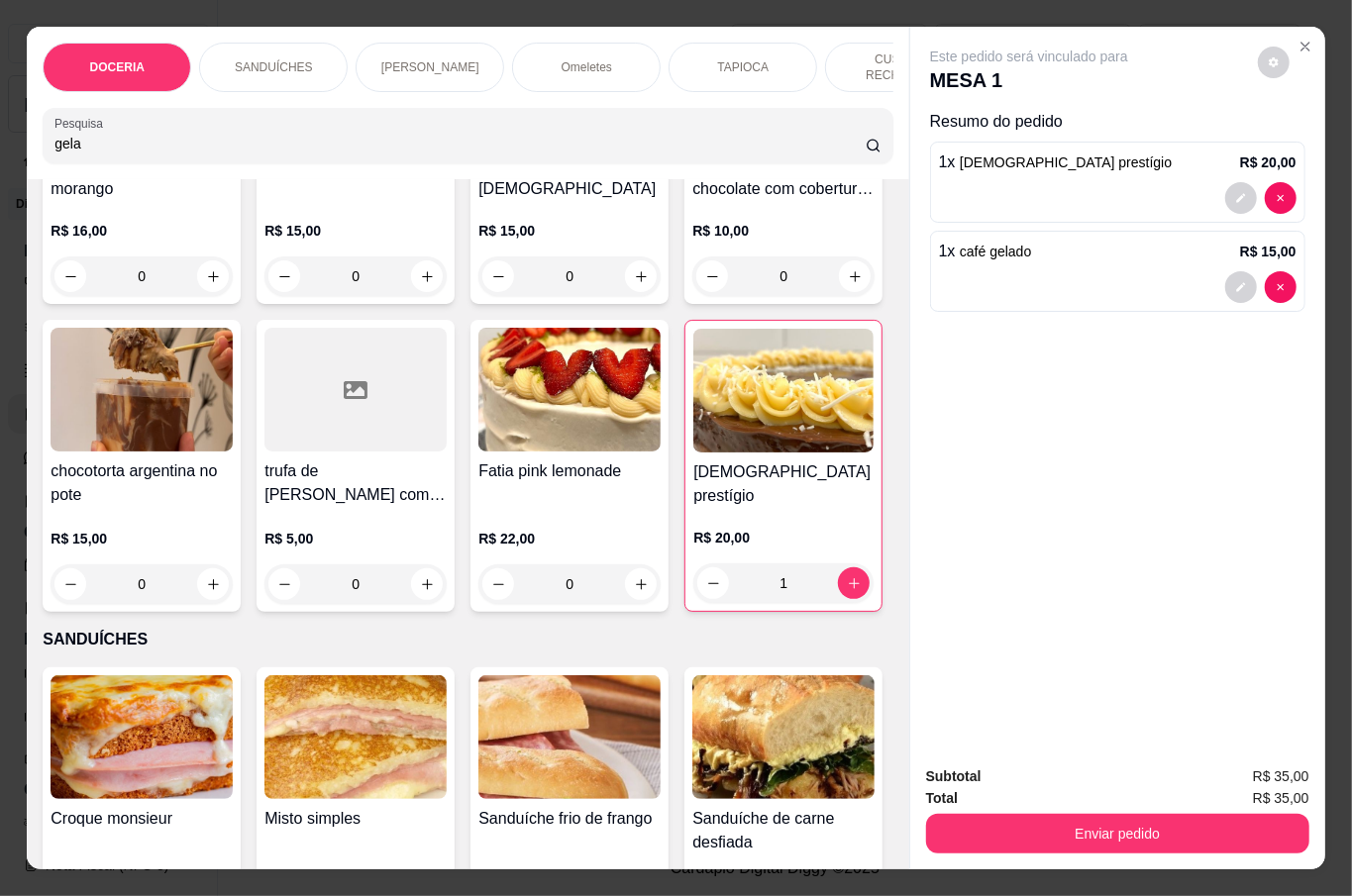 scroll, scrollTop: 1188, scrollLeft: 0, axis: vertical 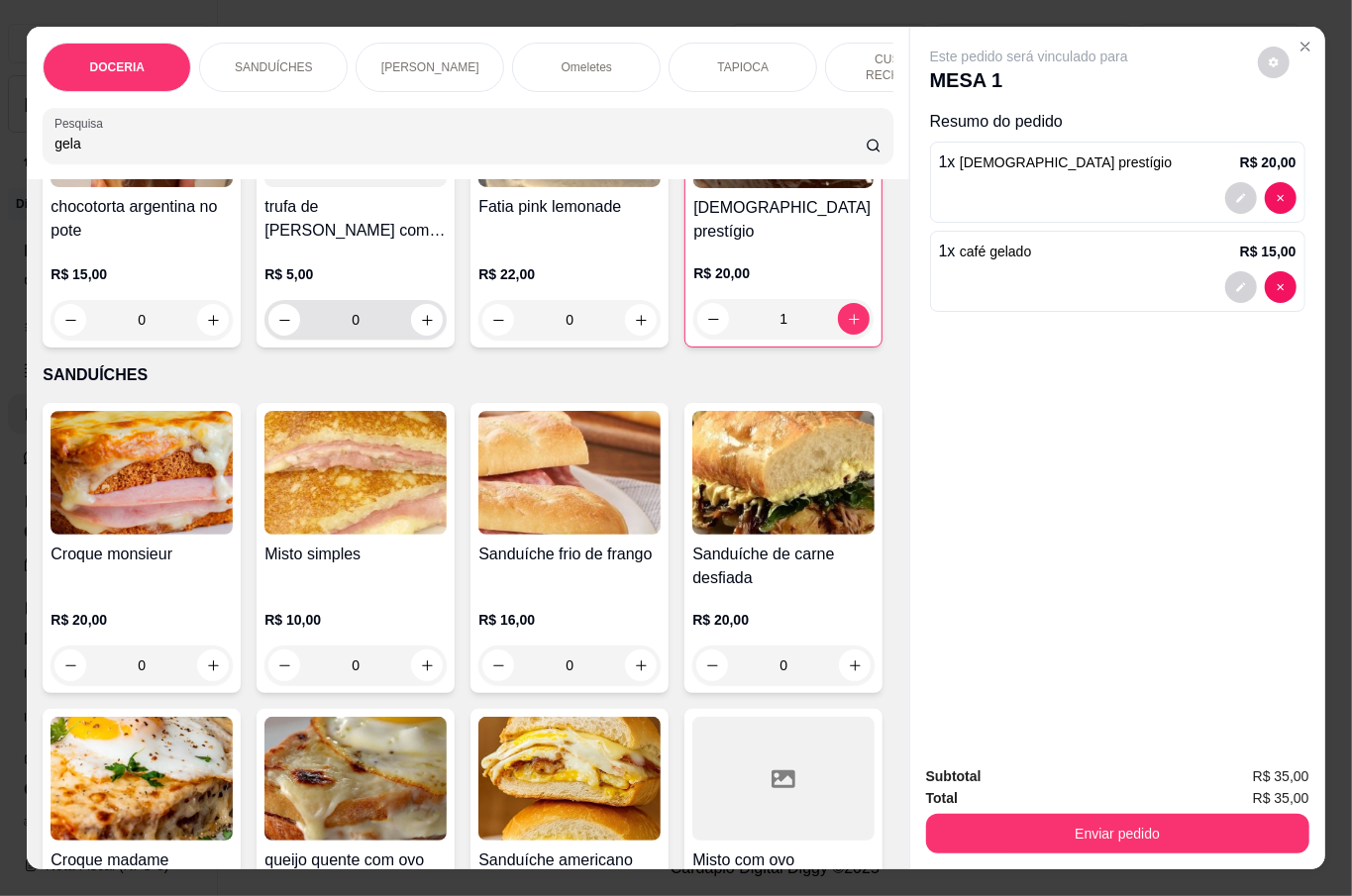 click 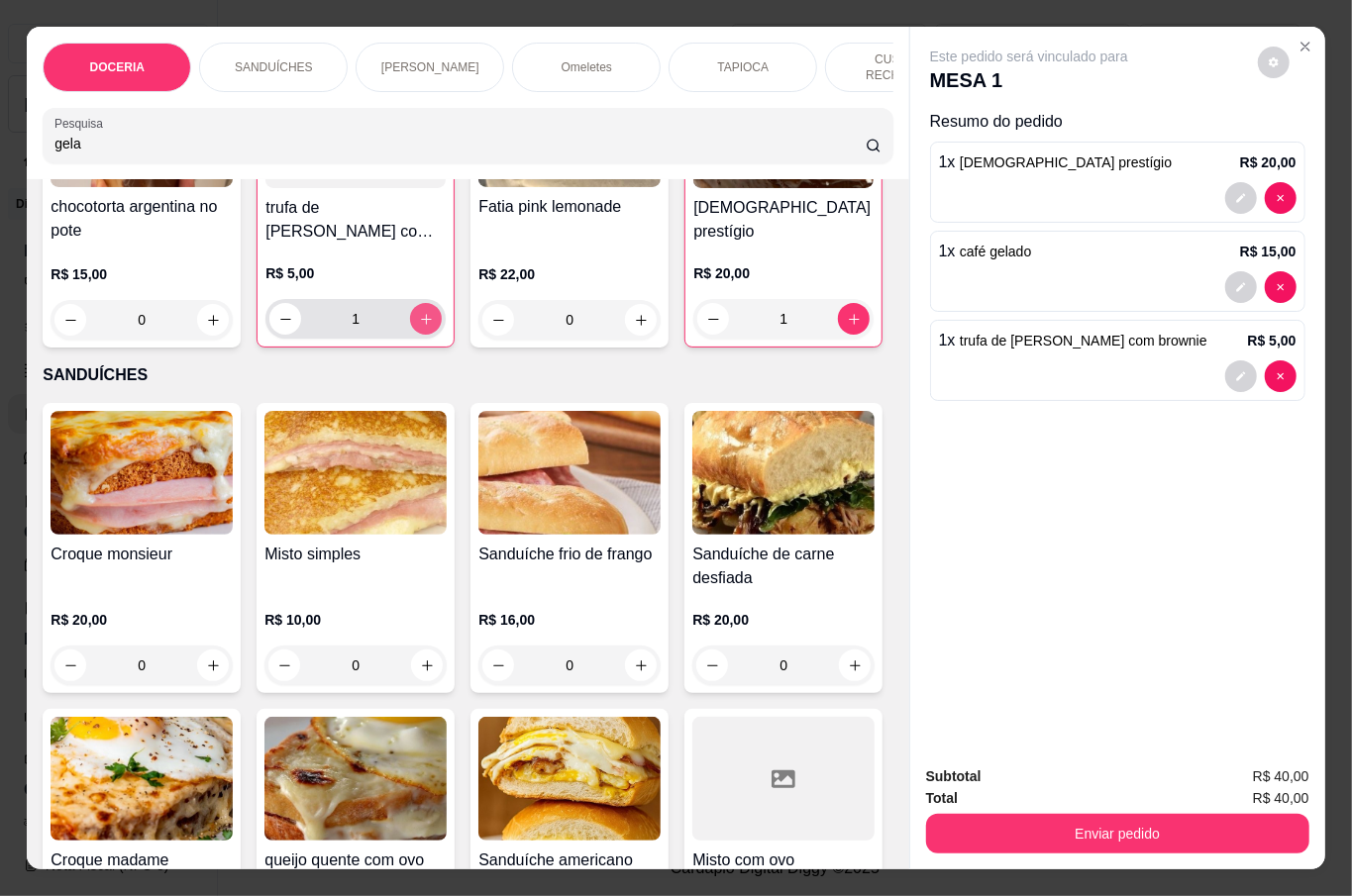 click at bounding box center [426, 319] 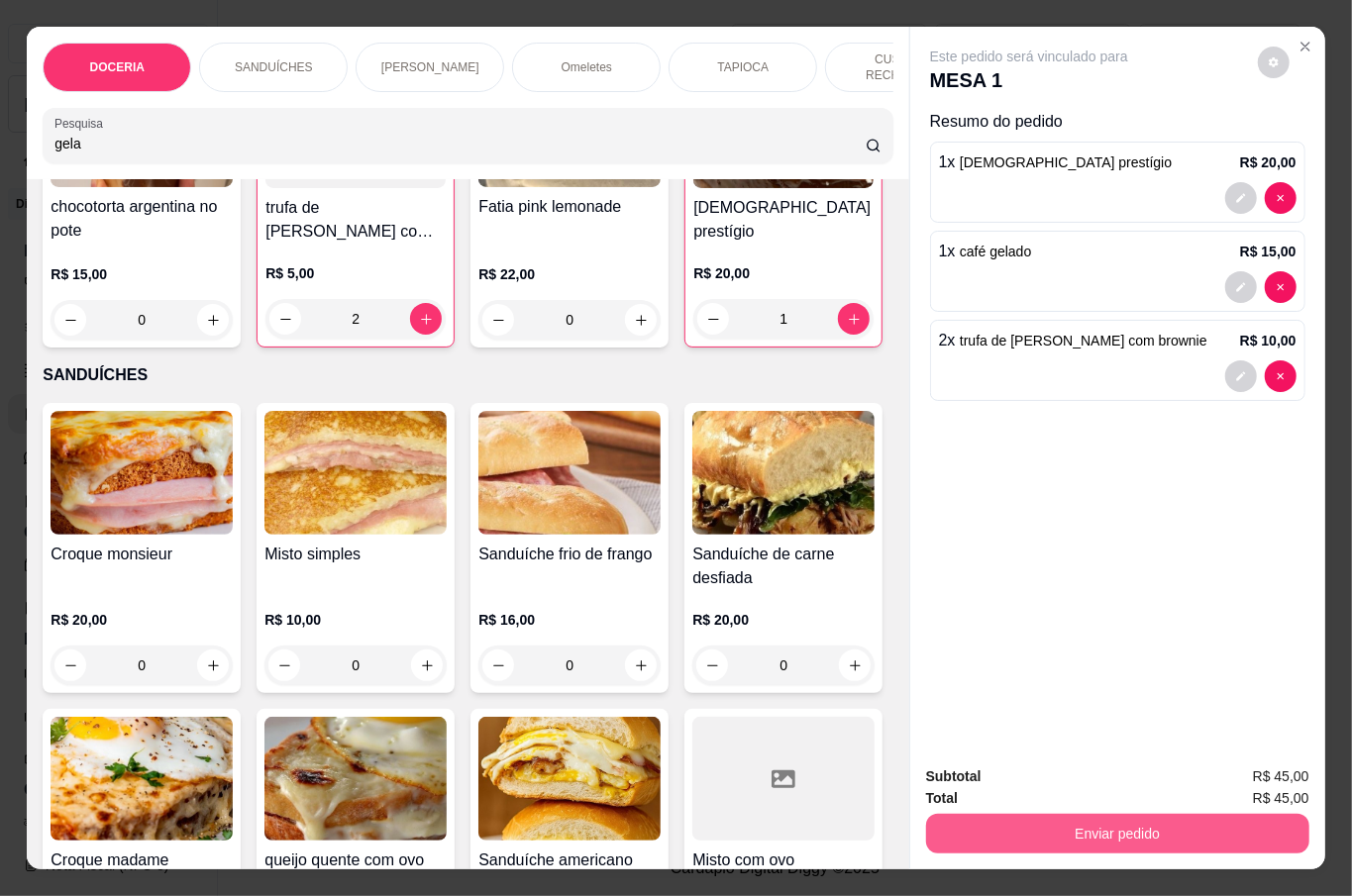 click on "Enviar pedido" at bounding box center (1117, 834) 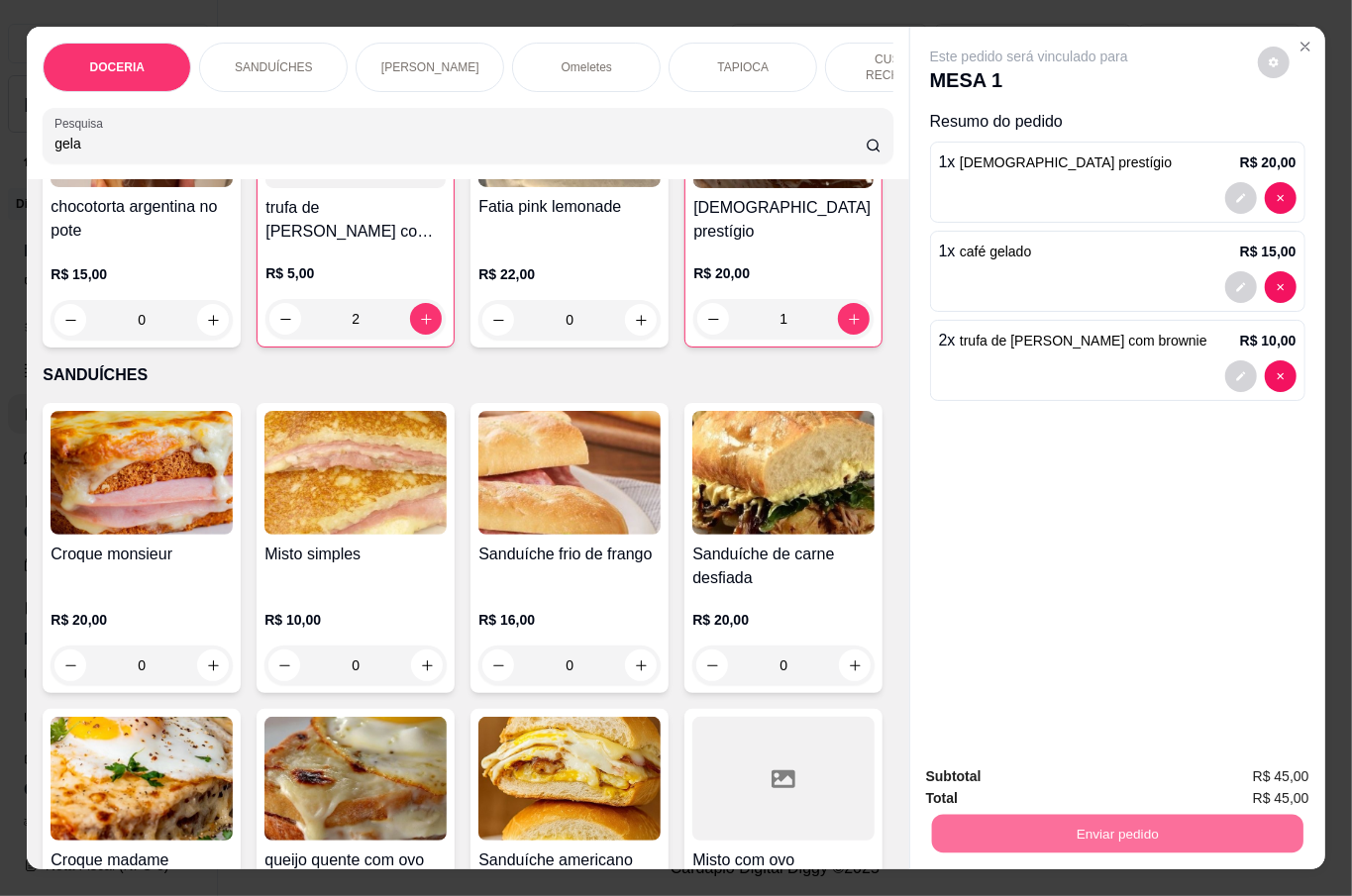 click on "Não registrar e enviar pedido" at bounding box center [1050, 775] 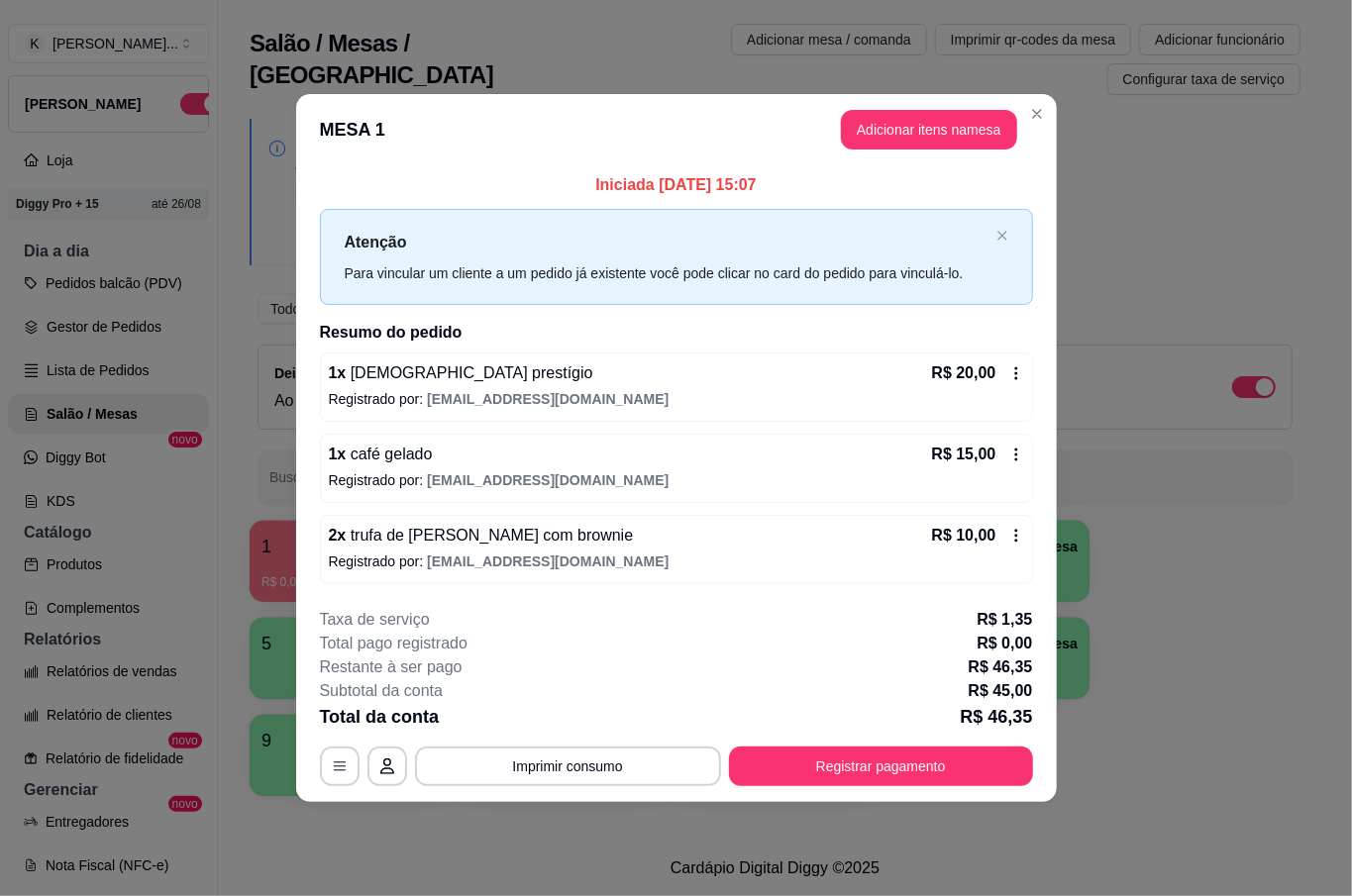 click on "R$ 10,00" at bounding box center (978, 536) 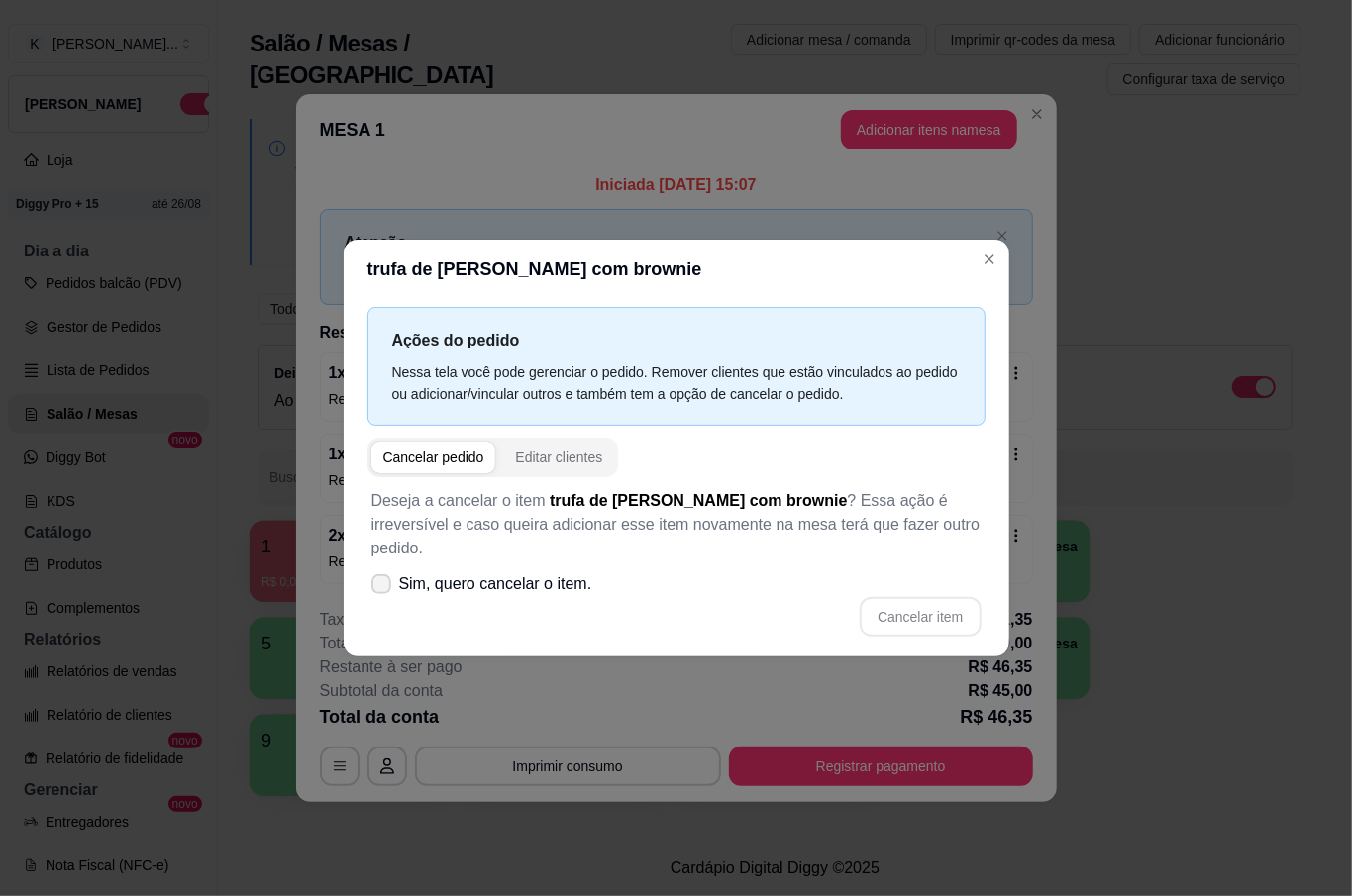 click on "Sim, quero cancelar o item." at bounding box center (495, 584) 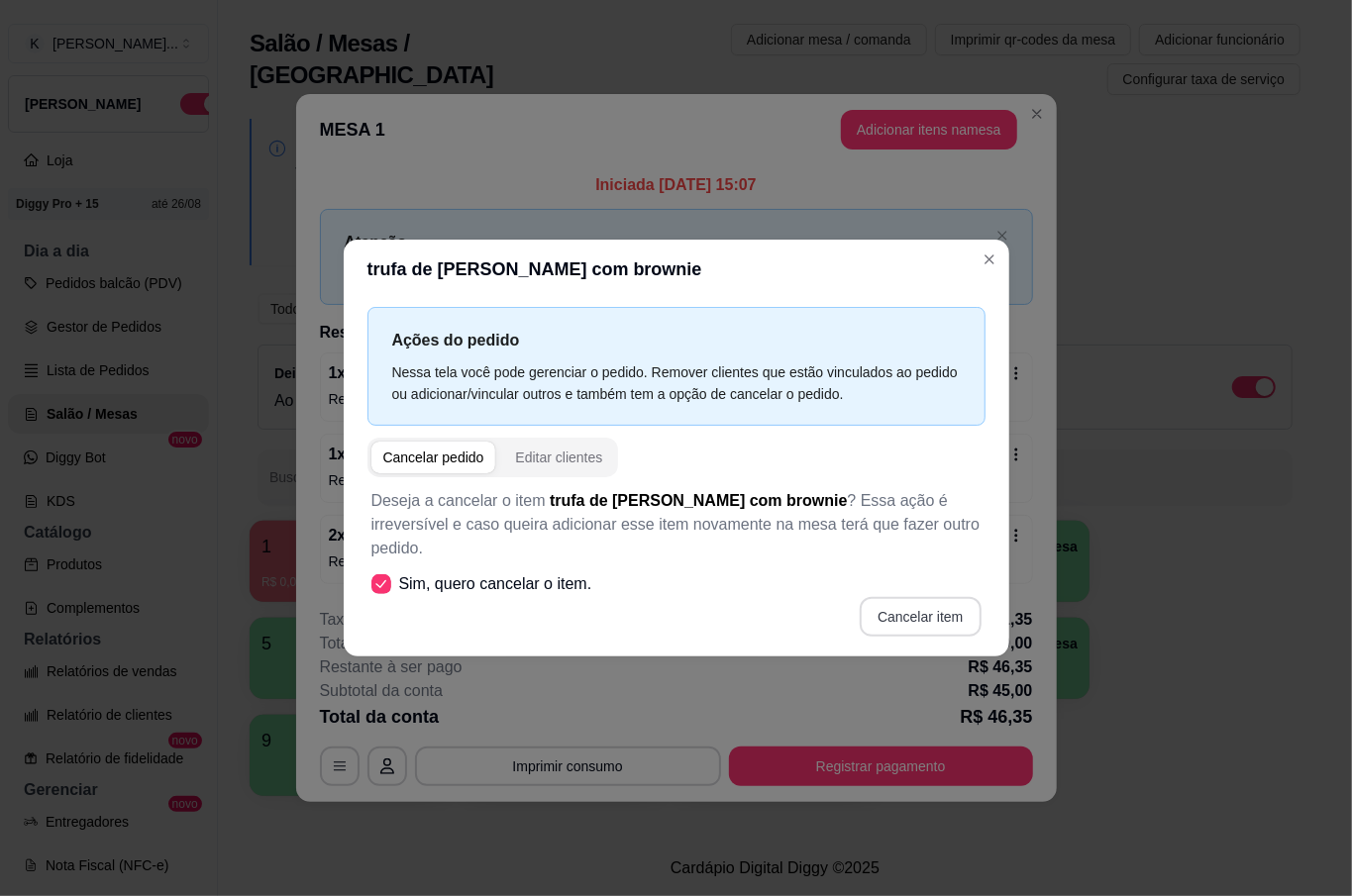 click on "Cancelar item" at bounding box center (920, 617) 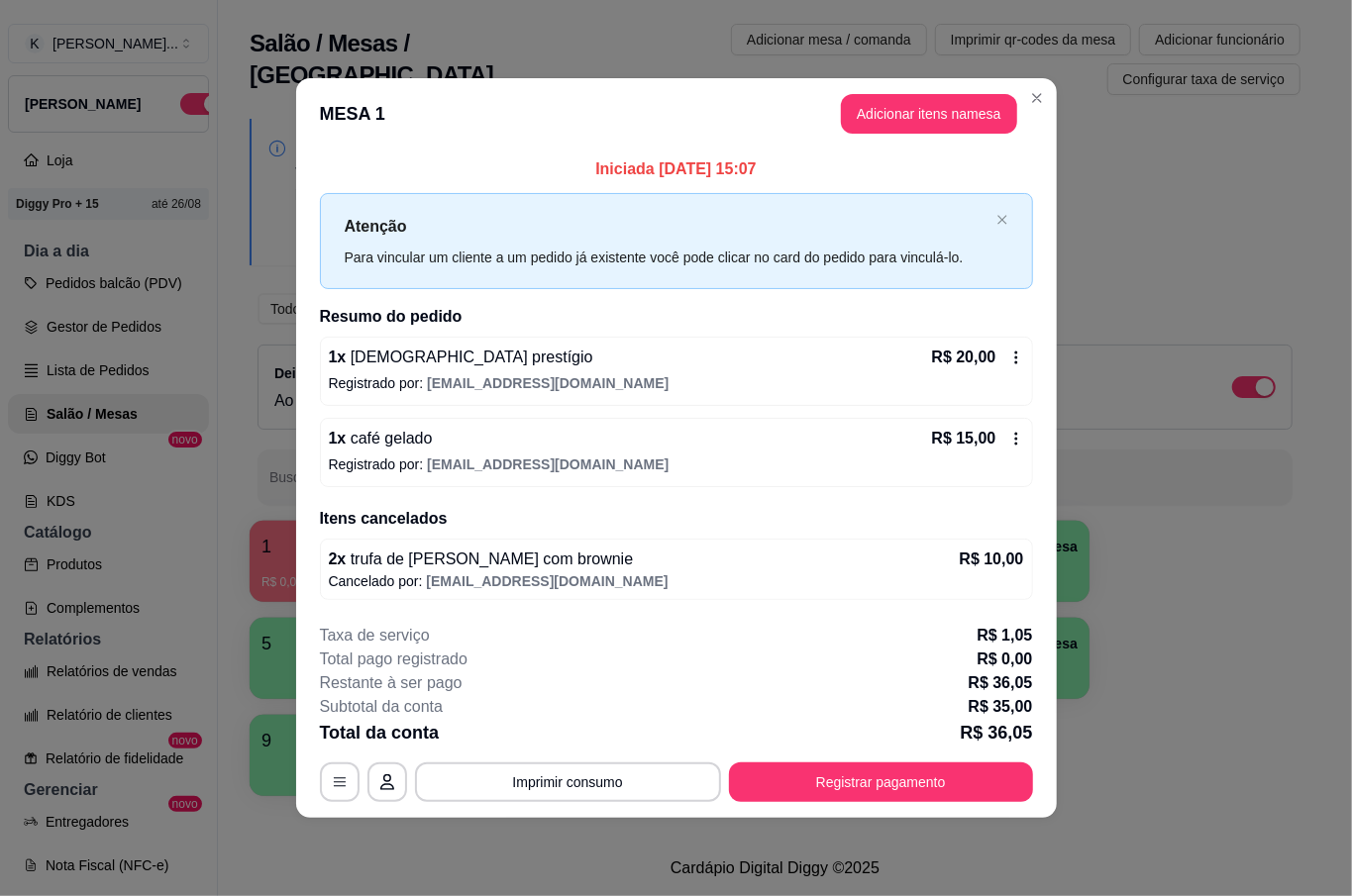 click on "MESA 1 Adicionar itens na  mesa" at bounding box center [676, 114] 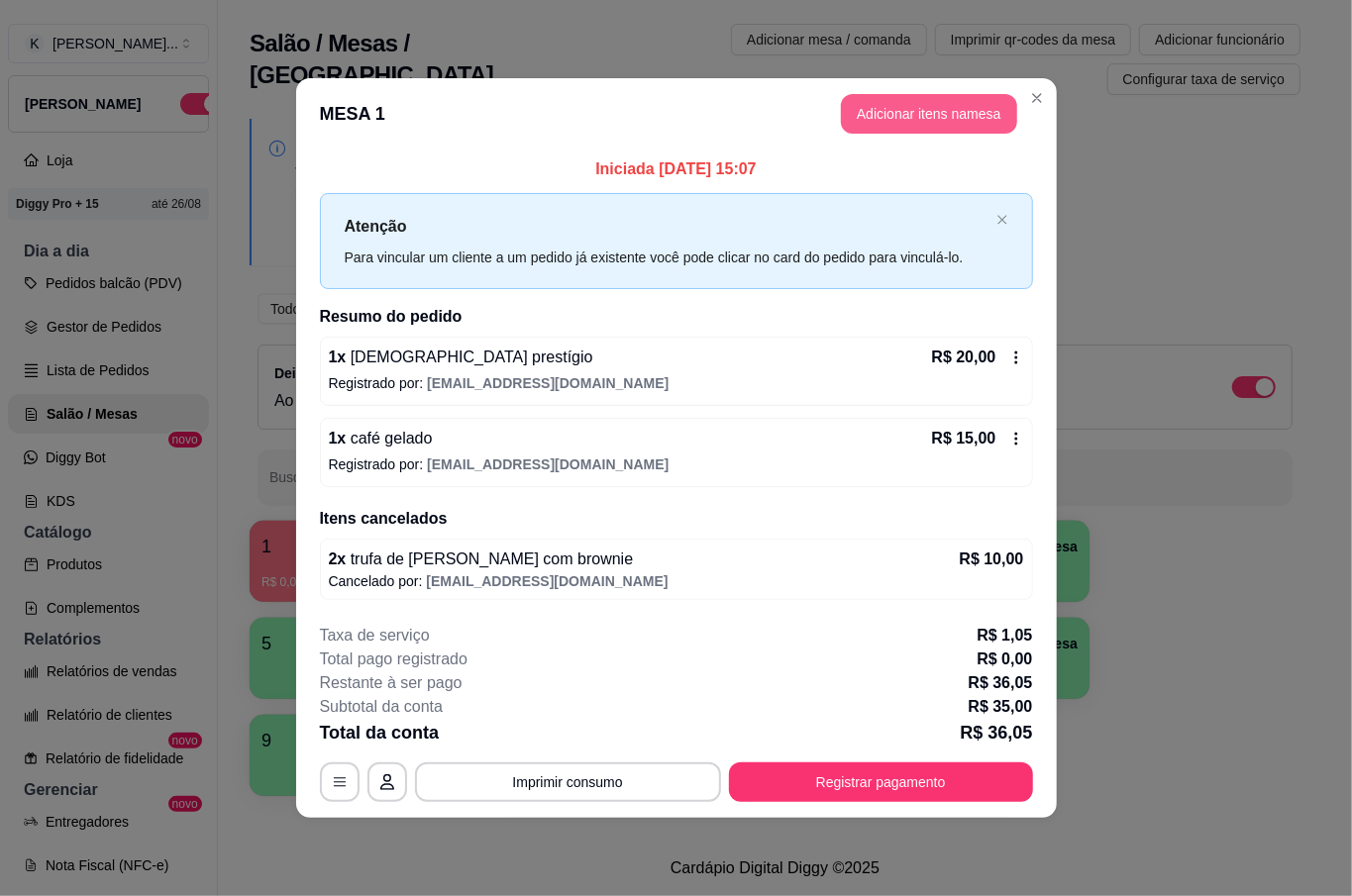 click on "Adicionar itens na  mesa" at bounding box center (929, 114) 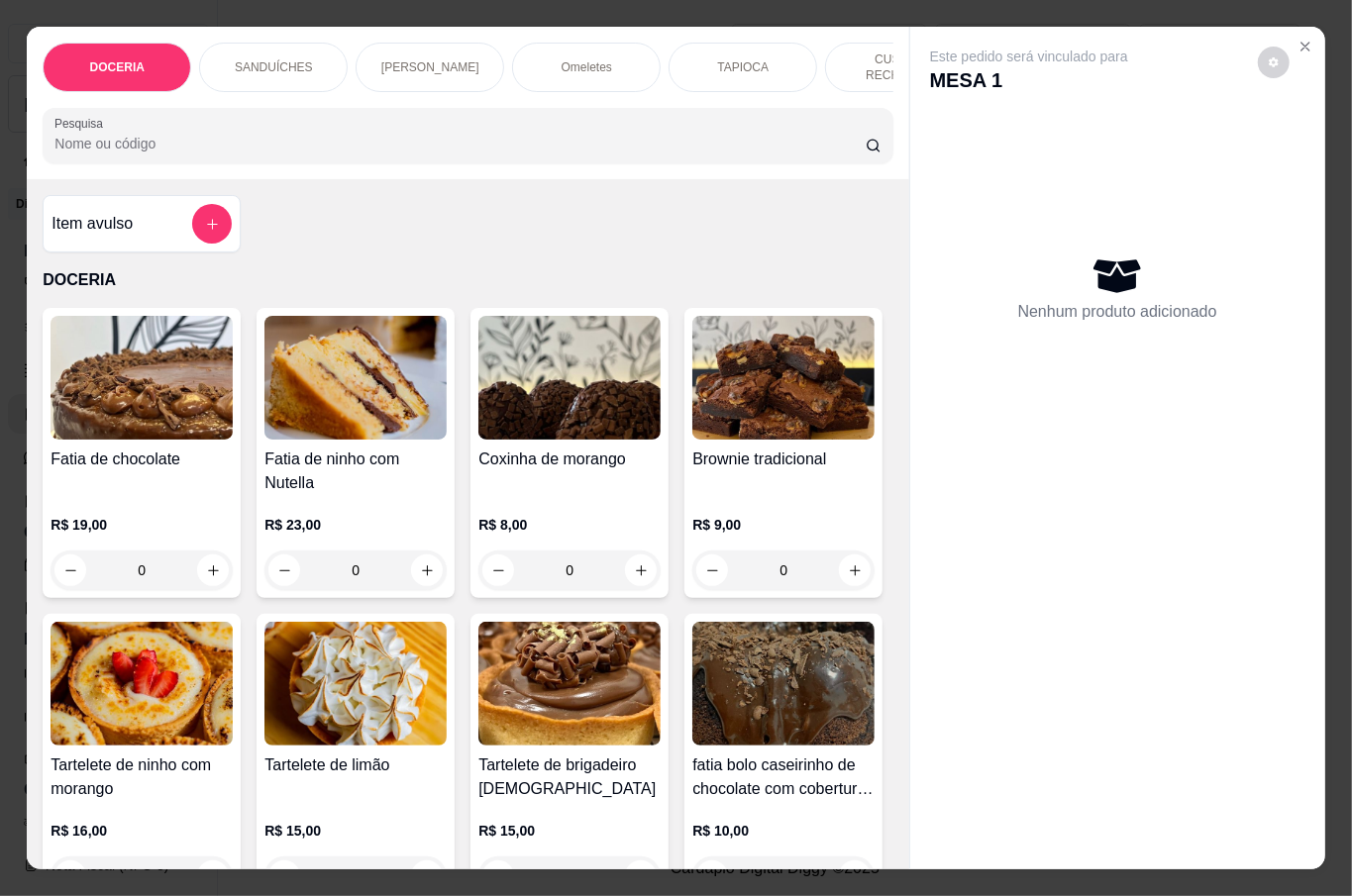 click on "0" at bounding box center [570, 570] 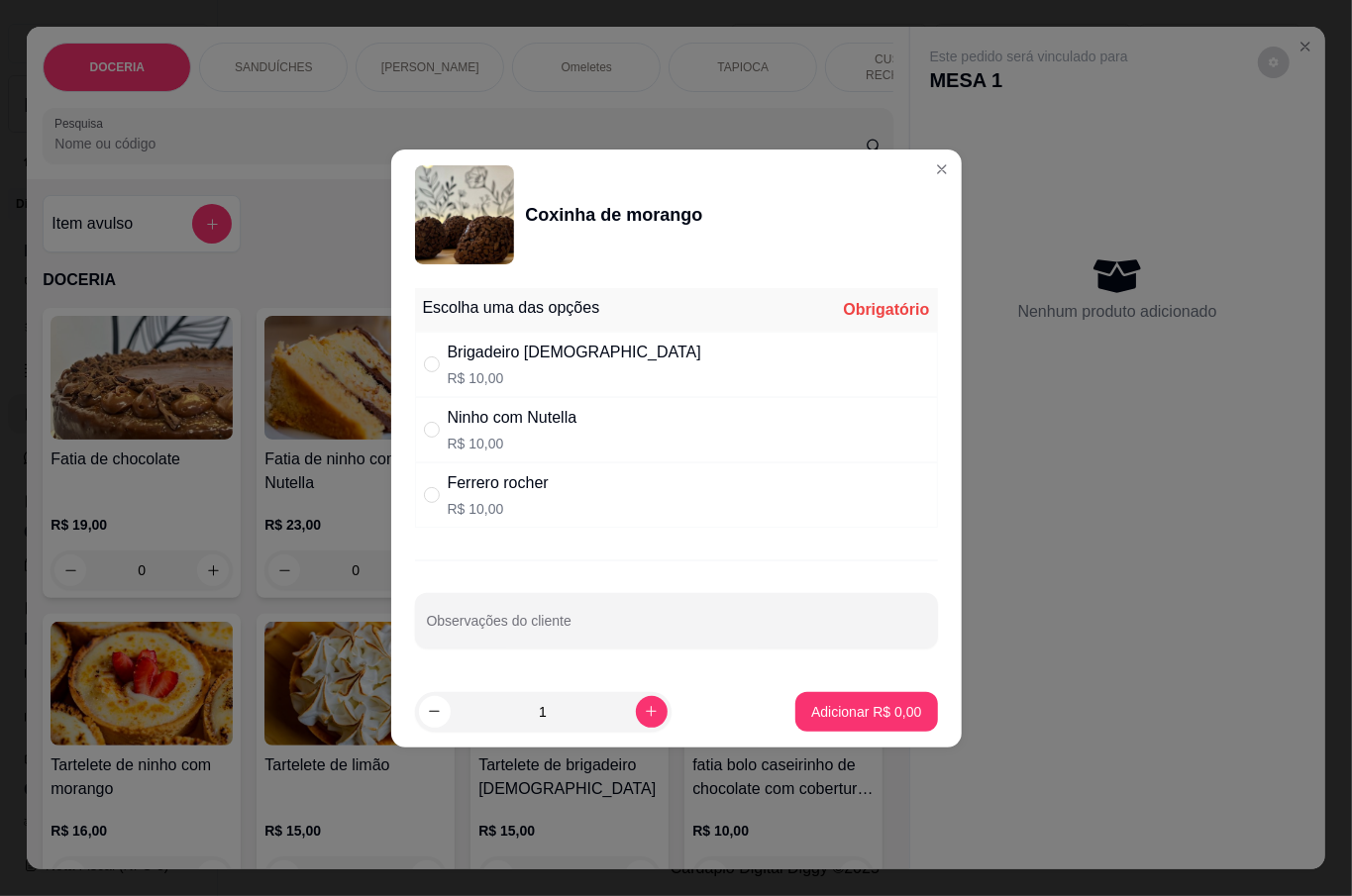 click on "Brigadeiro [DEMOGRAPHIC_DATA]" at bounding box center (574, 352) 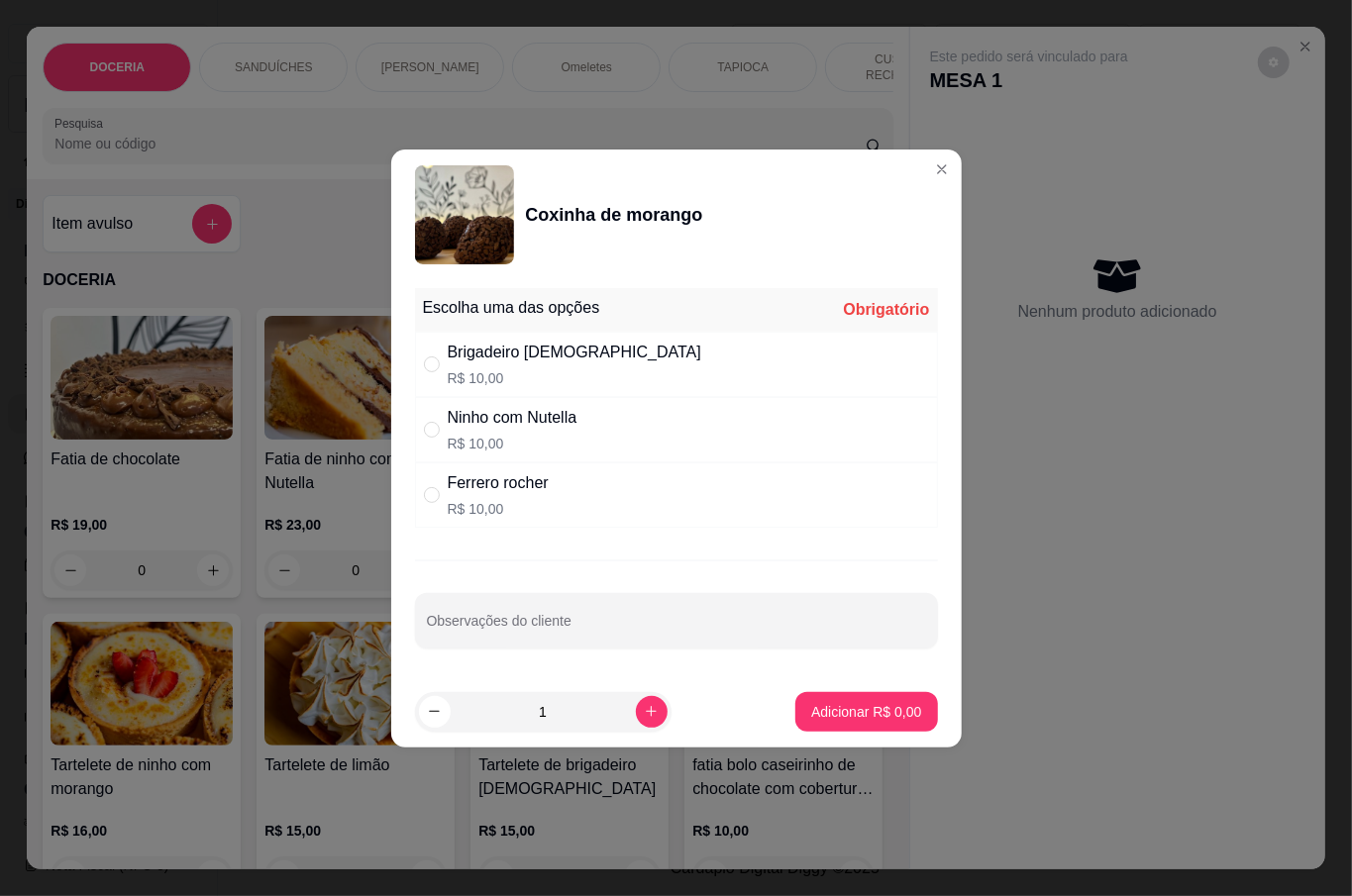 radio on "true" 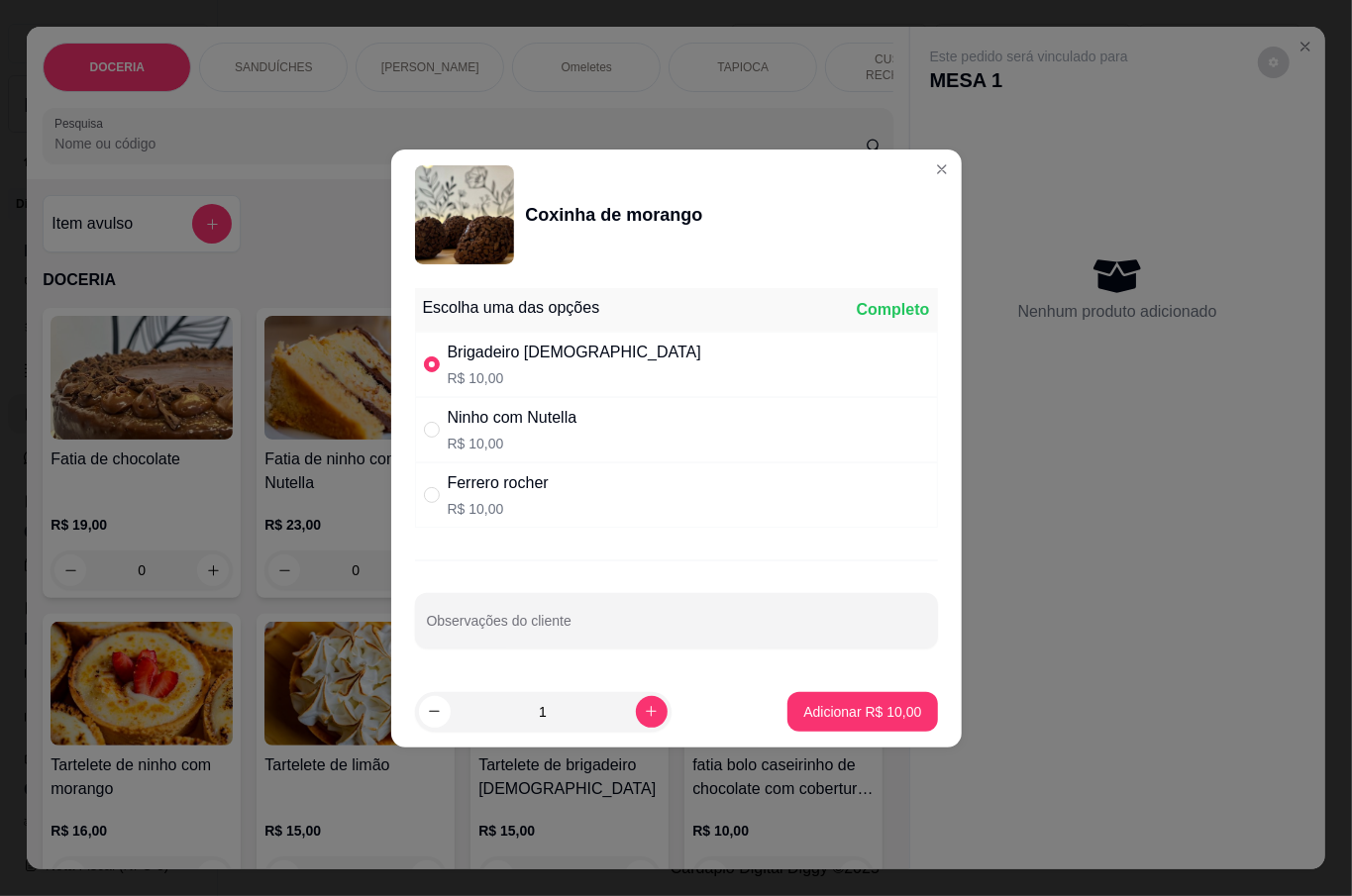 click 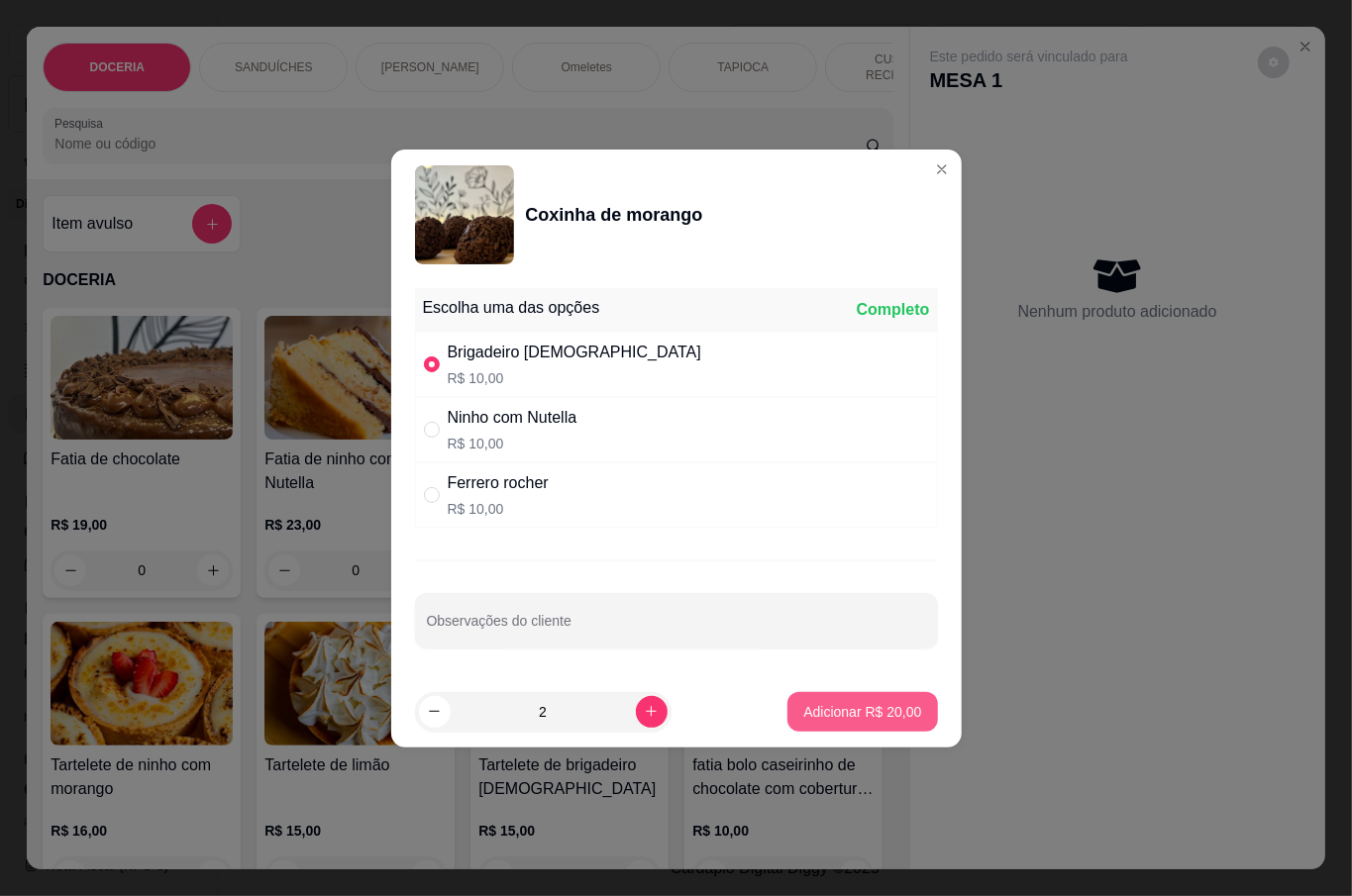 click on "Adicionar   R$ 20,00" at bounding box center [862, 712] 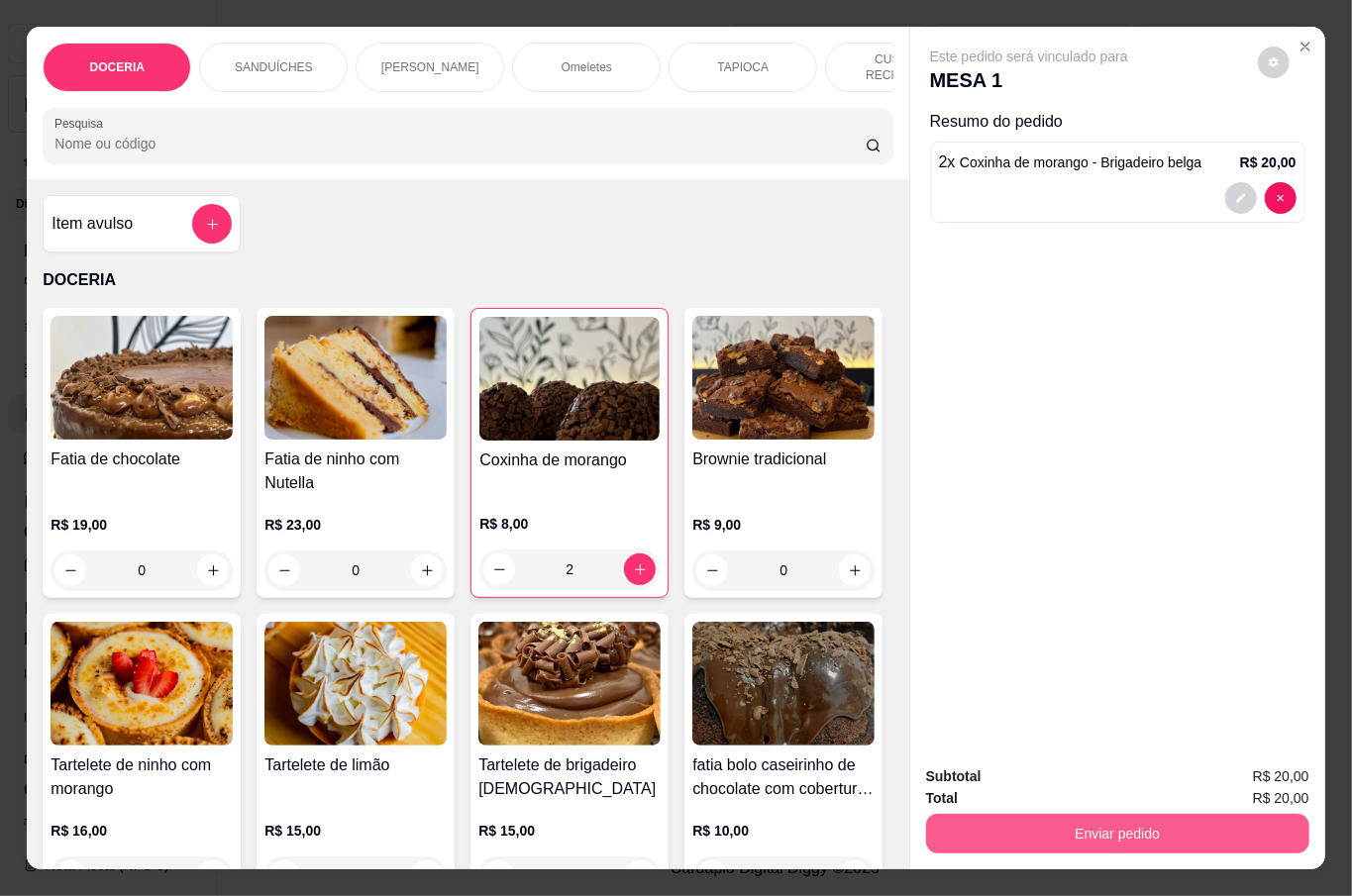 click on "Enviar pedido" at bounding box center [1117, 834] 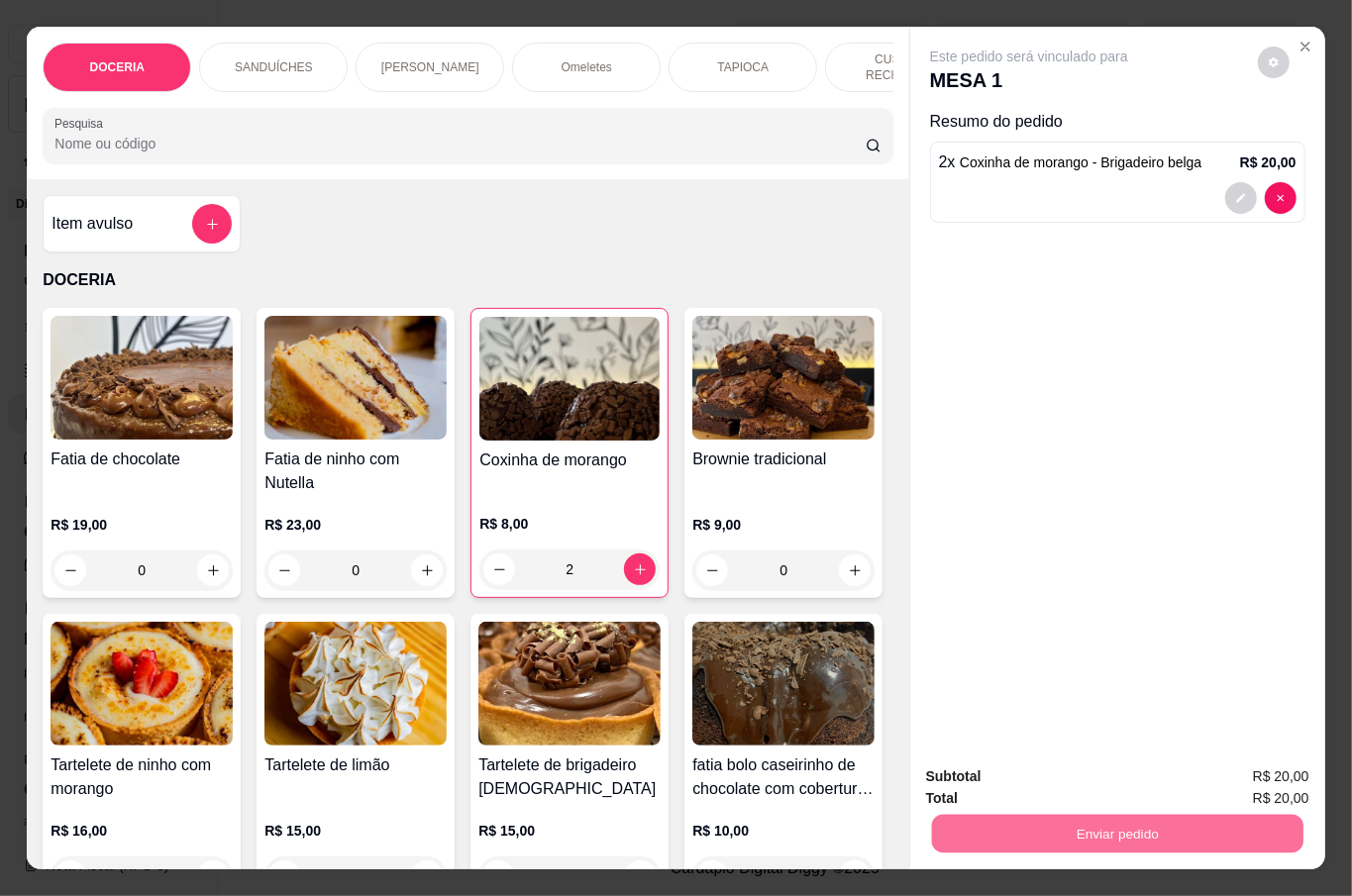 click on "Não registrar e enviar pedido" at bounding box center [1050, 775] 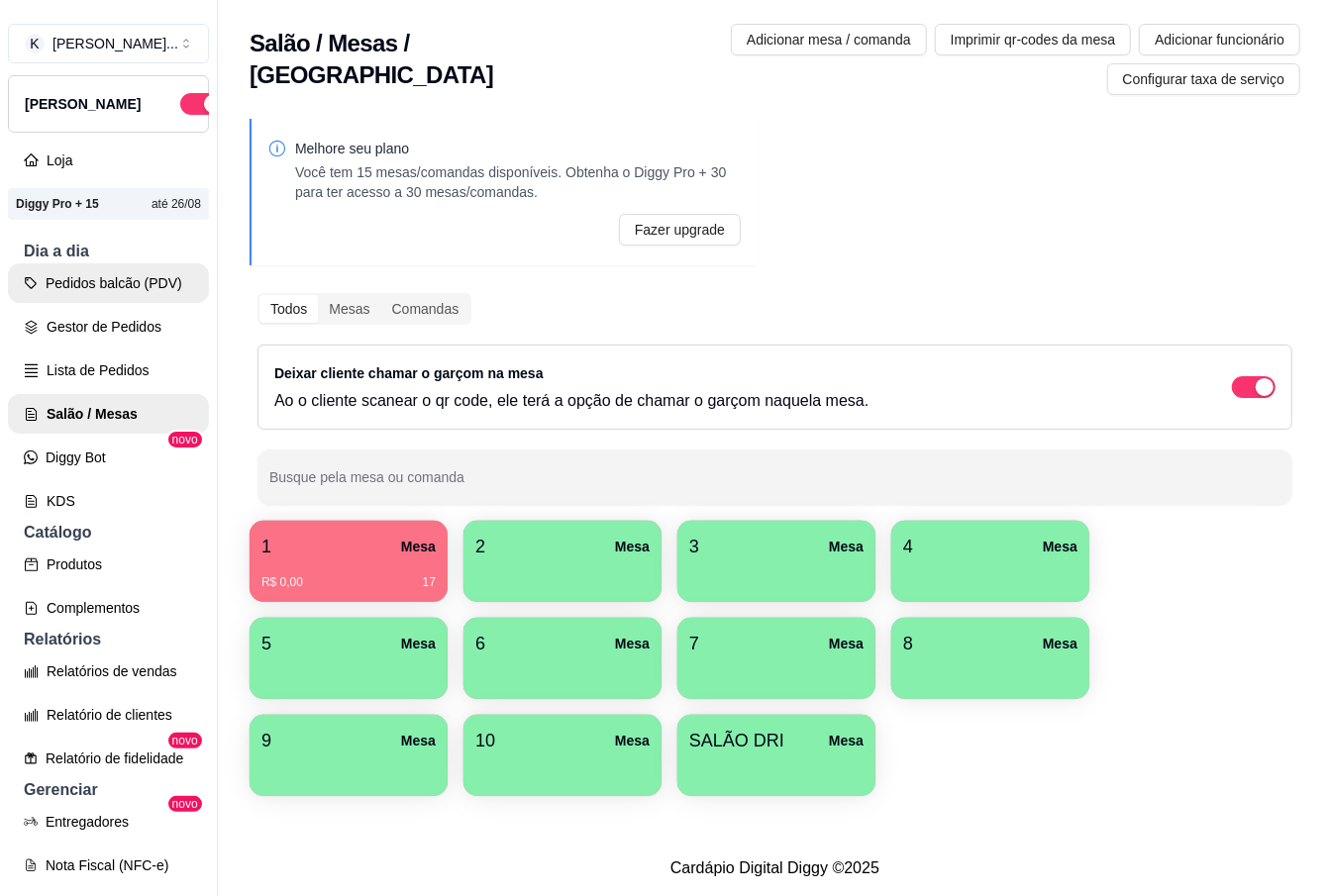 click on "Pedidos balcão (PDV)" at bounding box center [108, 283] 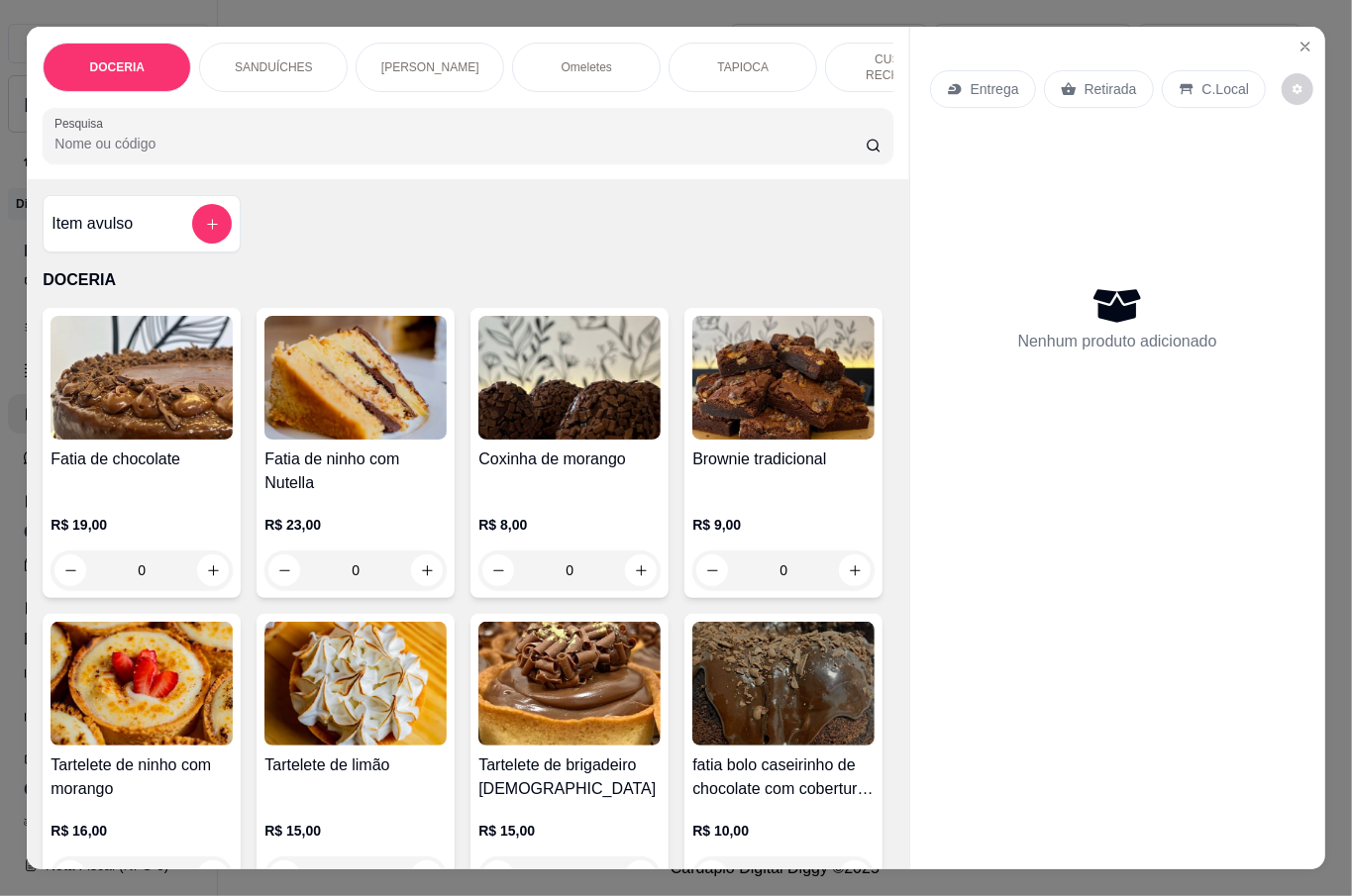 click on "0" at bounding box center [570, 570] 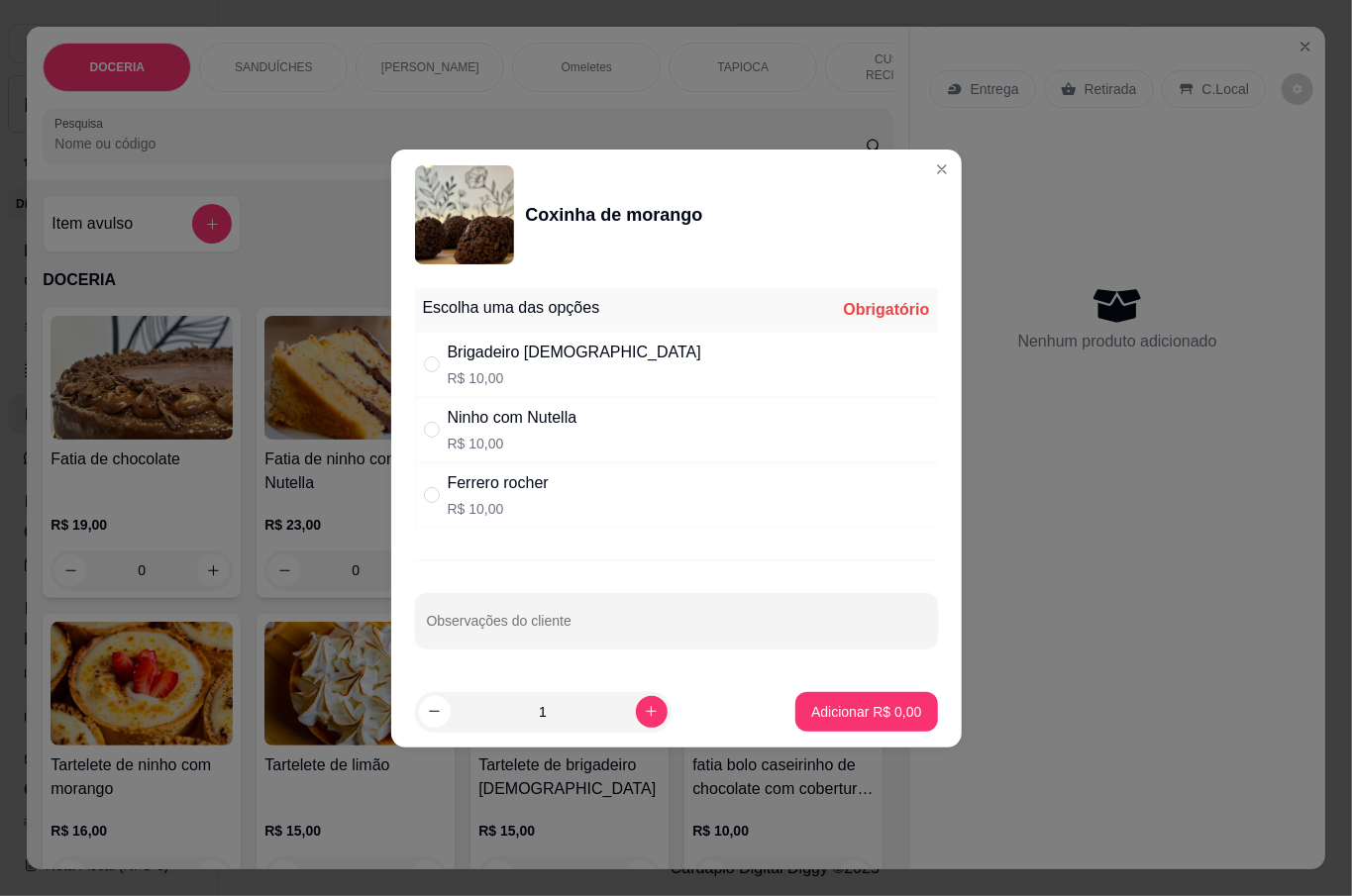 drag, startPoint x: 612, startPoint y: 361, endPoint x: 646, endPoint y: 457, distance: 101.84302 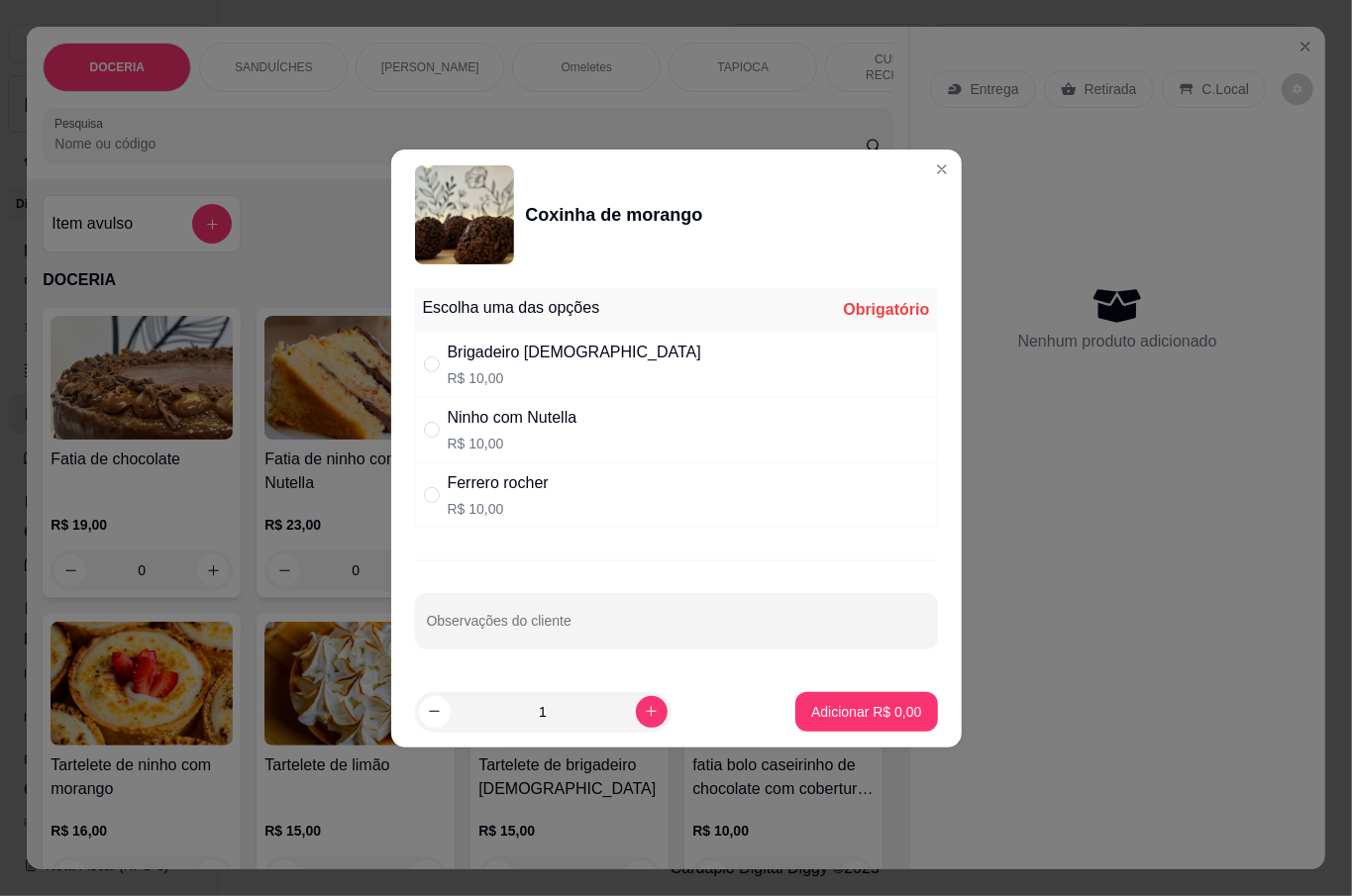 radio on "true" 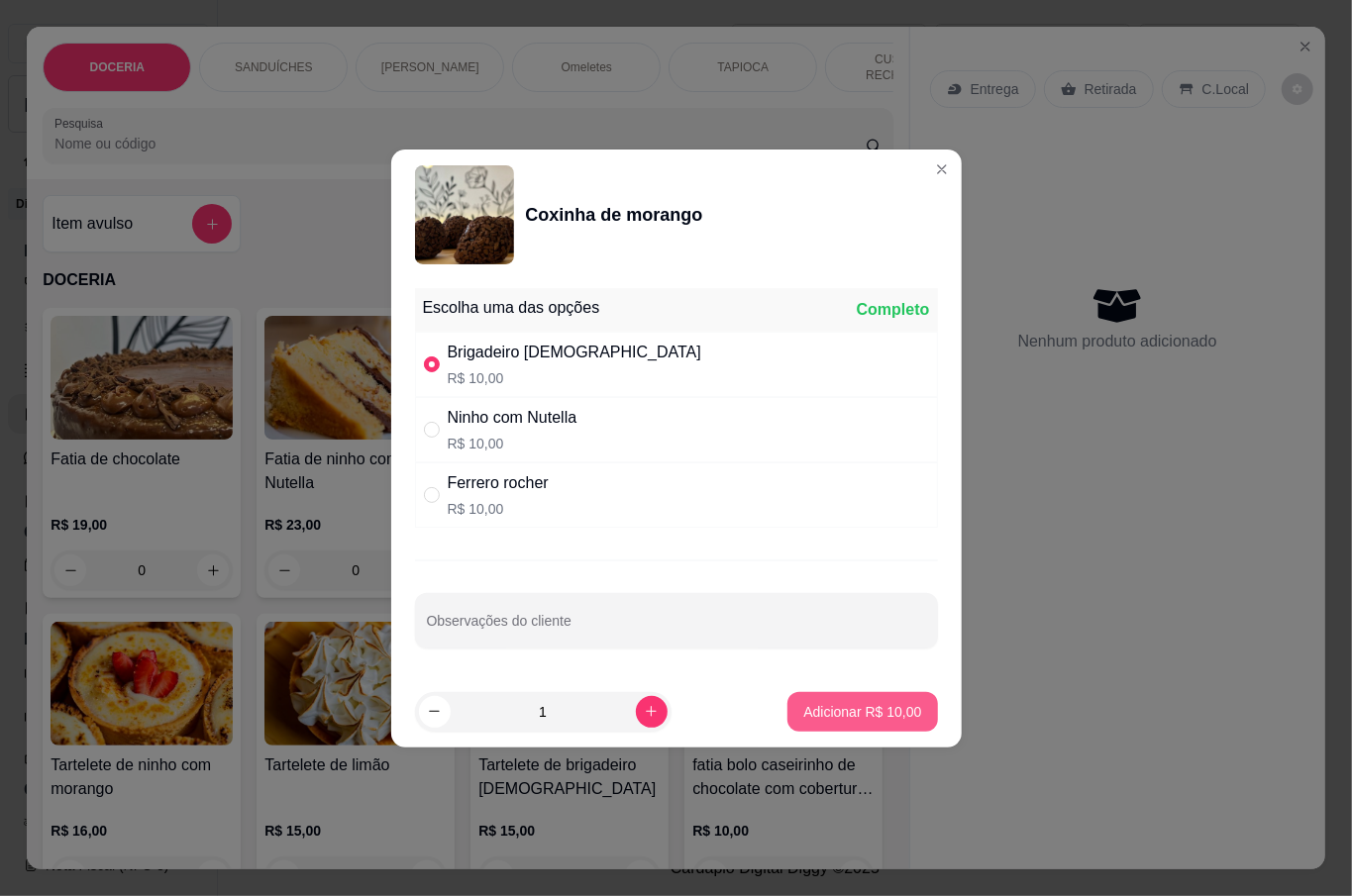 click on "Adicionar   R$ 10,00" at bounding box center (862, 712) 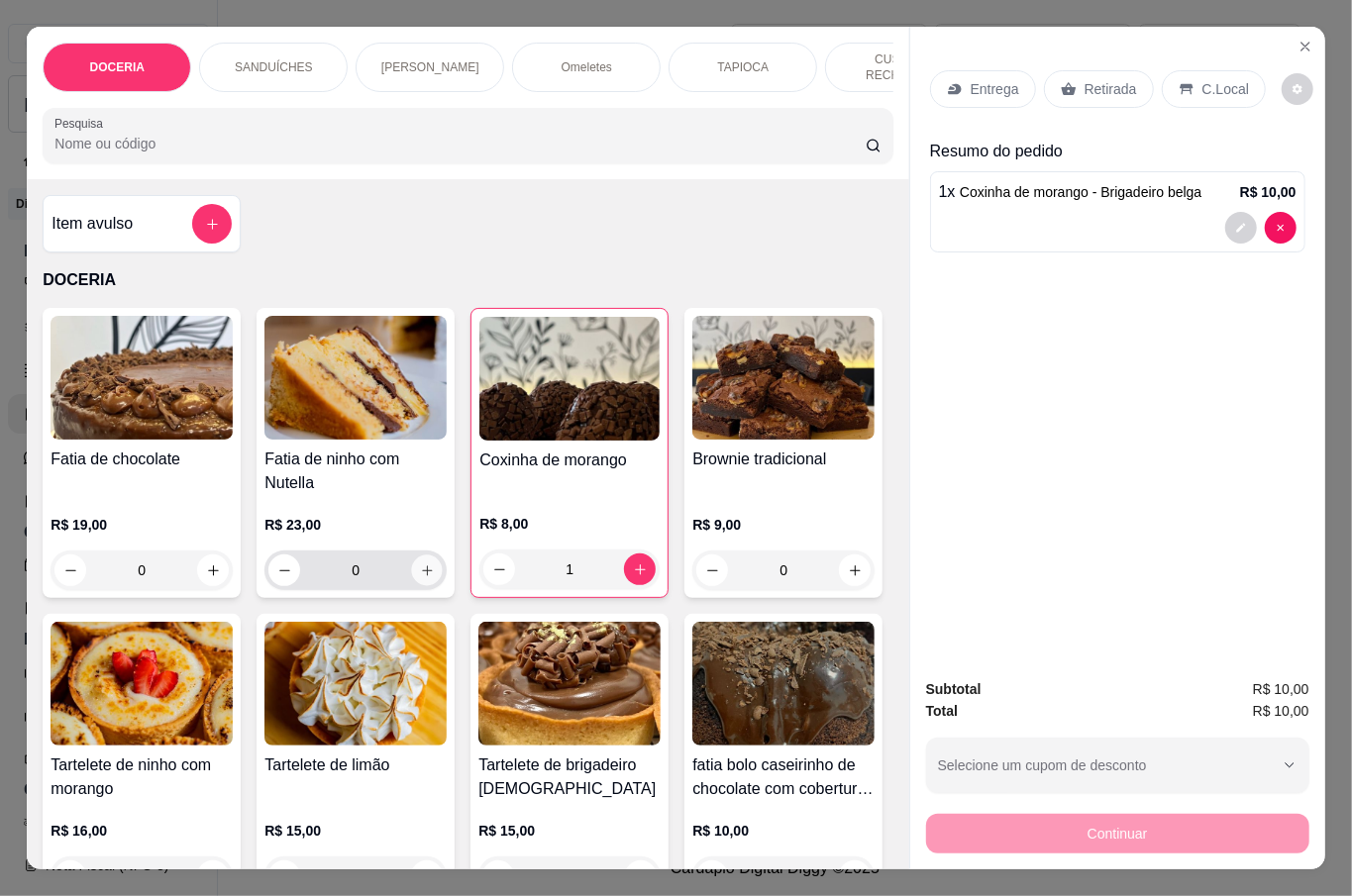 click 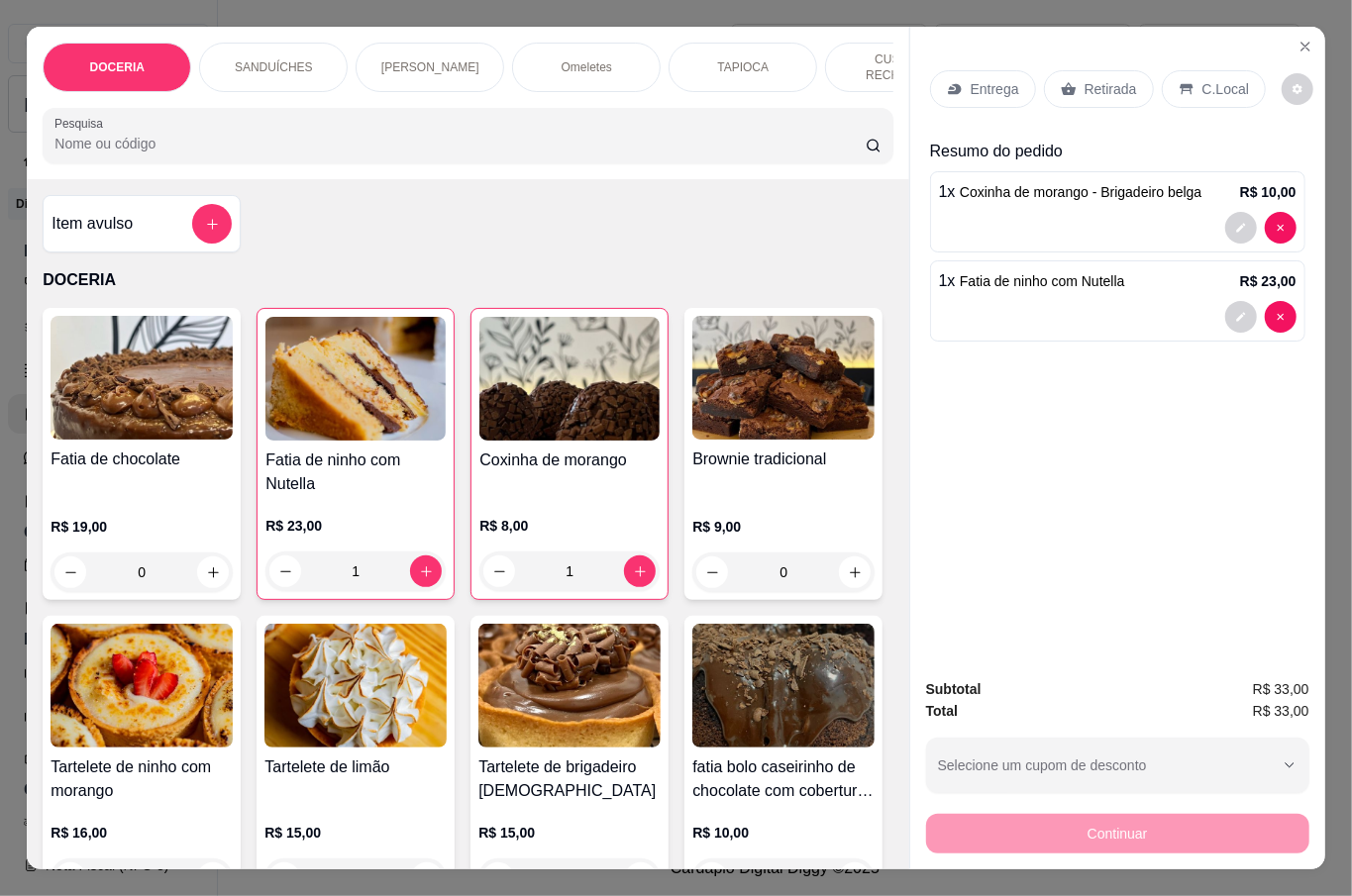 click on "Retirada" at bounding box center (1110, 89) 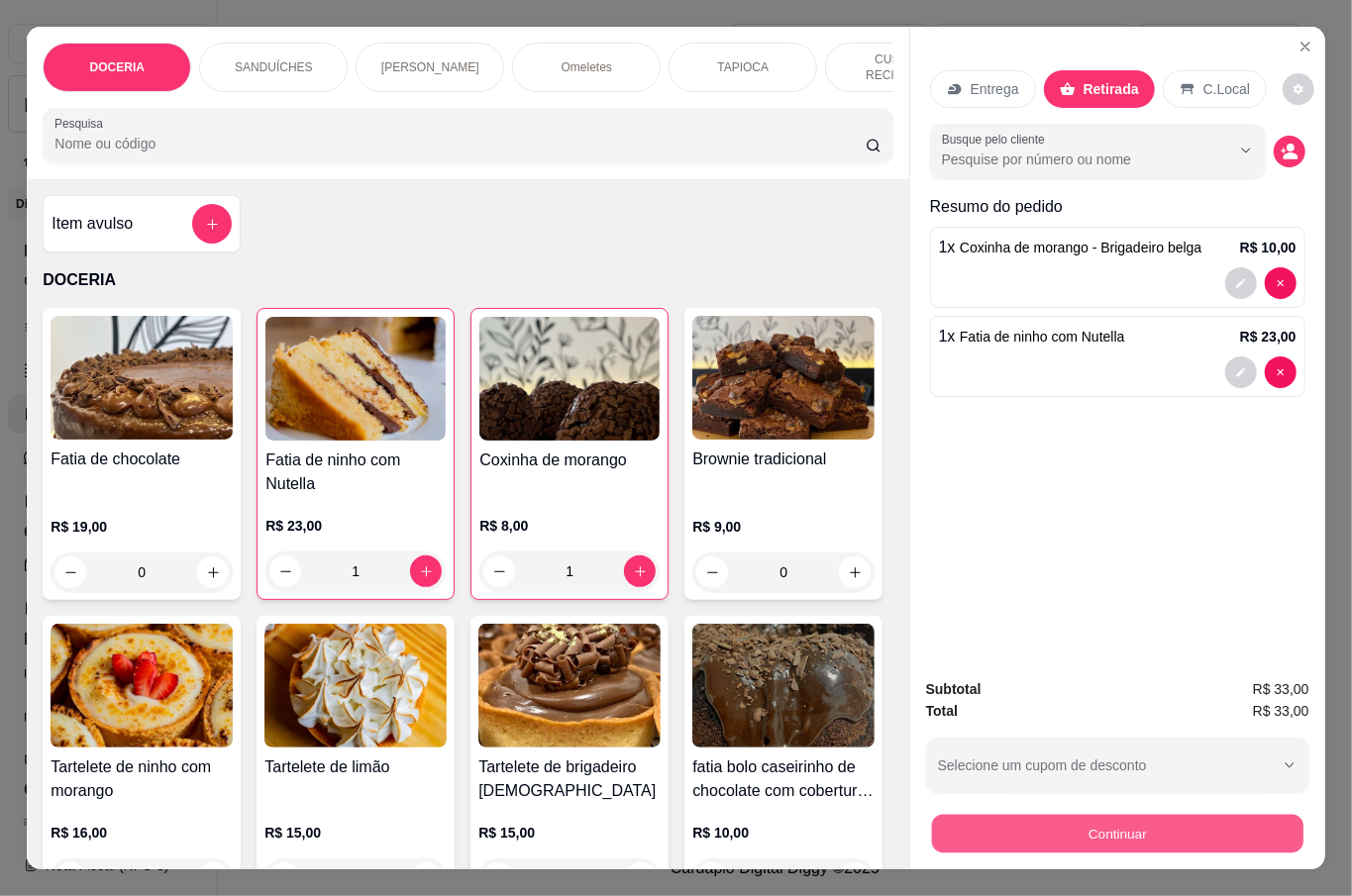 click on "Continuar" at bounding box center (1116, 833) 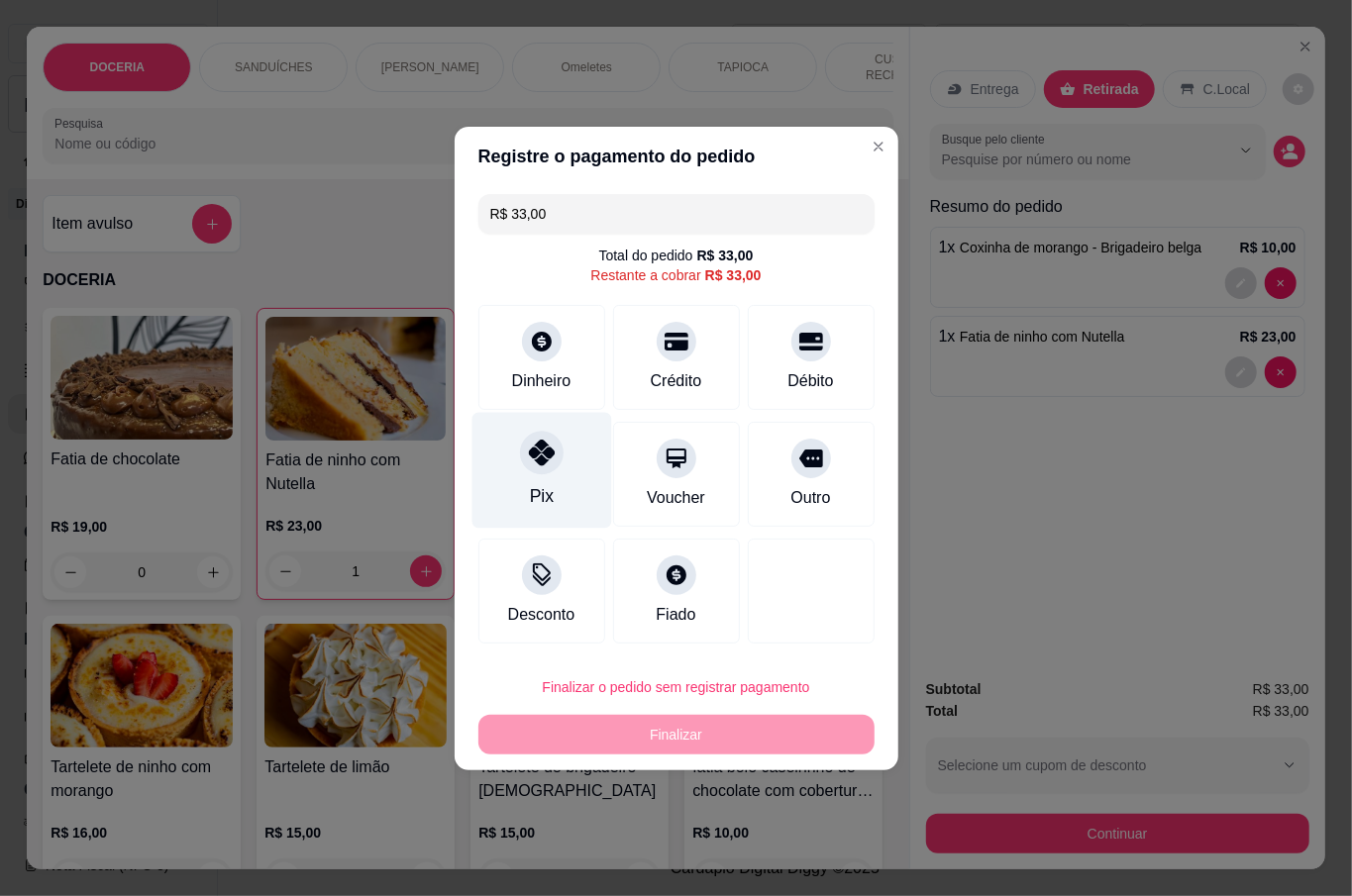 click on "Pix" at bounding box center (541, 469) 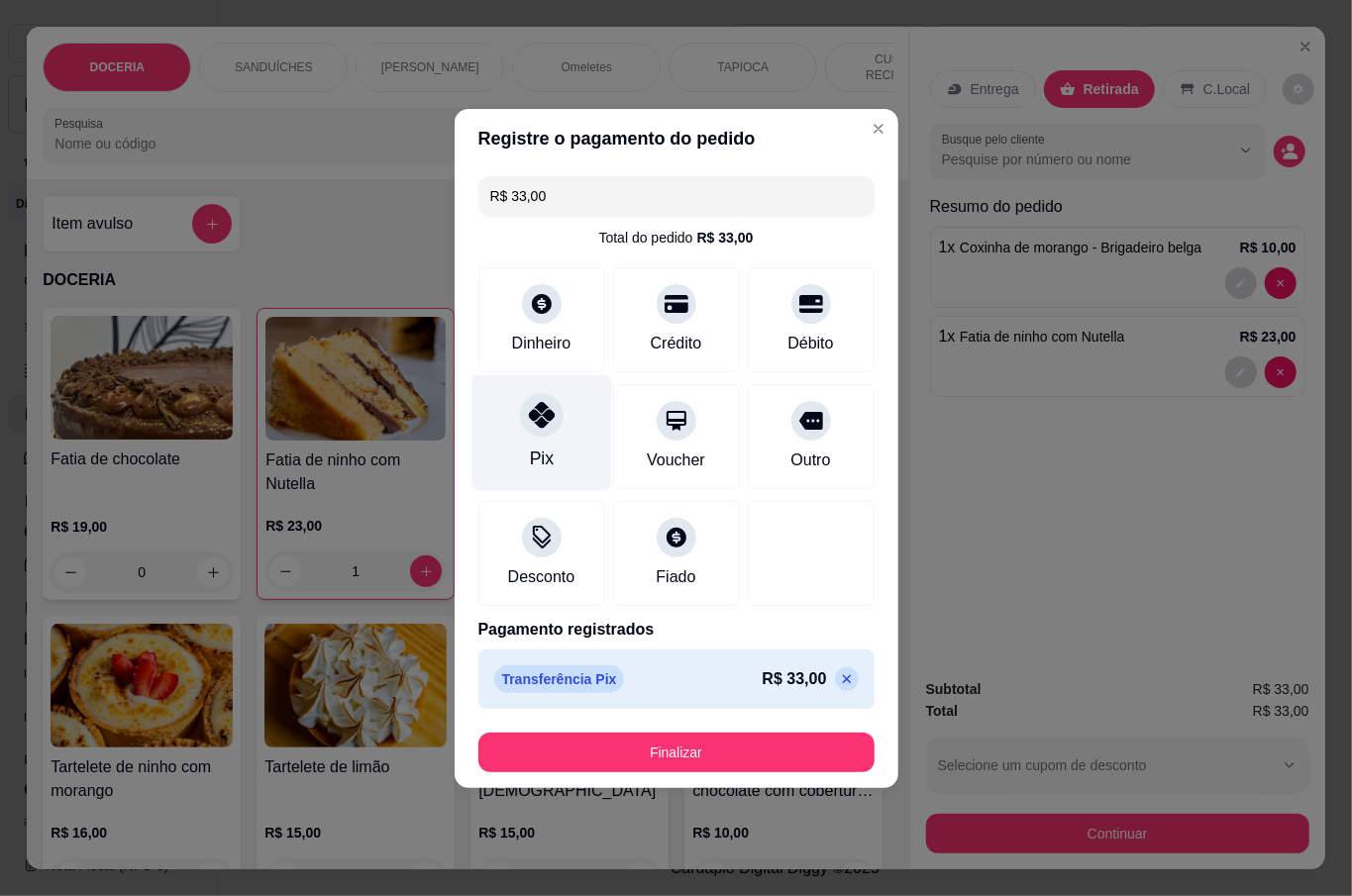 type on "R$ 0,00" 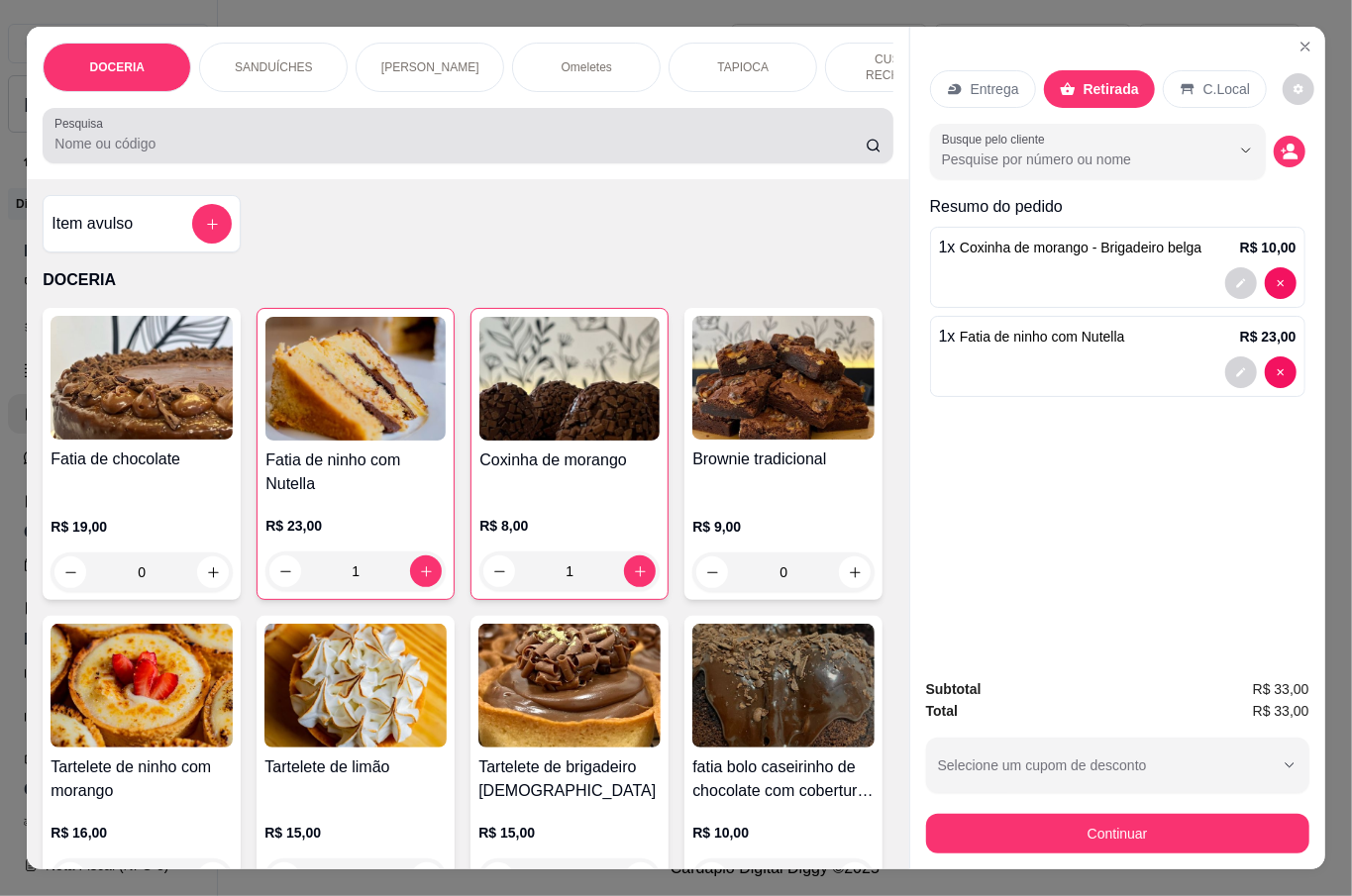 click on "Pesquisa" at bounding box center [460, 144] 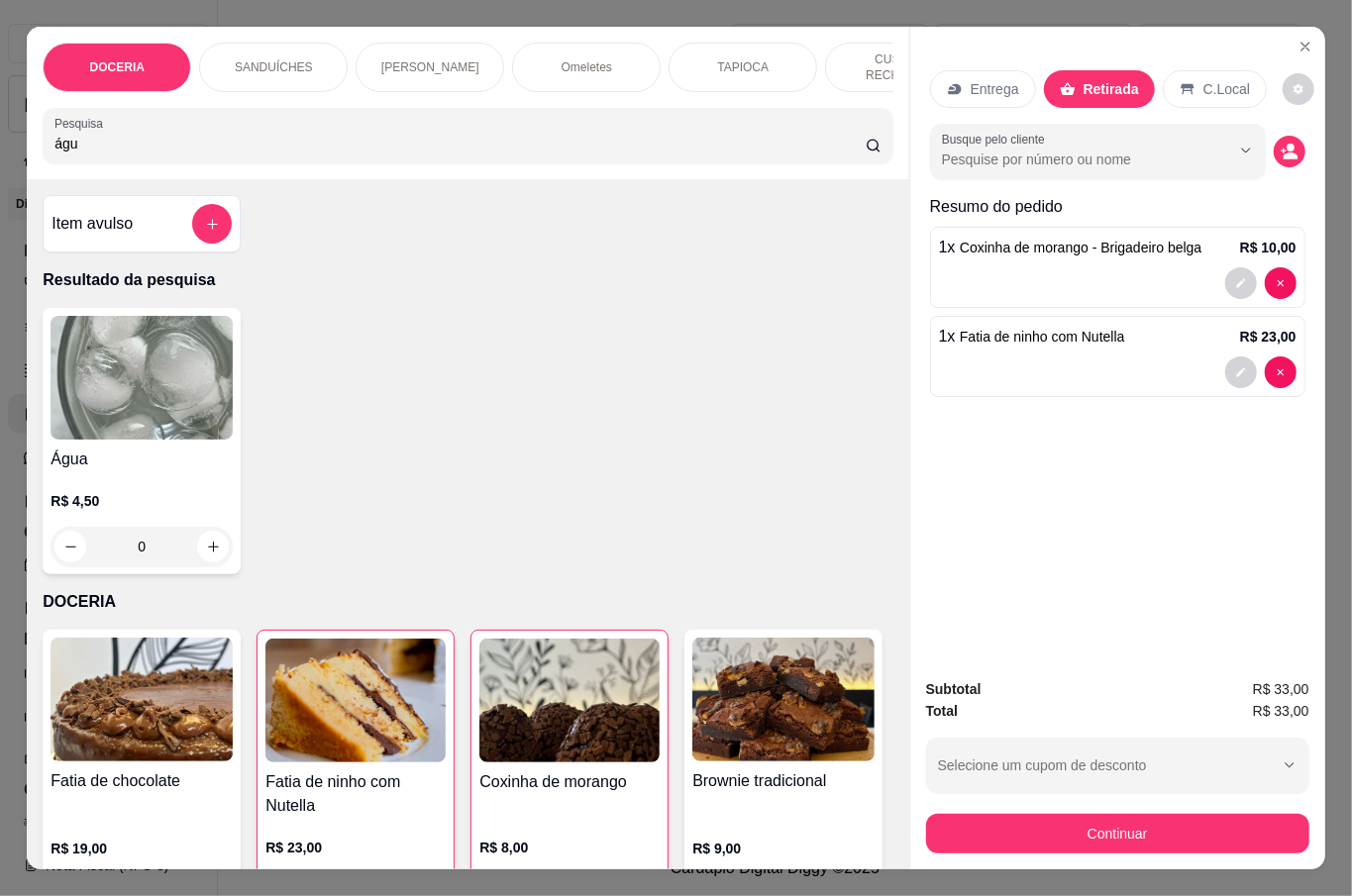 type on "águ" 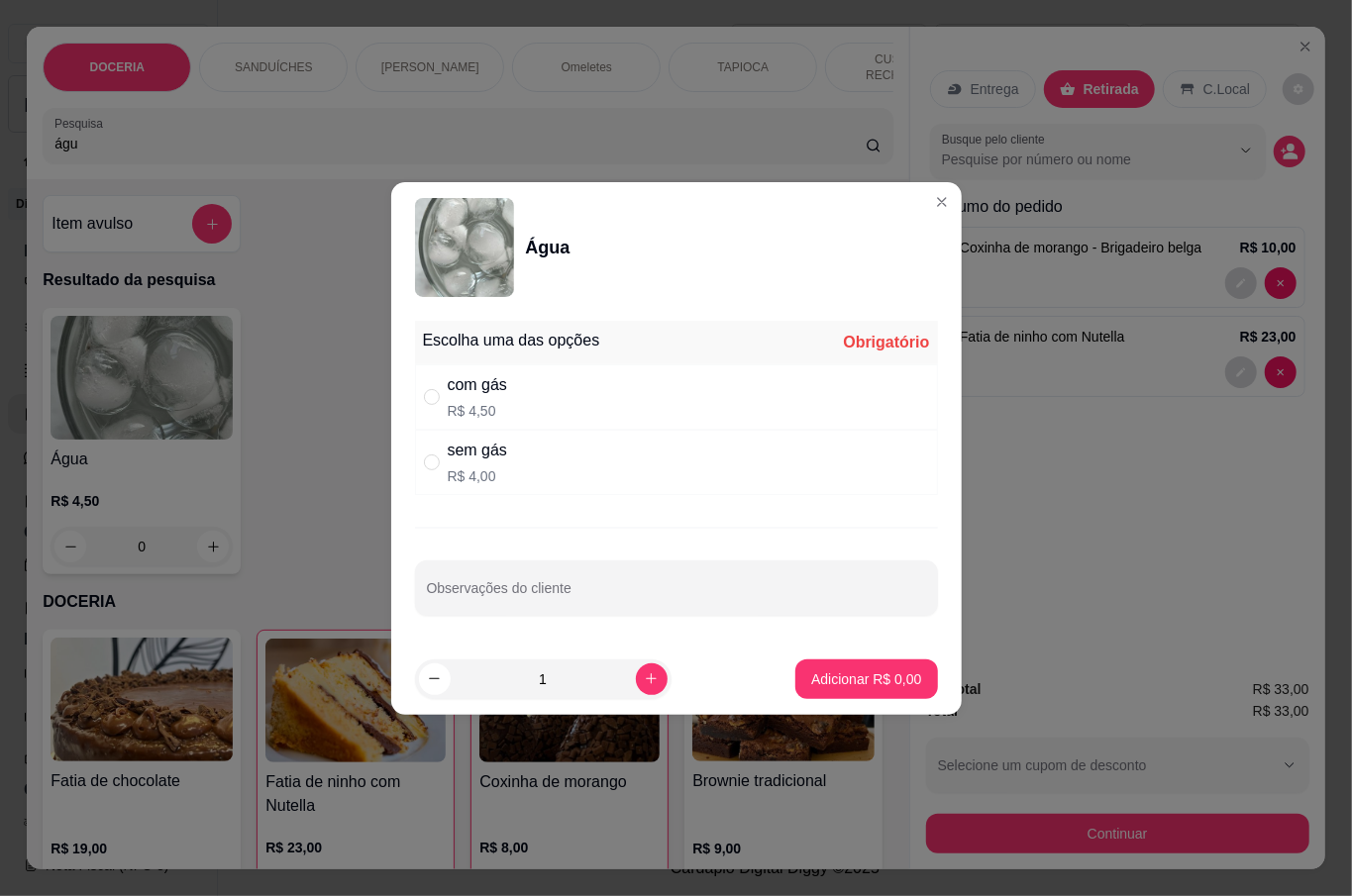 click on "com gás  R$ 4,50" at bounding box center (676, 397) 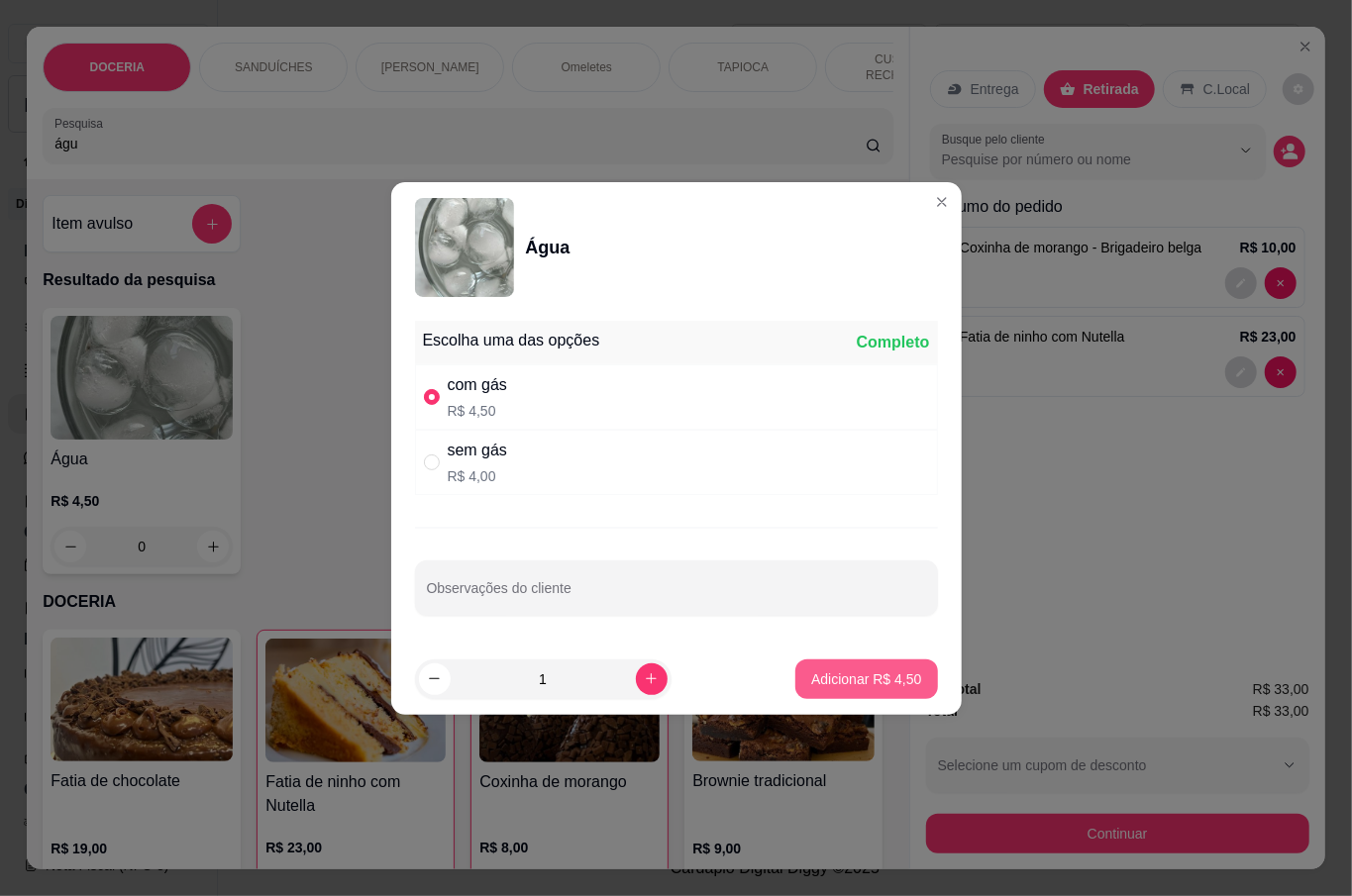 click on "Adicionar   R$ 4,50" at bounding box center (866, 679) 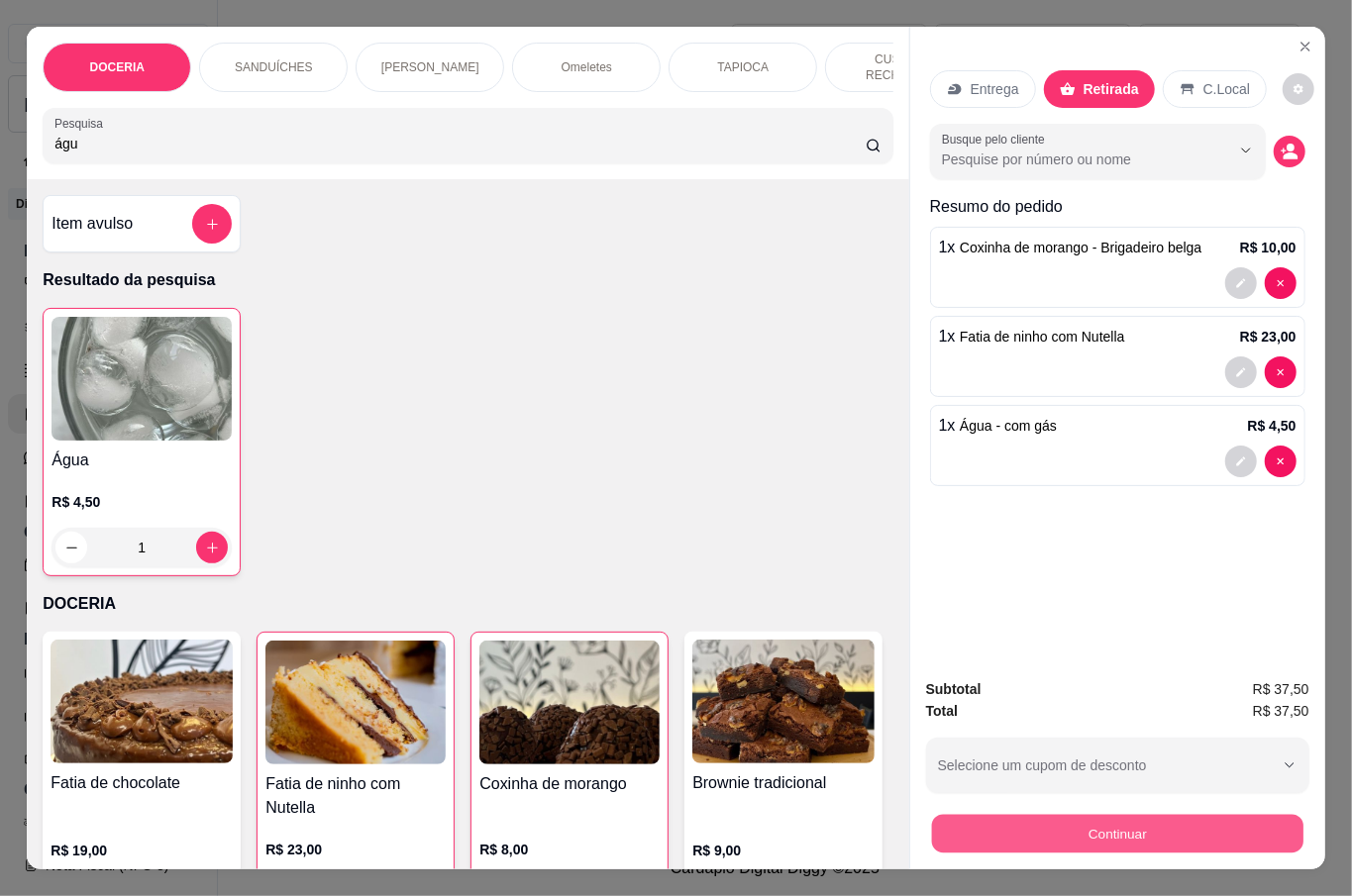 click on "Continuar" at bounding box center (1116, 833) 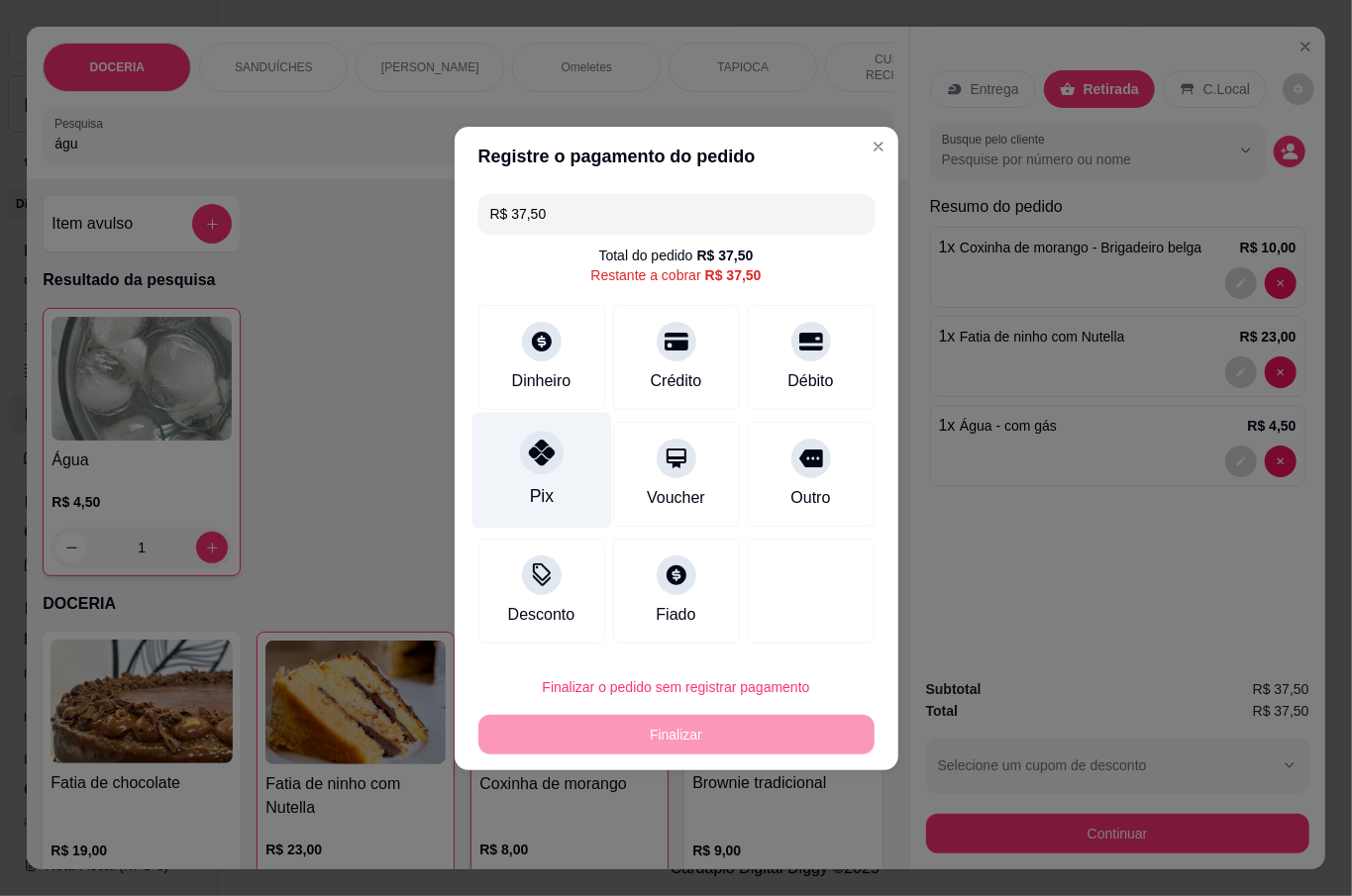 click on "Pix" at bounding box center [541, 469] 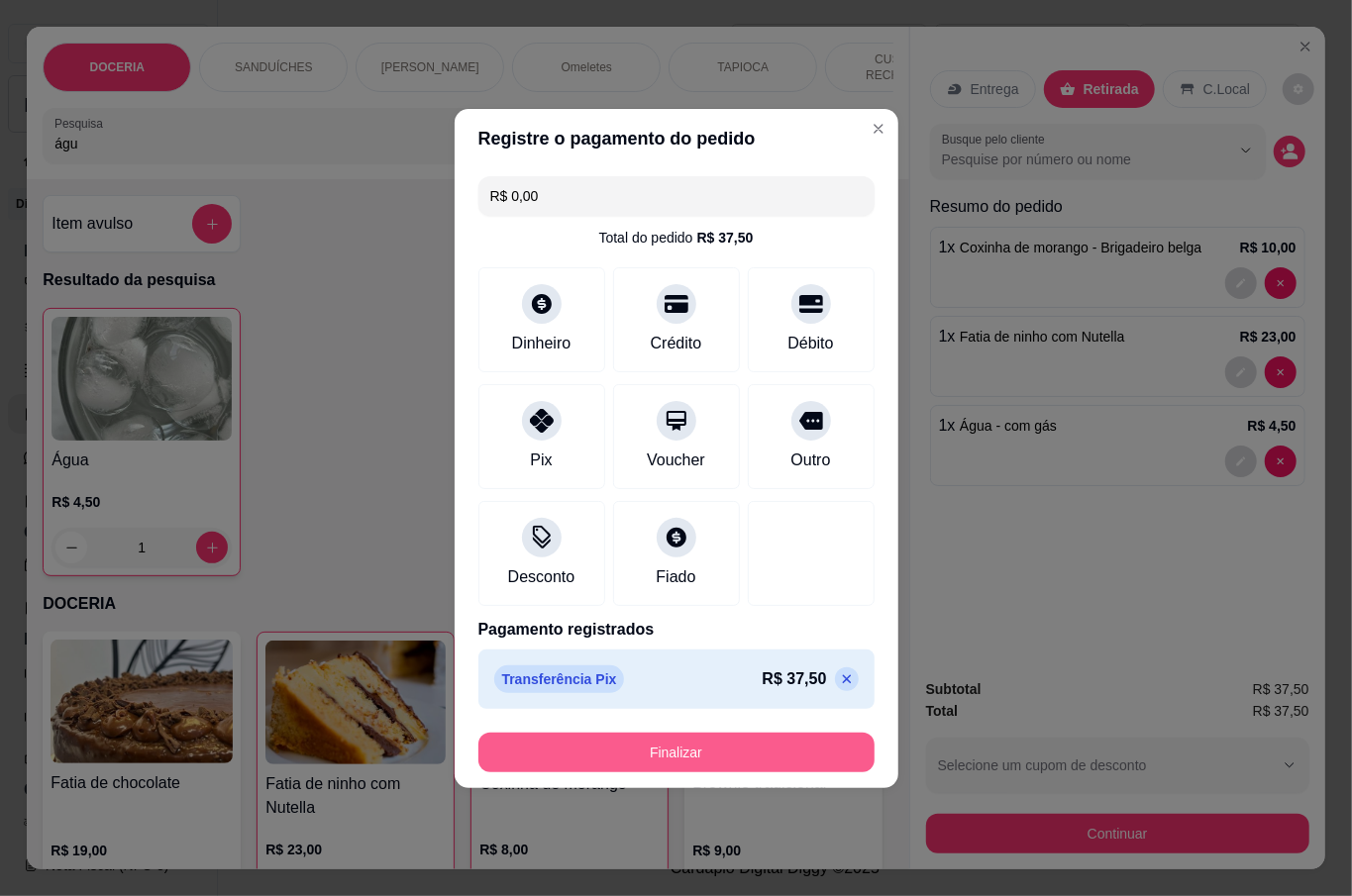 click on "Finalizar" at bounding box center (676, 752) 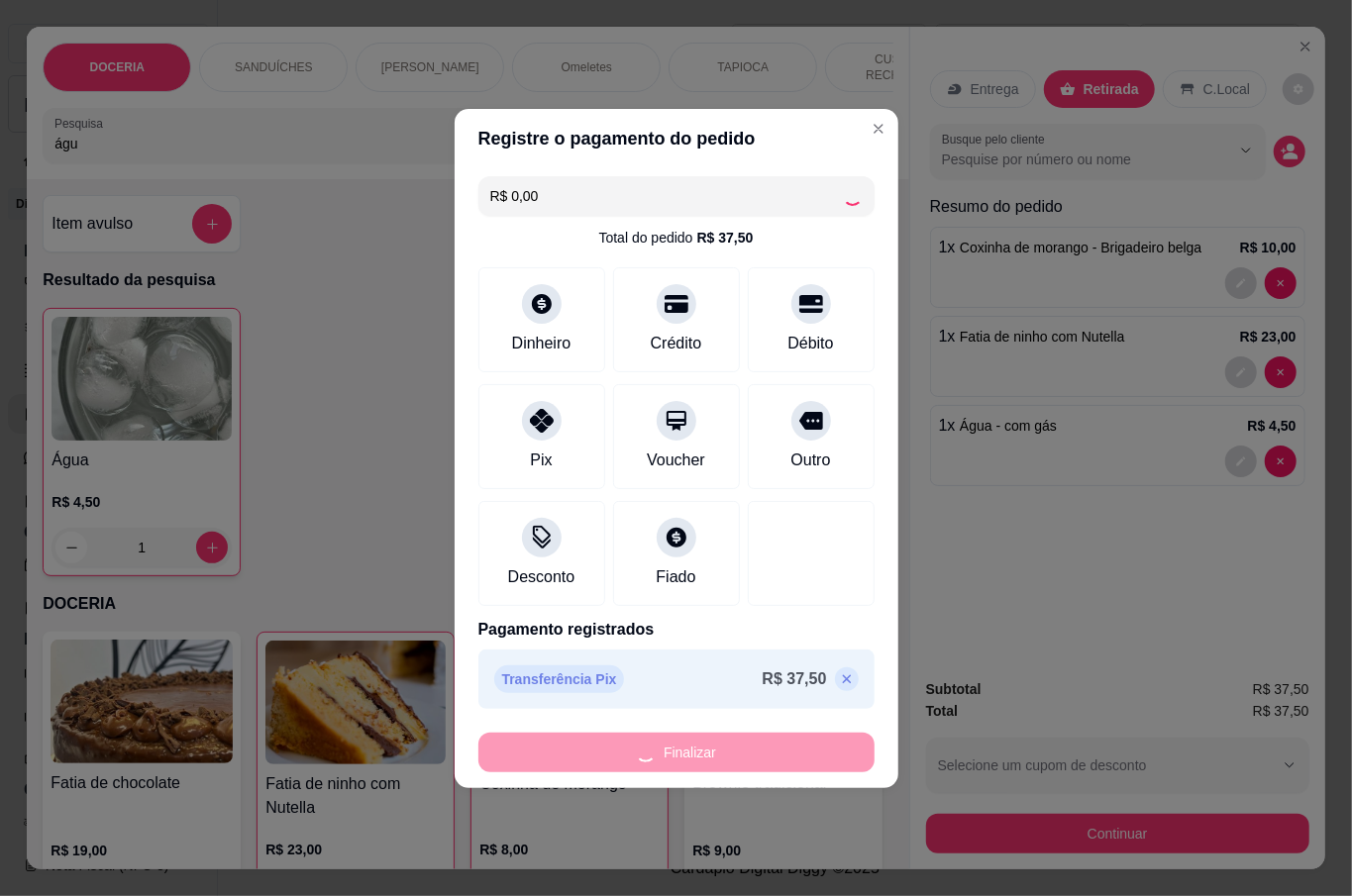 type on "0" 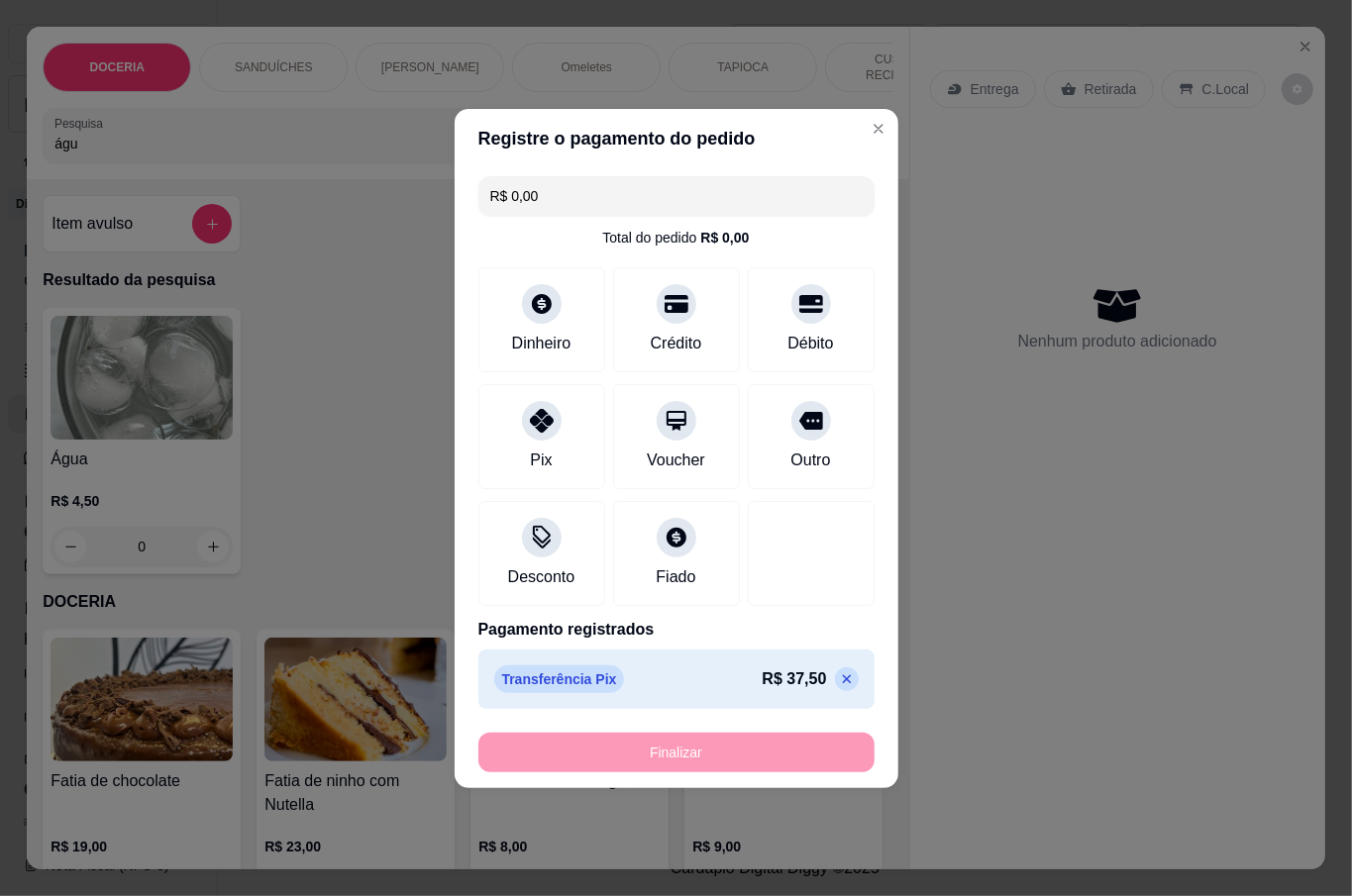 type on "-R$ 37,50" 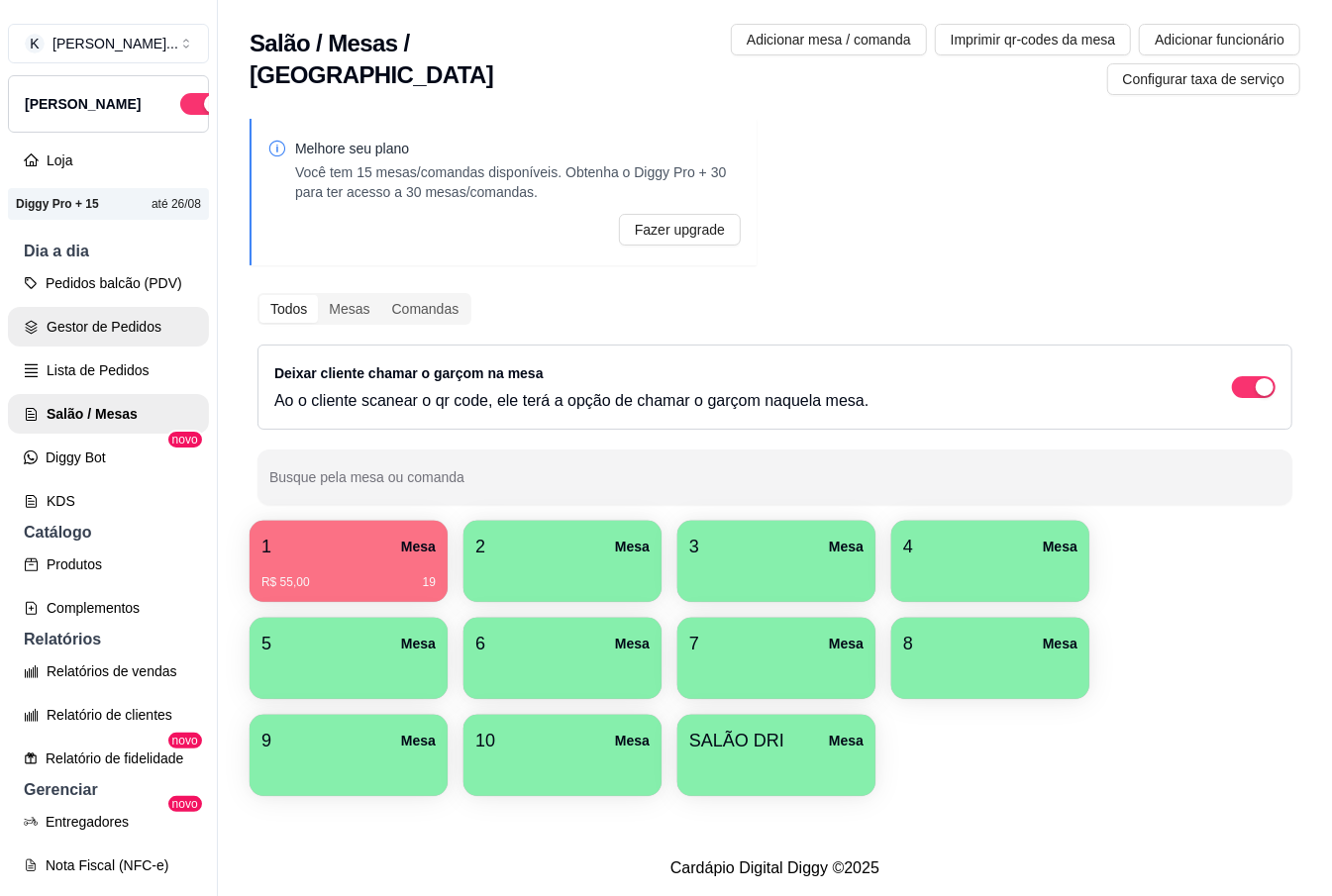 click on "Gestor de Pedidos" at bounding box center [108, 327] 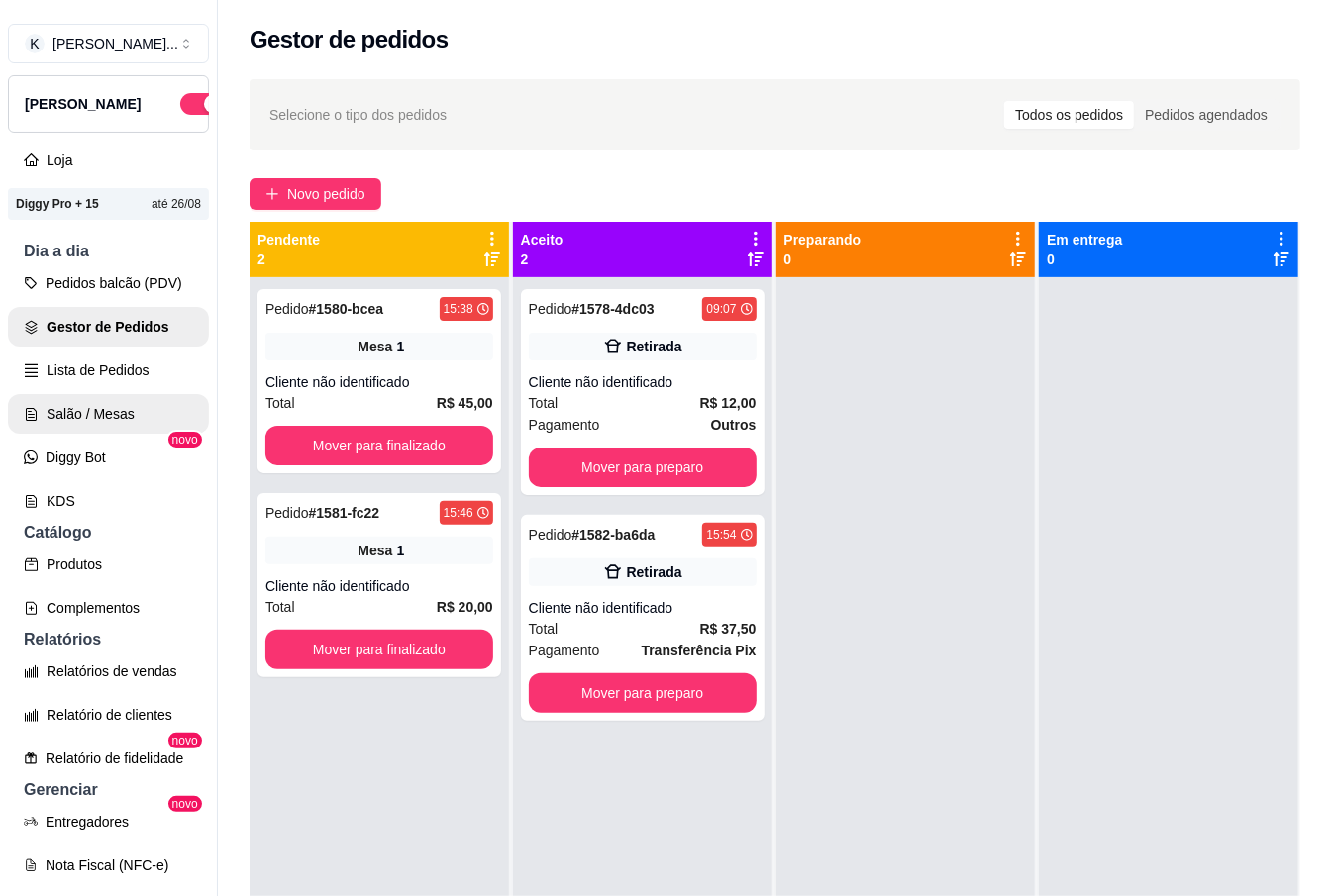 click on "Salão / Mesas" at bounding box center (108, 414) 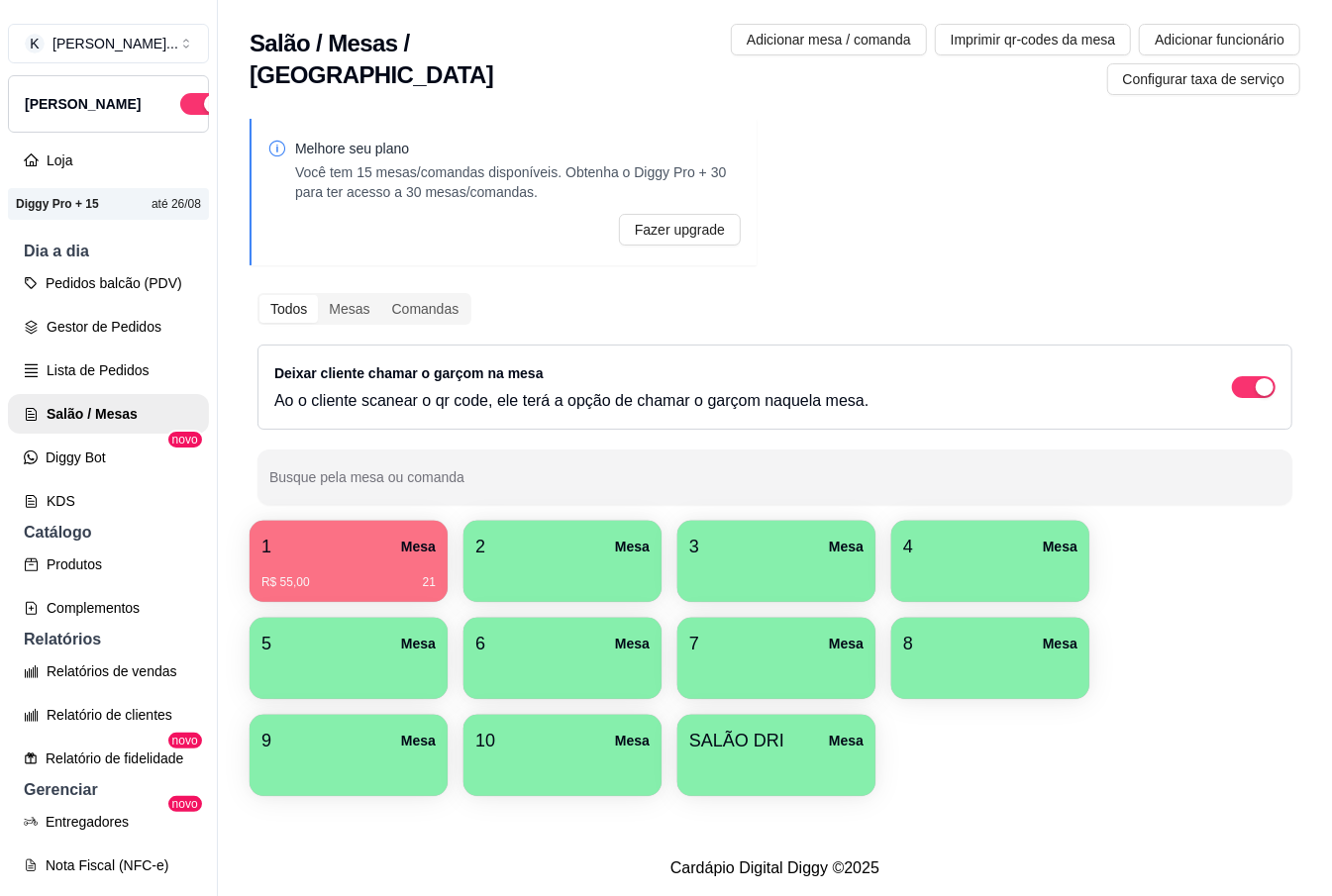 click on "1 Mesa" at bounding box center (349, 547) 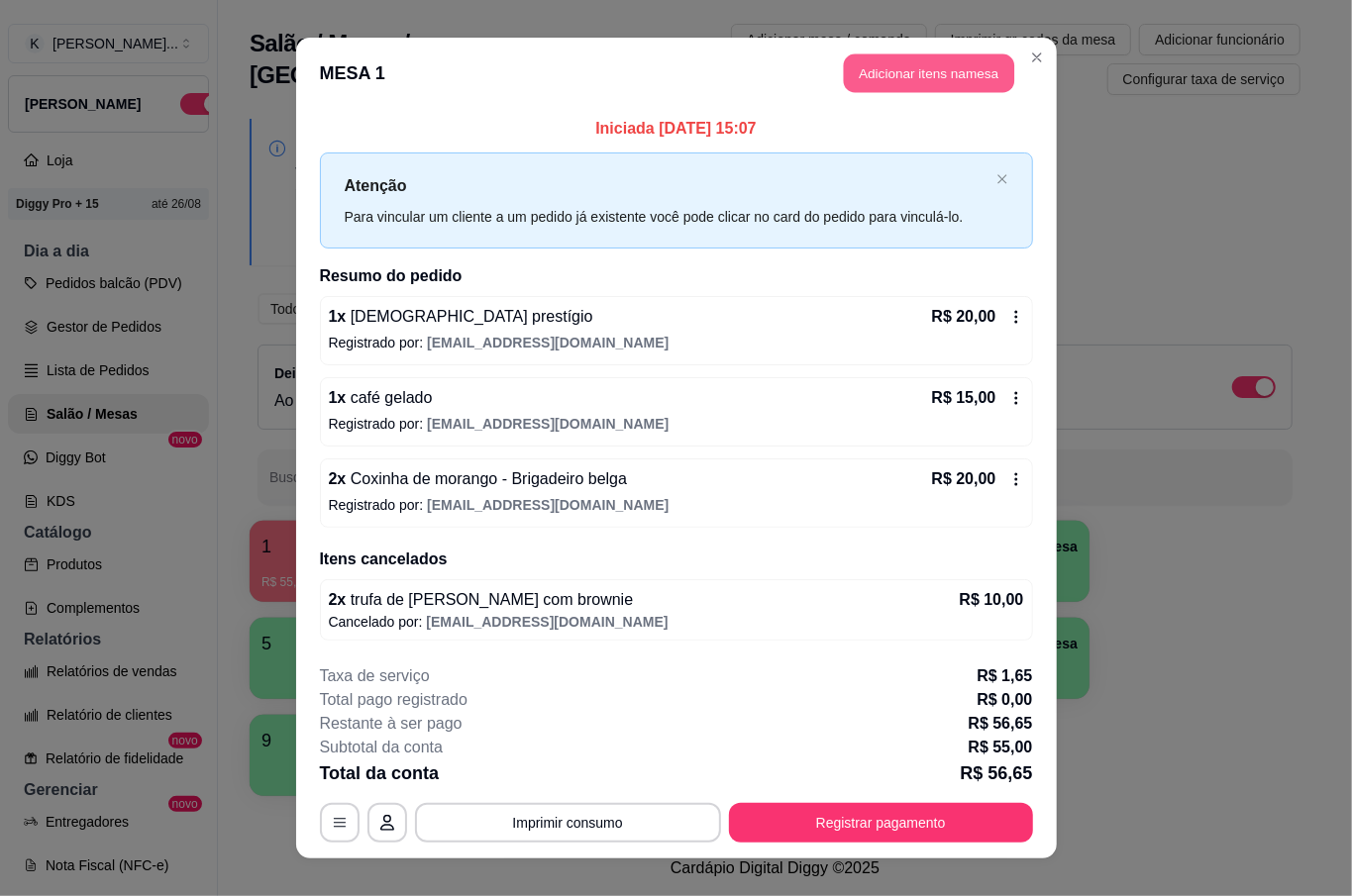 click on "Adicionar itens na  mesa" at bounding box center (929, 73) 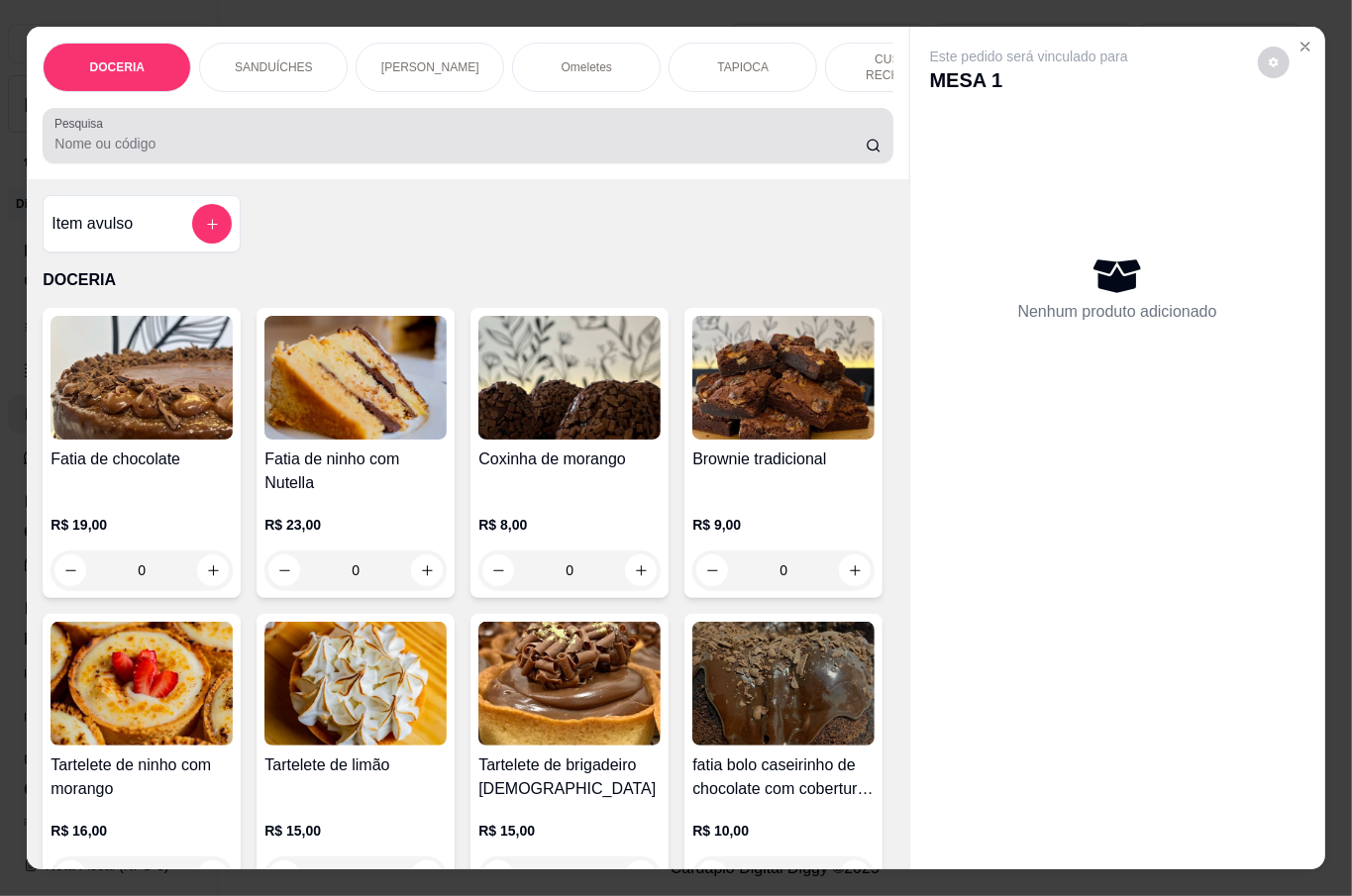 click on "Pesquisa" at bounding box center [460, 144] 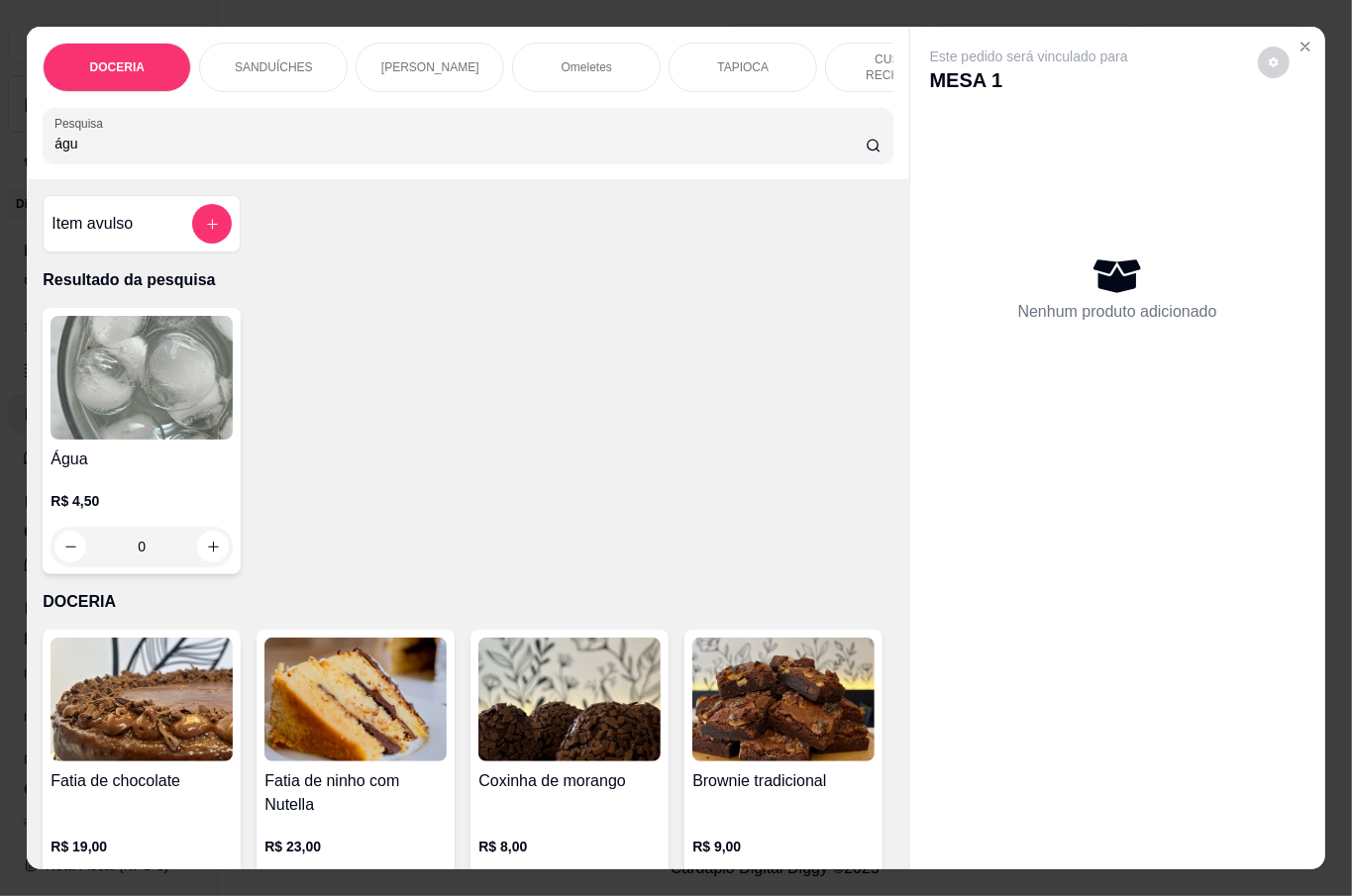 type on "águ" 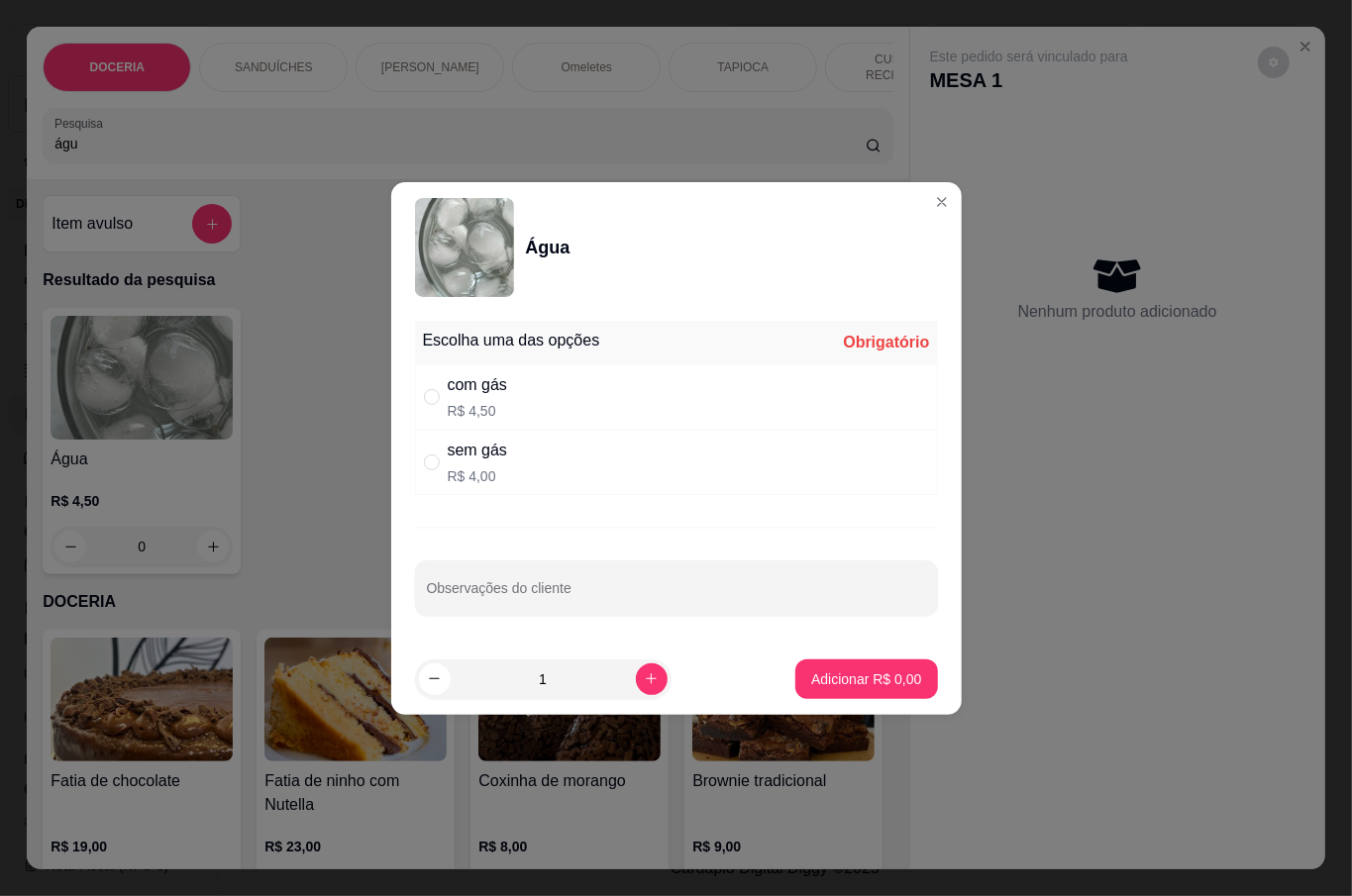 click on "com gás  R$ 4,50" at bounding box center [676, 397] 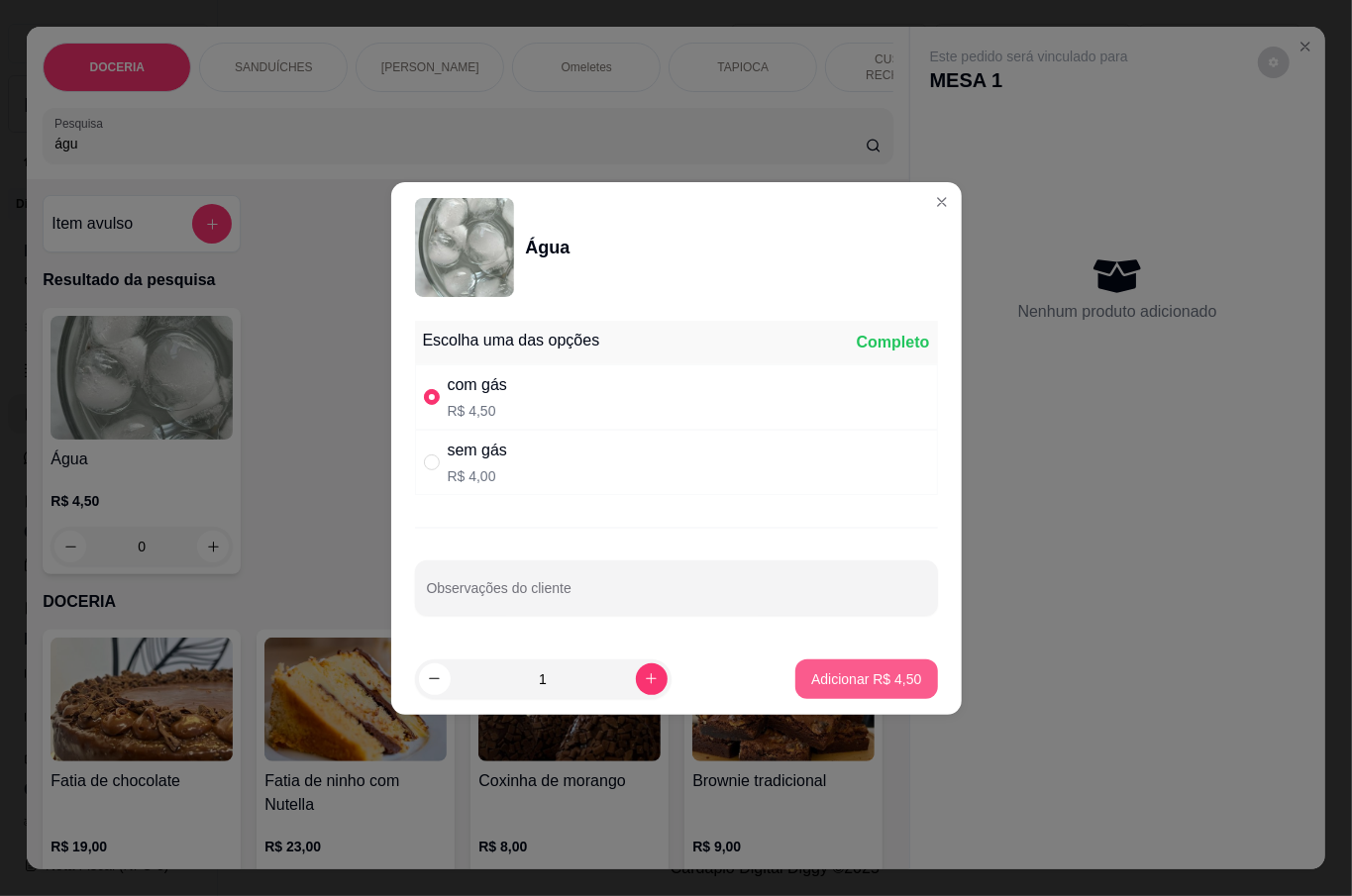 click on "Adicionar   R$ 4,50" at bounding box center [866, 679] 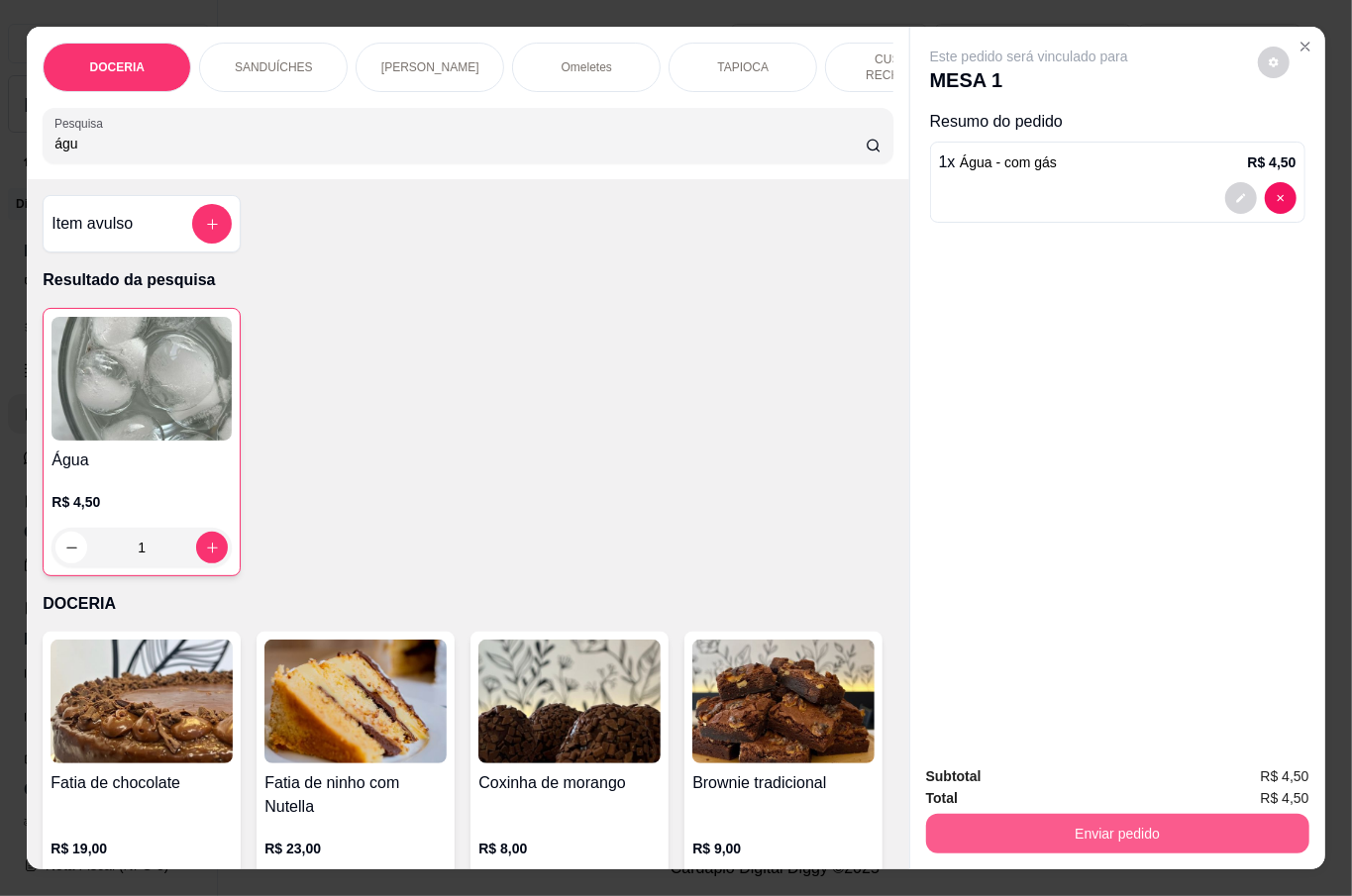 click on "Enviar pedido" at bounding box center (1117, 834) 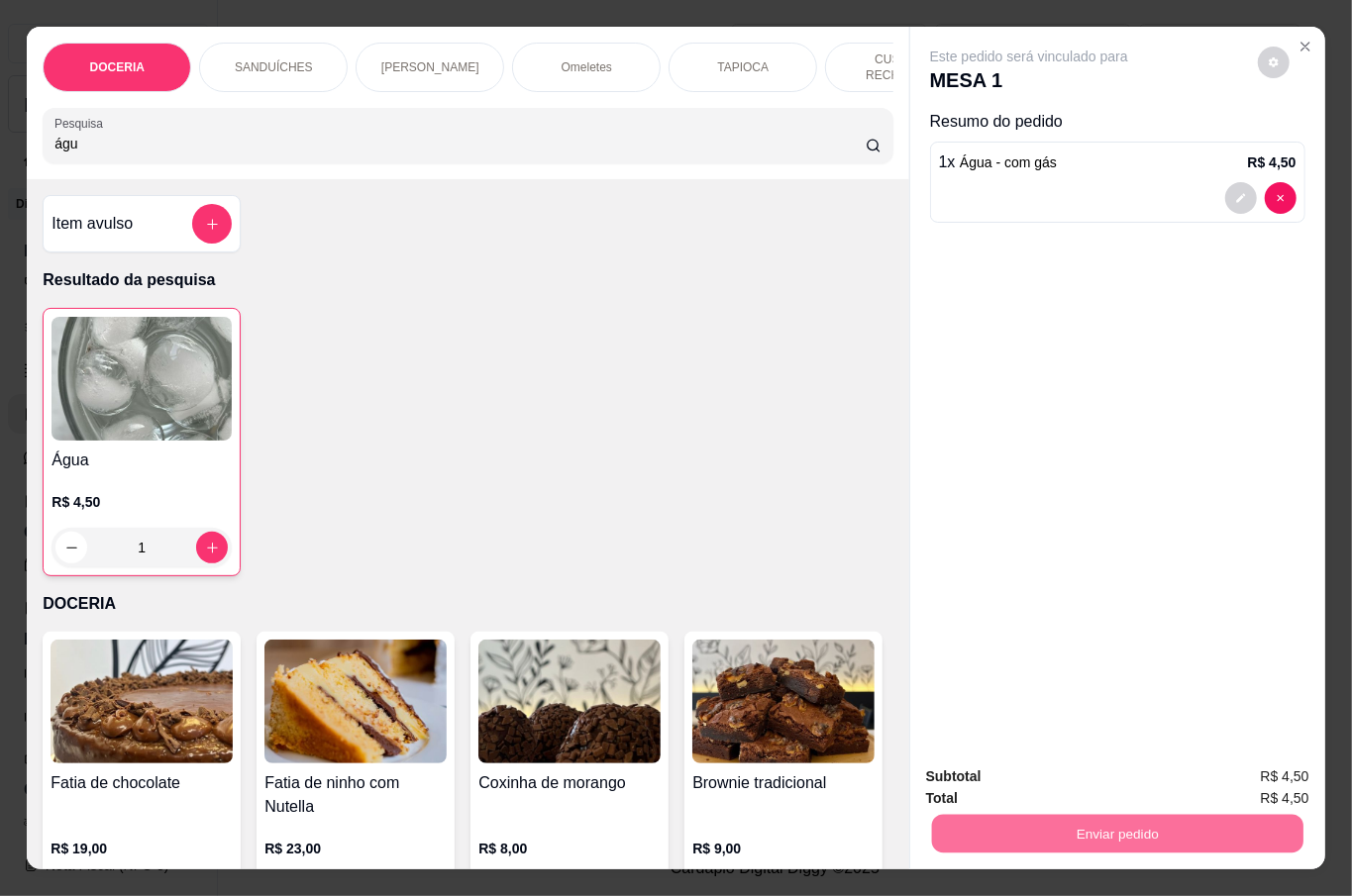 click on "Não registrar e enviar pedido" at bounding box center (1050, 775) 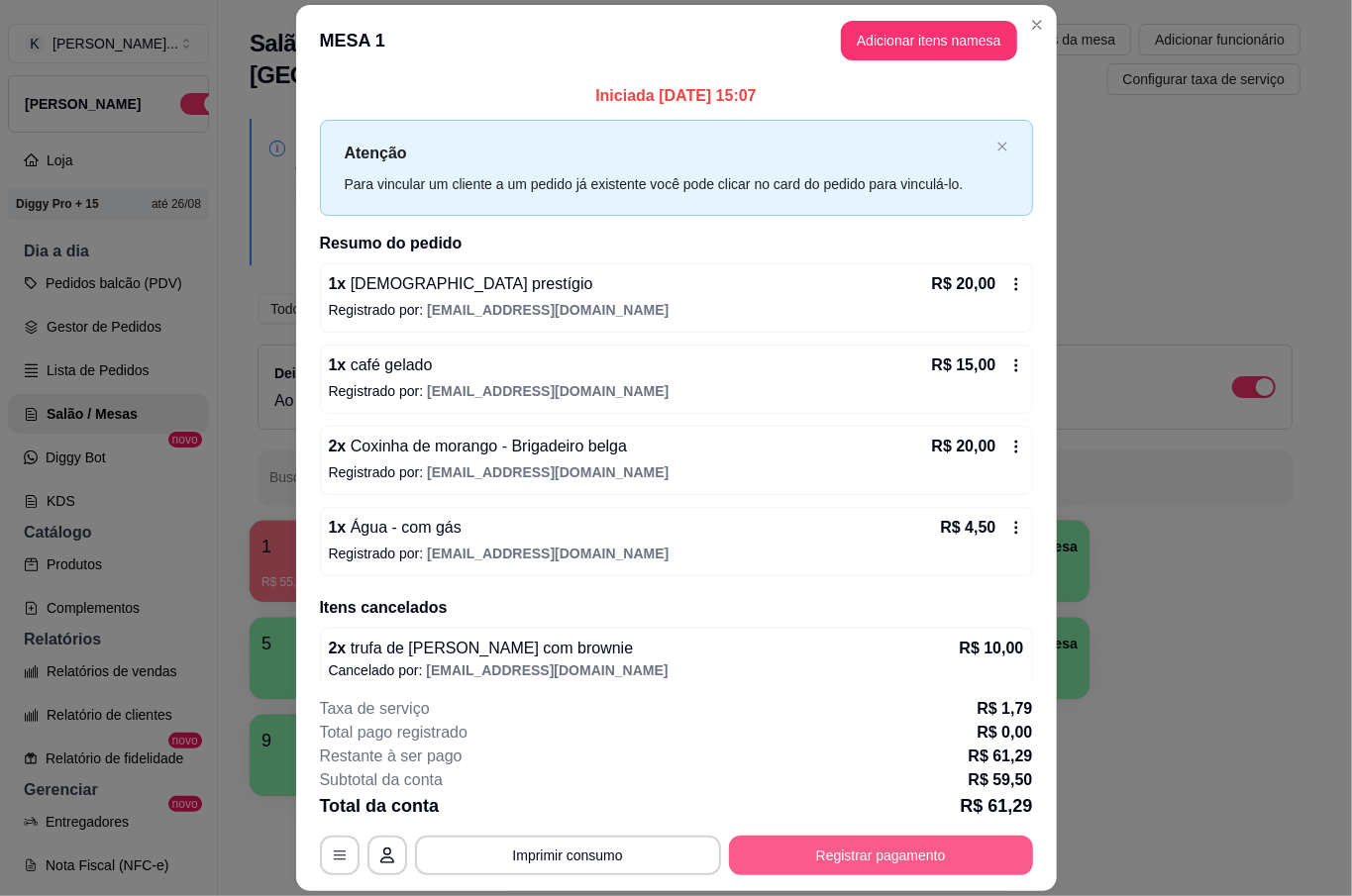 click on "Registrar pagamento" at bounding box center (881, 855) 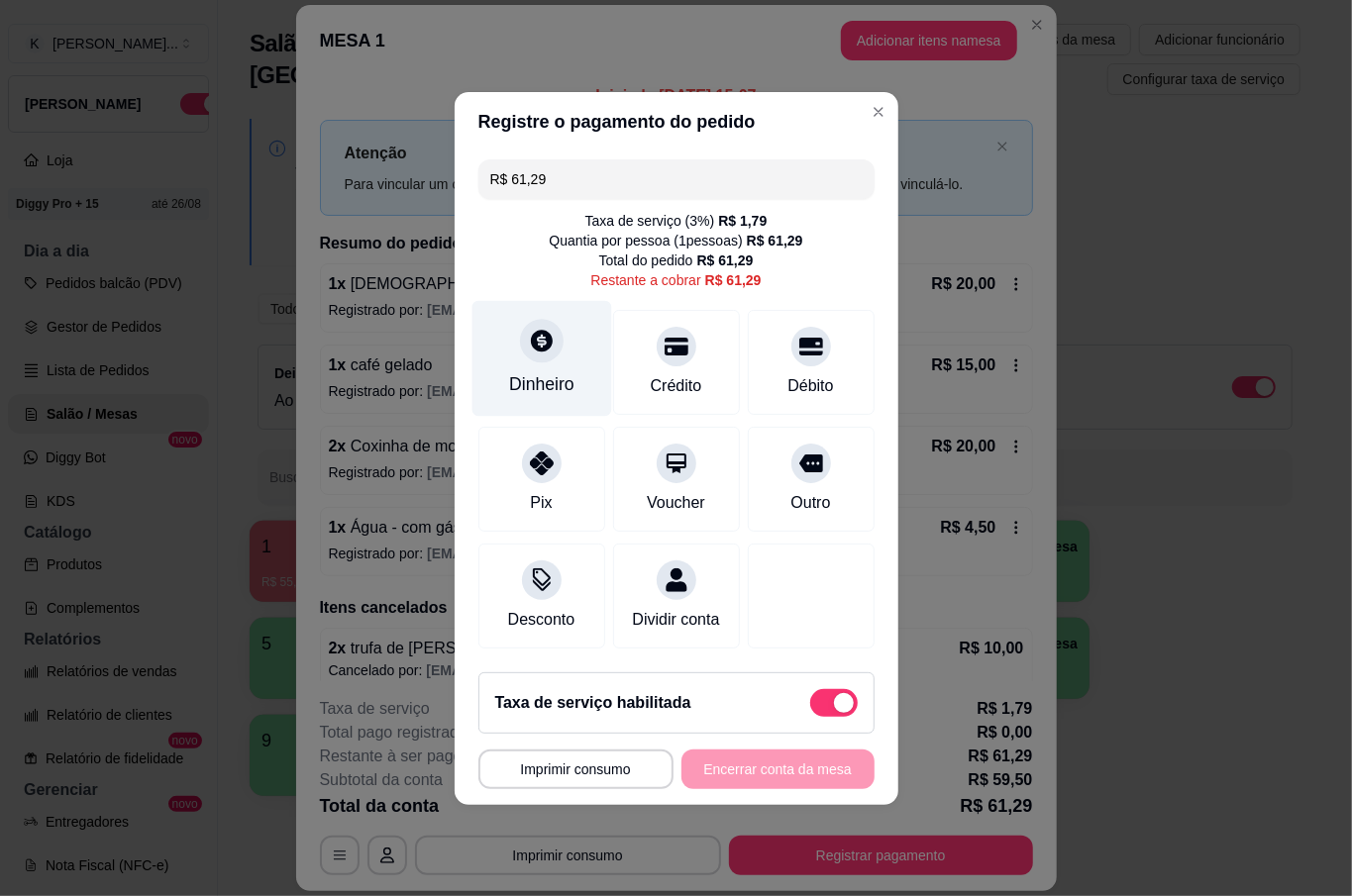 click 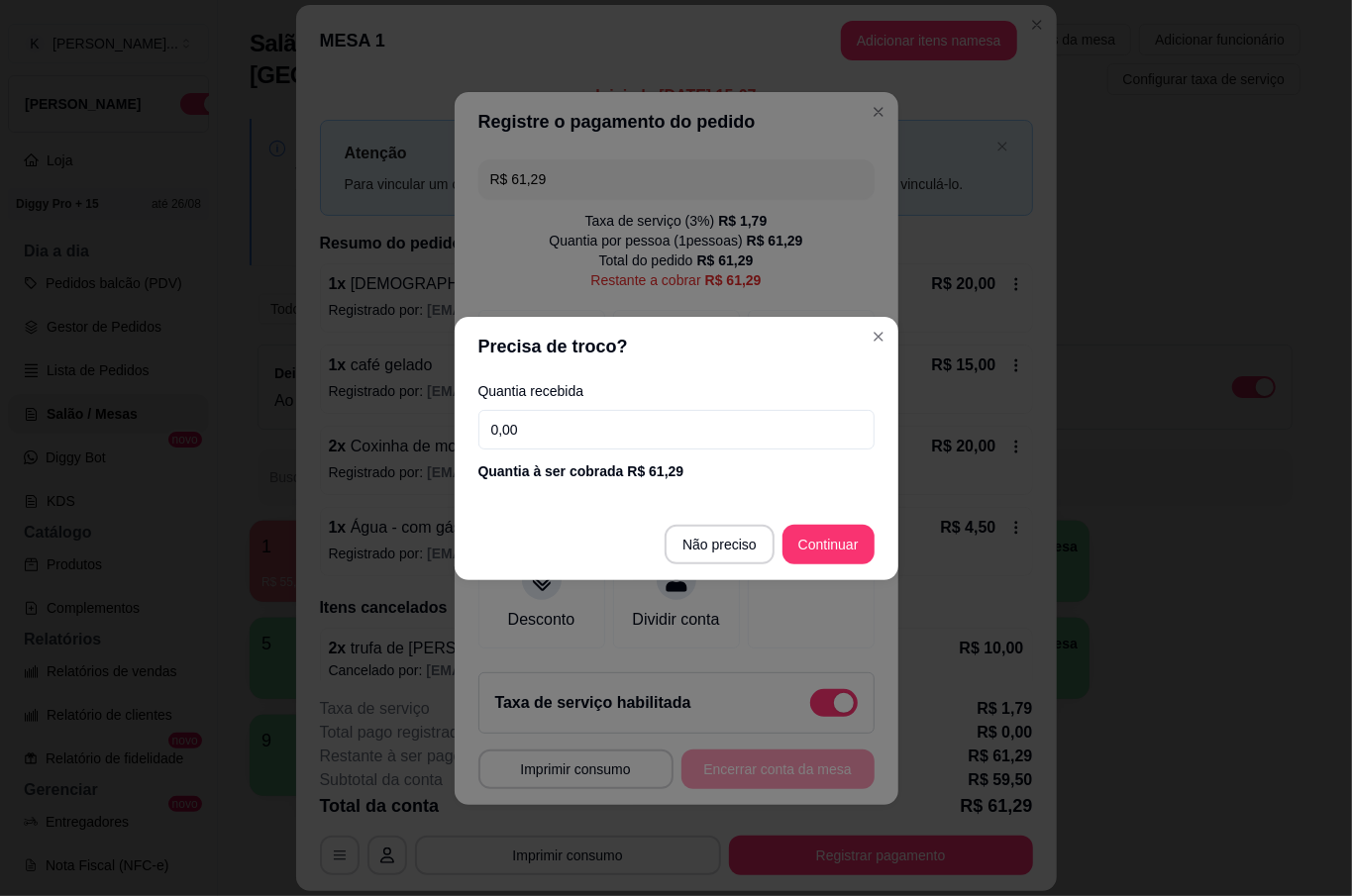 click on "0,00" at bounding box center (676, 430) 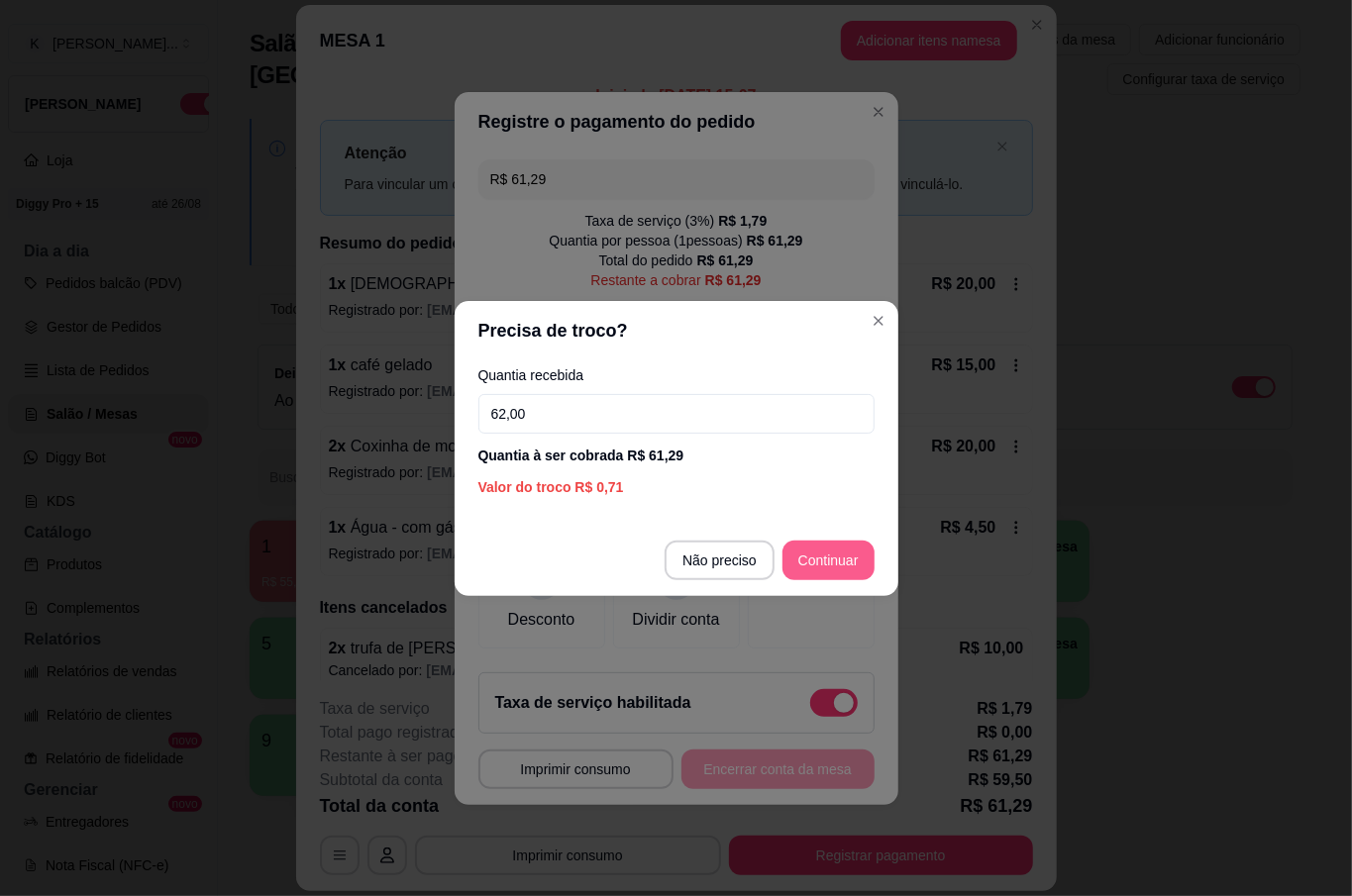 type on "62,00" 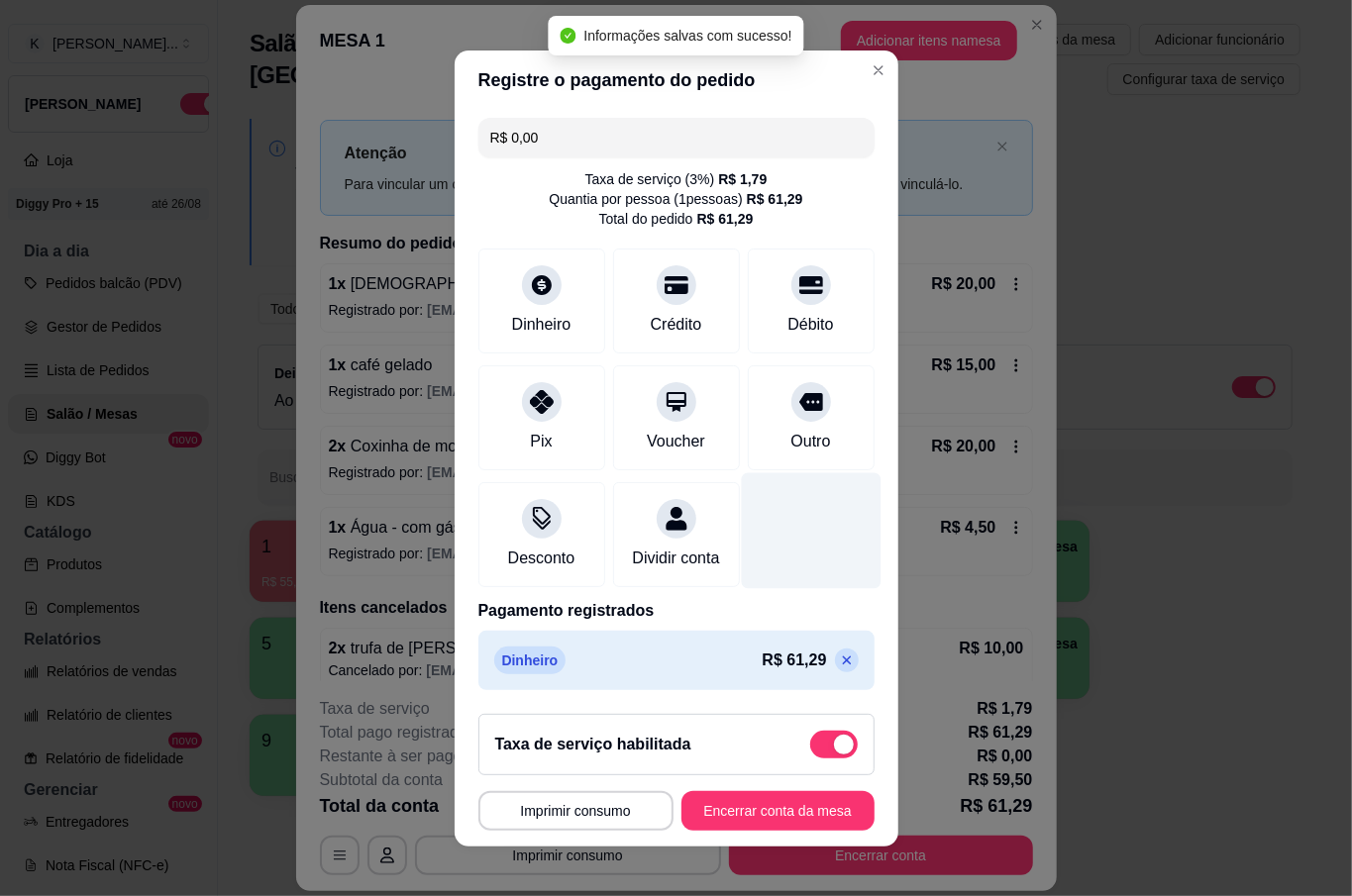 type on "R$ 0,00" 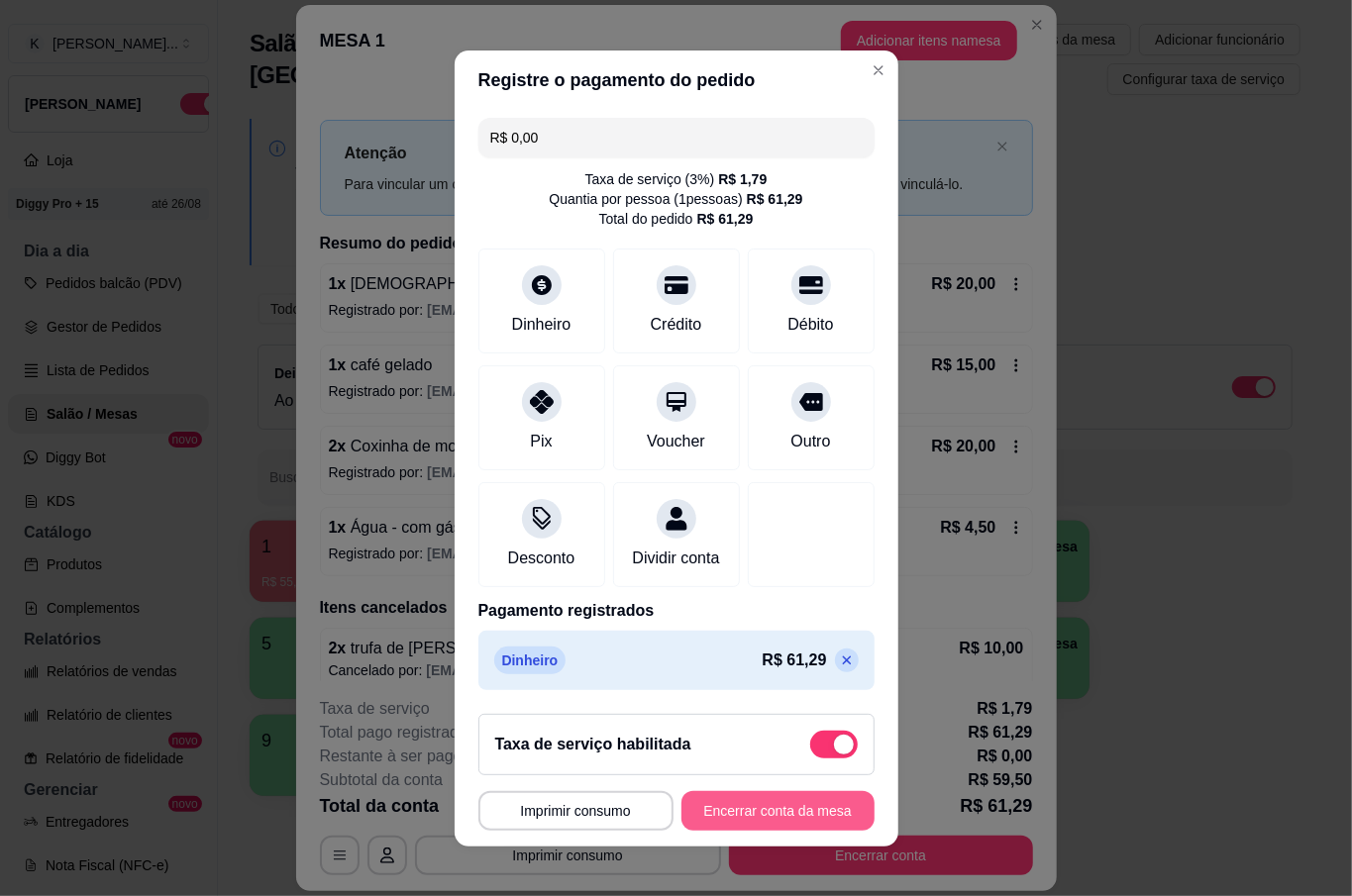 click on "Encerrar conta da mesa" at bounding box center [778, 811] 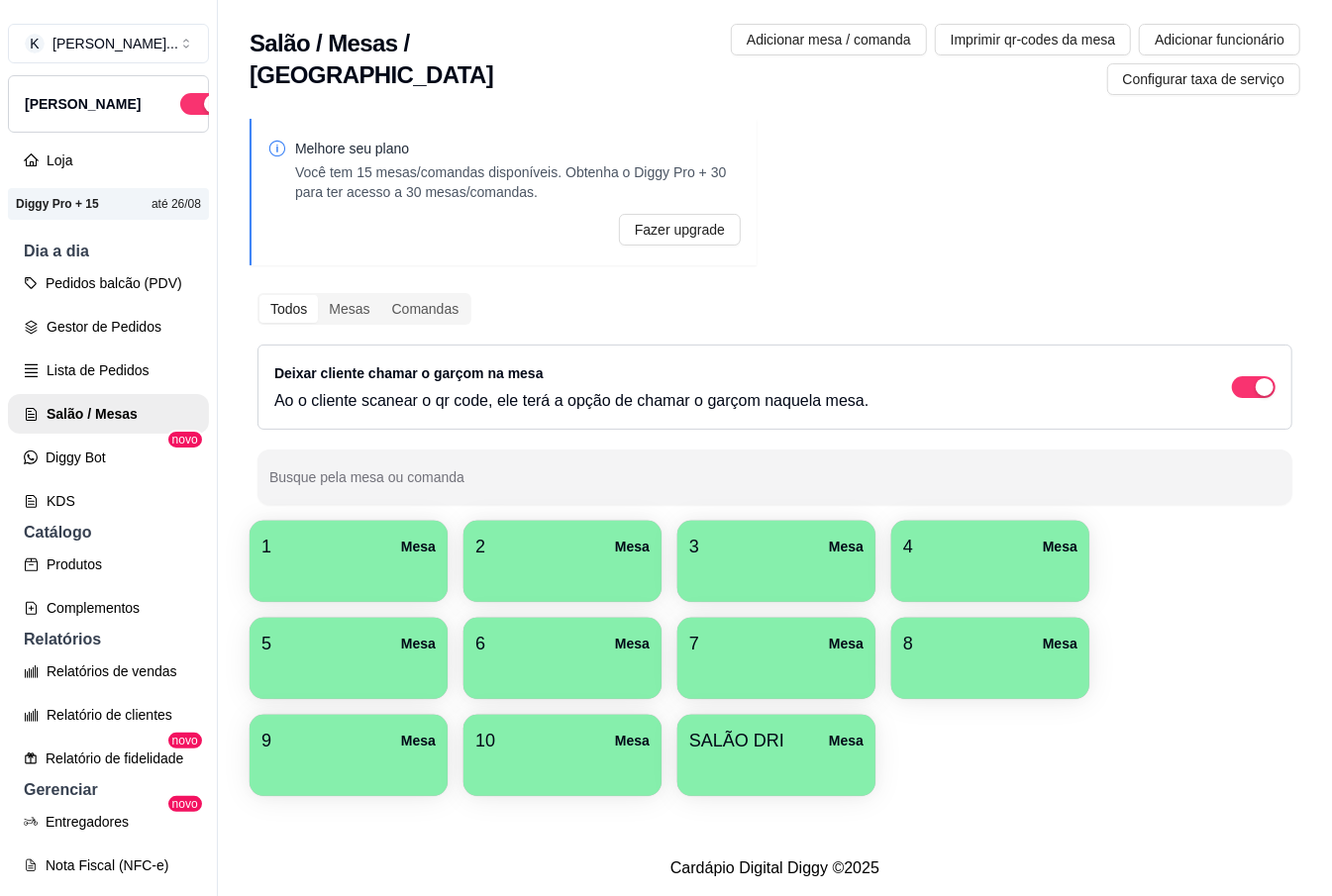 click on "1 Mesa 2 Mesa 3 Mesa 4 Mesa 5 Mesa 6 Mesa 7 Mesa 8 Mesa 9 Mesa 10 [GEOGRAPHIC_DATA]" at bounding box center [774, 658] 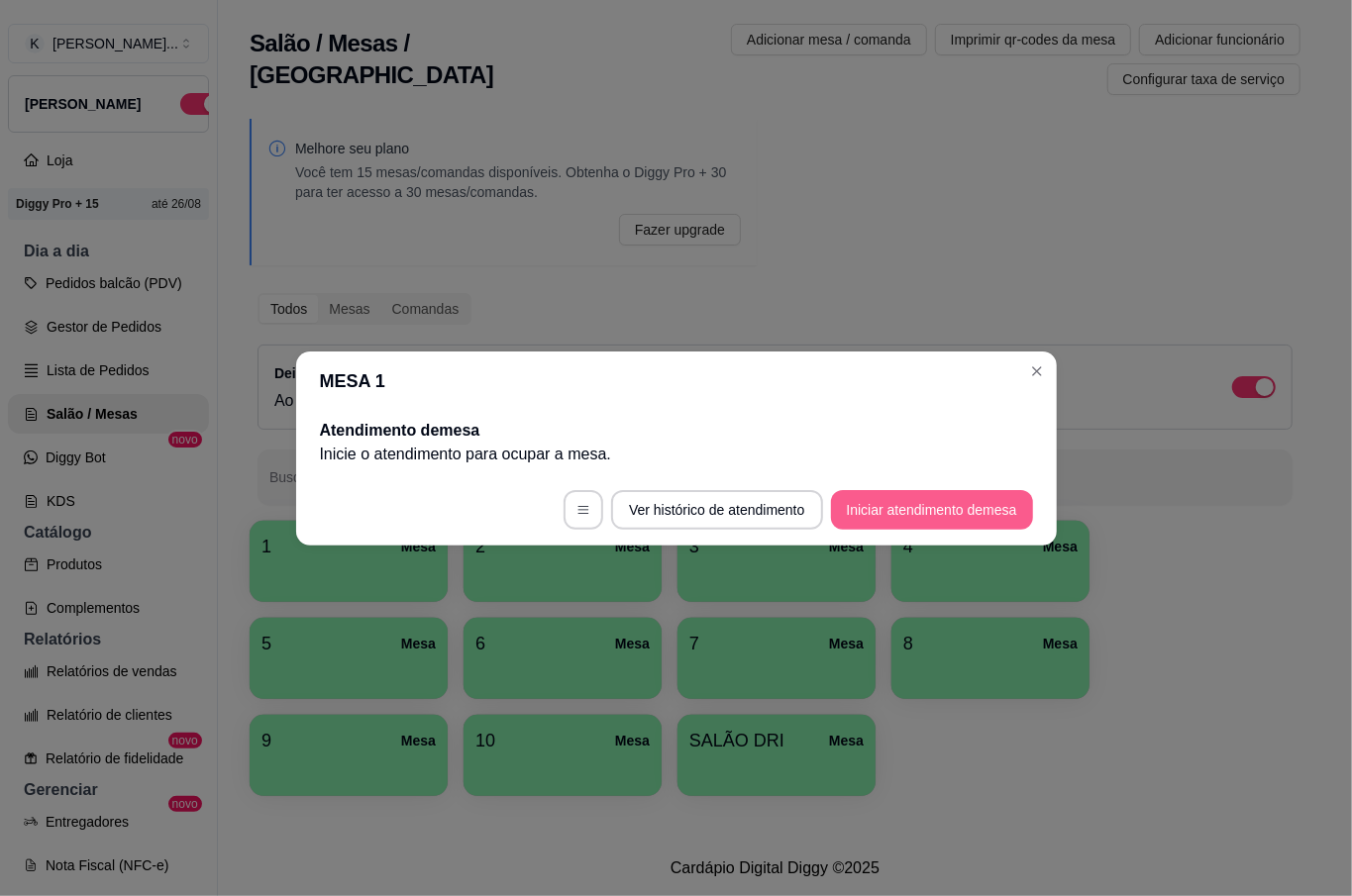click on "Iniciar atendimento de  mesa" at bounding box center (932, 510) 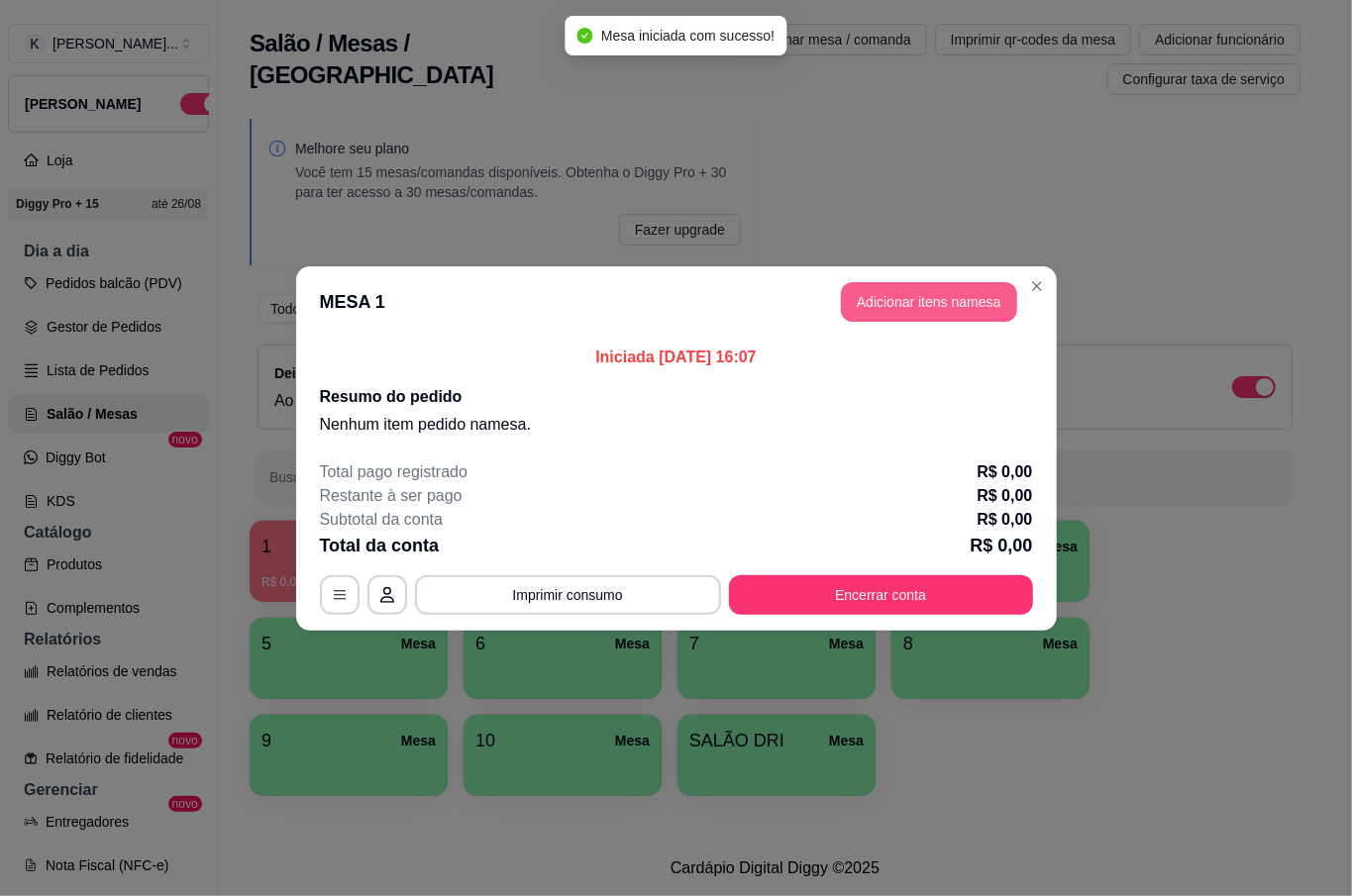 click on "Adicionar itens na  mesa" at bounding box center (929, 302) 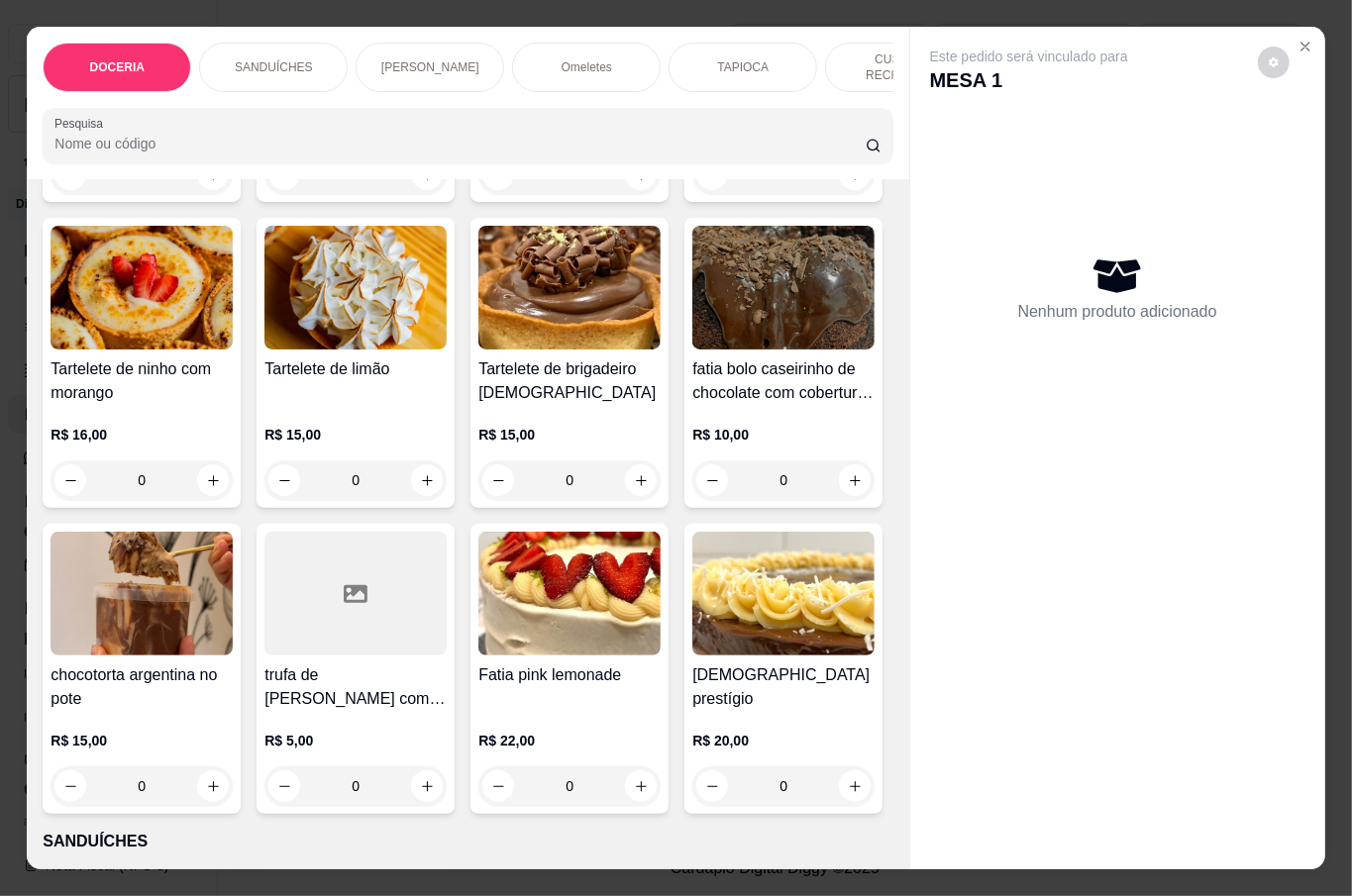 scroll, scrollTop: 659, scrollLeft: 0, axis: vertical 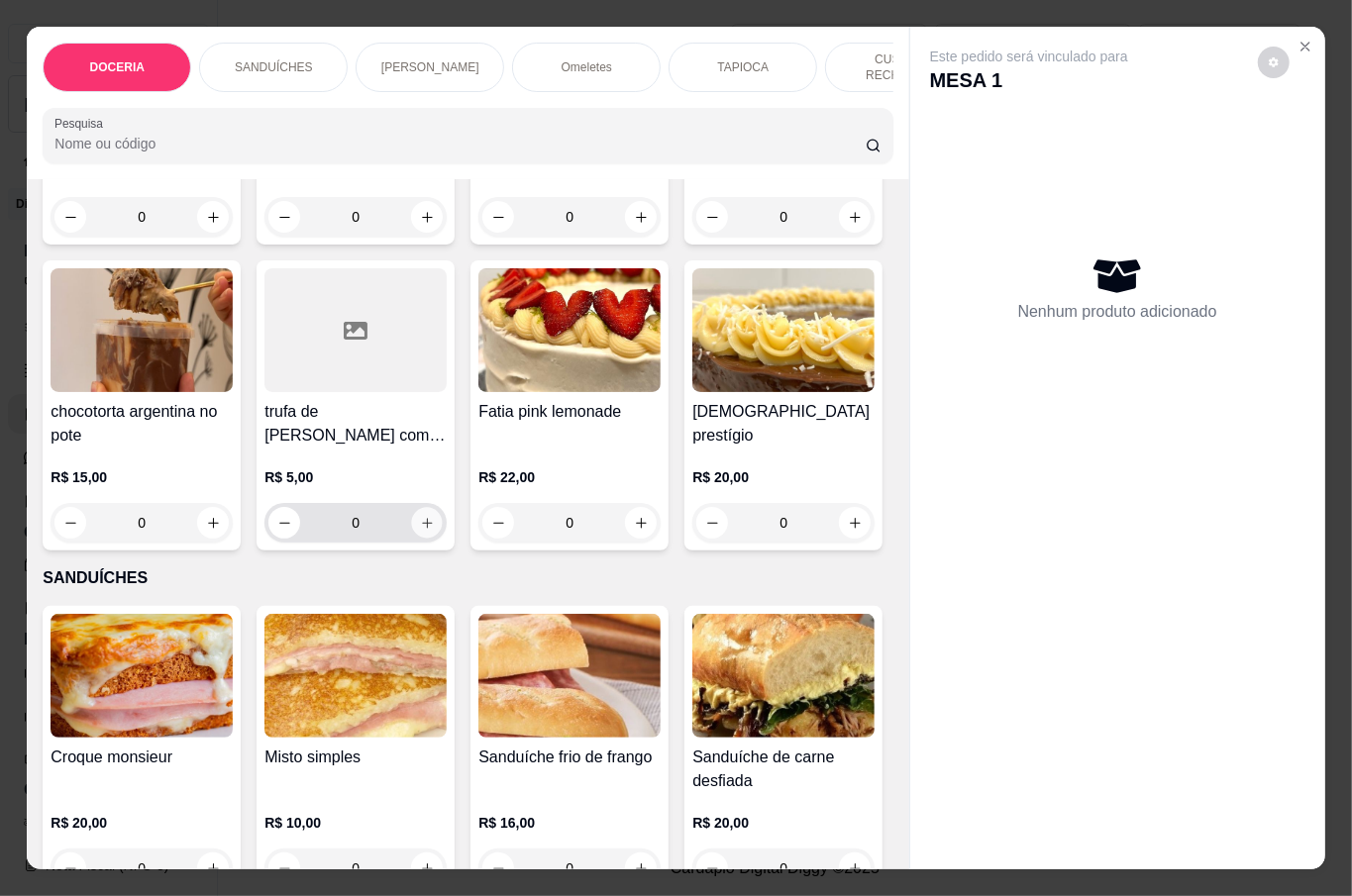 click 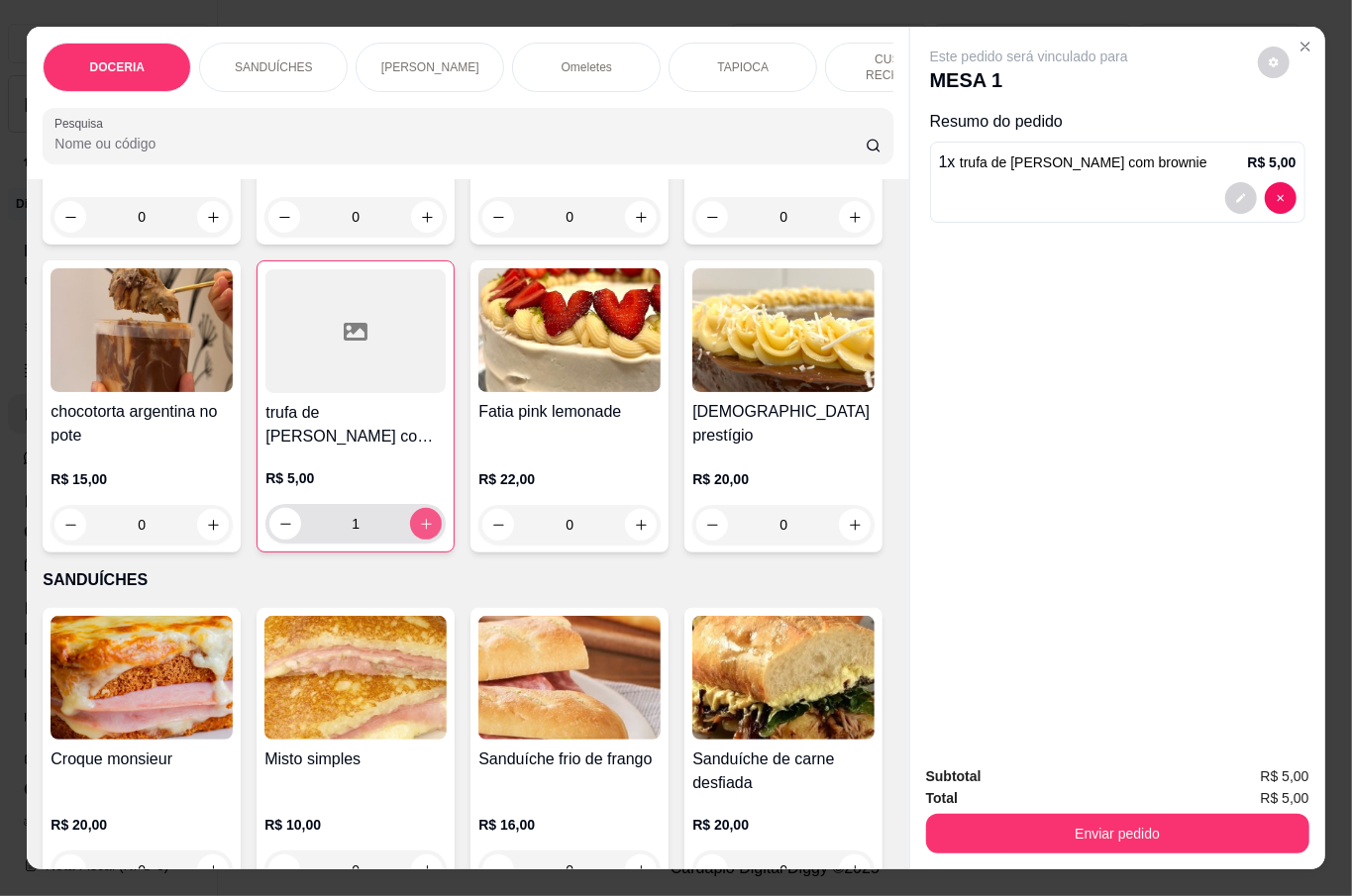 click 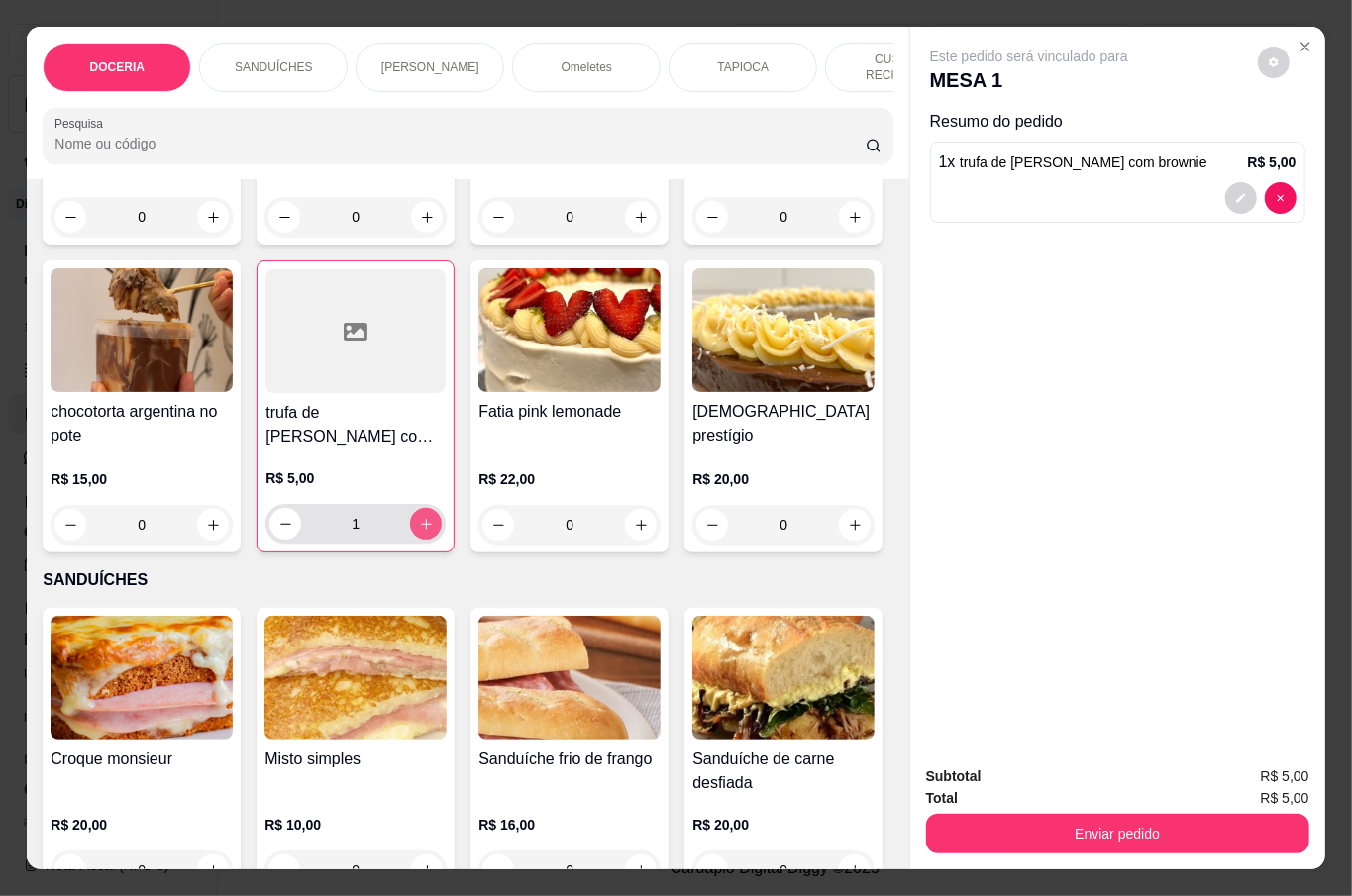 type on "2" 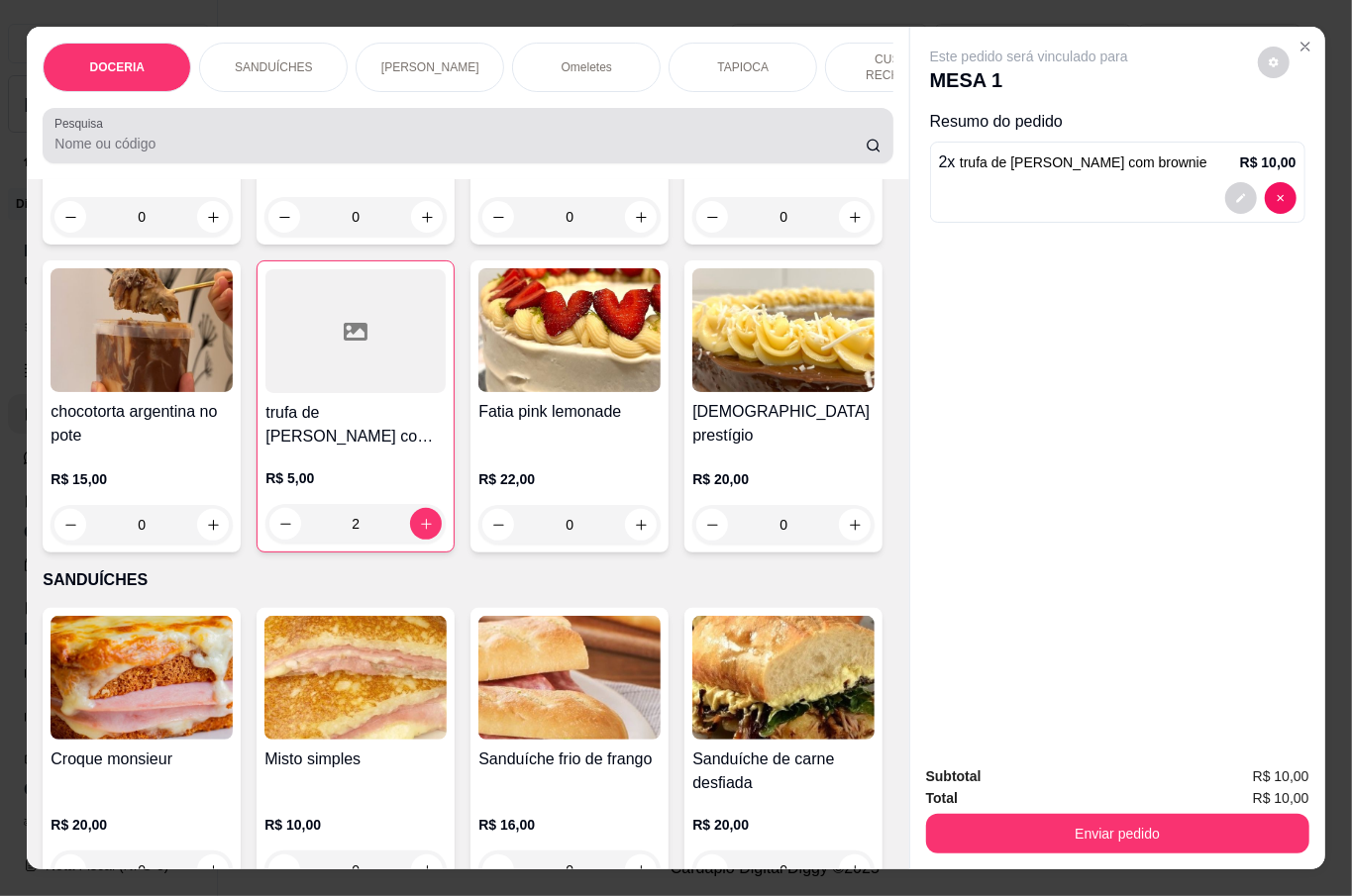 click on "Pesquisa" at bounding box center [460, 144] 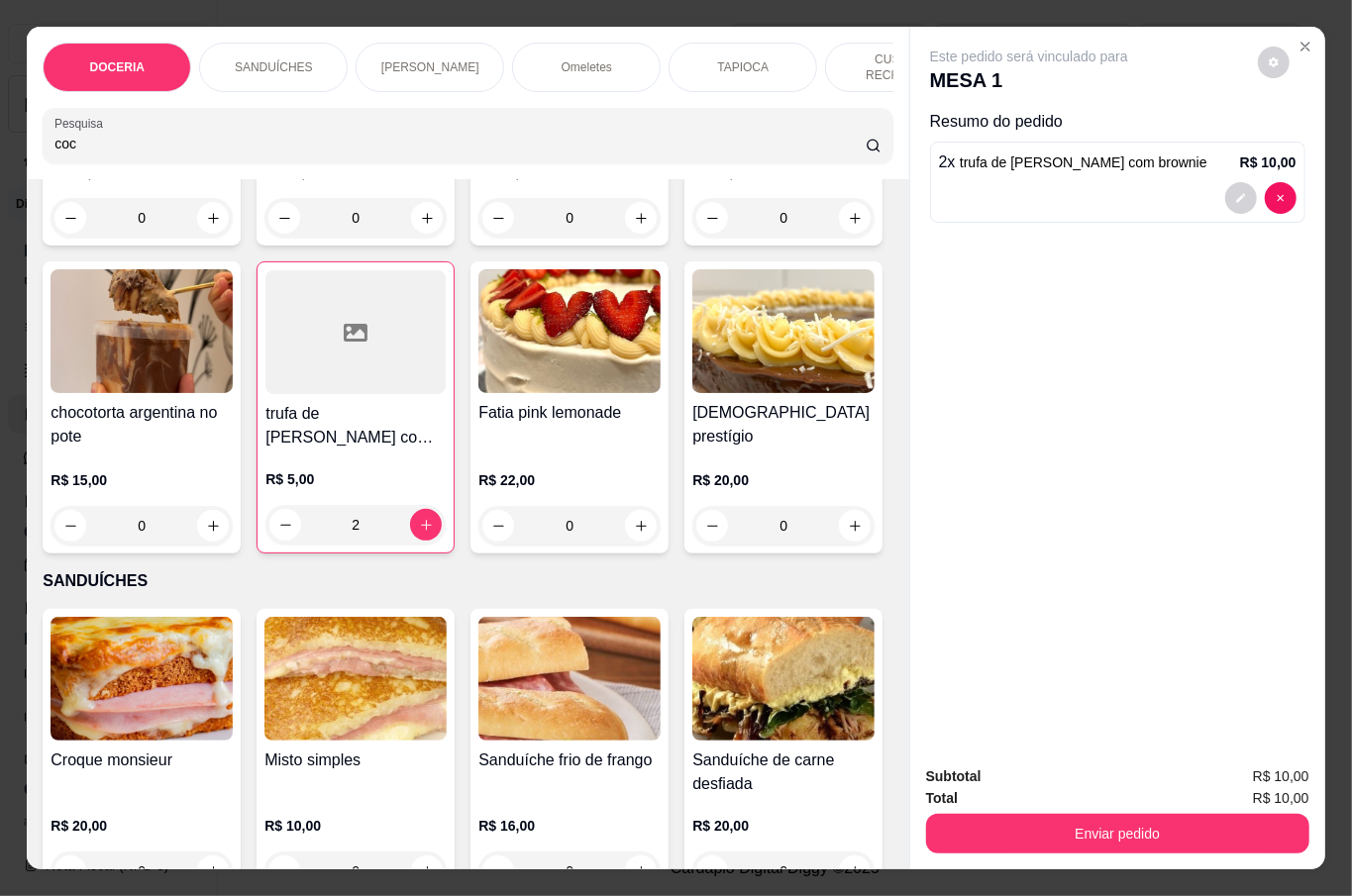 scroll, scrollTop: 0, scrollLeft: 0, axis: both 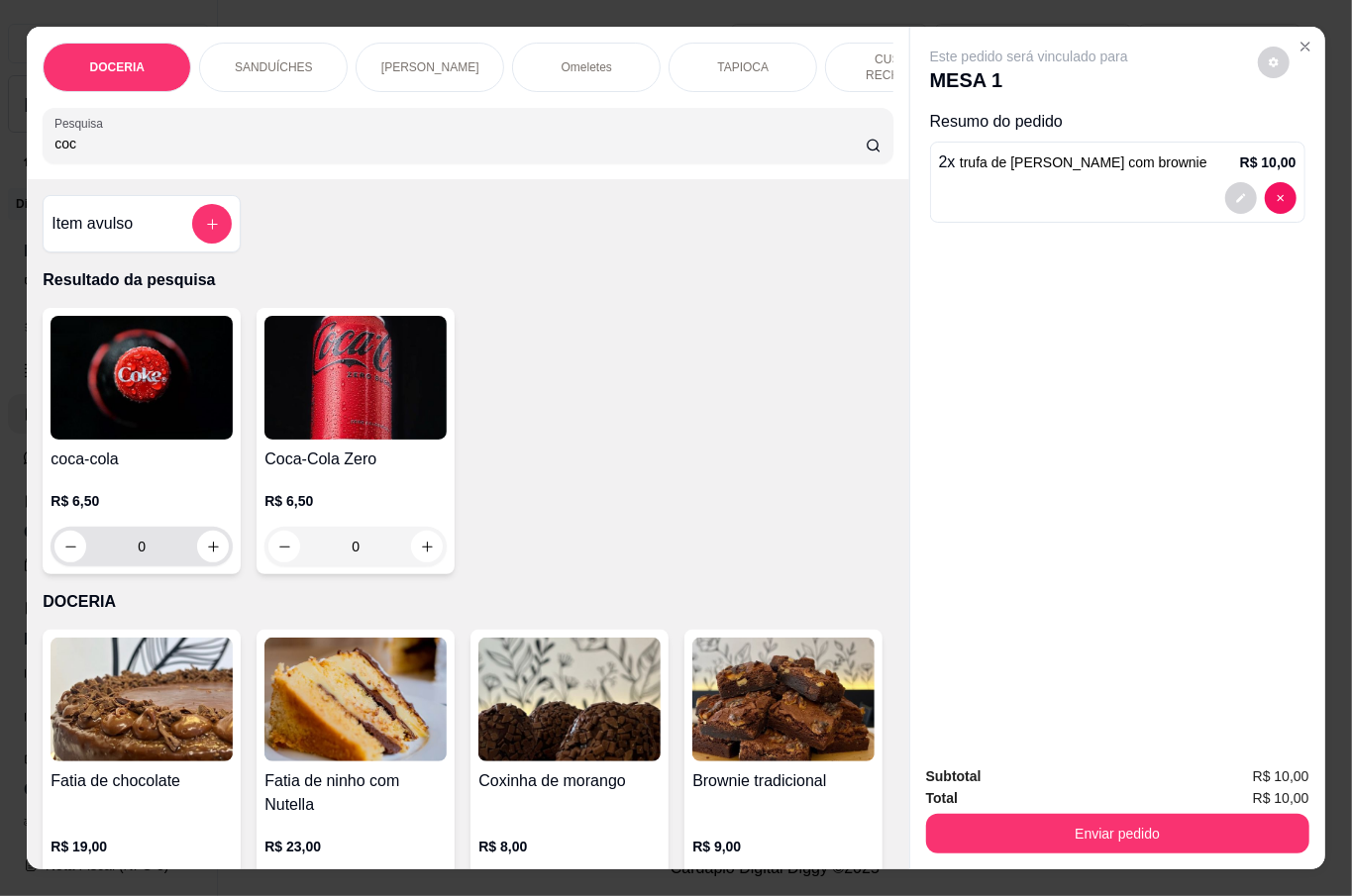 type on "coc" 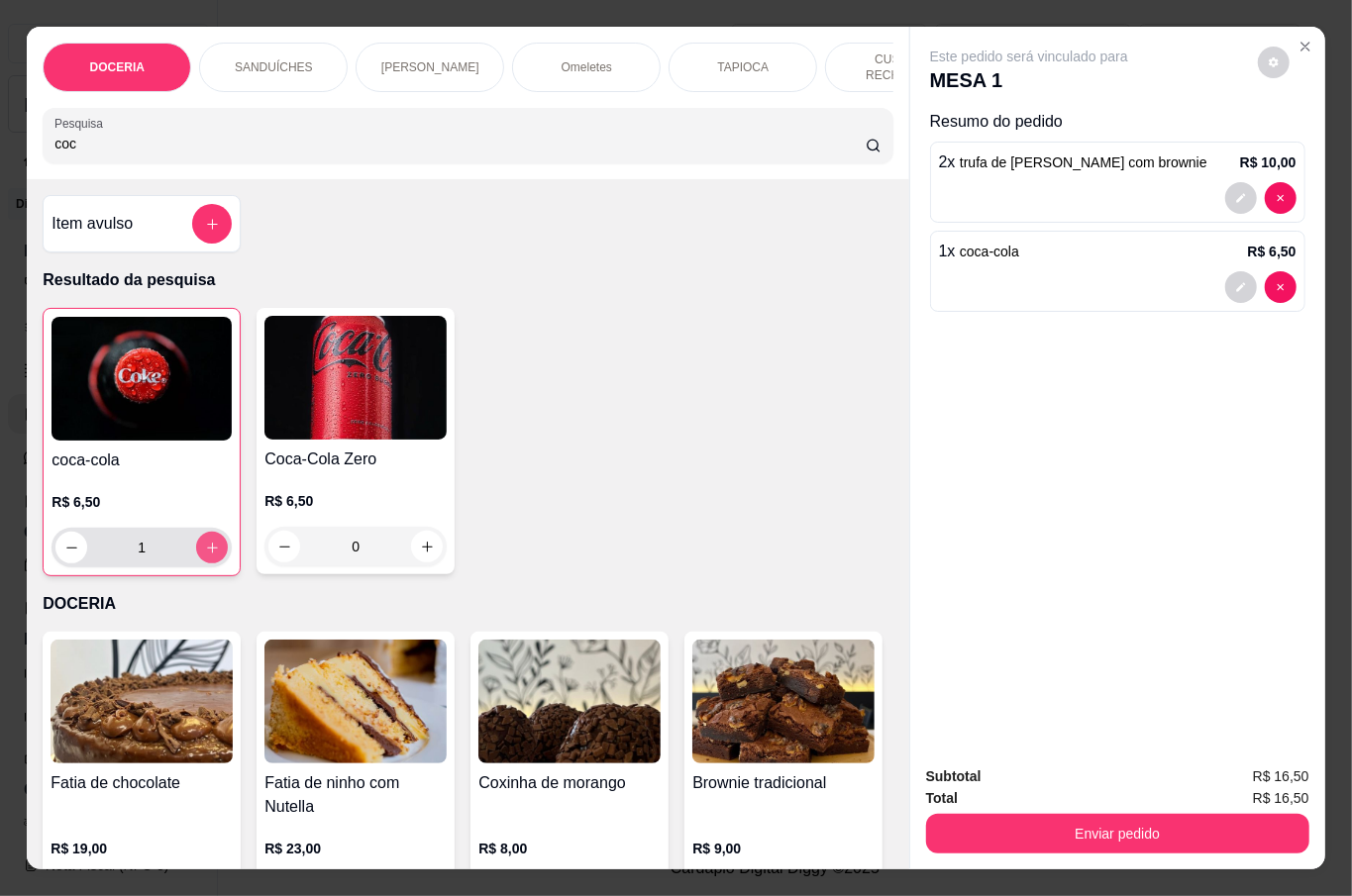 click at bounding box center (212, 548) 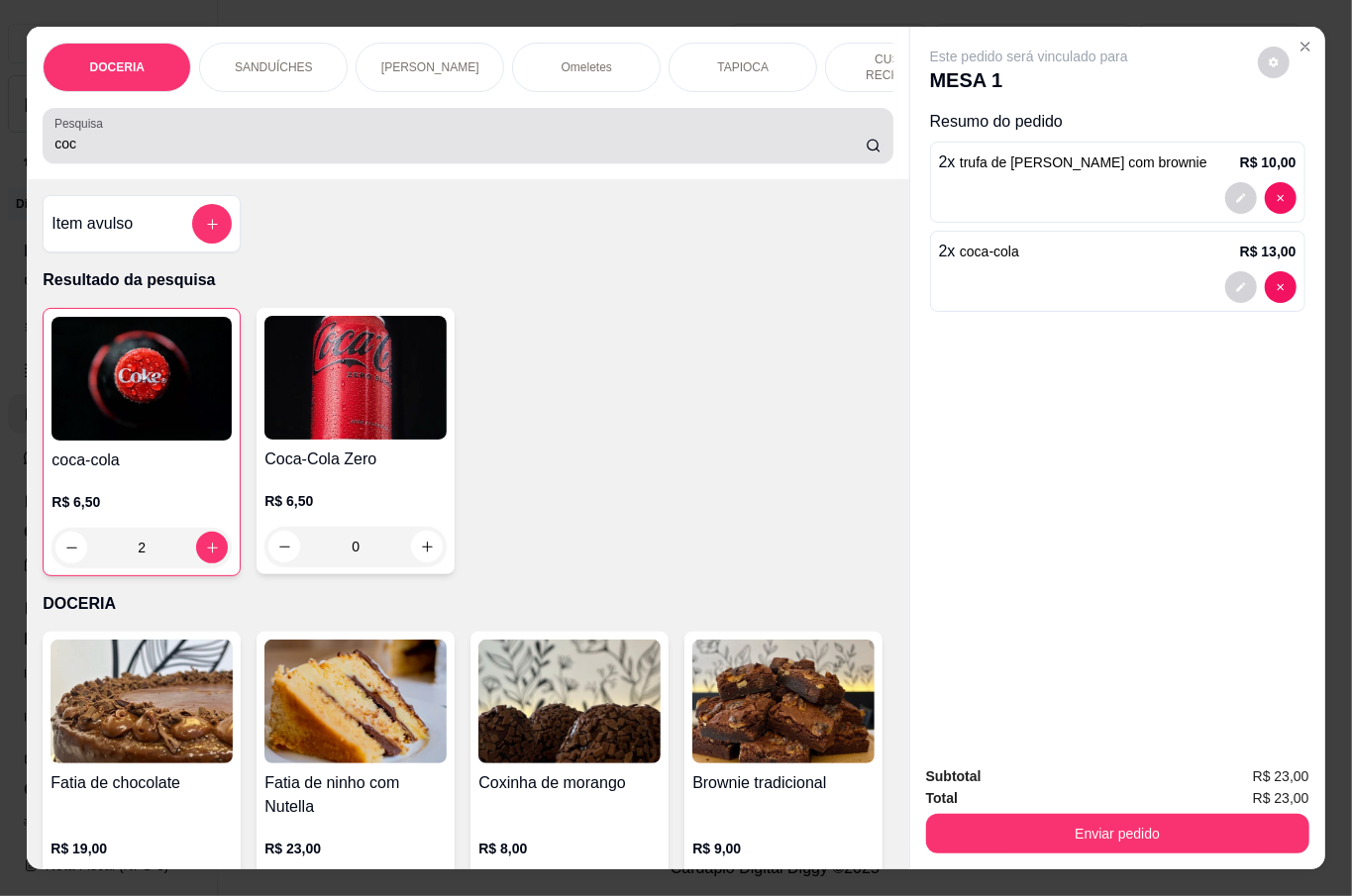 click on "coc" at bounding box center [460, 144] 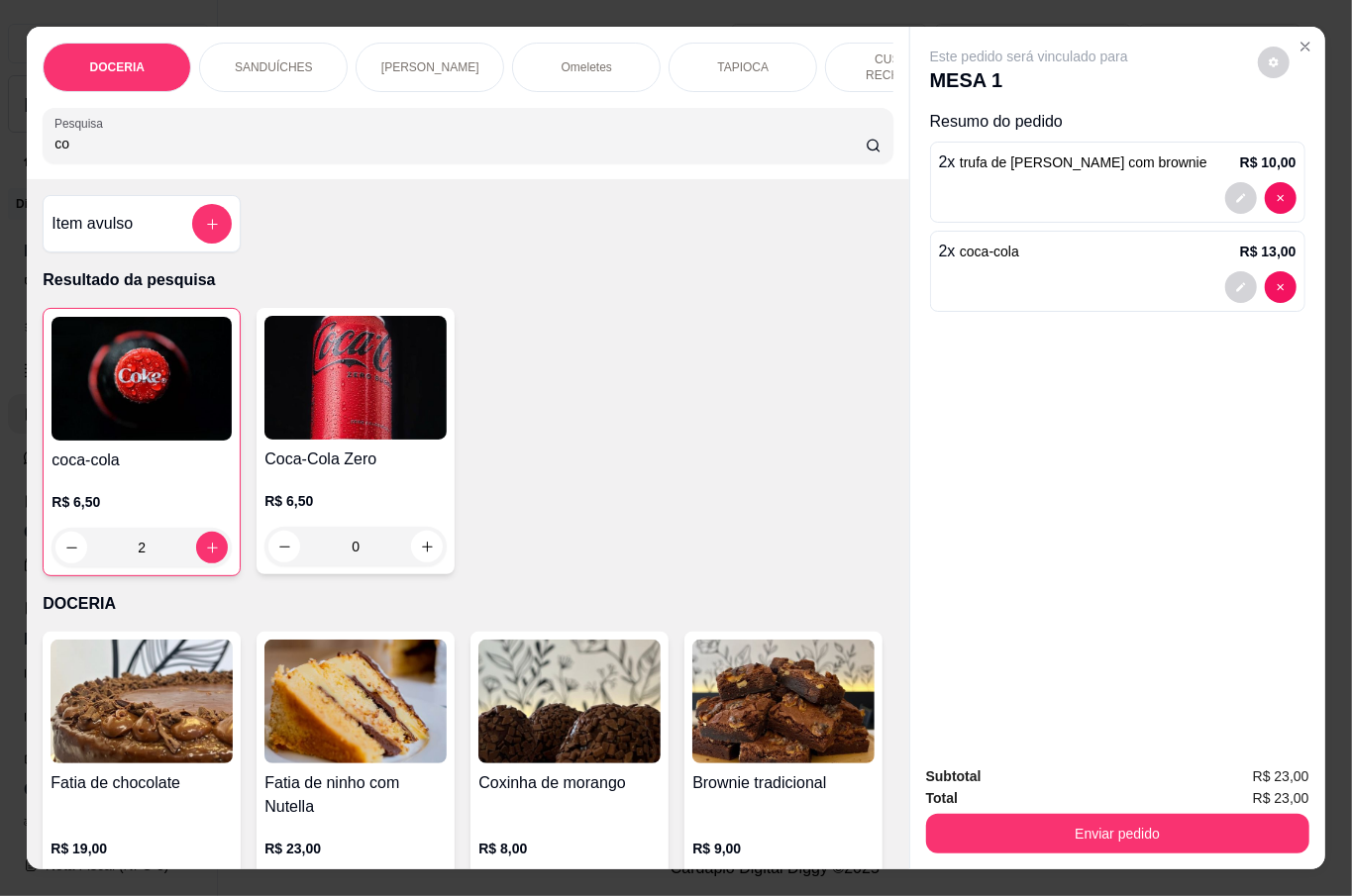 type on "c" 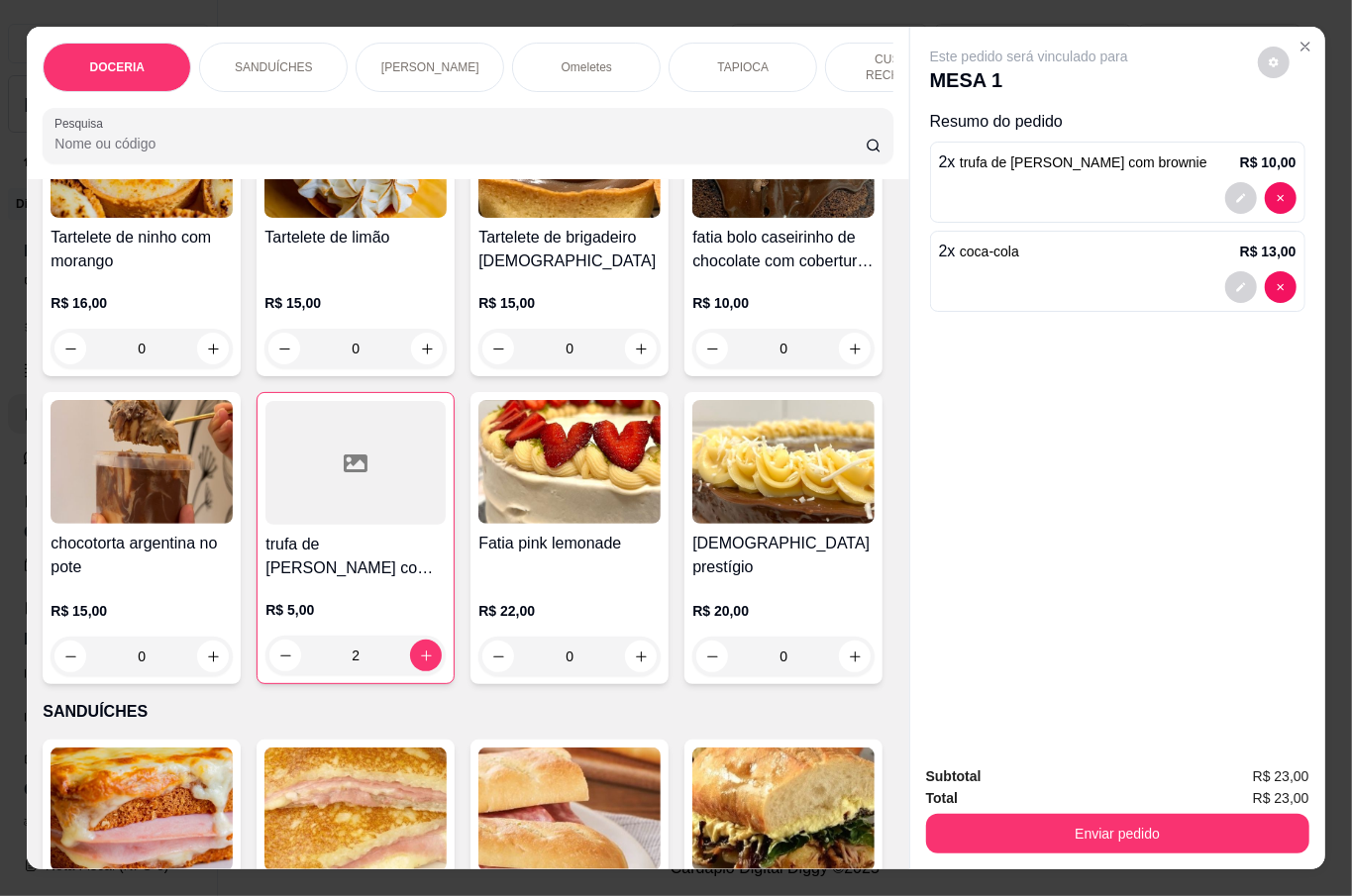 scroll, scrollTop: 0, scrollLeft: 0, axis: both 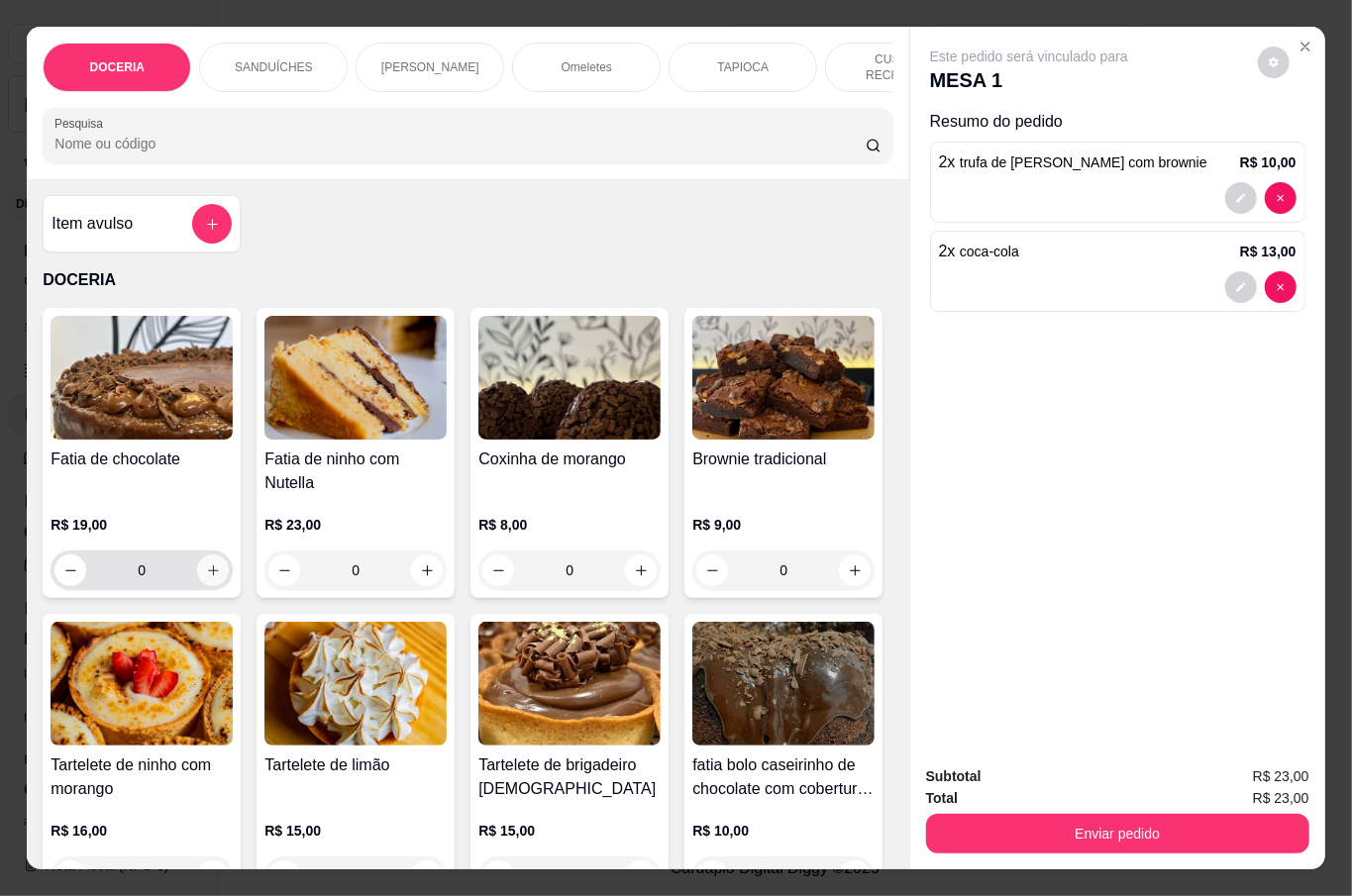 type 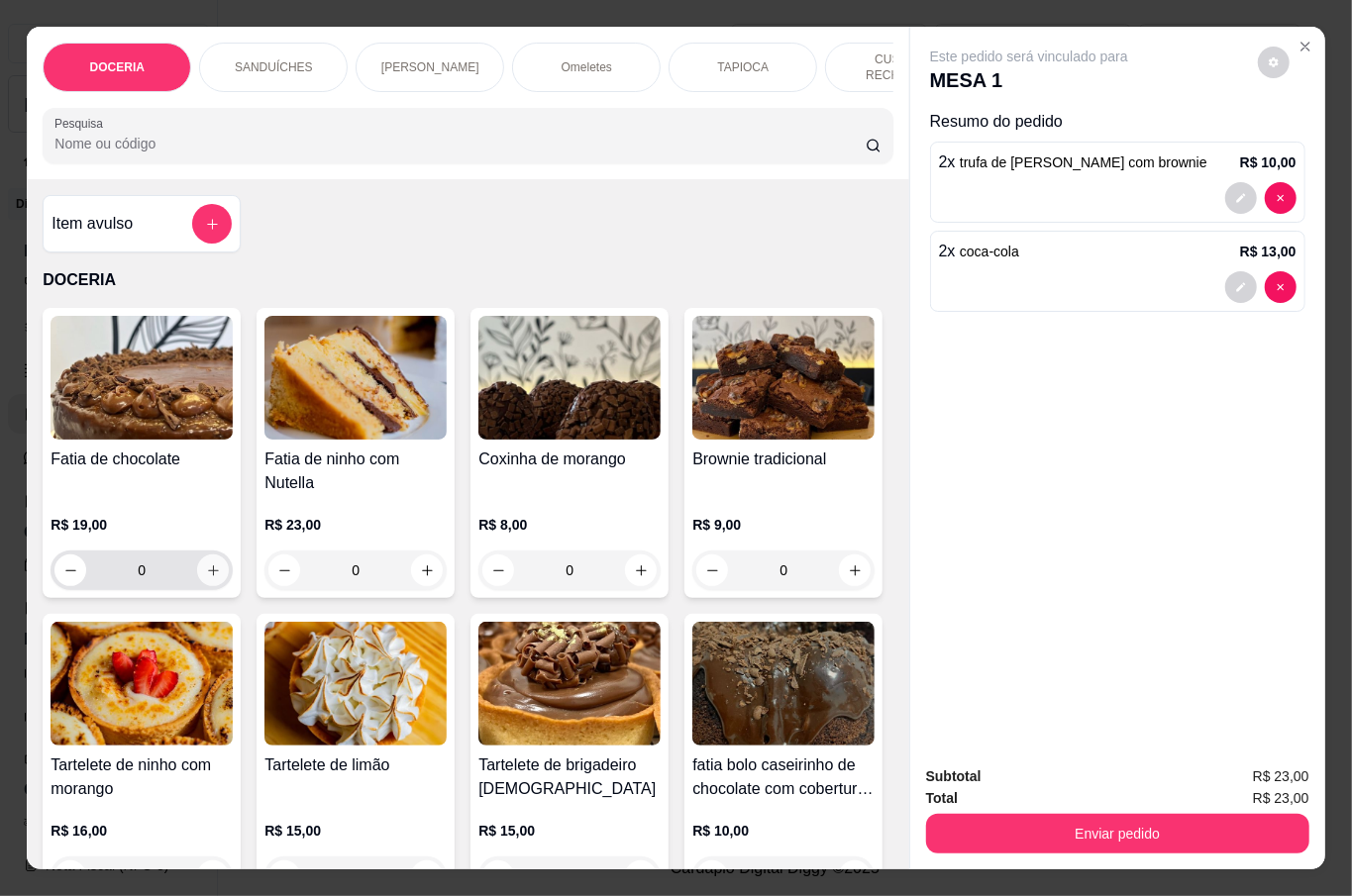 click at bounding box center [213, 570] 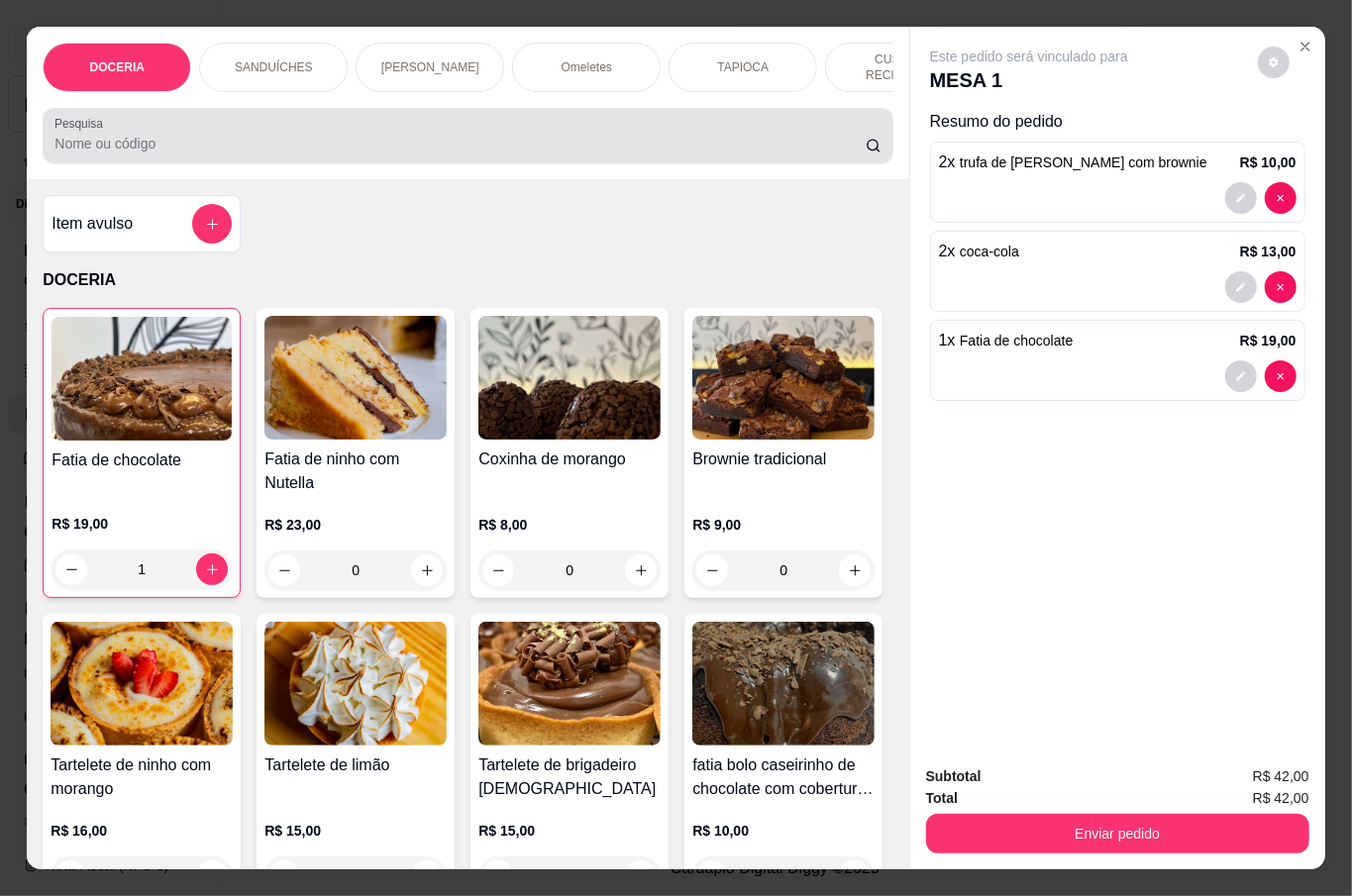 click on "Pesquisa" at bounding box center [460, 144] 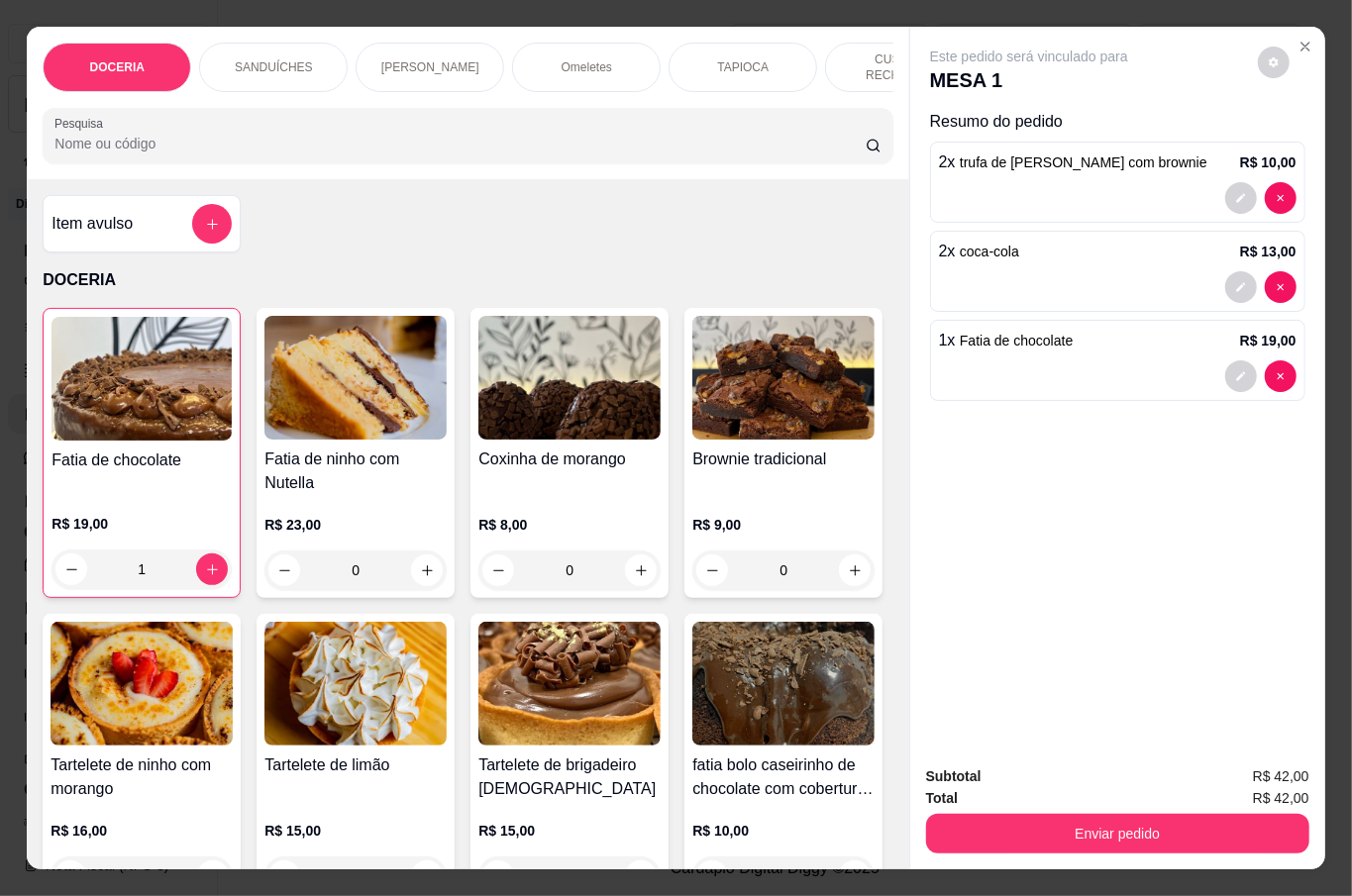 click on "Pesquisa" at bounding box center [460, 144] 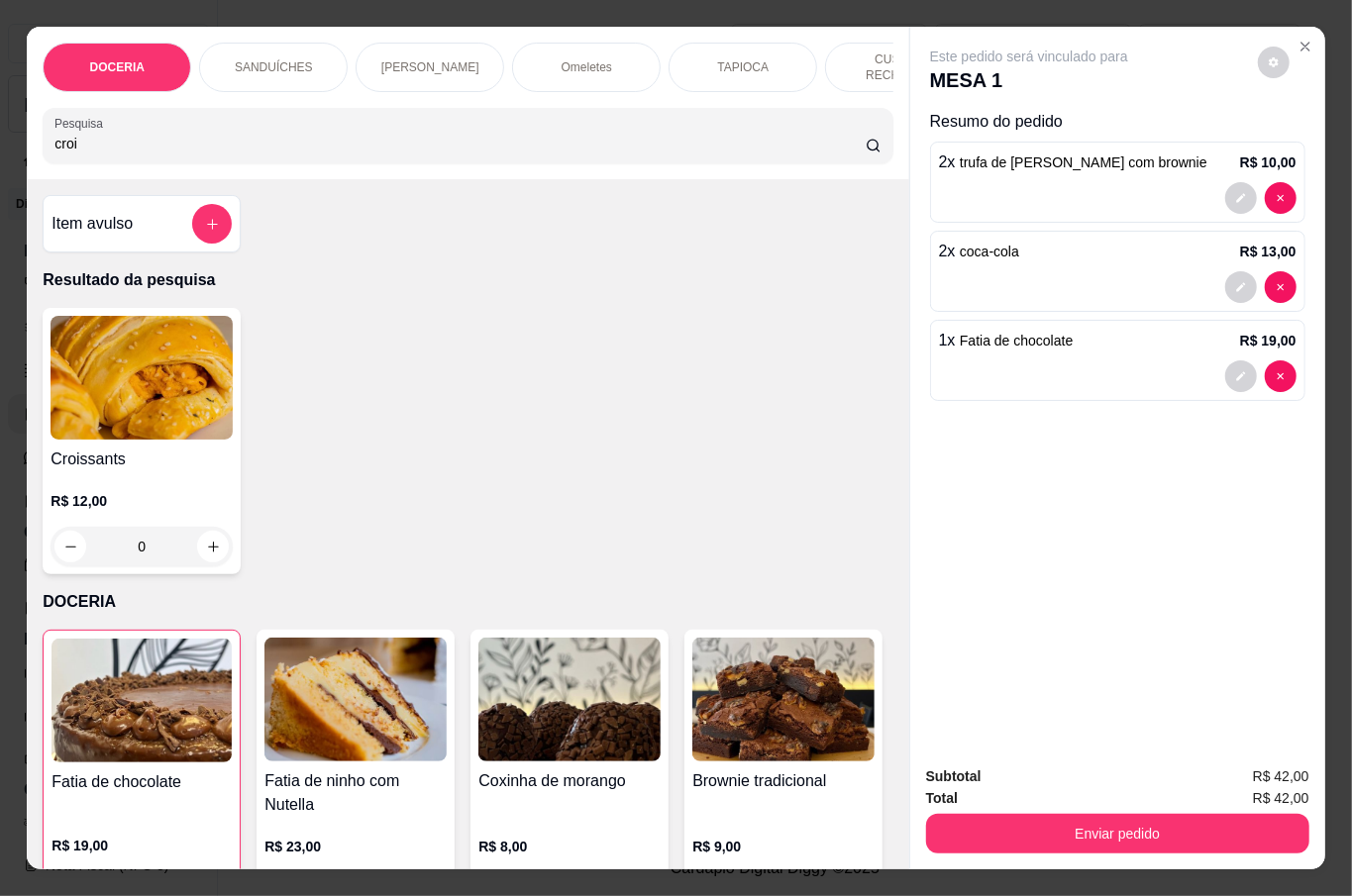type on "croi" 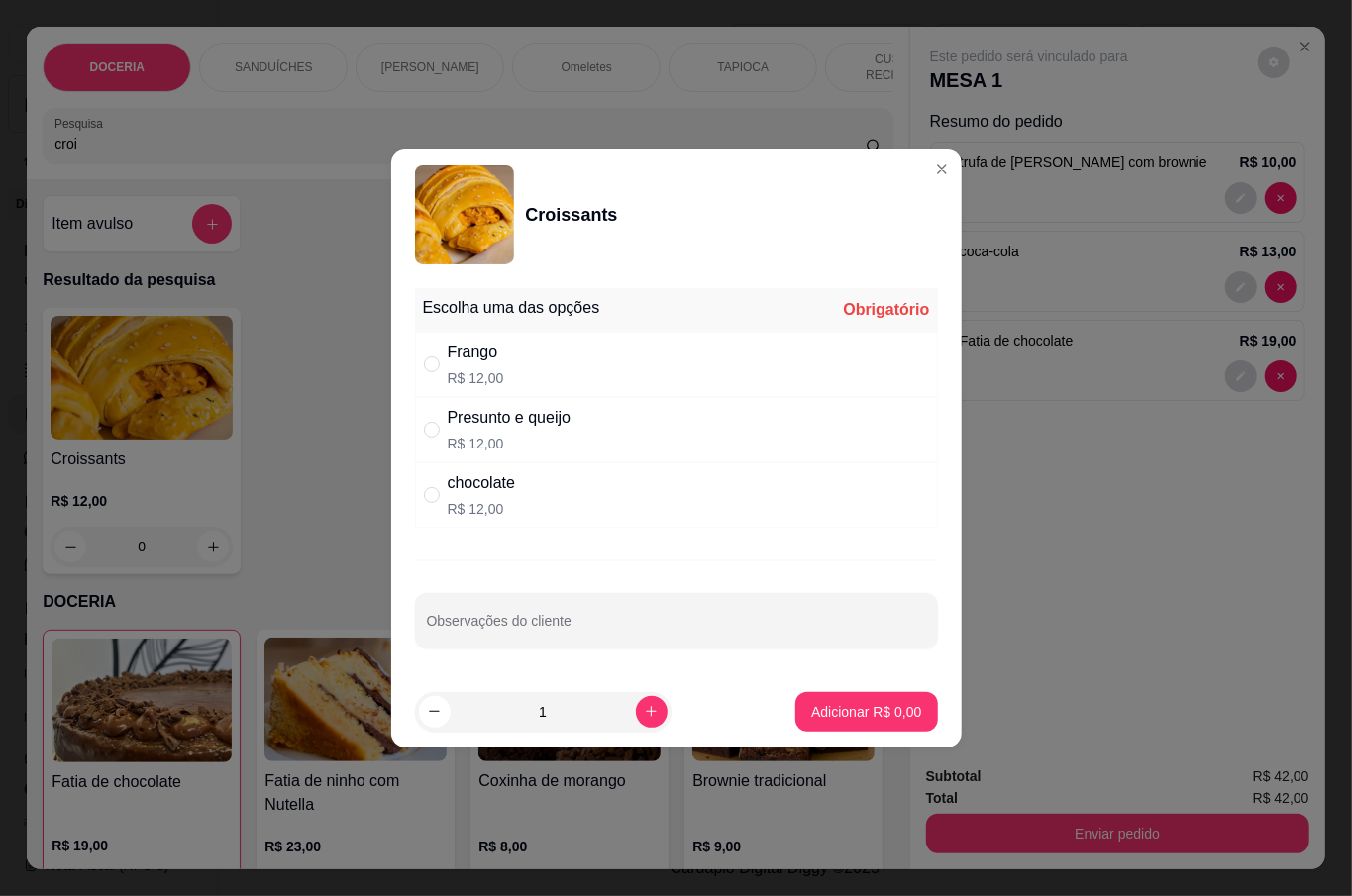 click on "R$ 12,00" at bounding box center (509, 444) 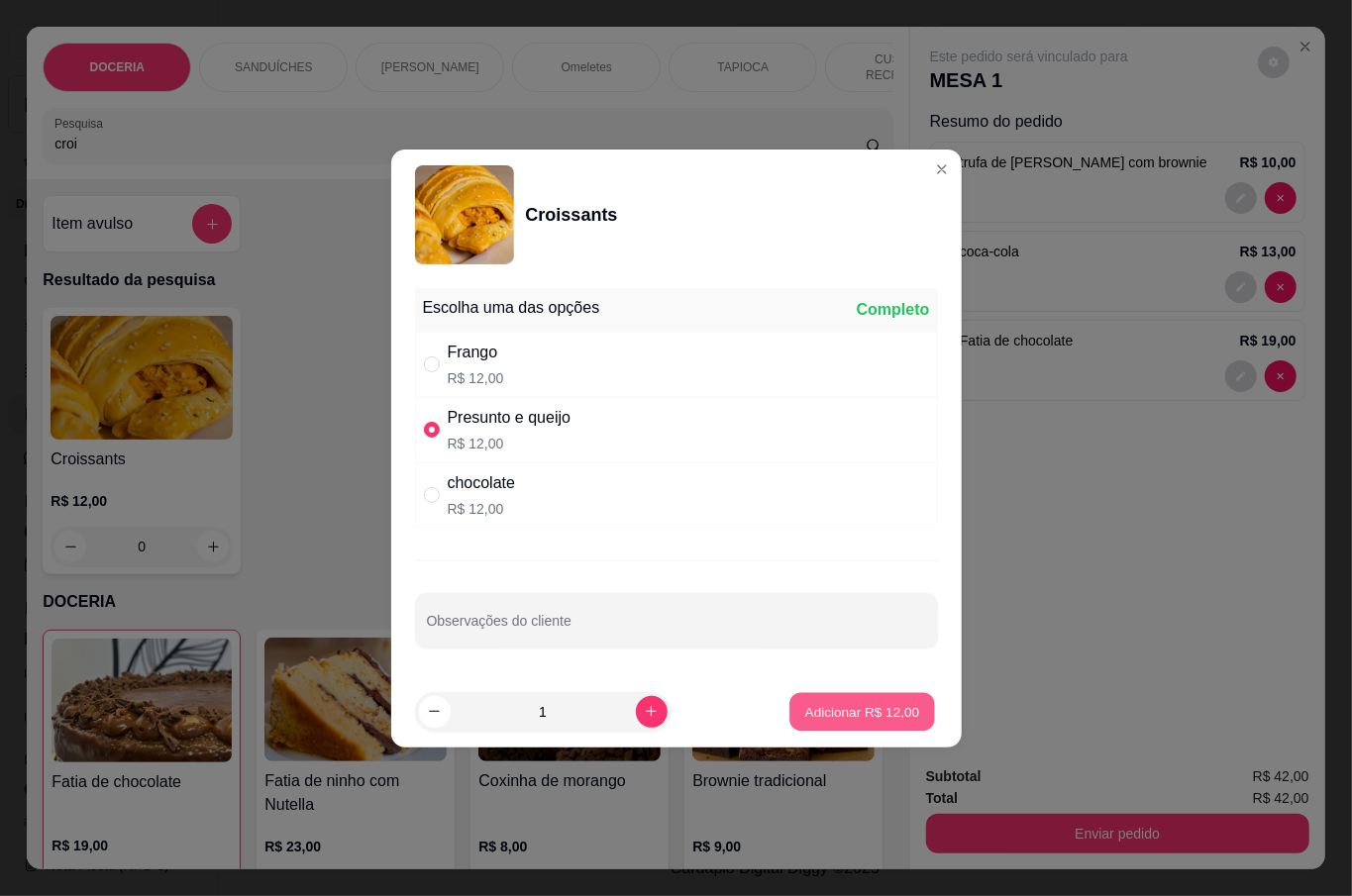 click on "Adicionar   R$ 12,00" at bounding box center [863, 711] 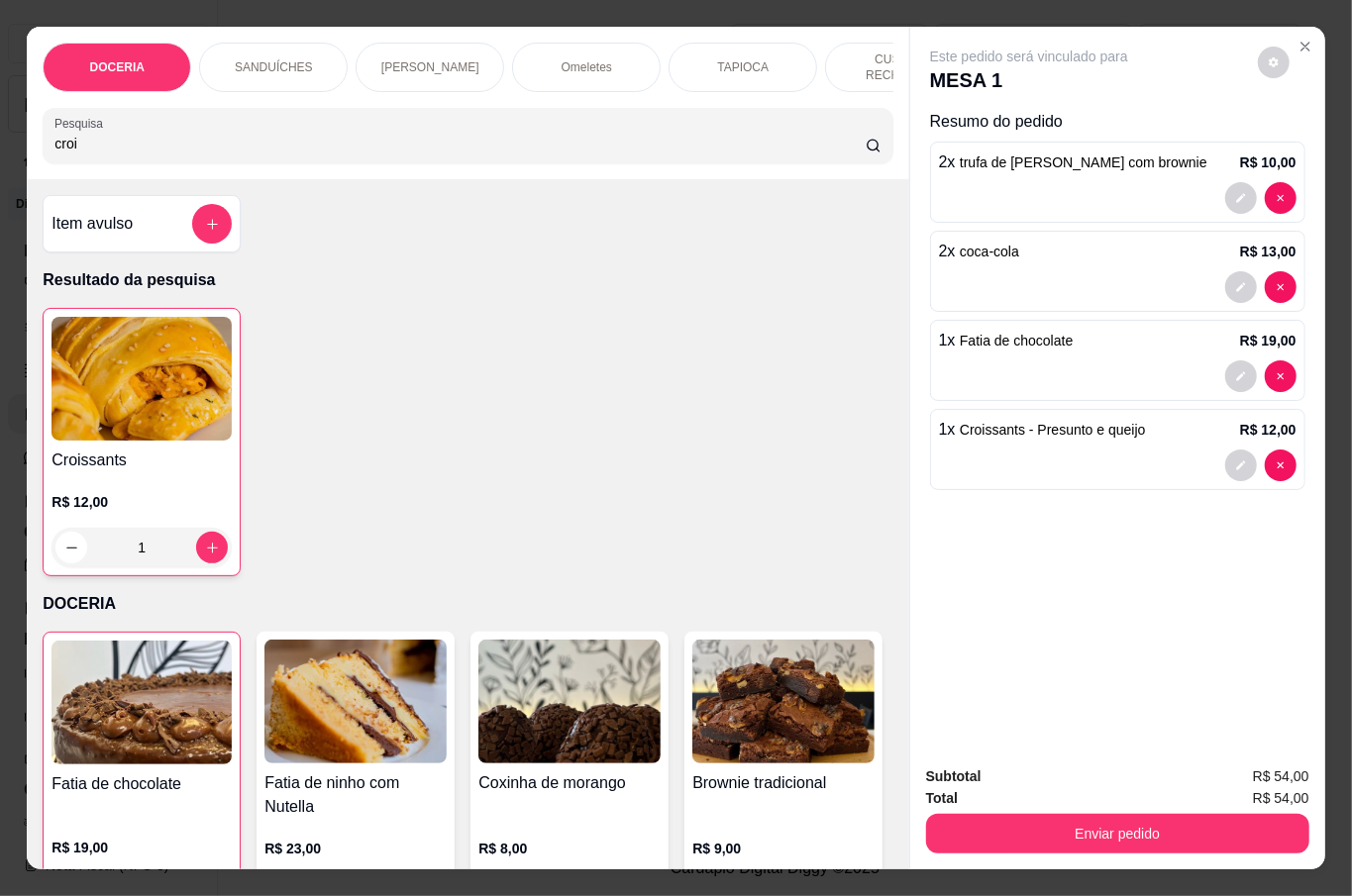 click on "Enviar pedido" at bounding box center (1117, 834) 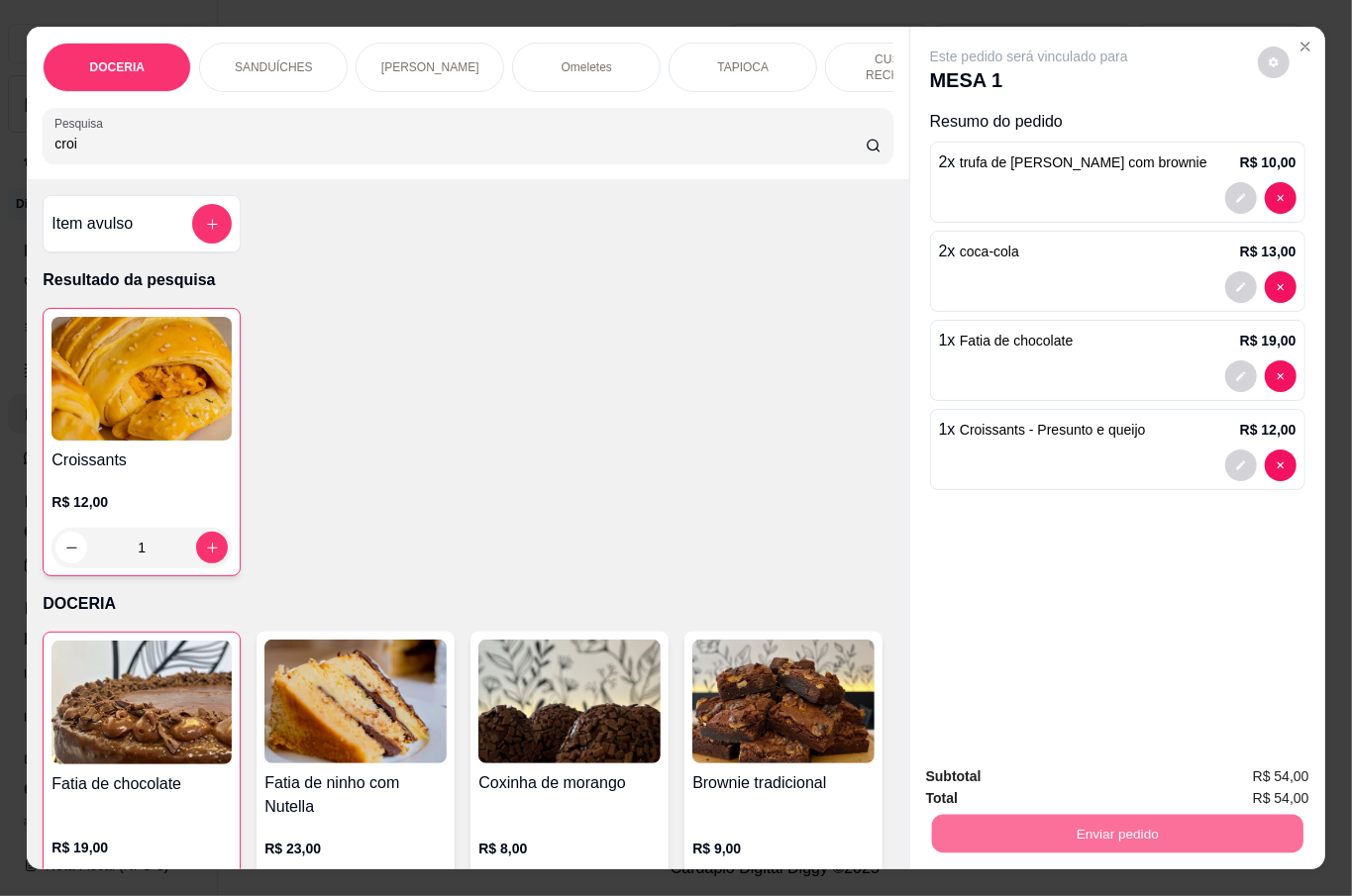 click on "Não registrar e enviar pedido" at bounding box center [1050, 775] 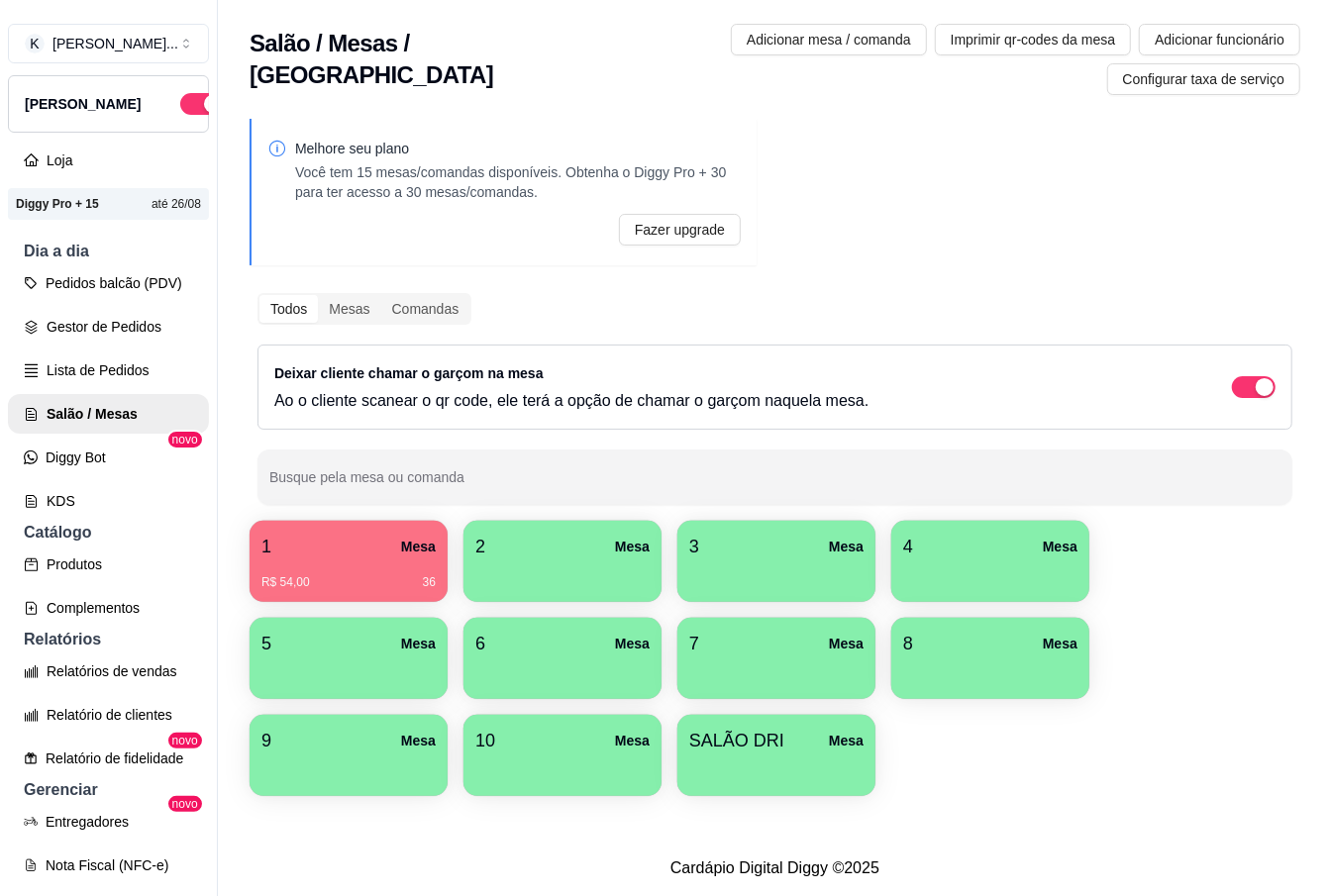 click at bounding box center (563, 575) 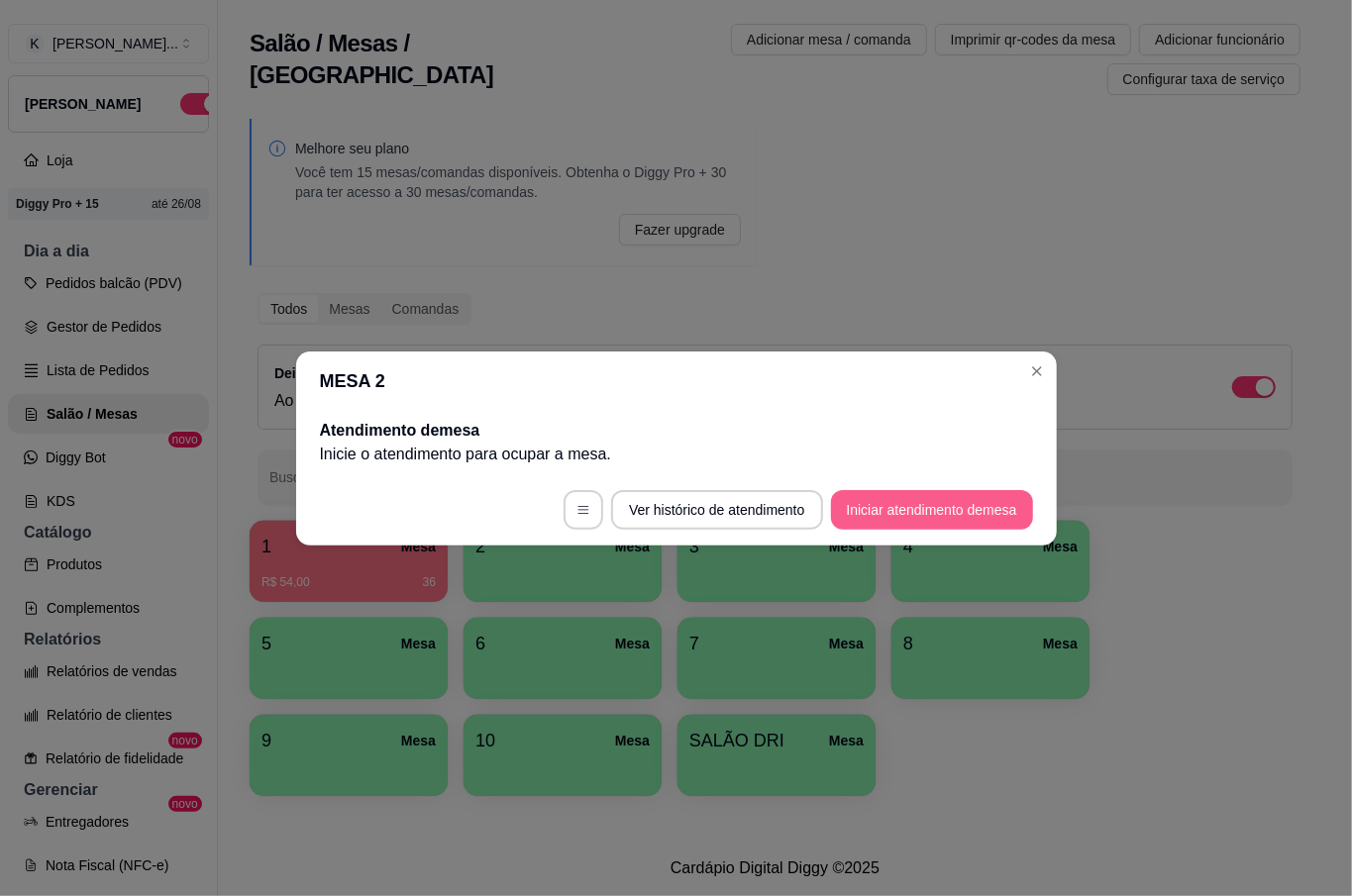 click on "Iniciar atendimento de  mesa" at bounding box center [932, 510] 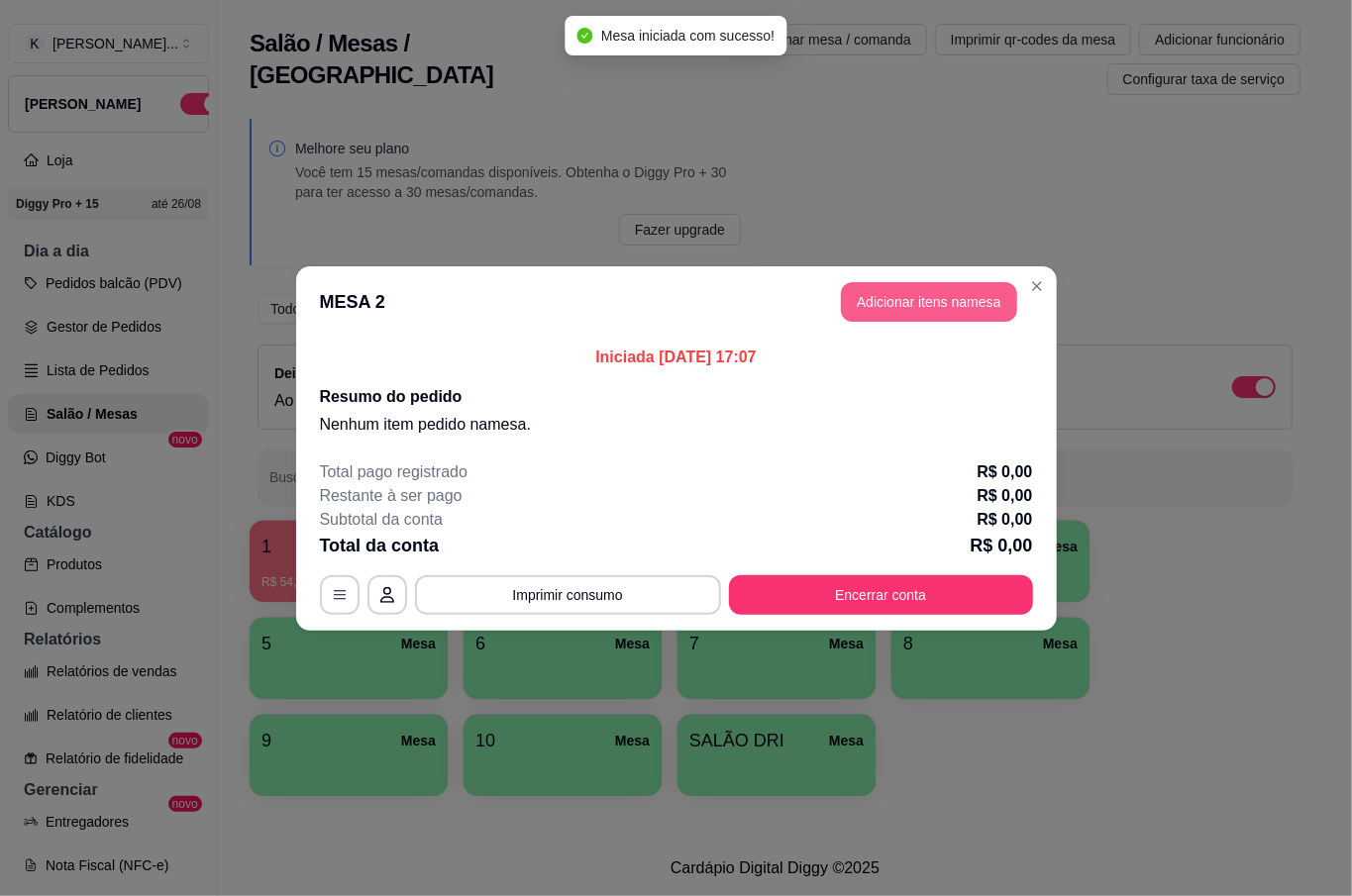 click on "Adicionar itens na  mesa" at bounding box center (929, 302) 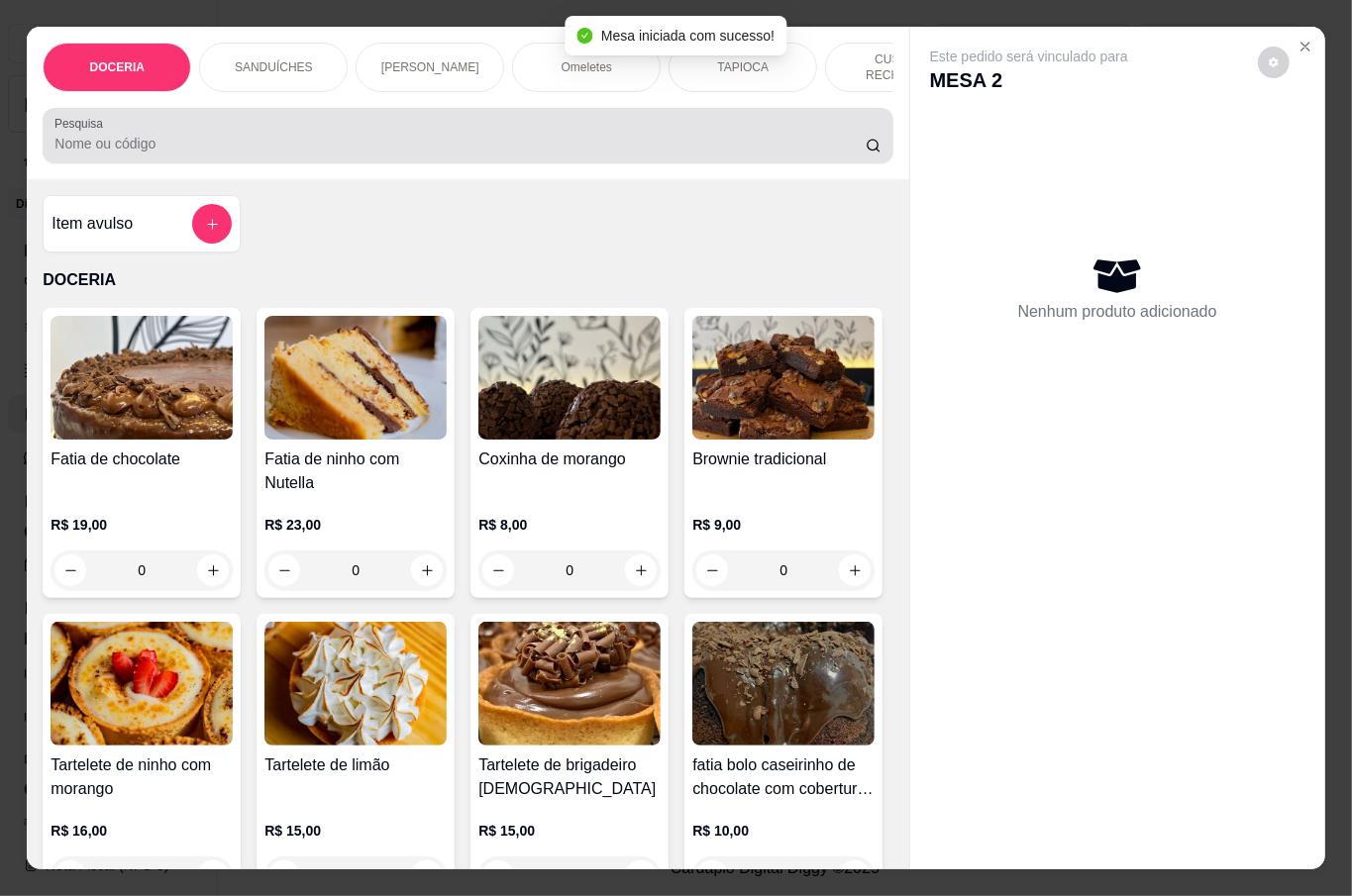click on "Pesquisa" at bounding box center [460, 144] 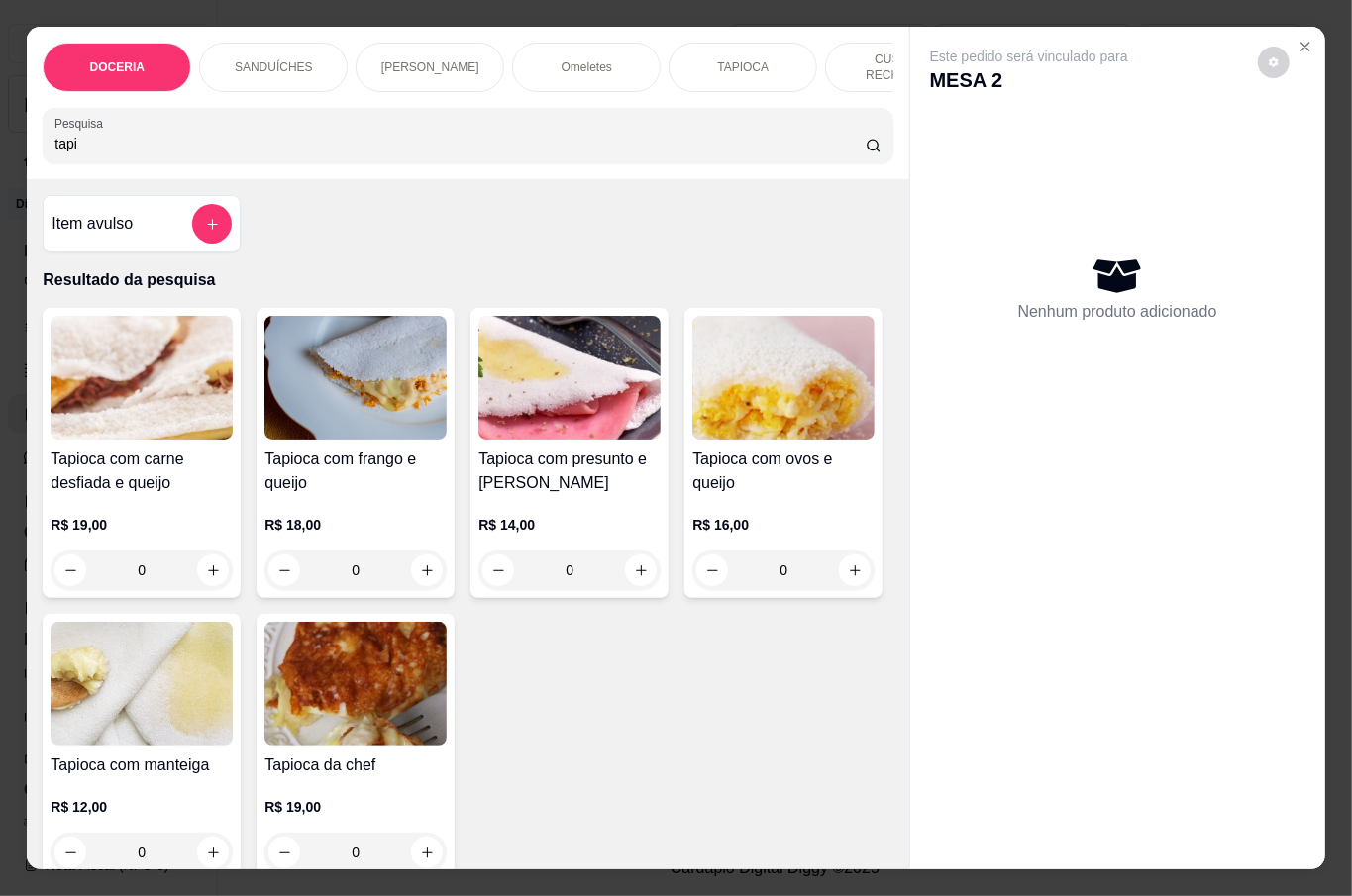 type on "tapi" 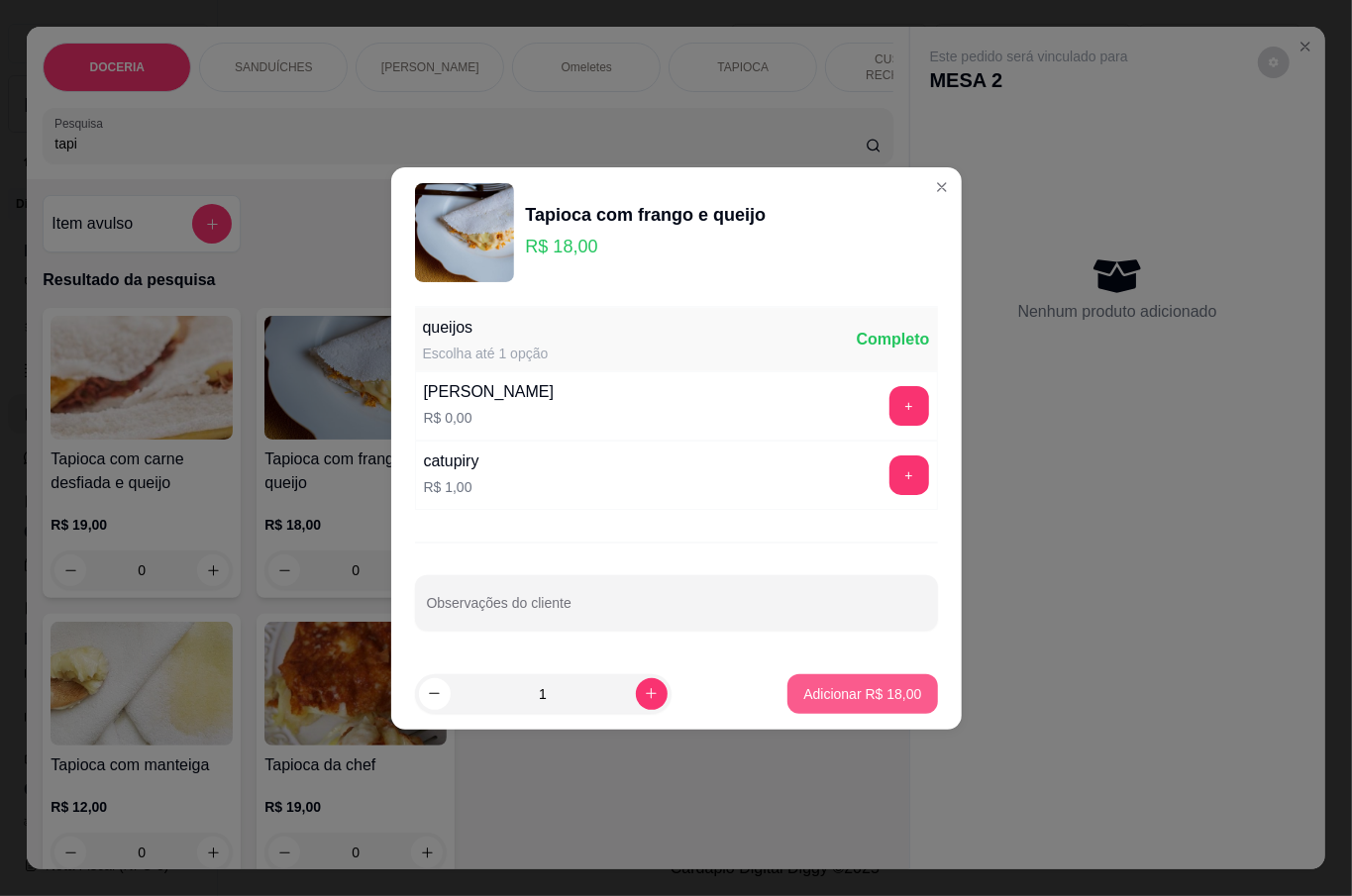click on "Adicionar   R$ 18,00" at bounding box center [862, 694] 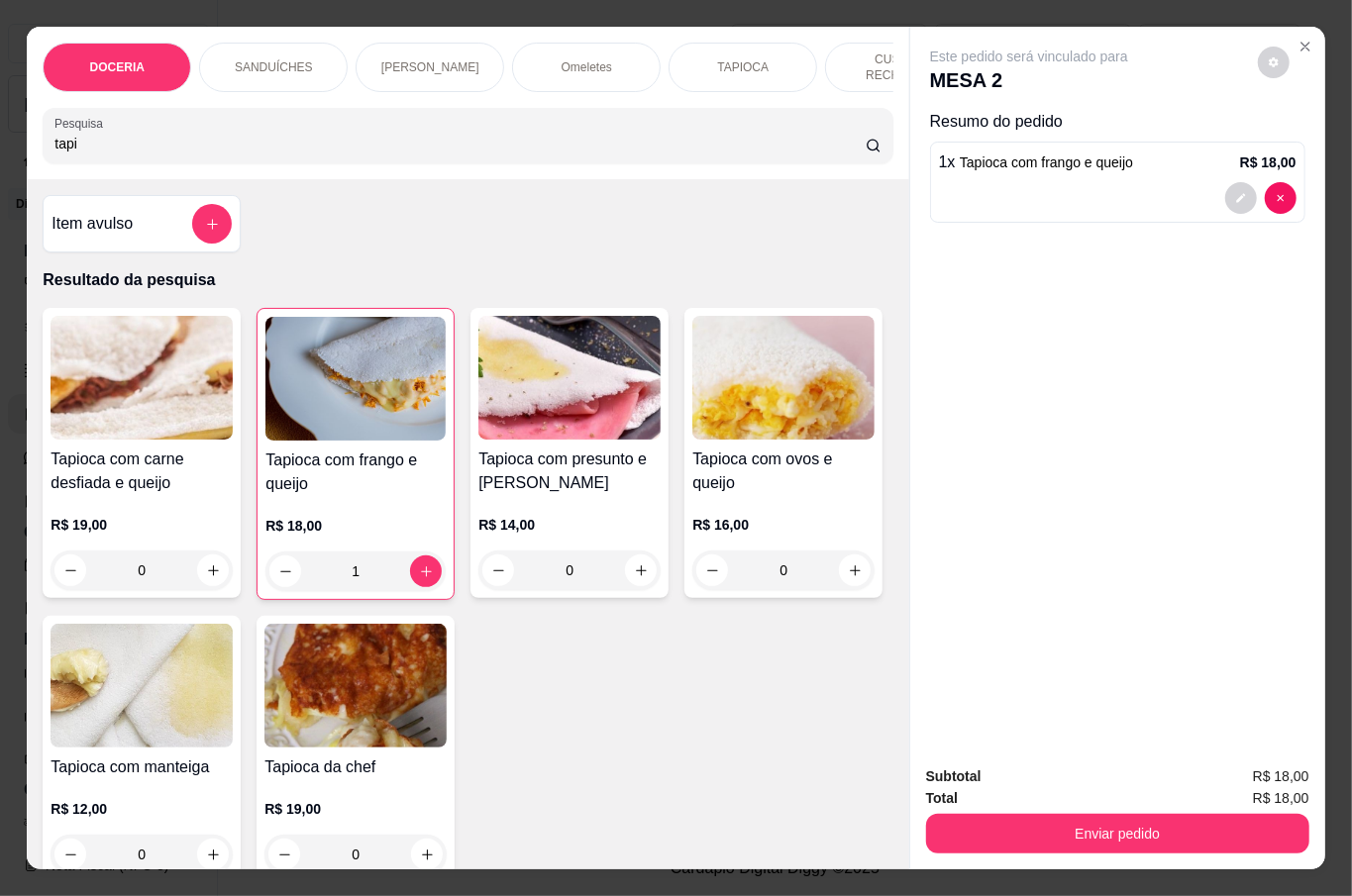 click on "tapi" at bounding box center (460, 144) 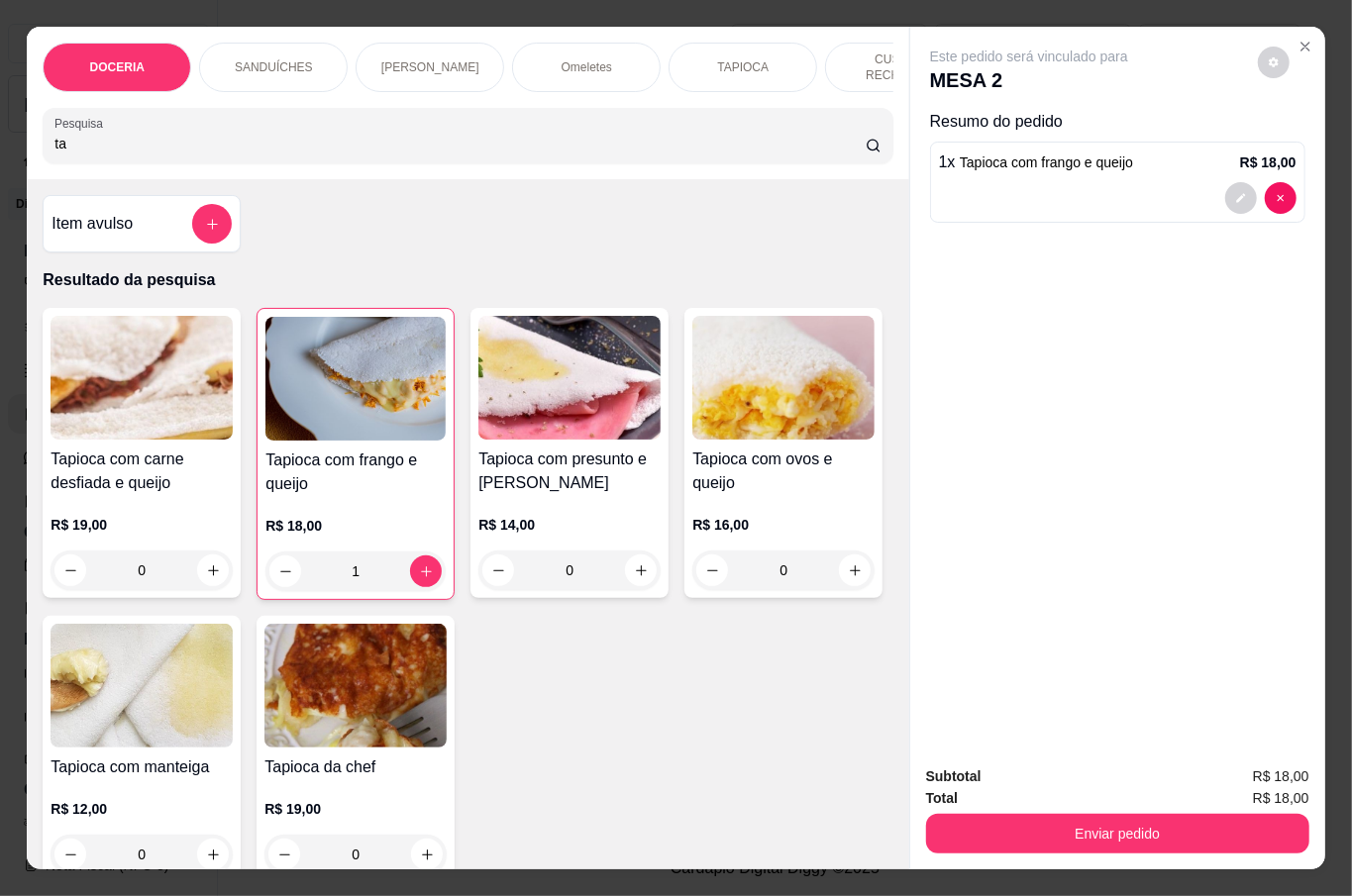 type on "t" 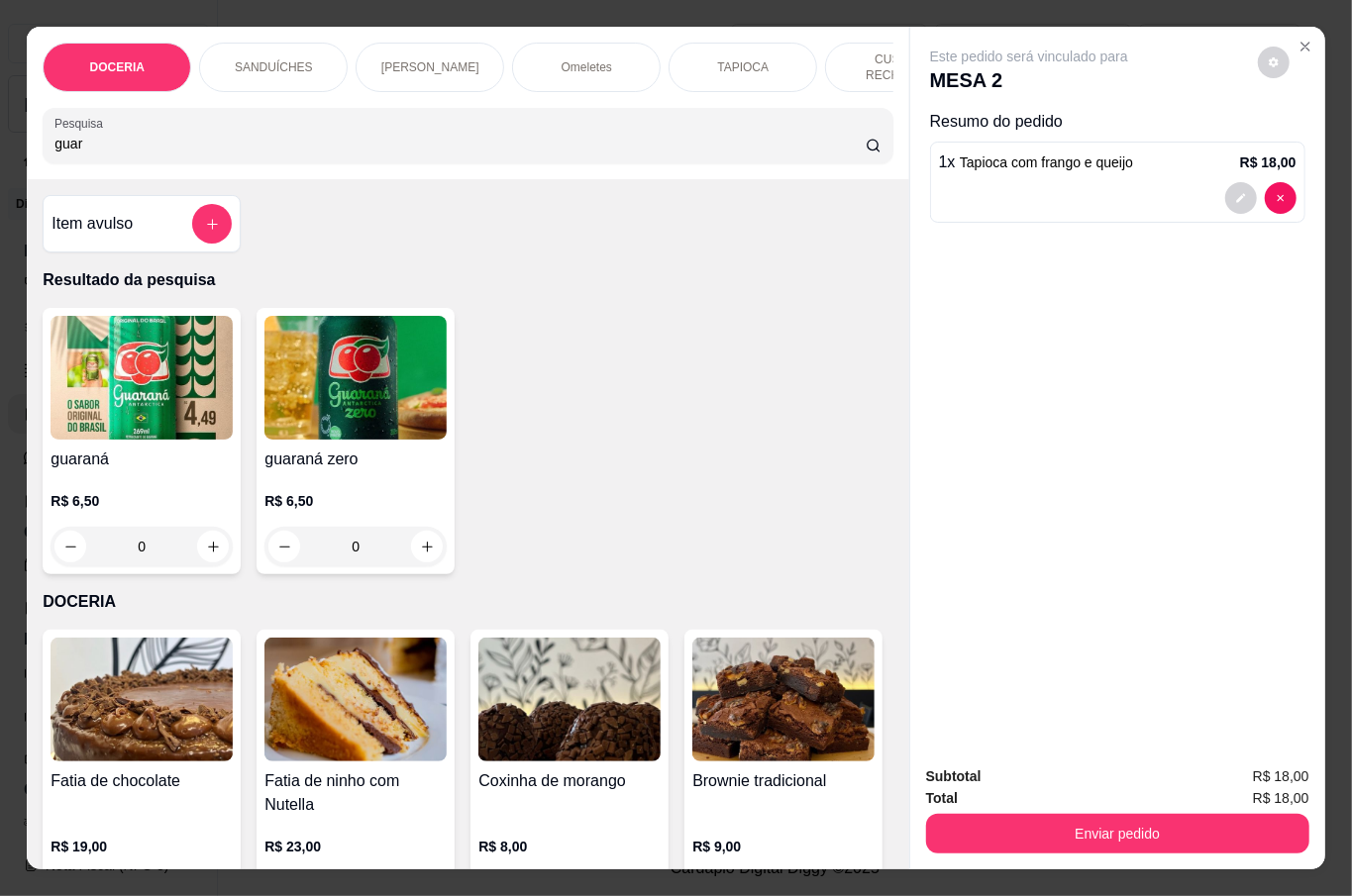 type on "guar" 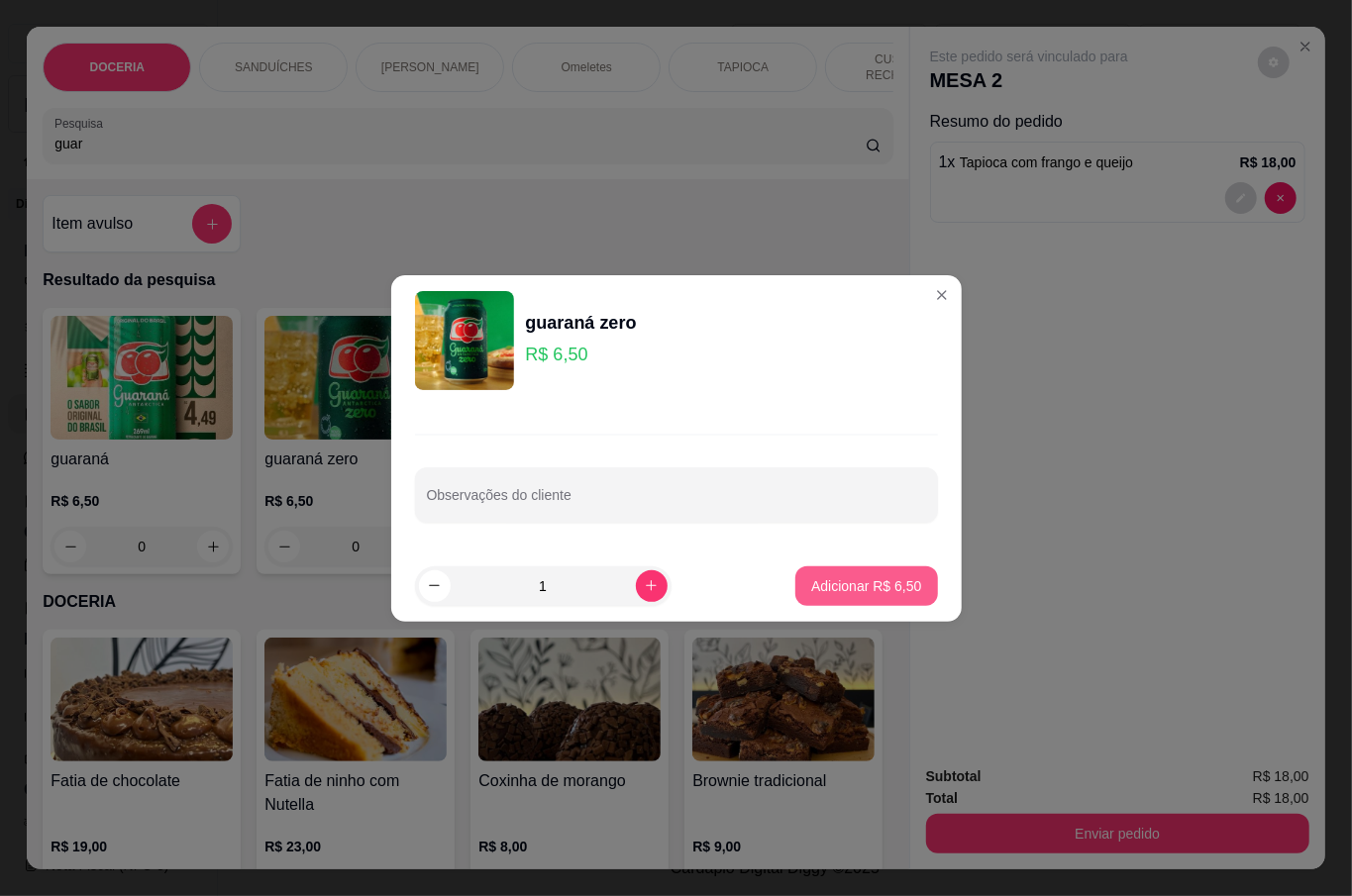 click on "Adicionar   R$ 6,50" at bounding box center [866, 586] 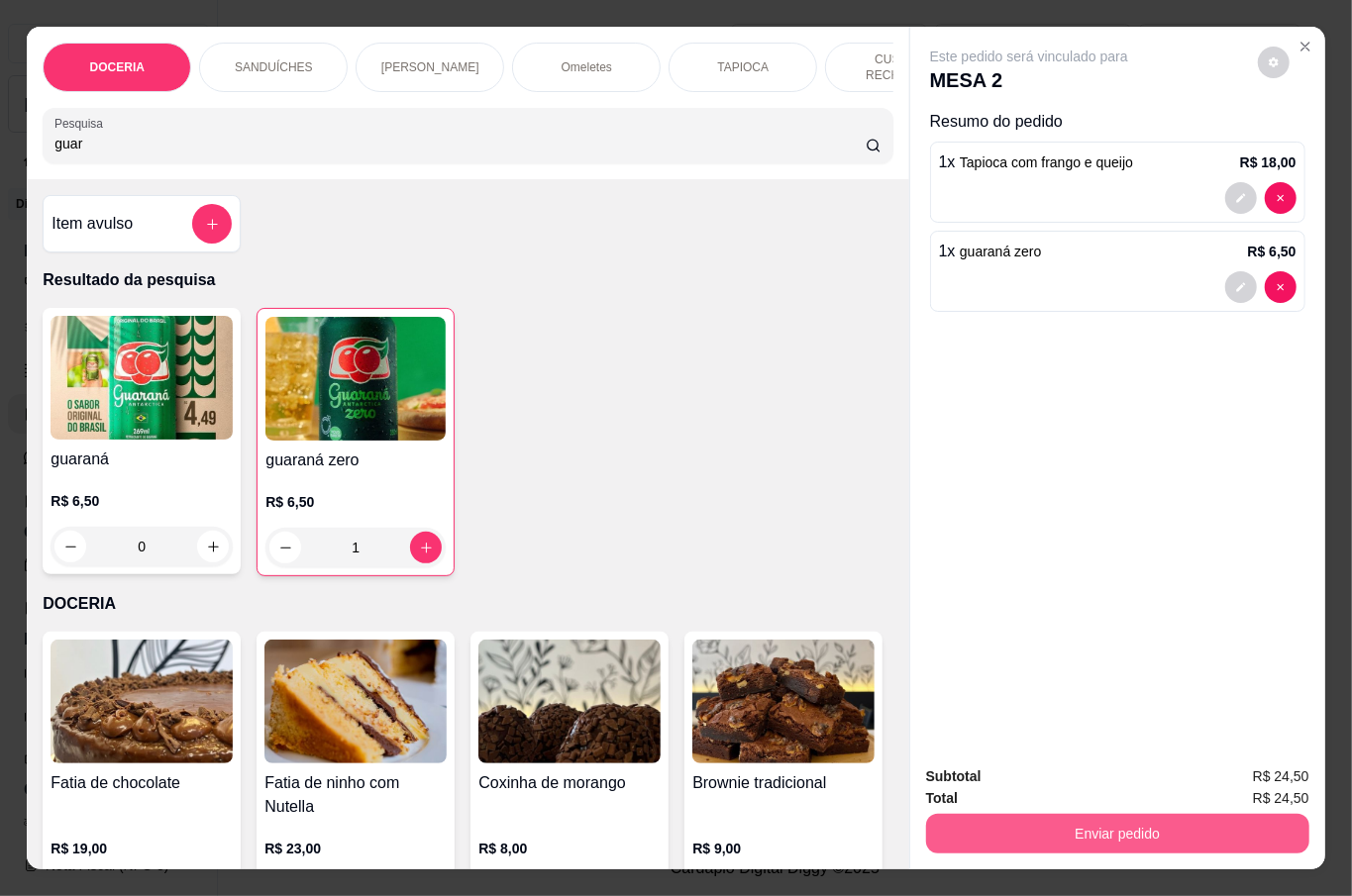 click on "Enviar pedido" at bounding box center [1117, 834] 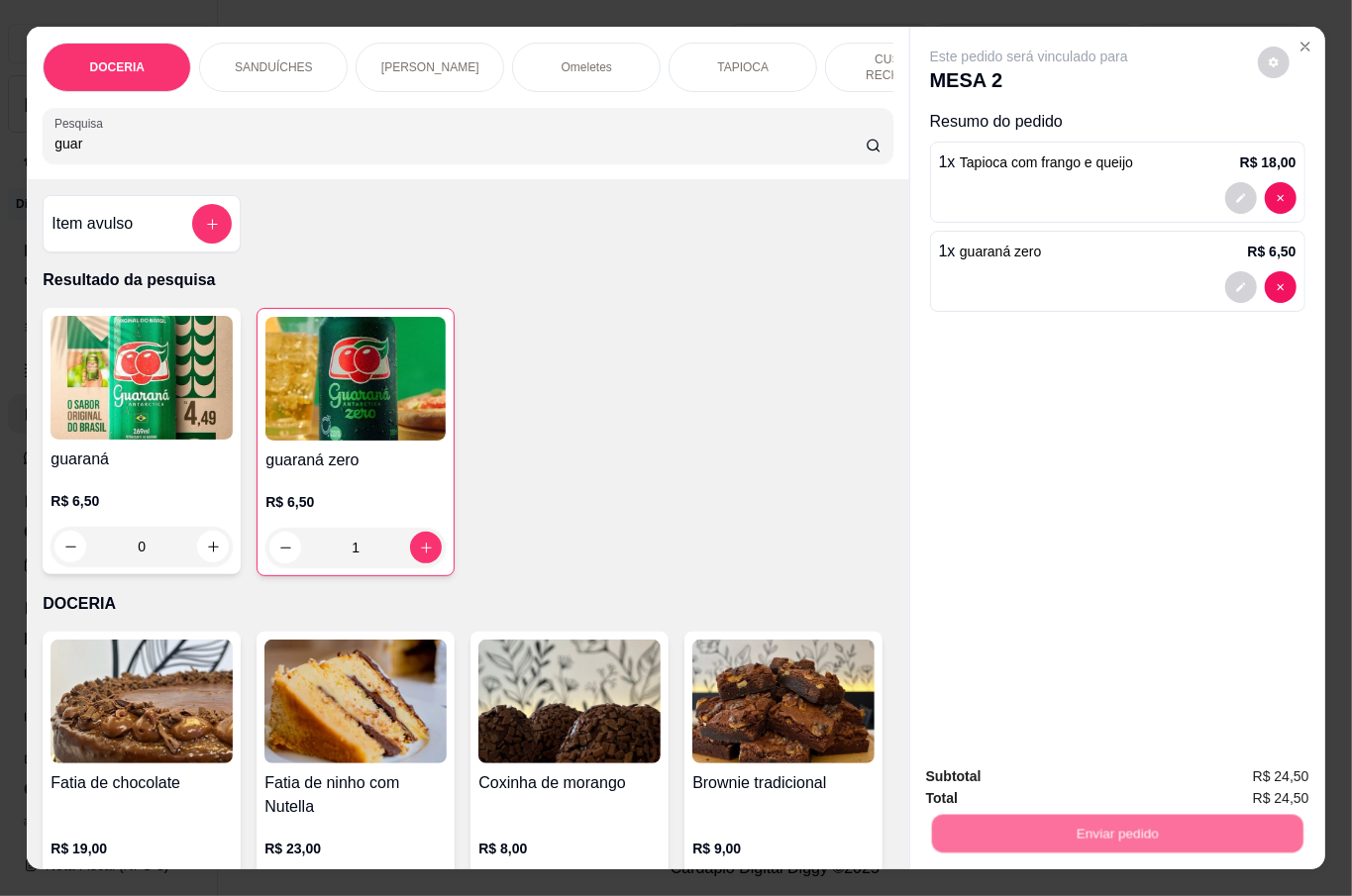 click on "Não registrar e enviar pedido" at bounding box center [1050, 775] 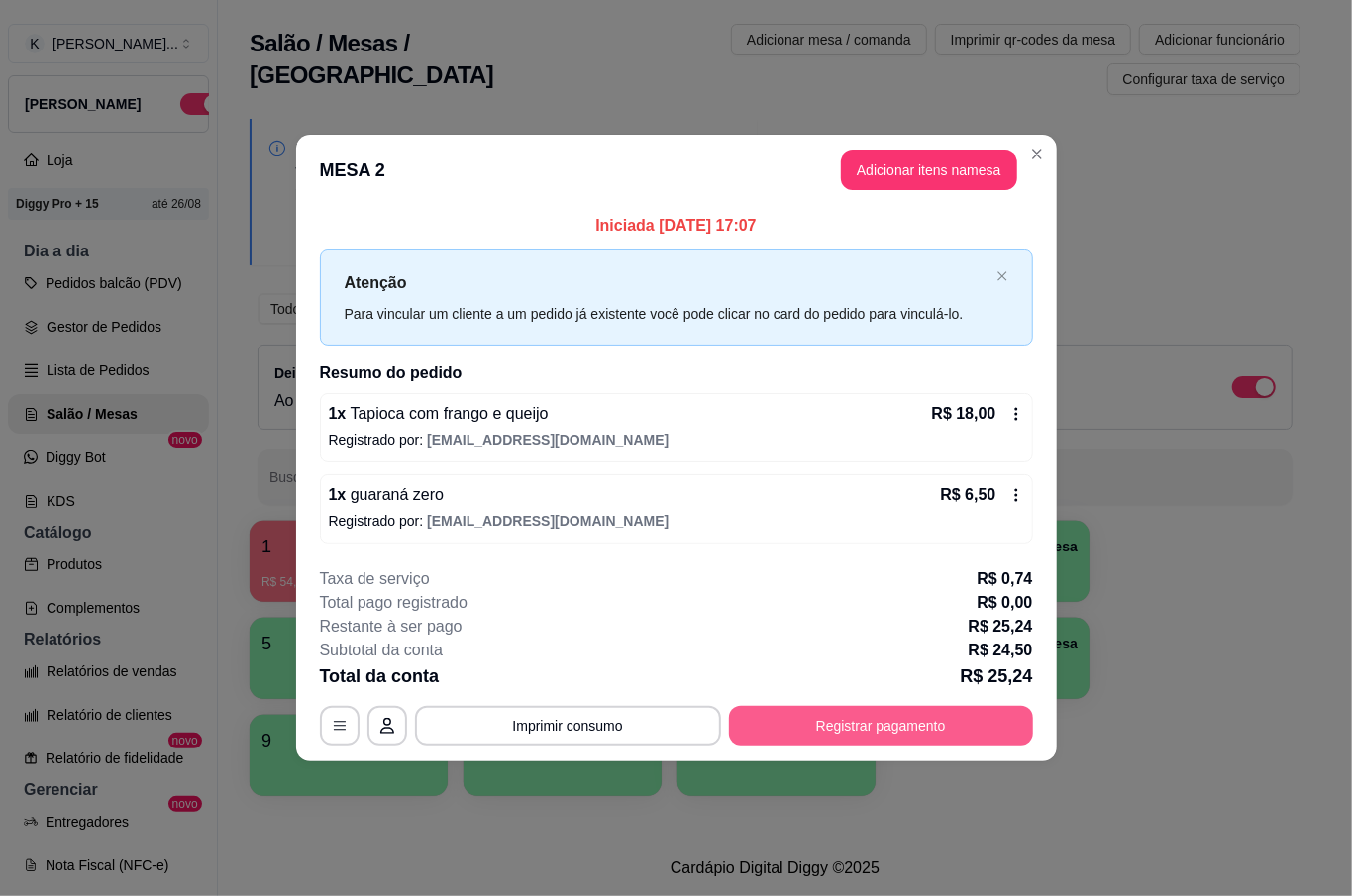 click on "Registrar pagamento" at bounding box center [881, 726] 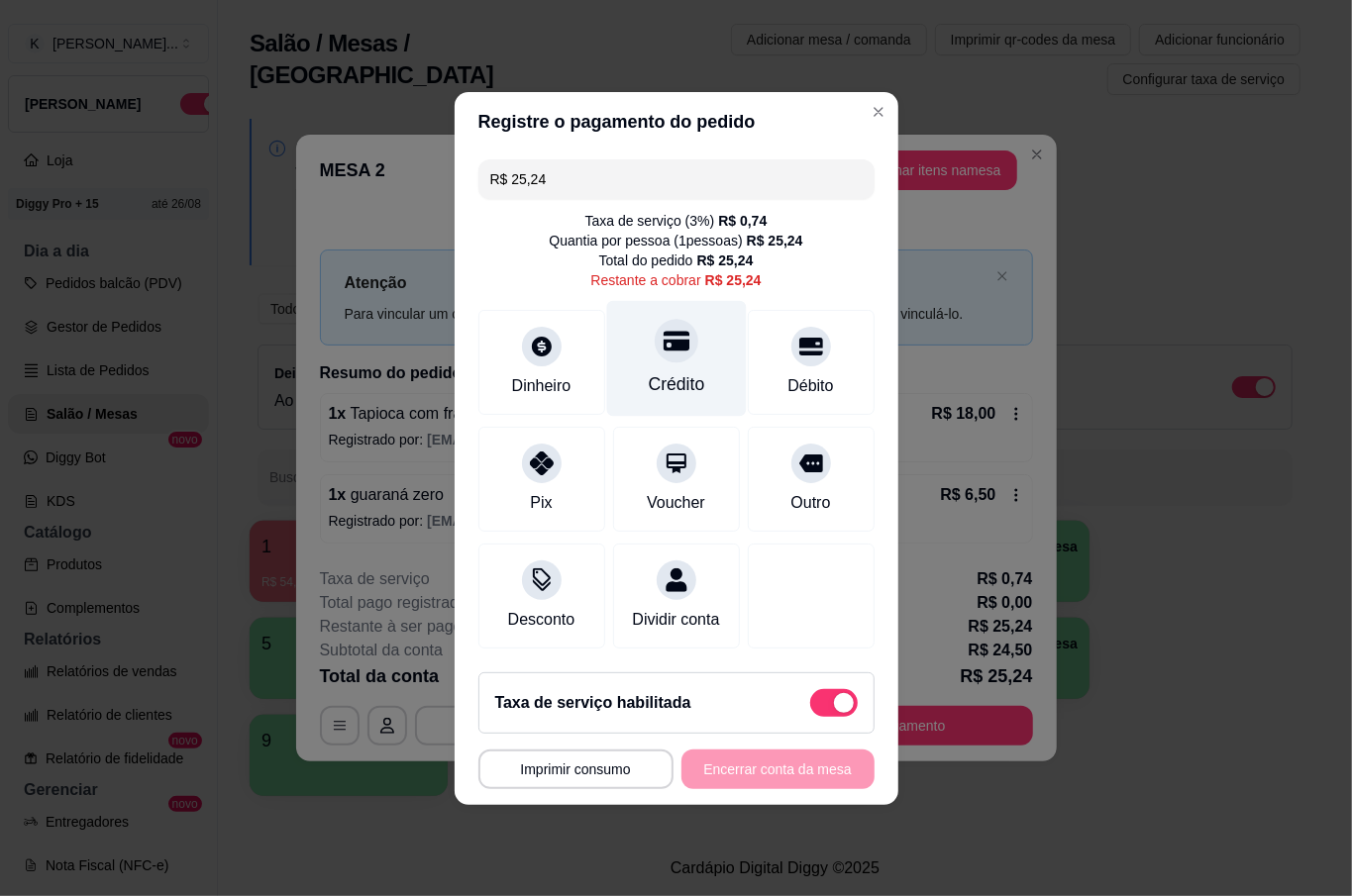 click on "Crédito" at bounding box center [676, 384] 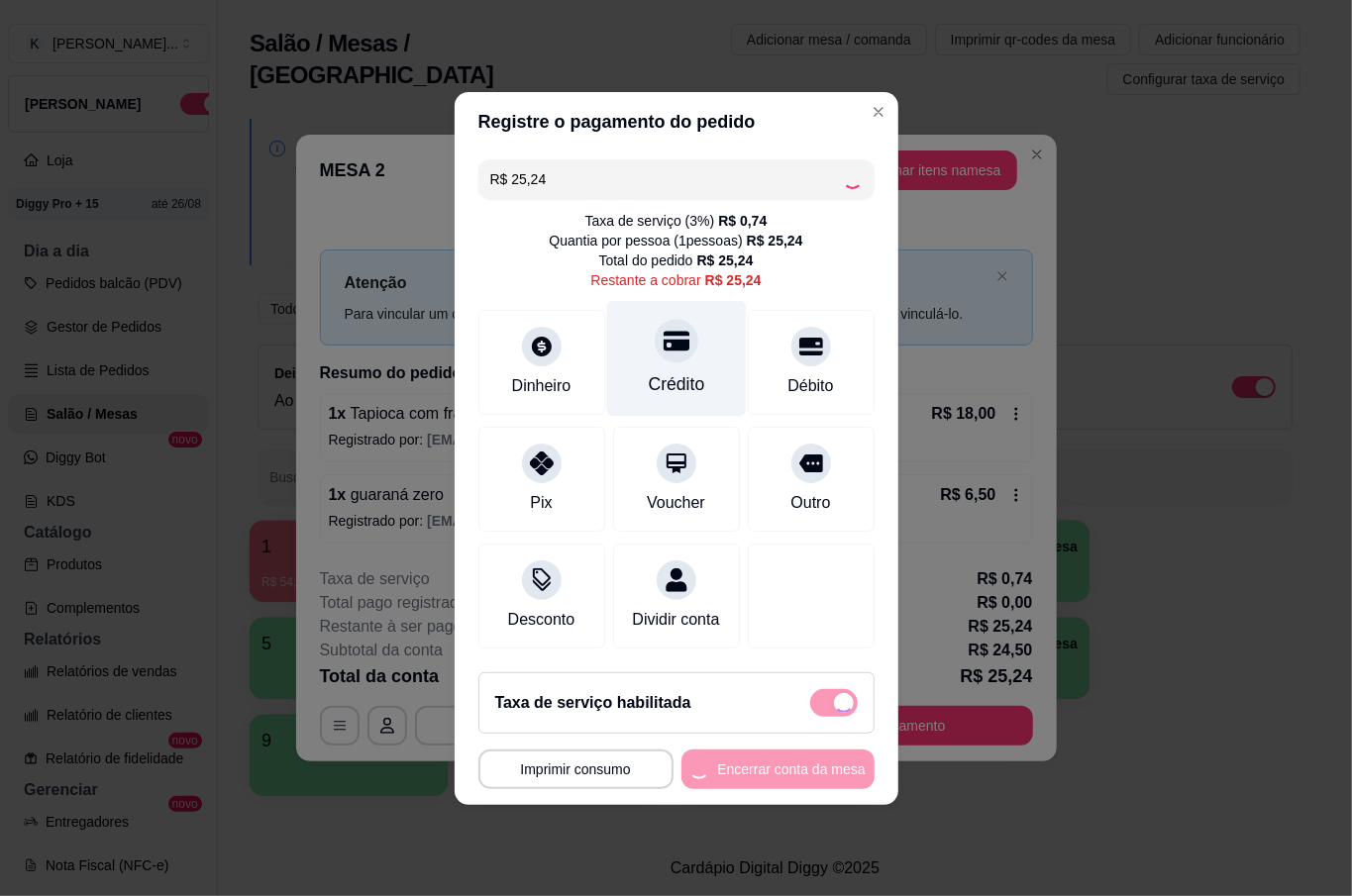 type on "R$ 0,00" 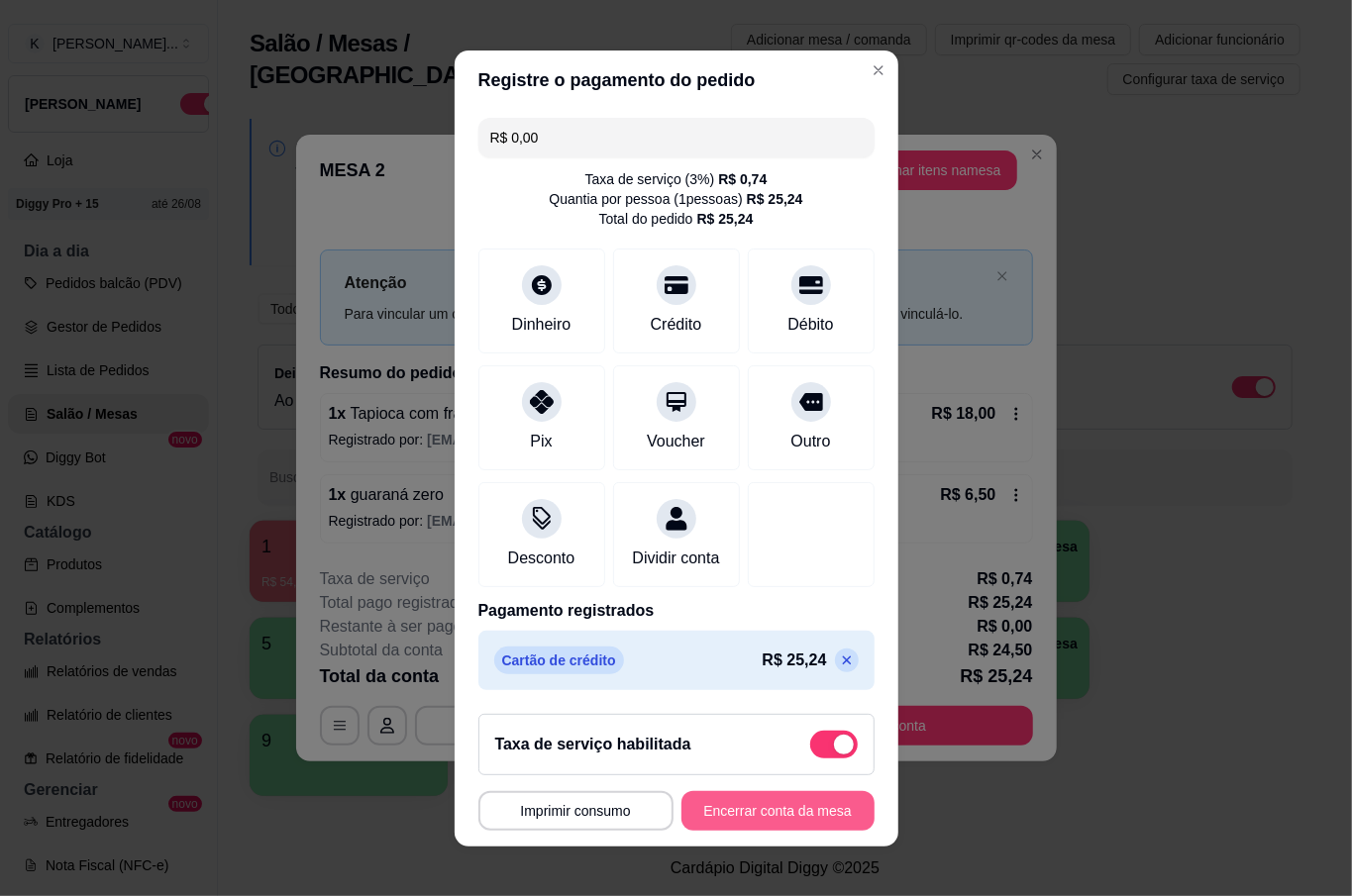 click on "Encerrar conta da mesa" at bounding box center (778, 811) 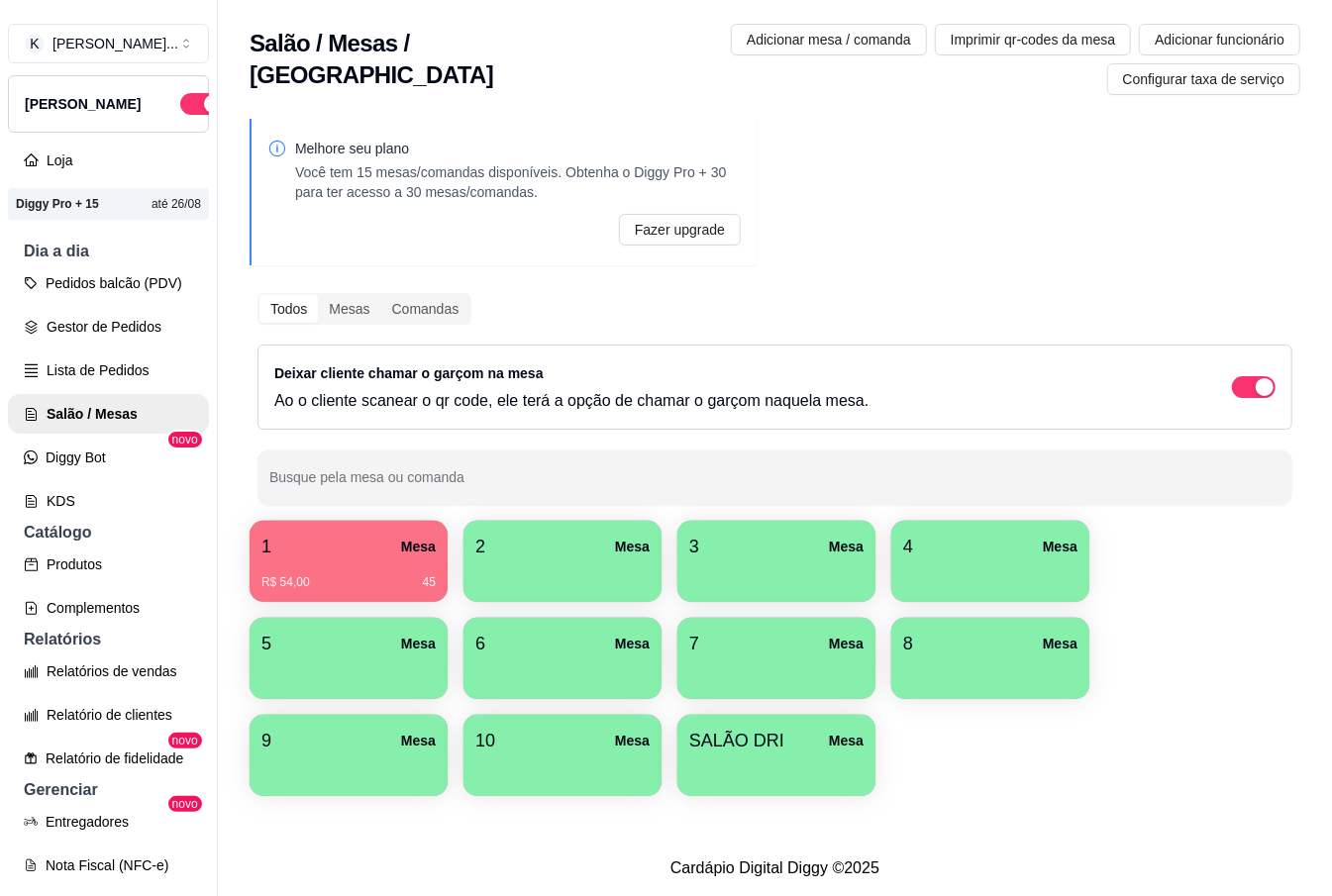 click at bounding box center [776, 769] 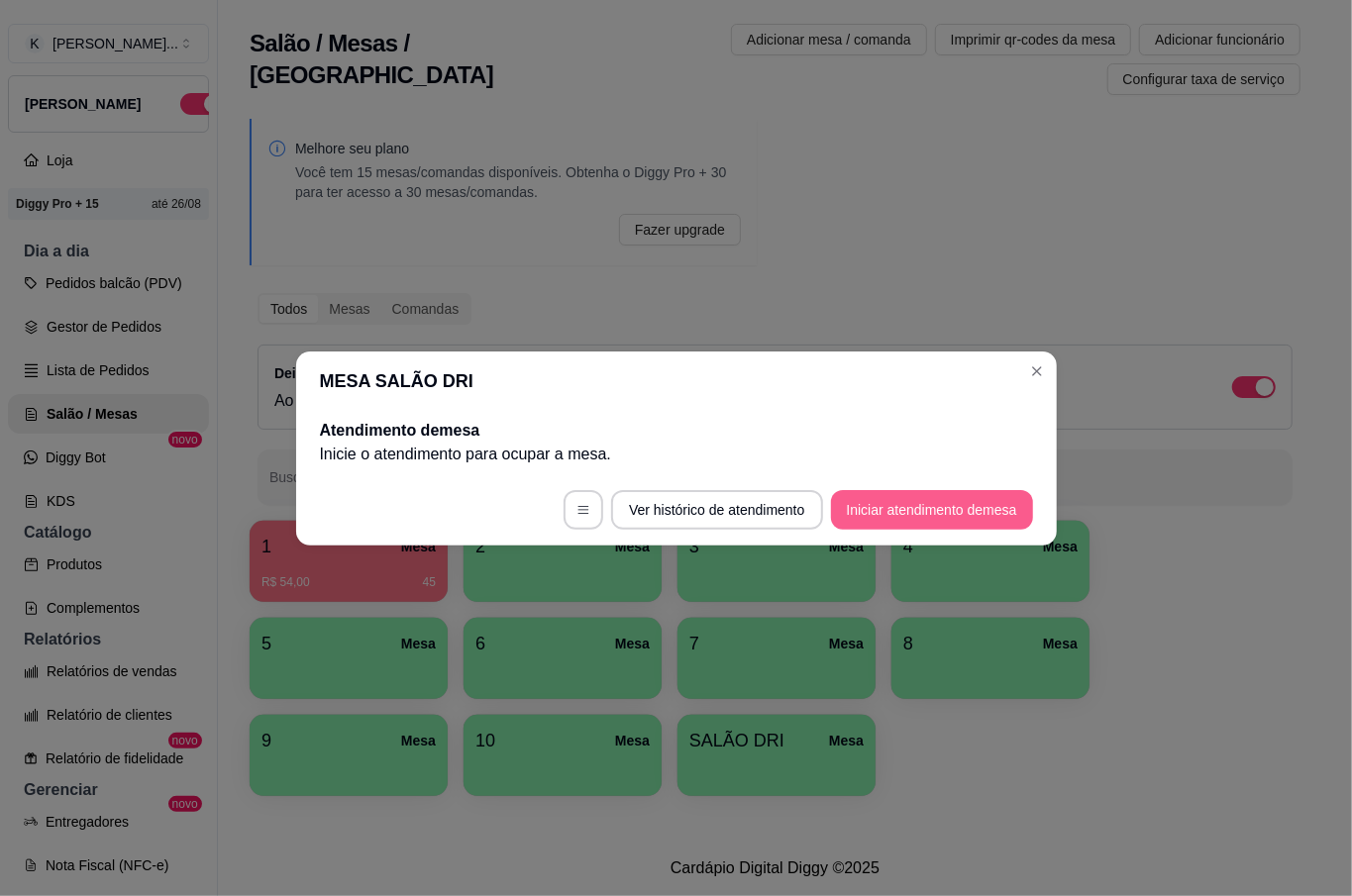 click on "Iniciar atendimento de  mesa" at bounding box center (932, 510) 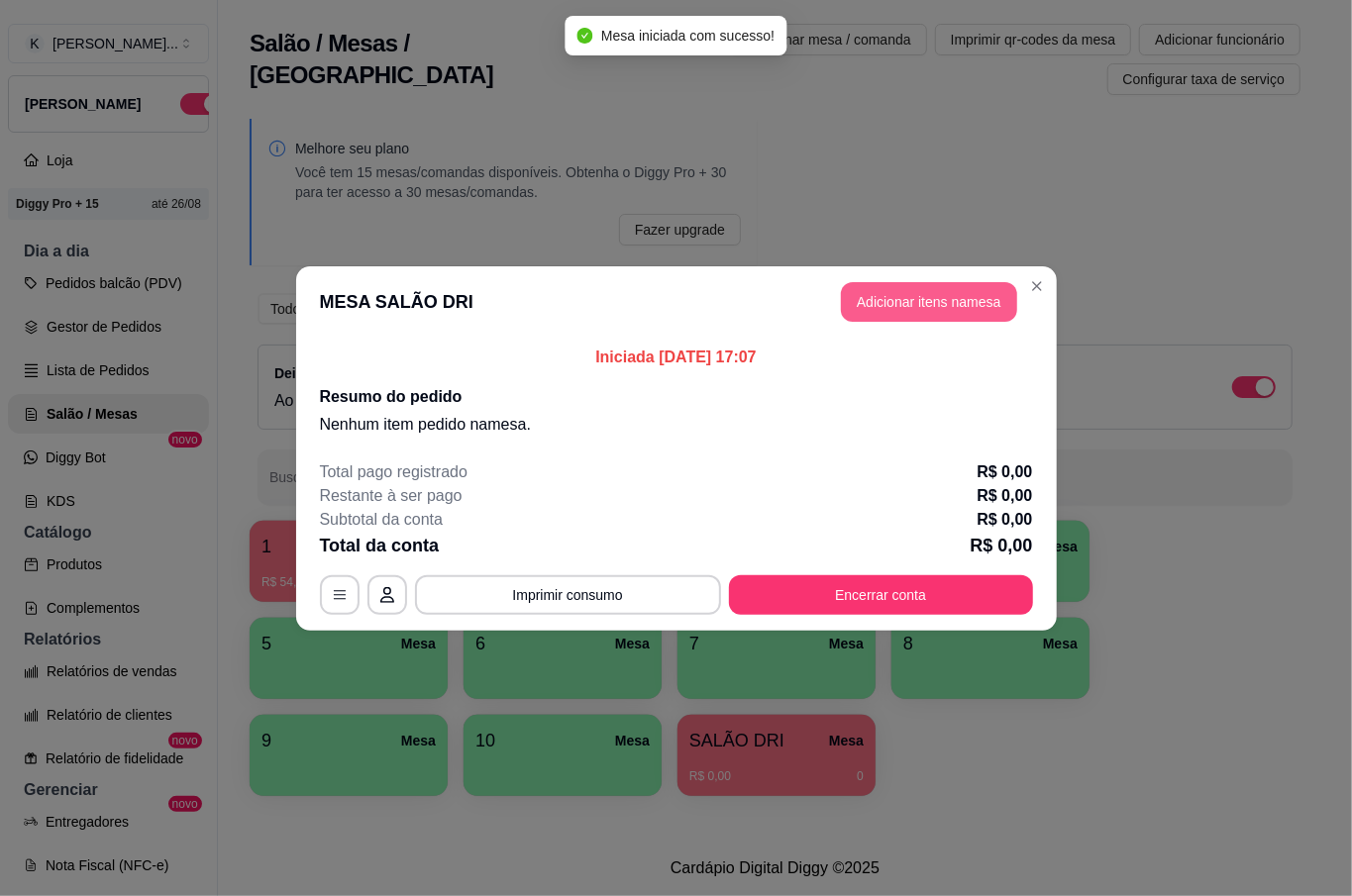 click on "Adicionar itens na  mesa" at bounding box center [929, 302] 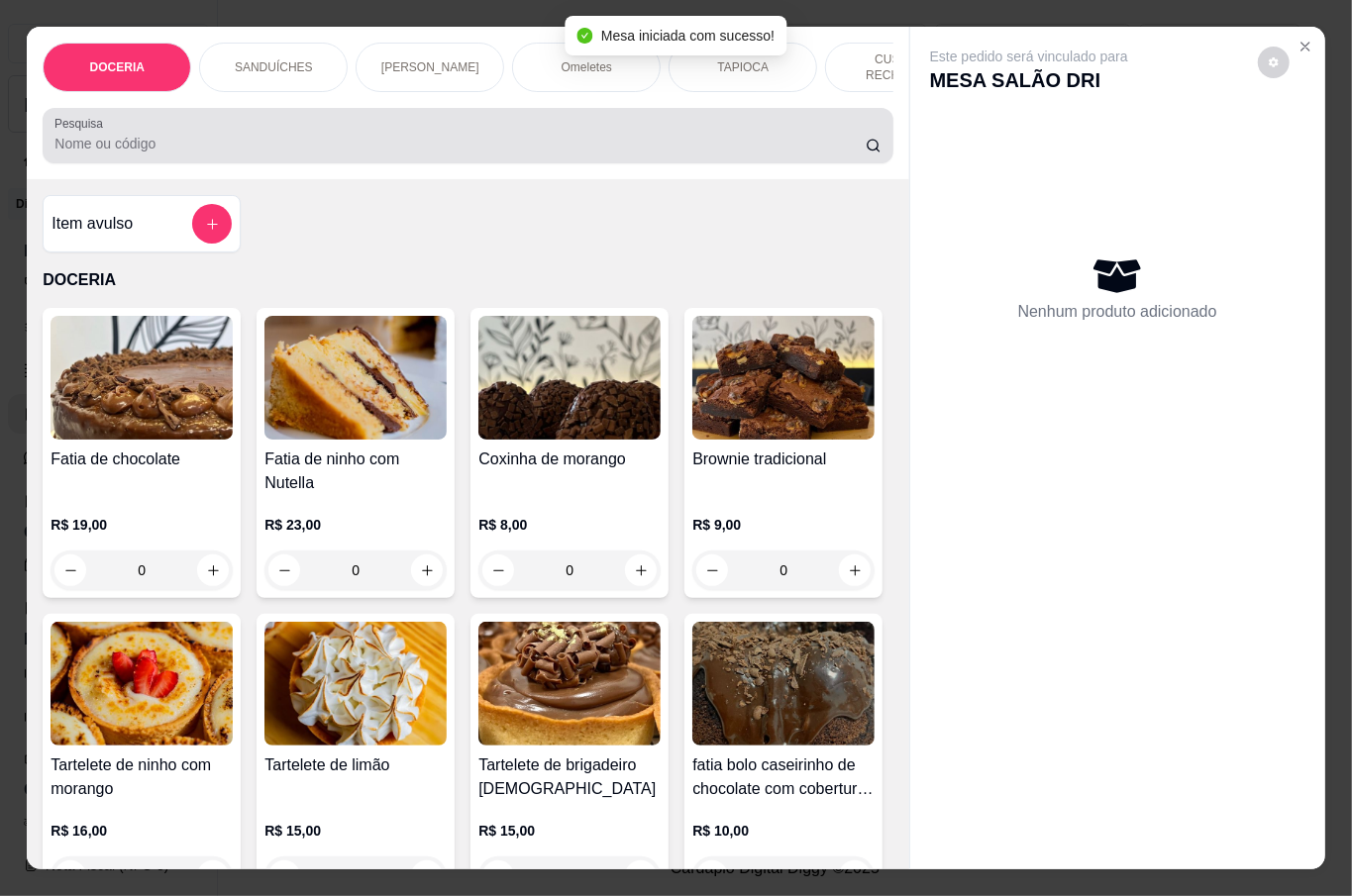 click on "Pesquisa" at bounding box center [460, 144] 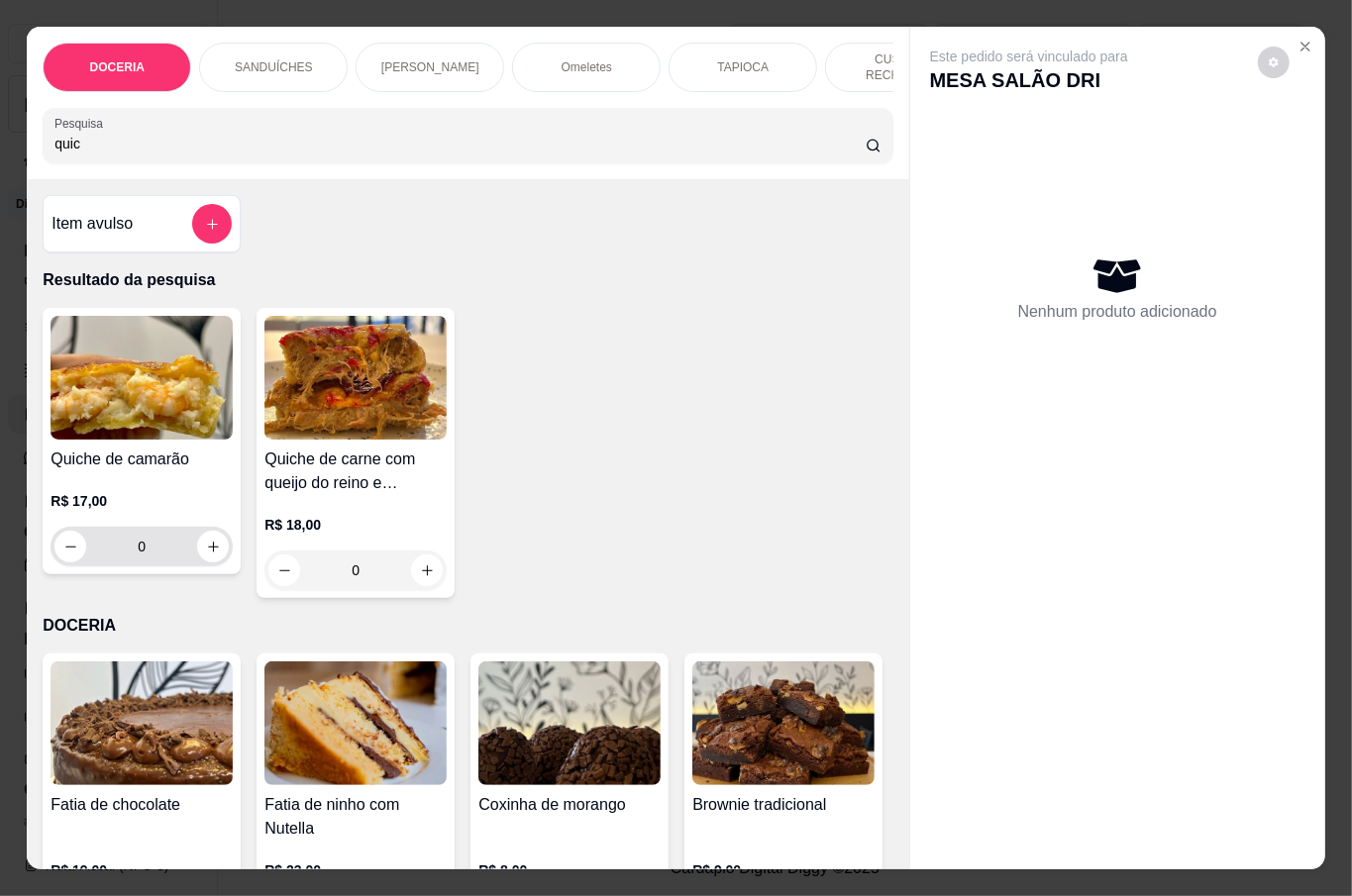 type on "quic" 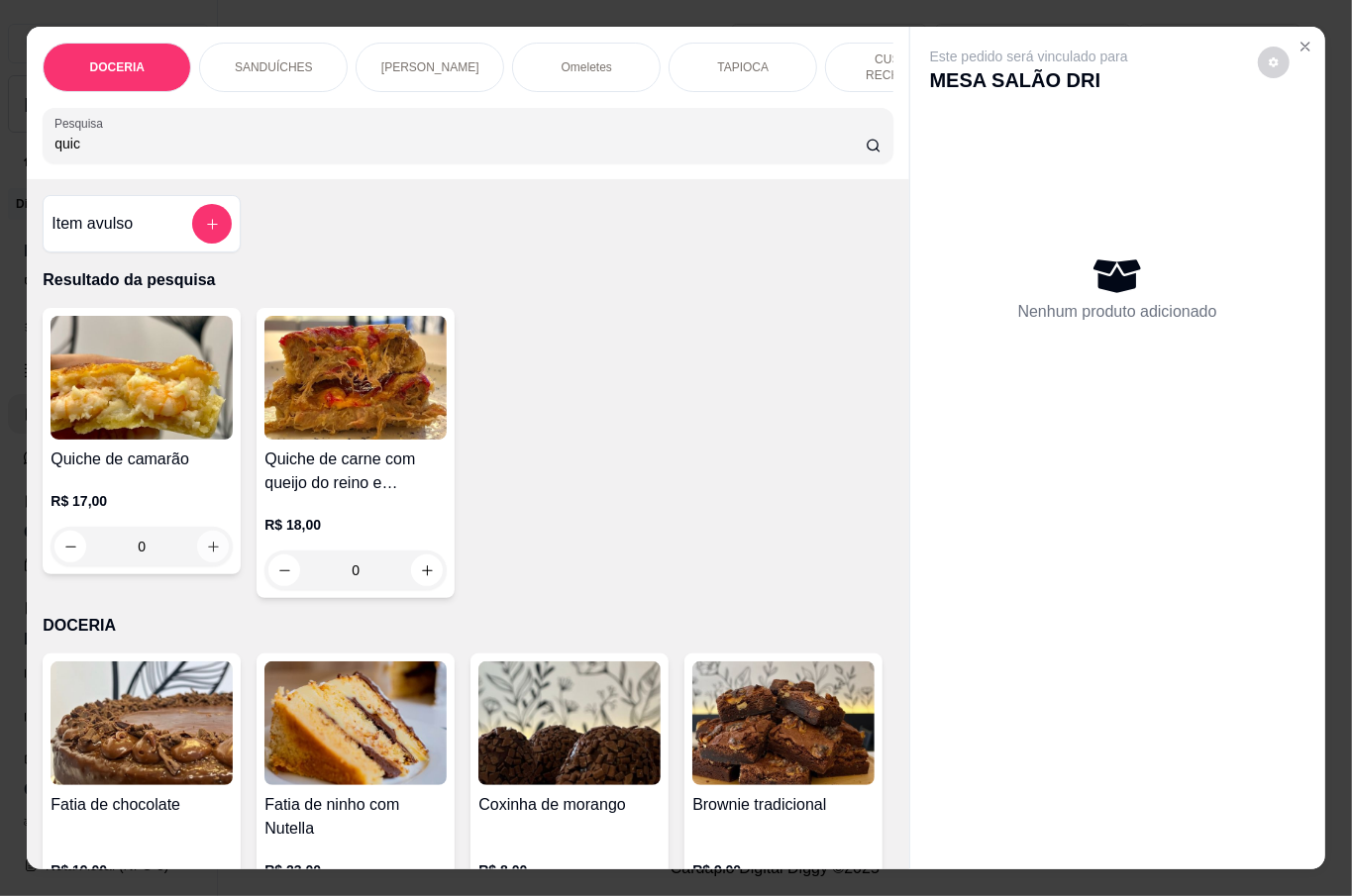 click 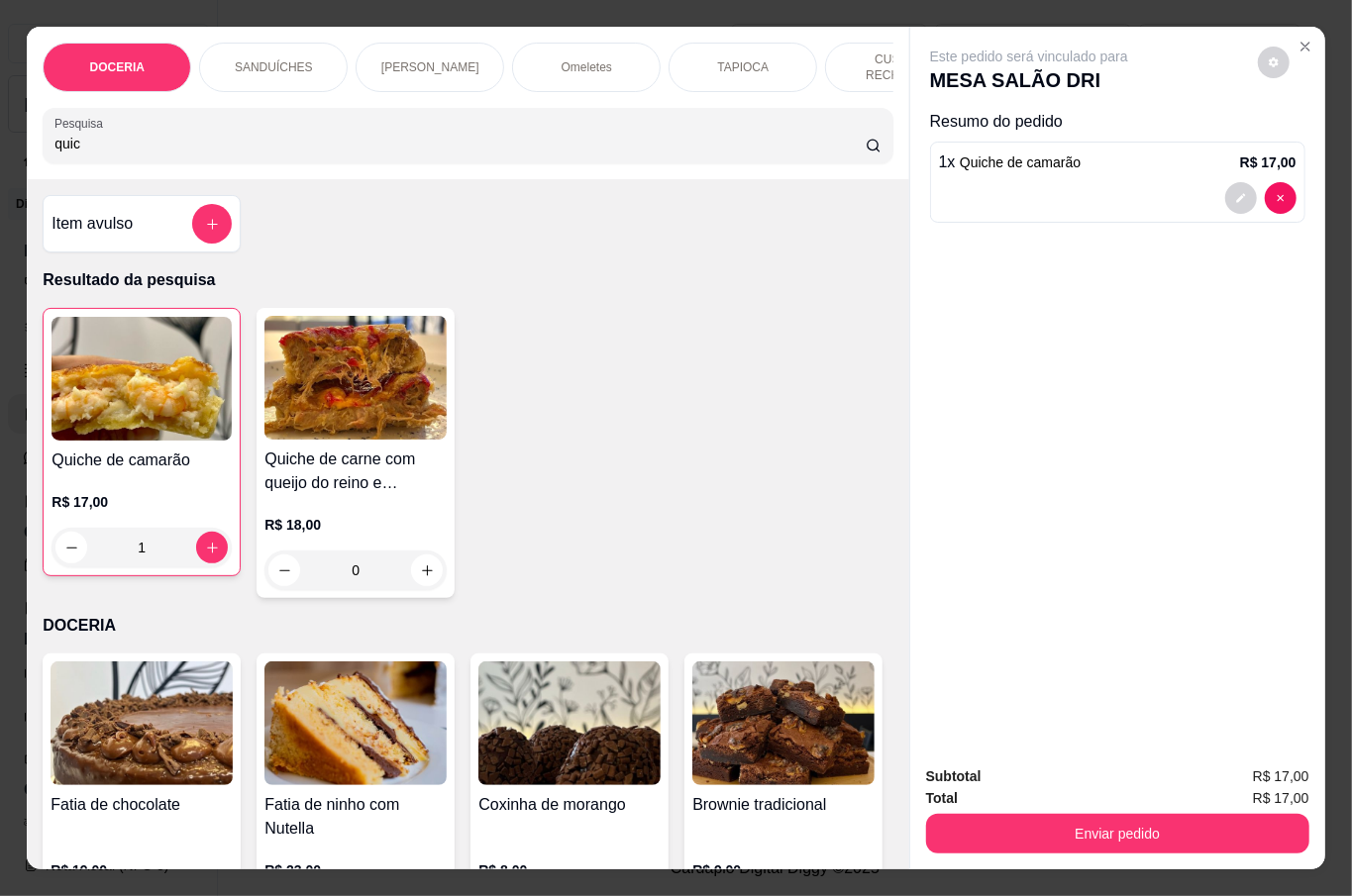 scroll, scrollTop: 263, scrollLeft: 0, axis: vertical 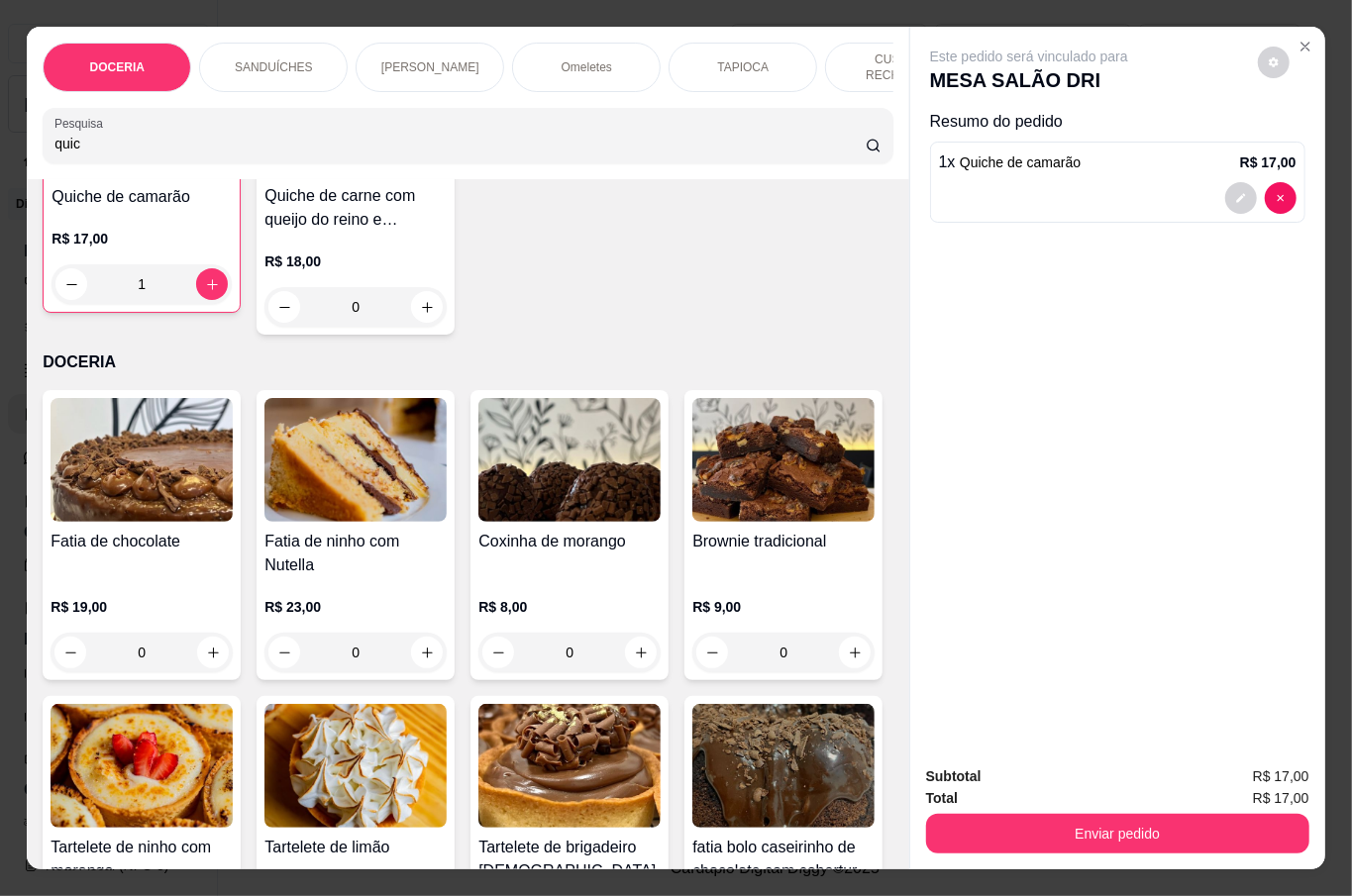 click on "0" at bounding box center [570, 652] 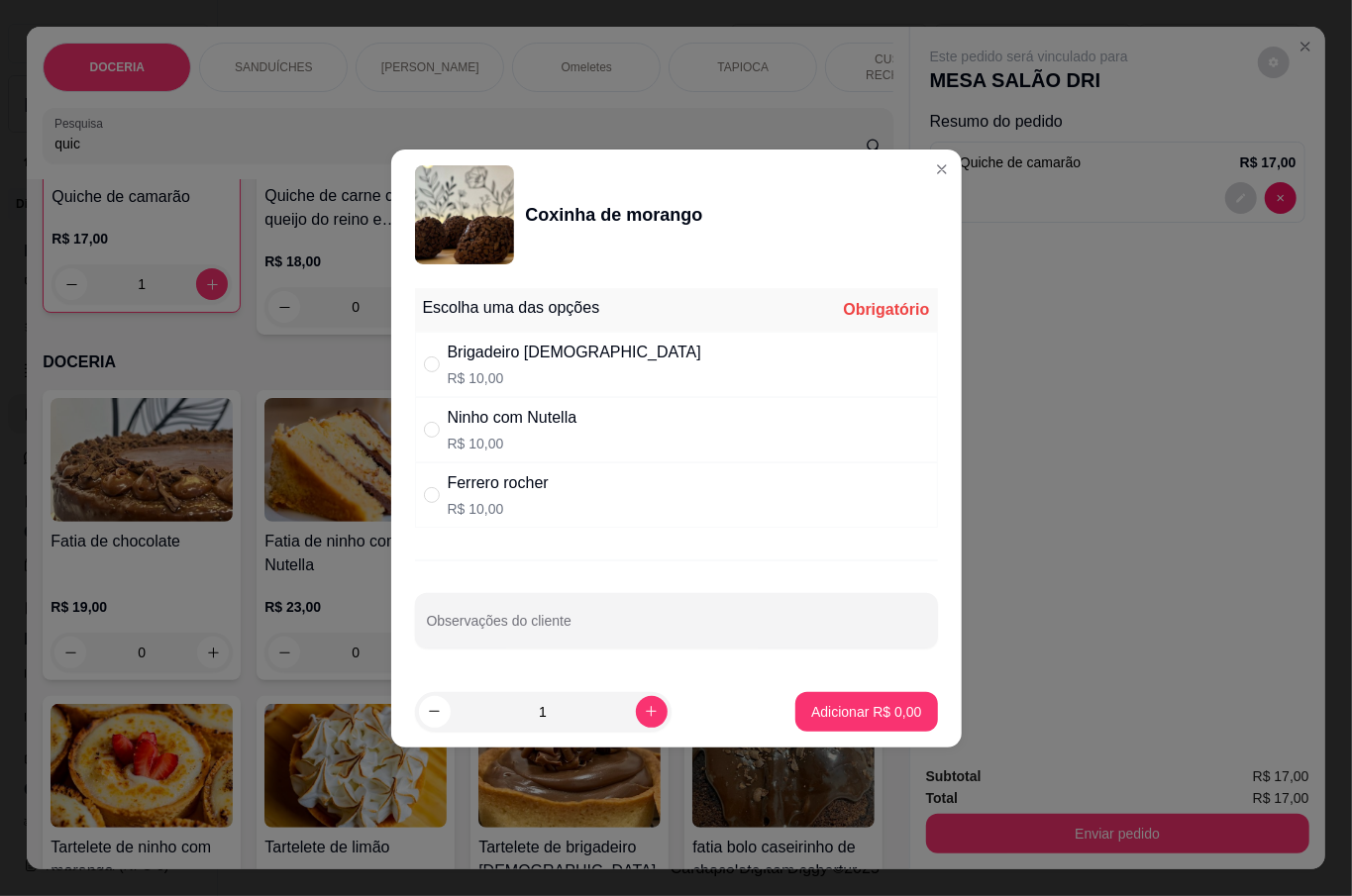 click on "Brigadeiro belga  R$ 10,00" at bounding box center [676, 364] 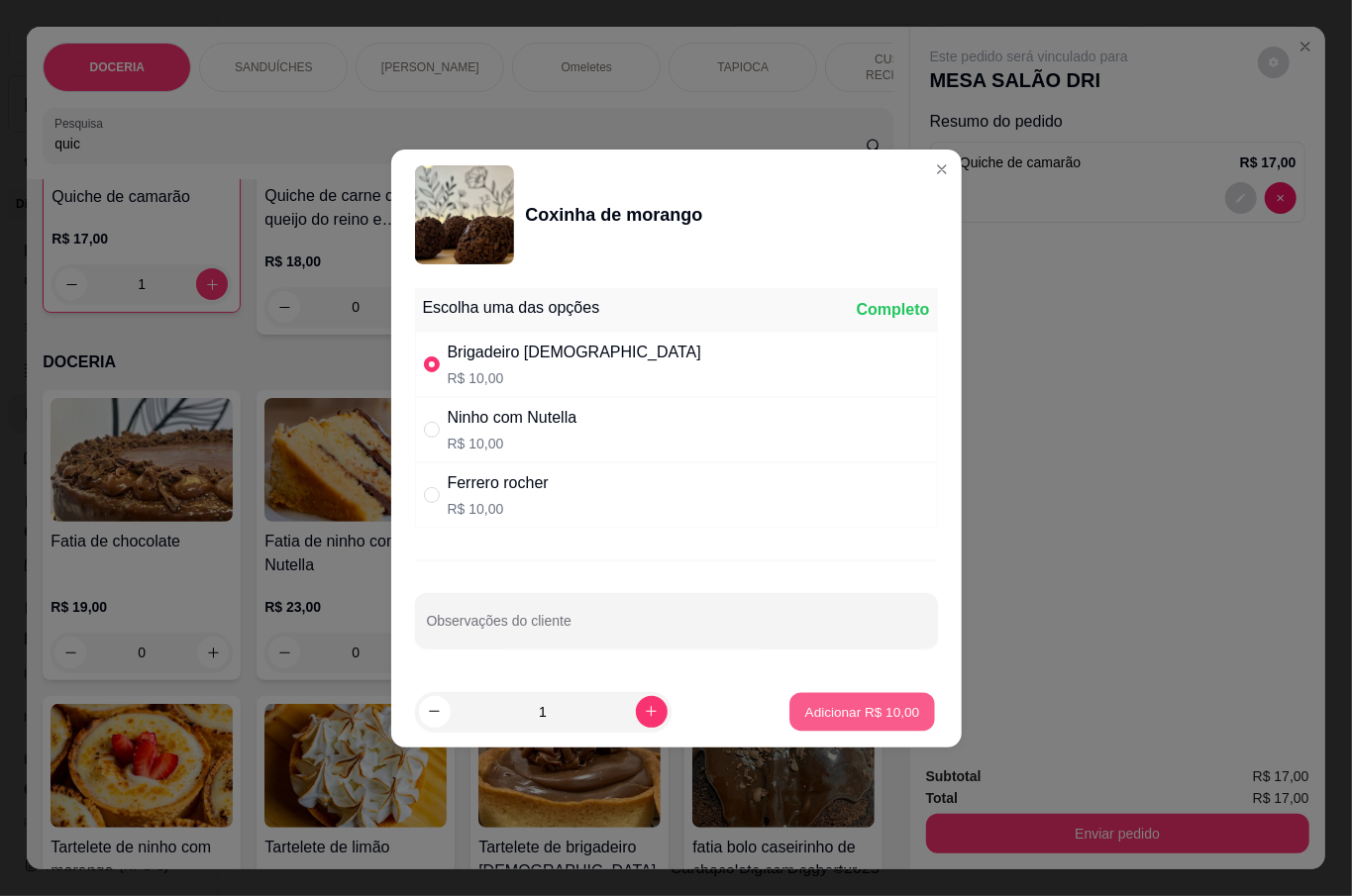 click on "Adicionar   R$ 10,00" at bounding box center (863, 711) 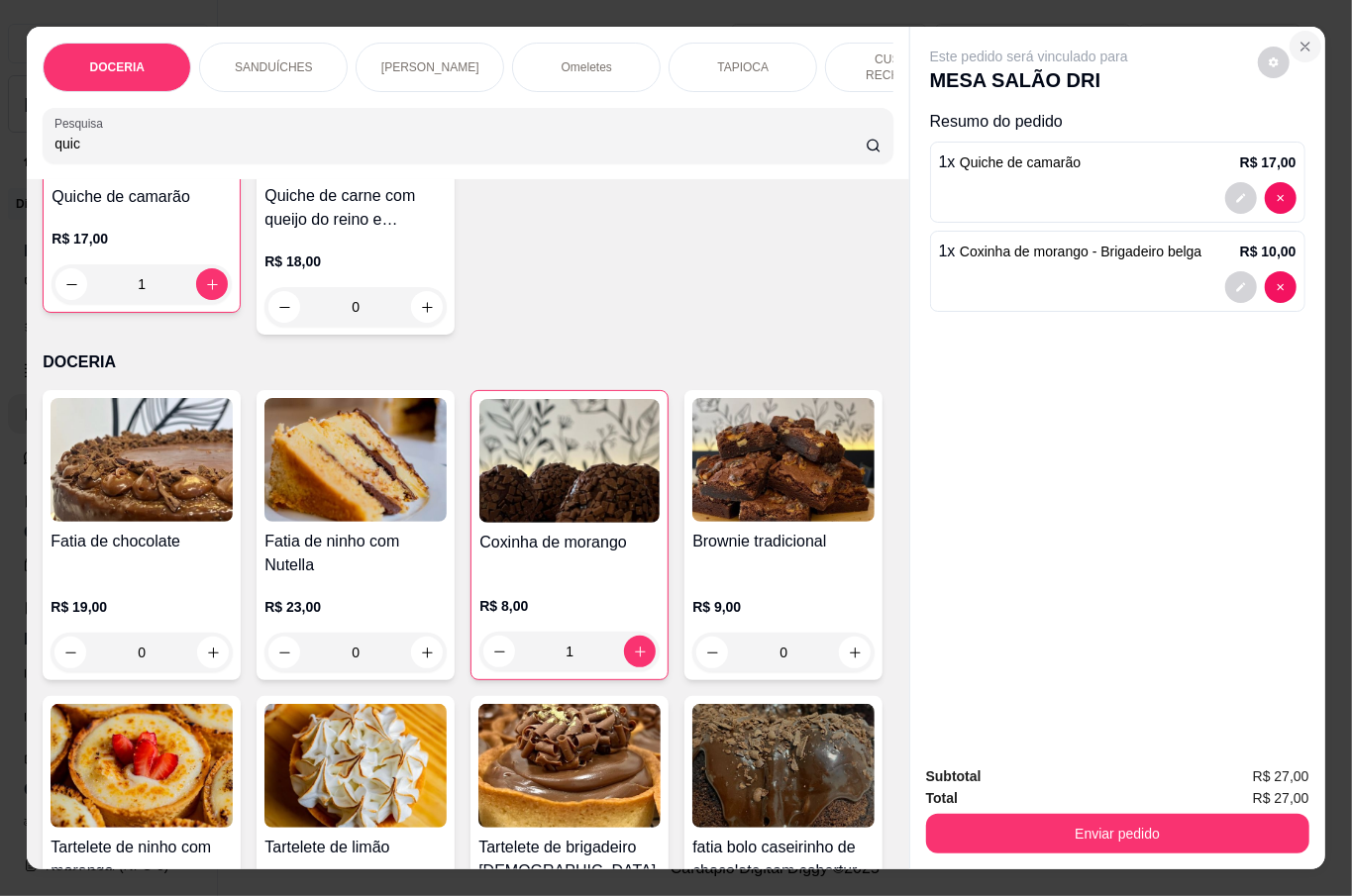 click 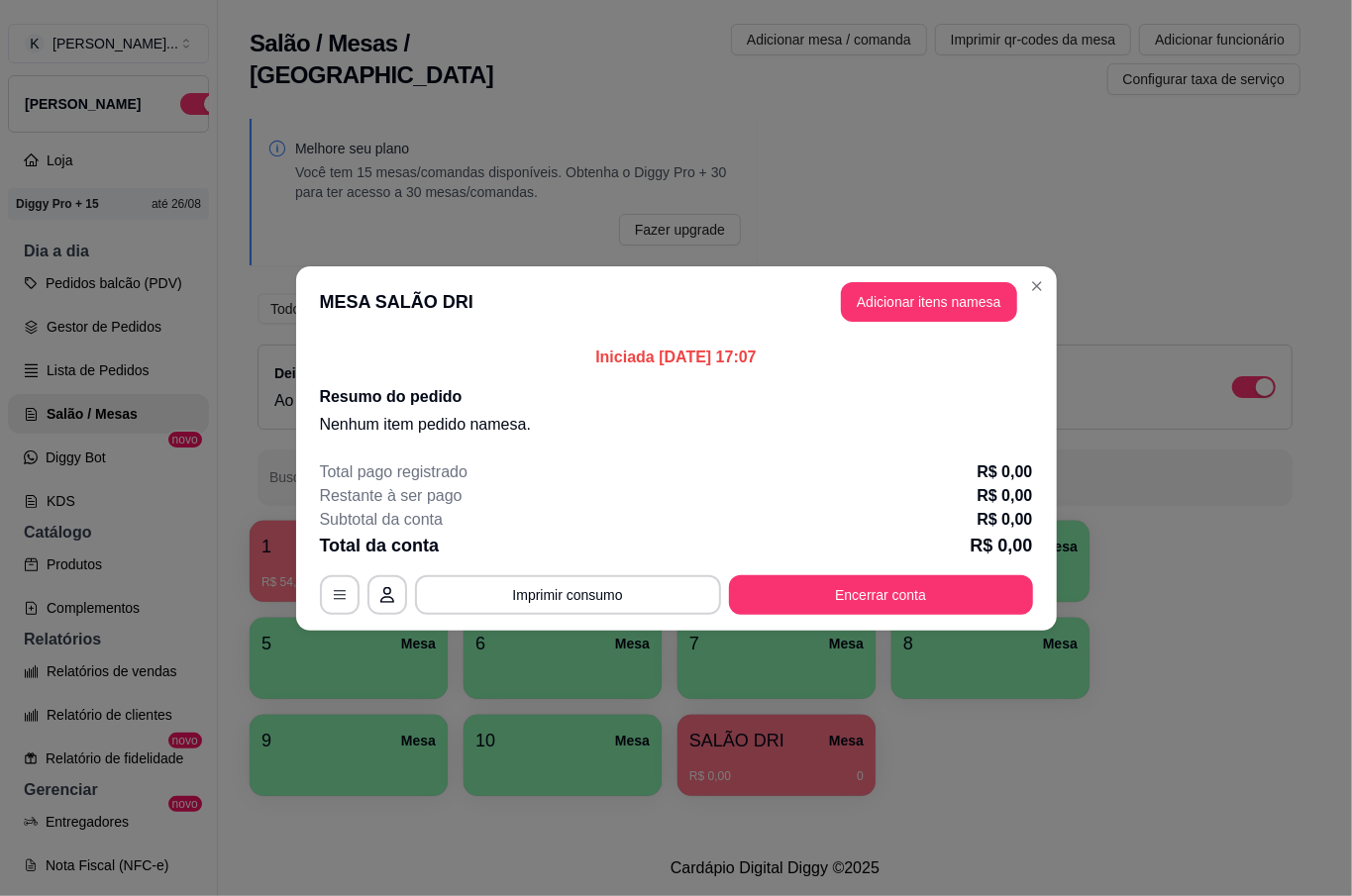 click on "Encerrar conta" at bounding box center [881, 595] 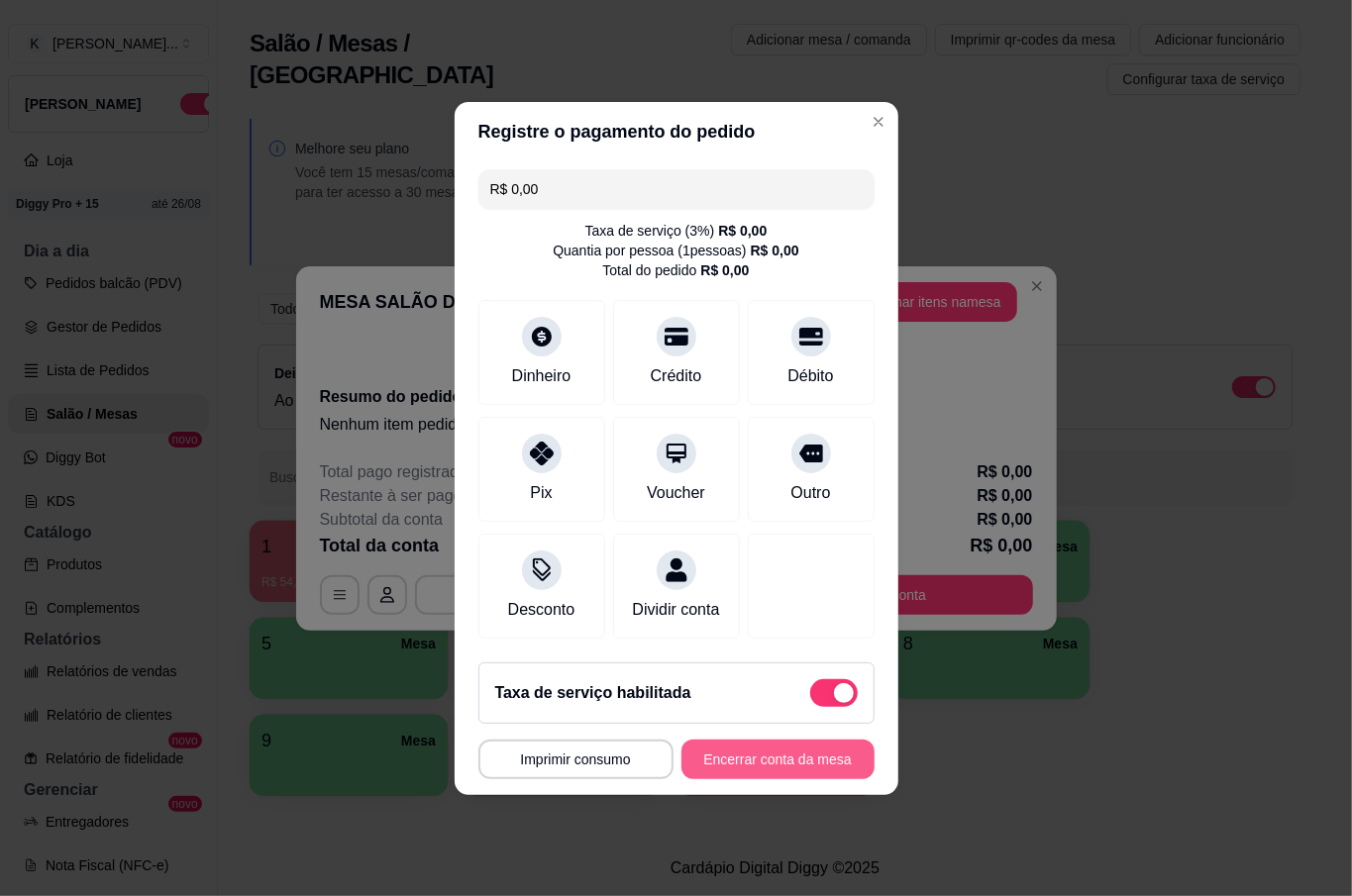 click on "Encerrar conta da mesa" at bounding box center (778, 759) 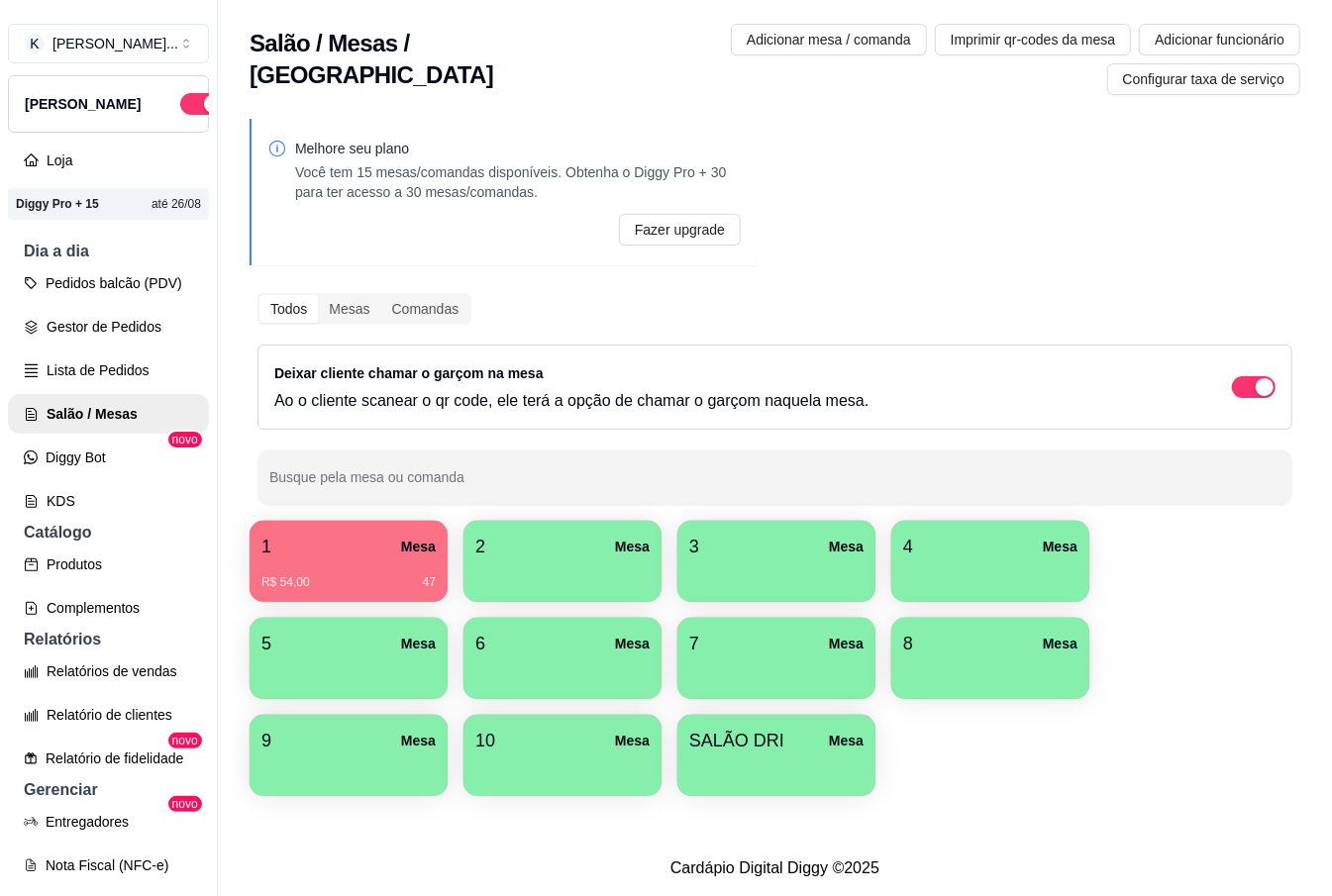 click on "1 Mesa R$ 54,00 47" at bounding box center (349, 561) 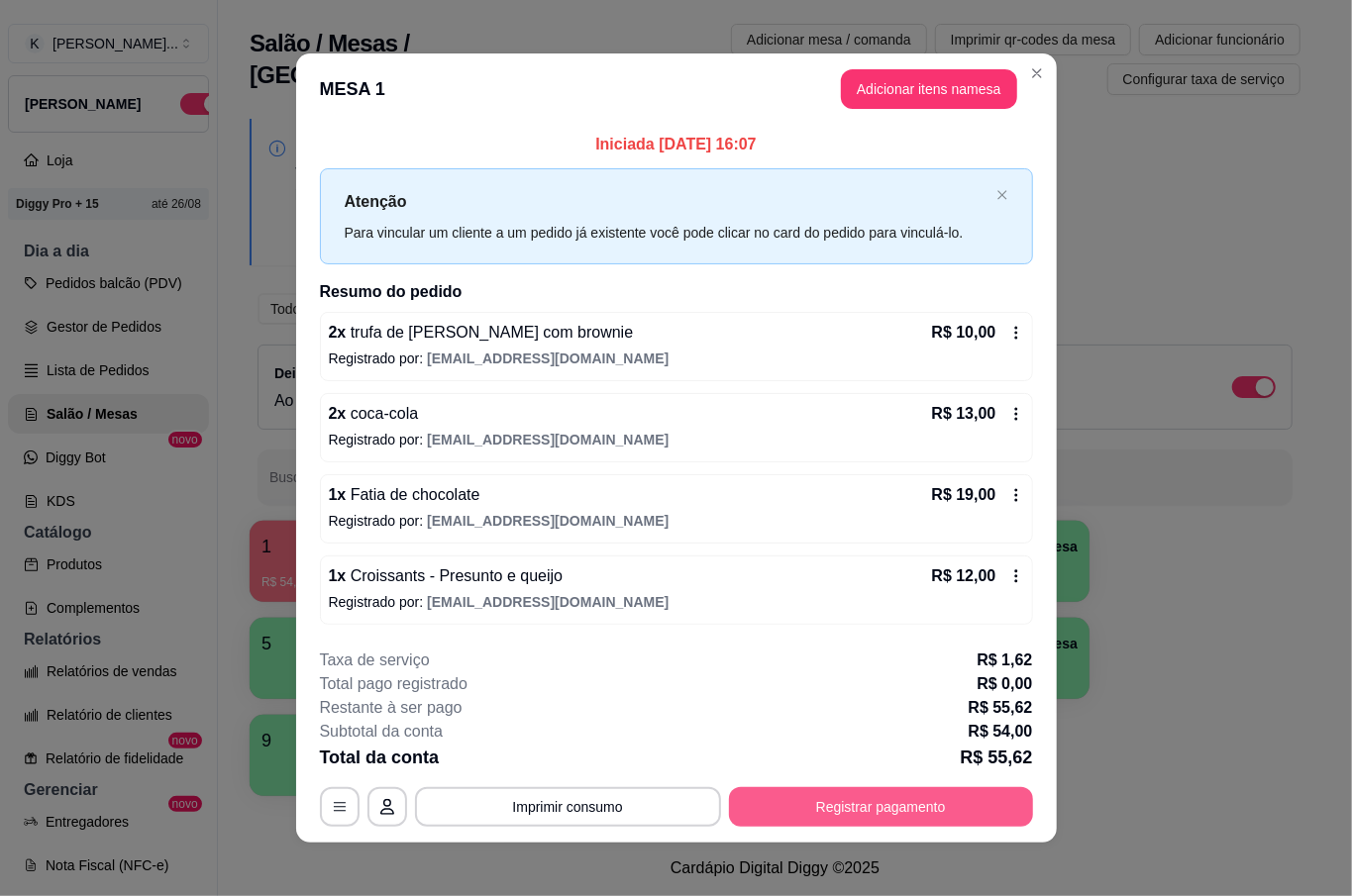 click on "Registrar pagamento" at bounding box center [881, 807] 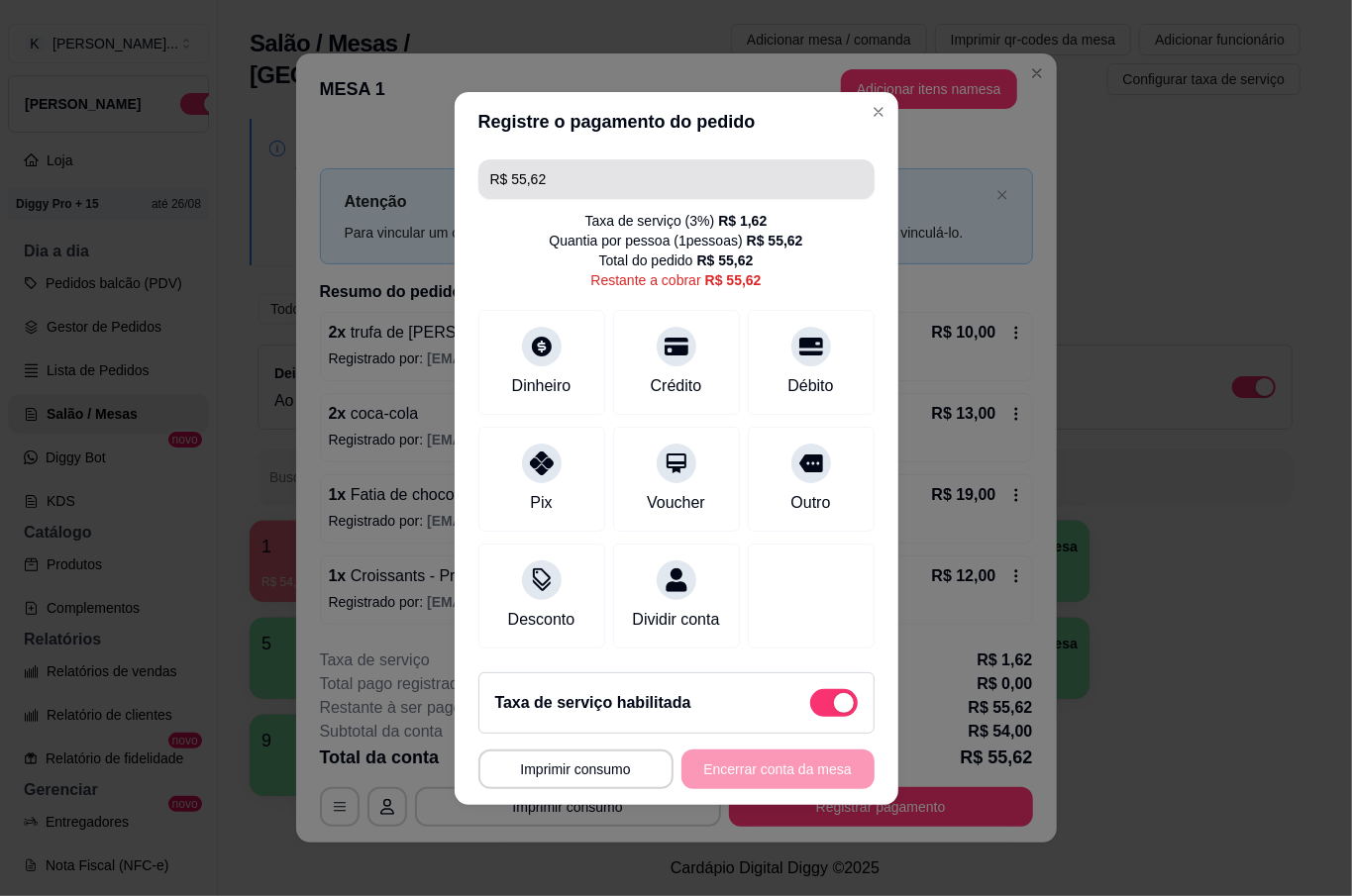 click on "R$ 55,62" at bounding box center [676, 179] 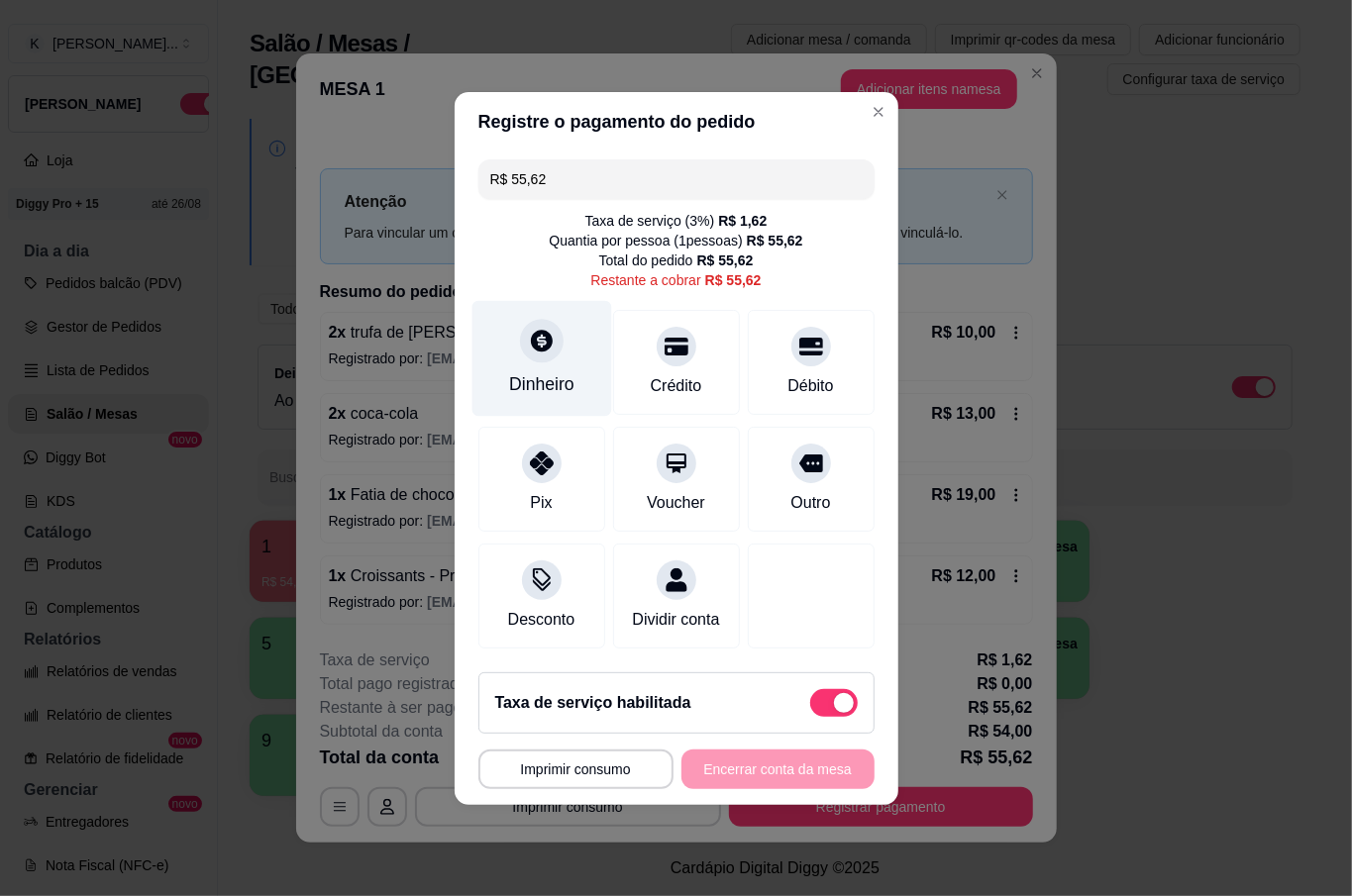 click on "Dinheiro" at bounding box center [541, 357] 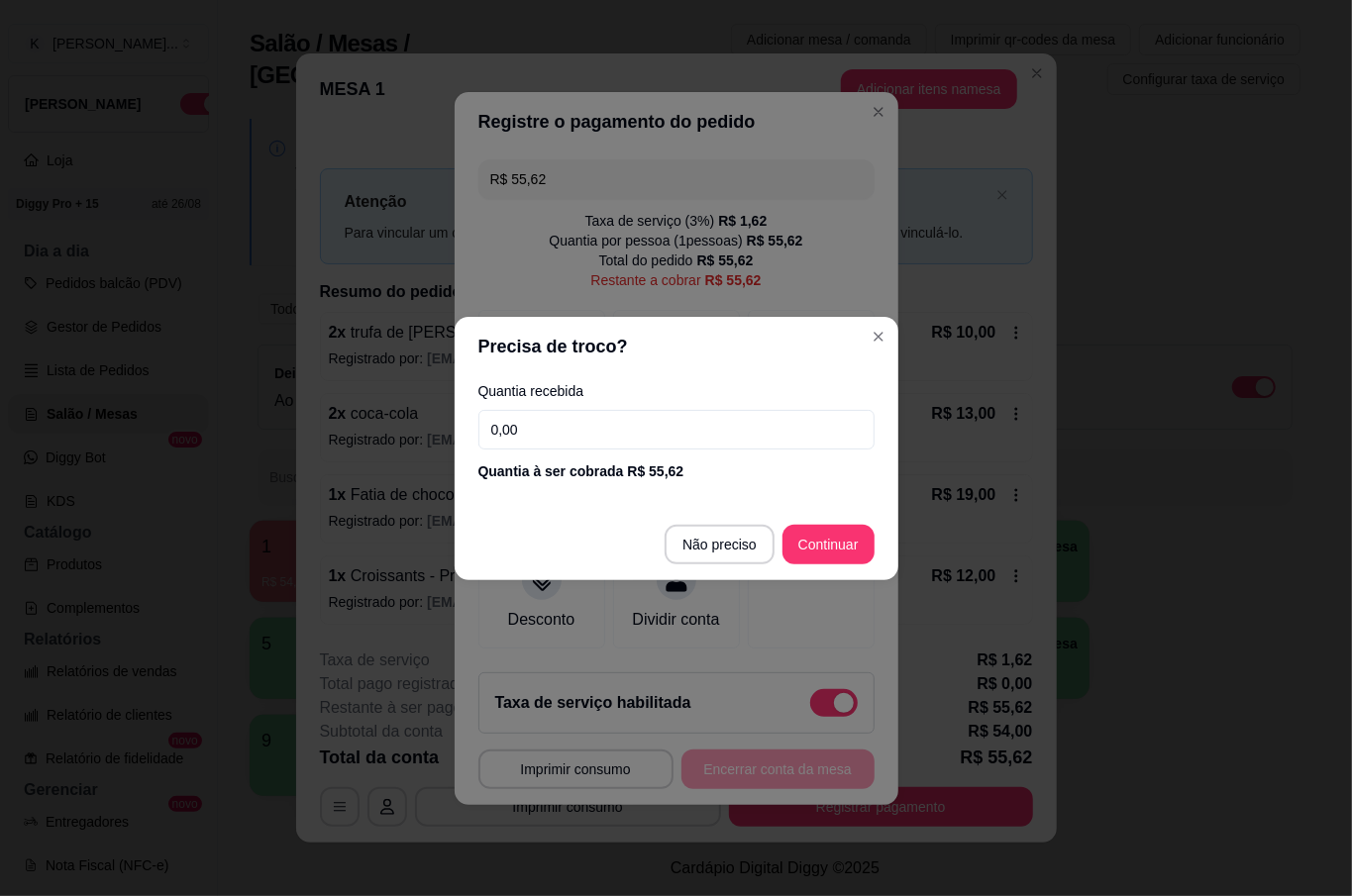 click on "0,00" at bounding box center [676, 430] 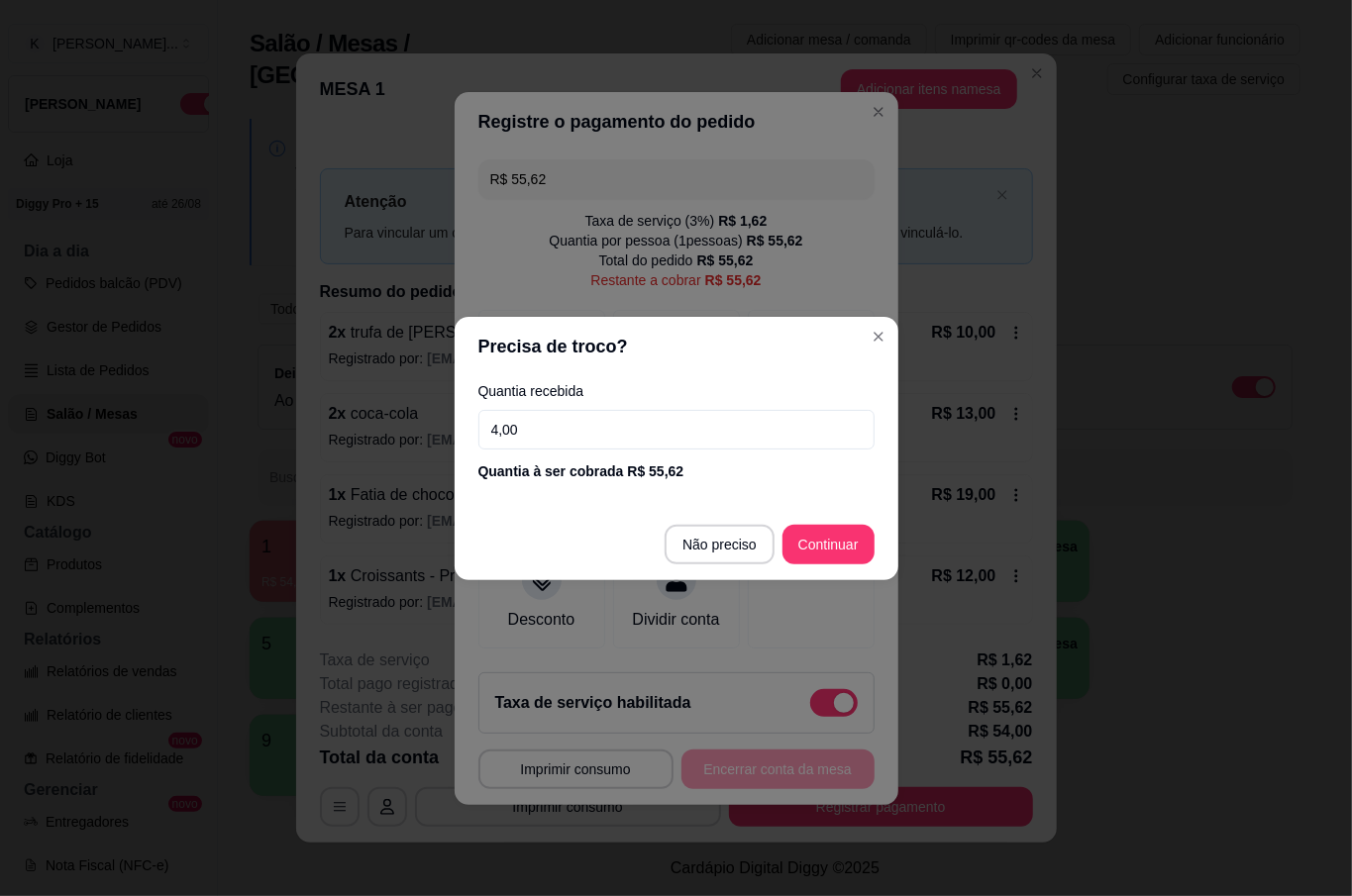 type on "40,00" 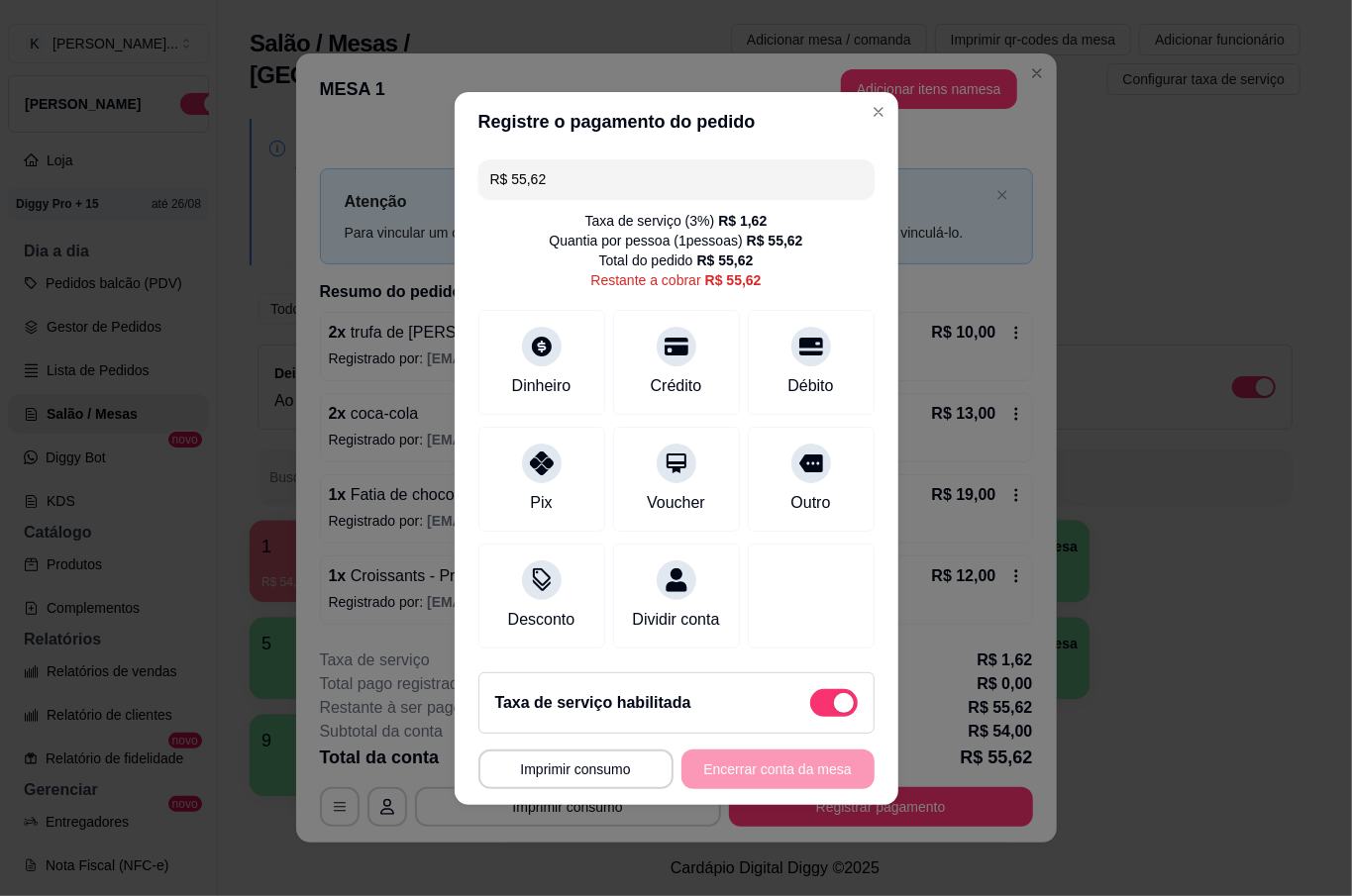 click on "R$ 55,62" at bounding box center (676, 179) 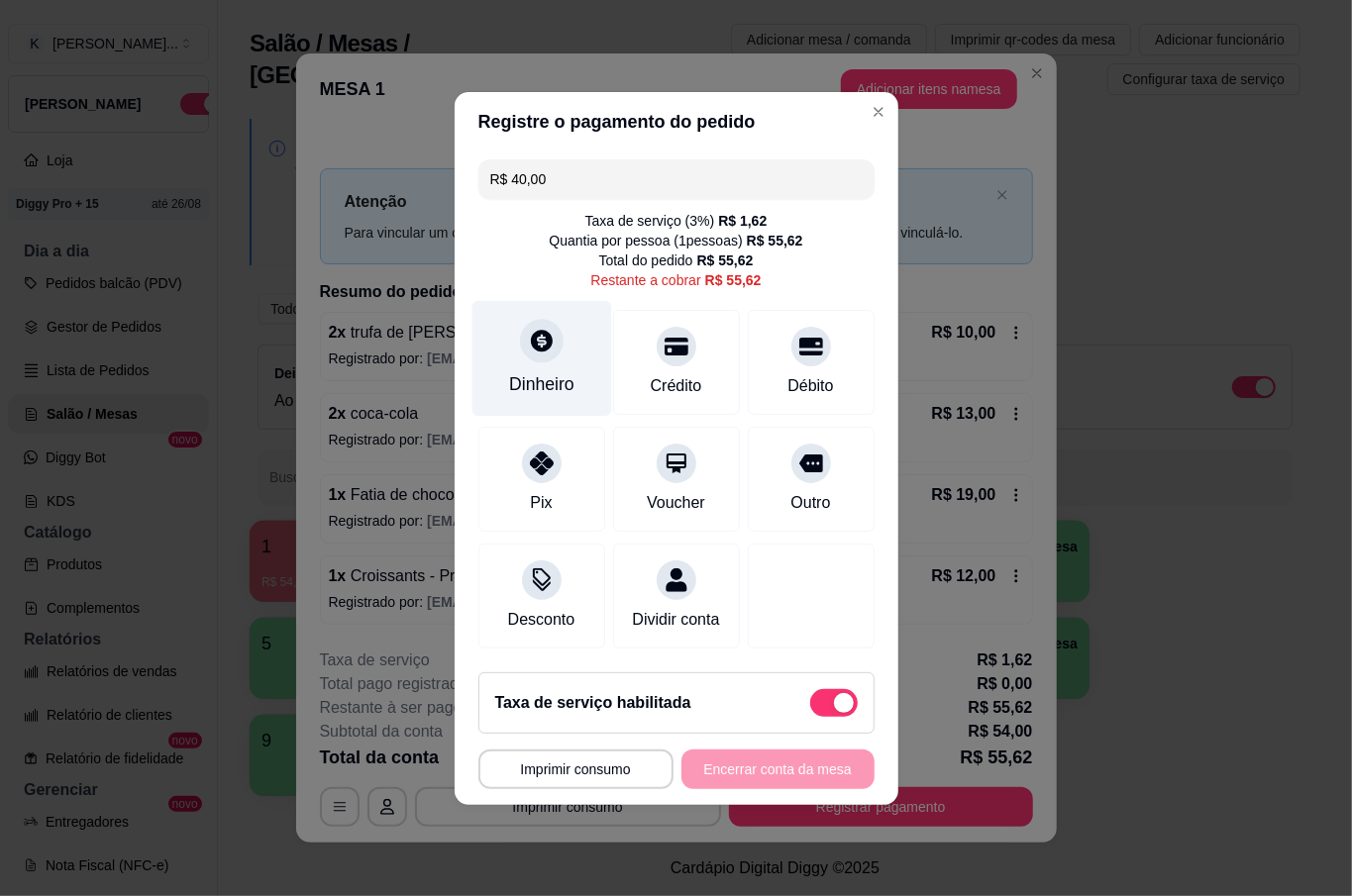 click on "Dinheiro" at bounding box center (541, 357) 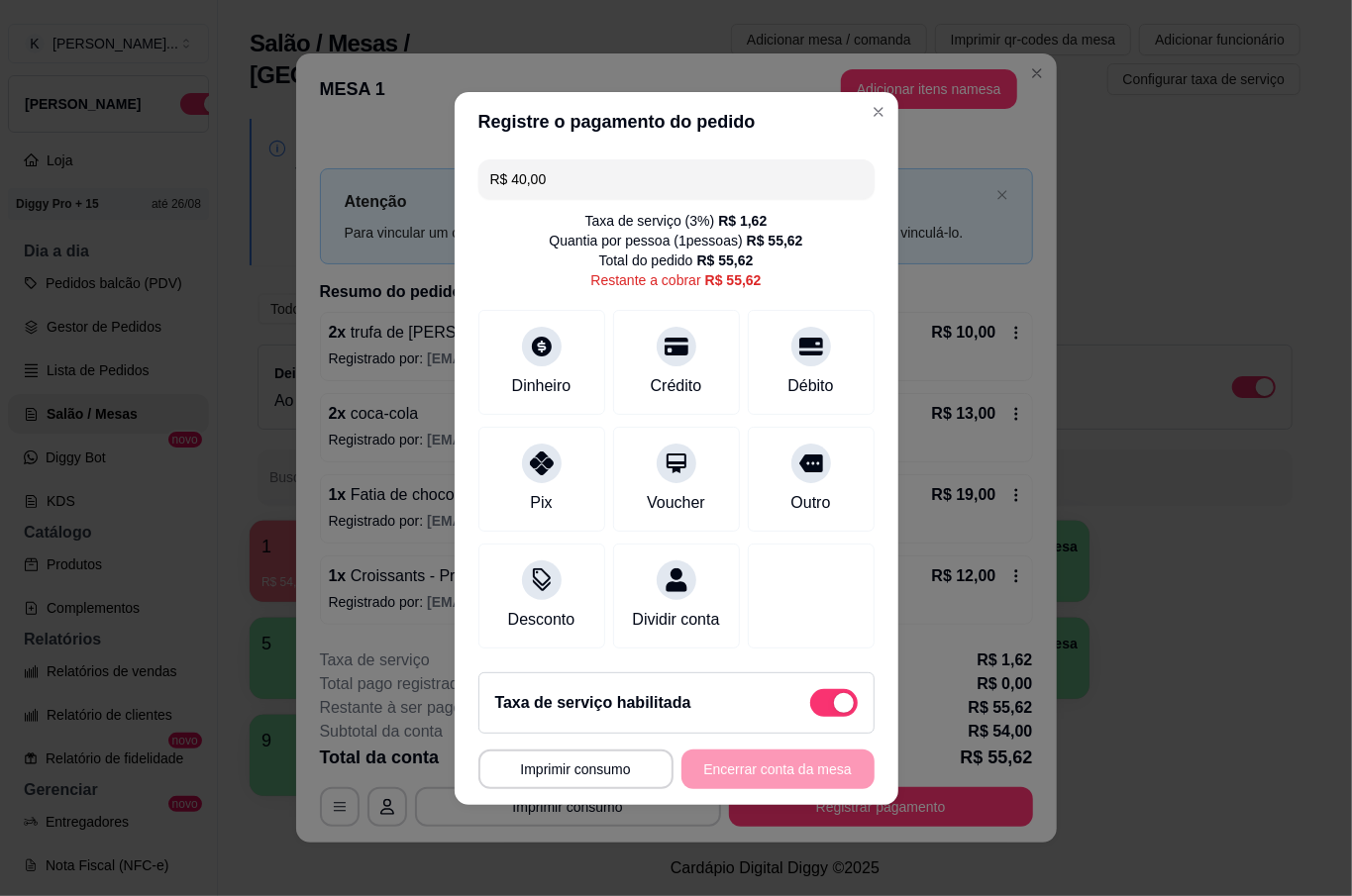click on "Registre o pagamento do pedido" at bounding box center (676, 122) 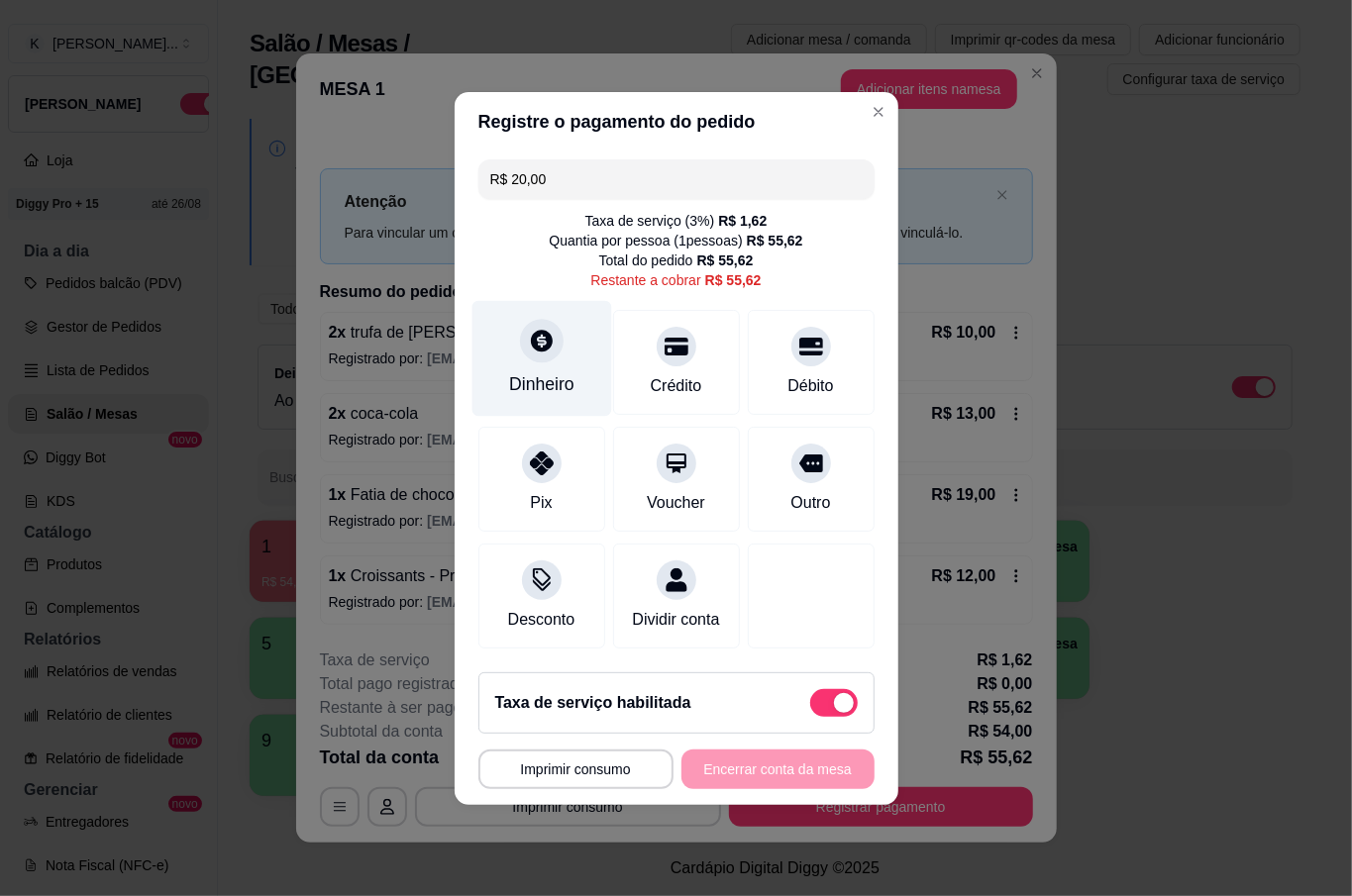 click on "Dinheiro" at bounding box center [541, 357] 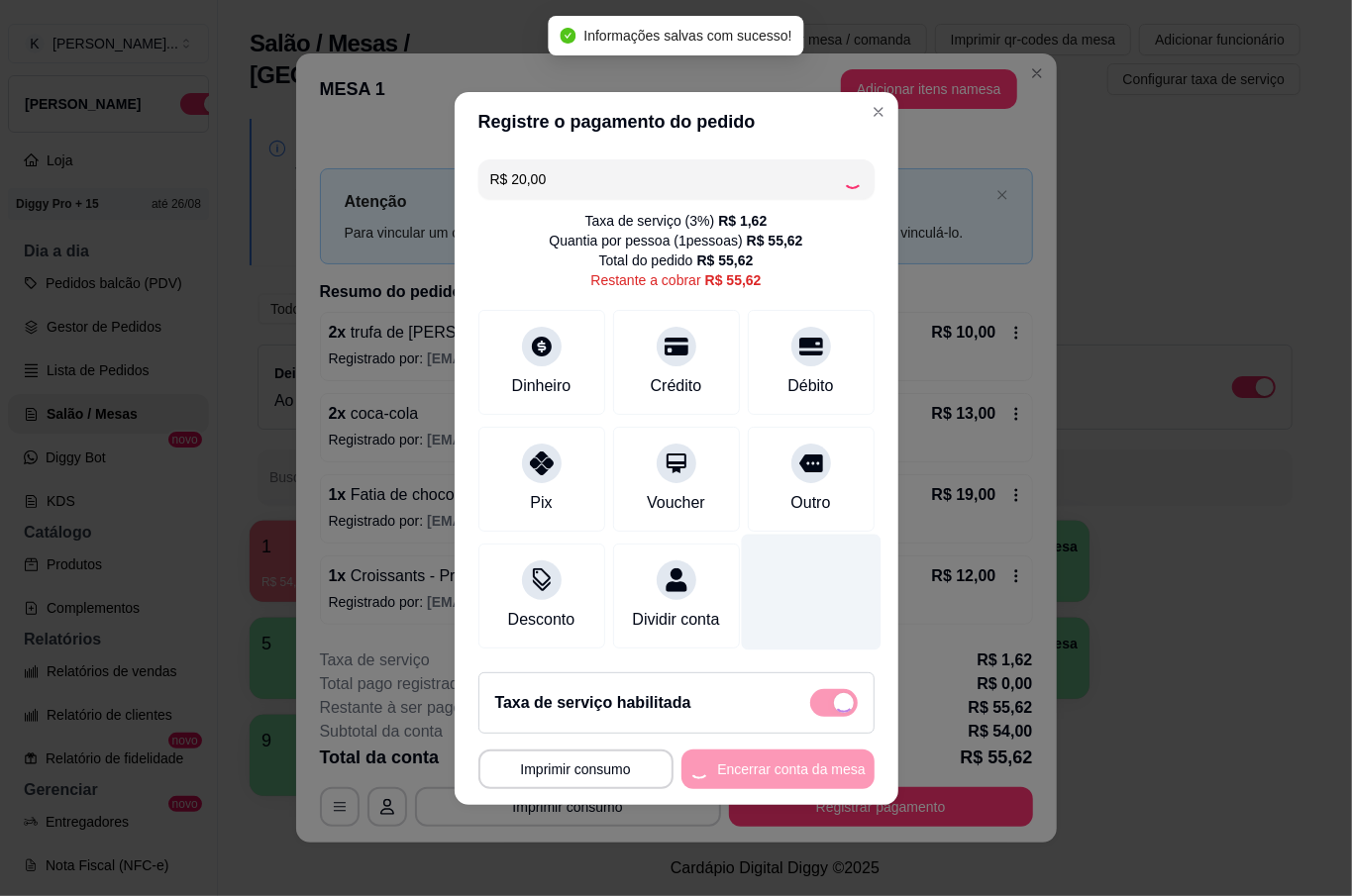 type on "R$ 35,62" 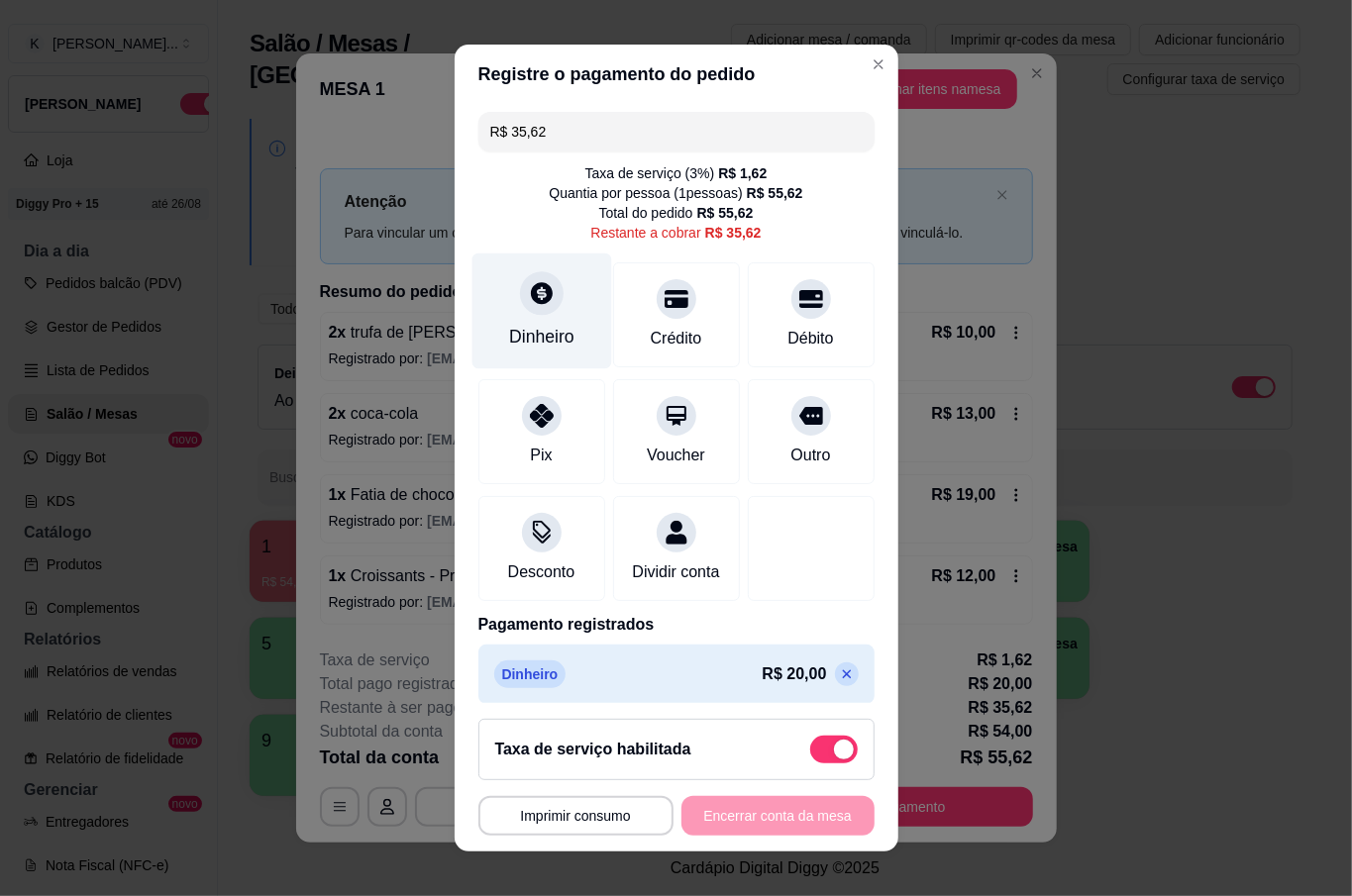 click 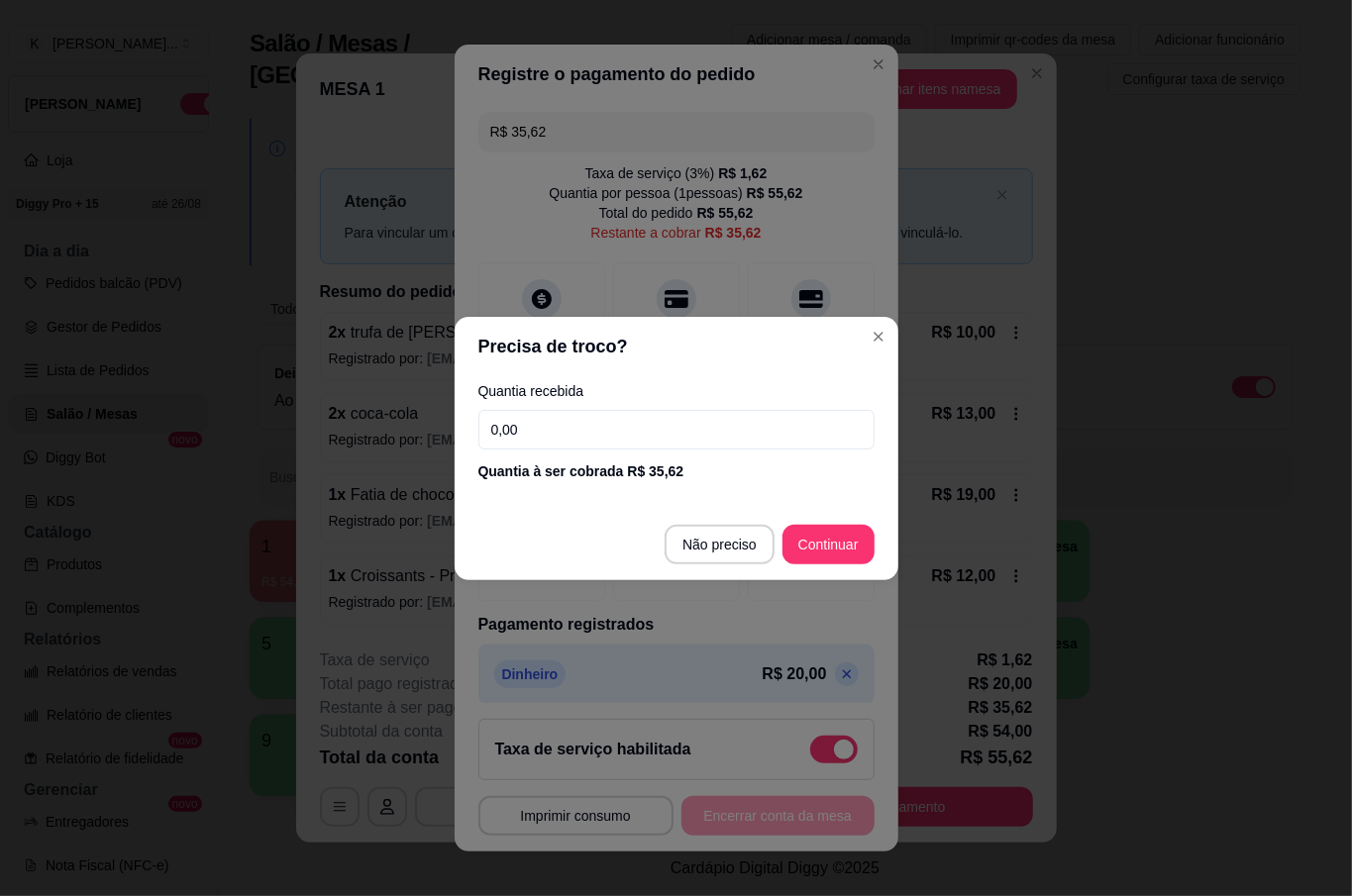 click on "0,00" at bounding box center (676, 430) 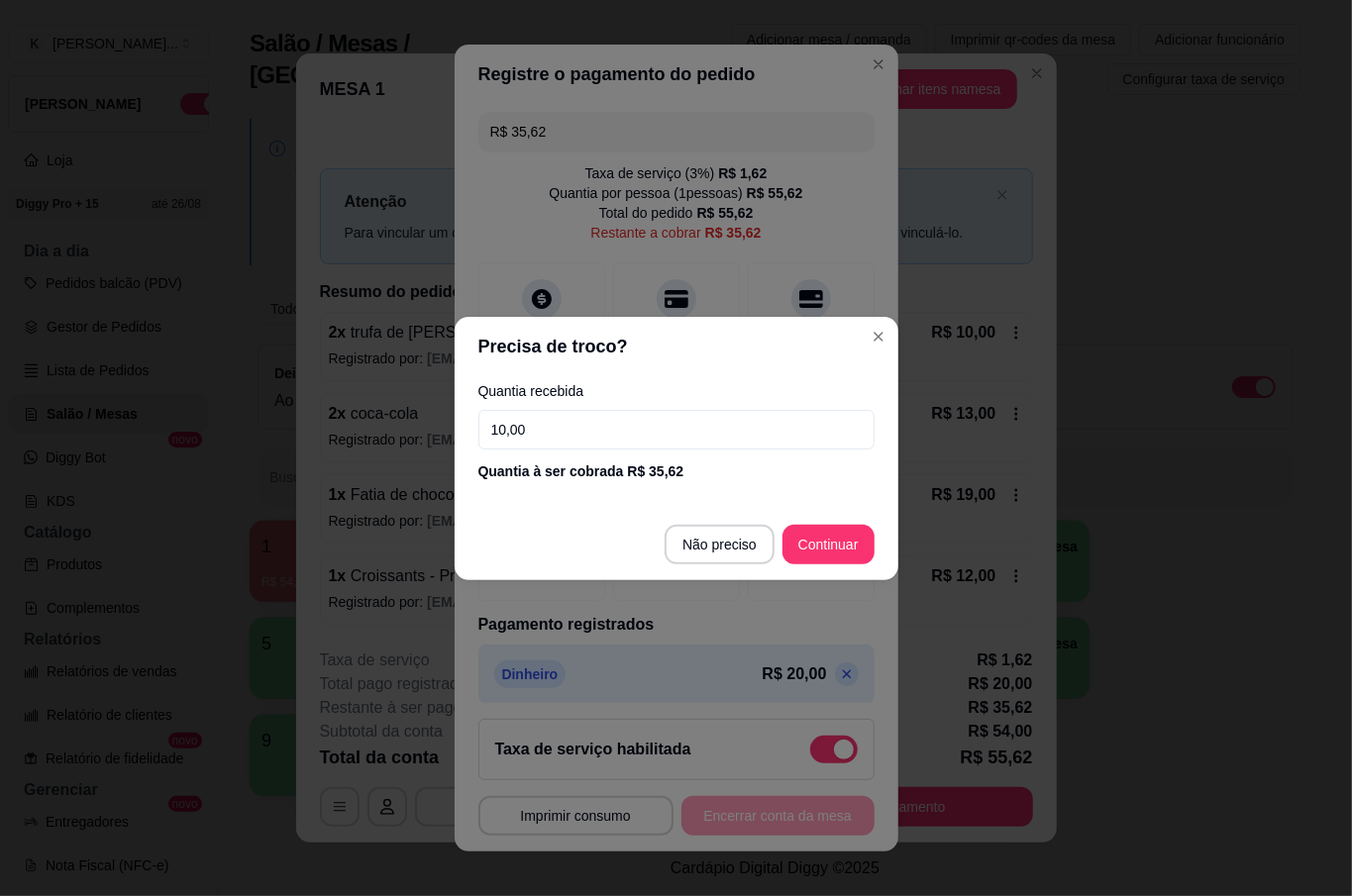 type on "100,00" 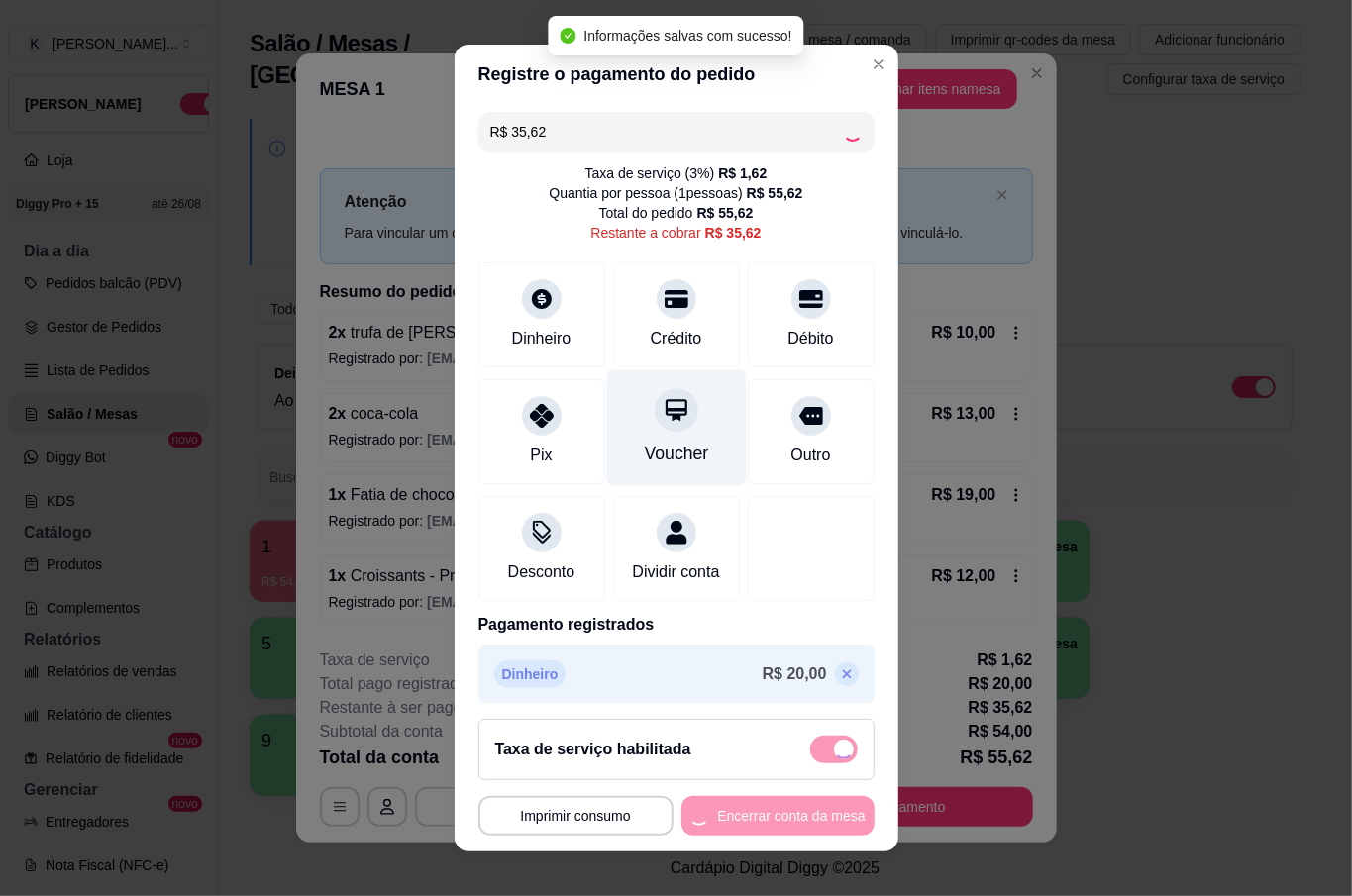 type on "R$ 0,00" 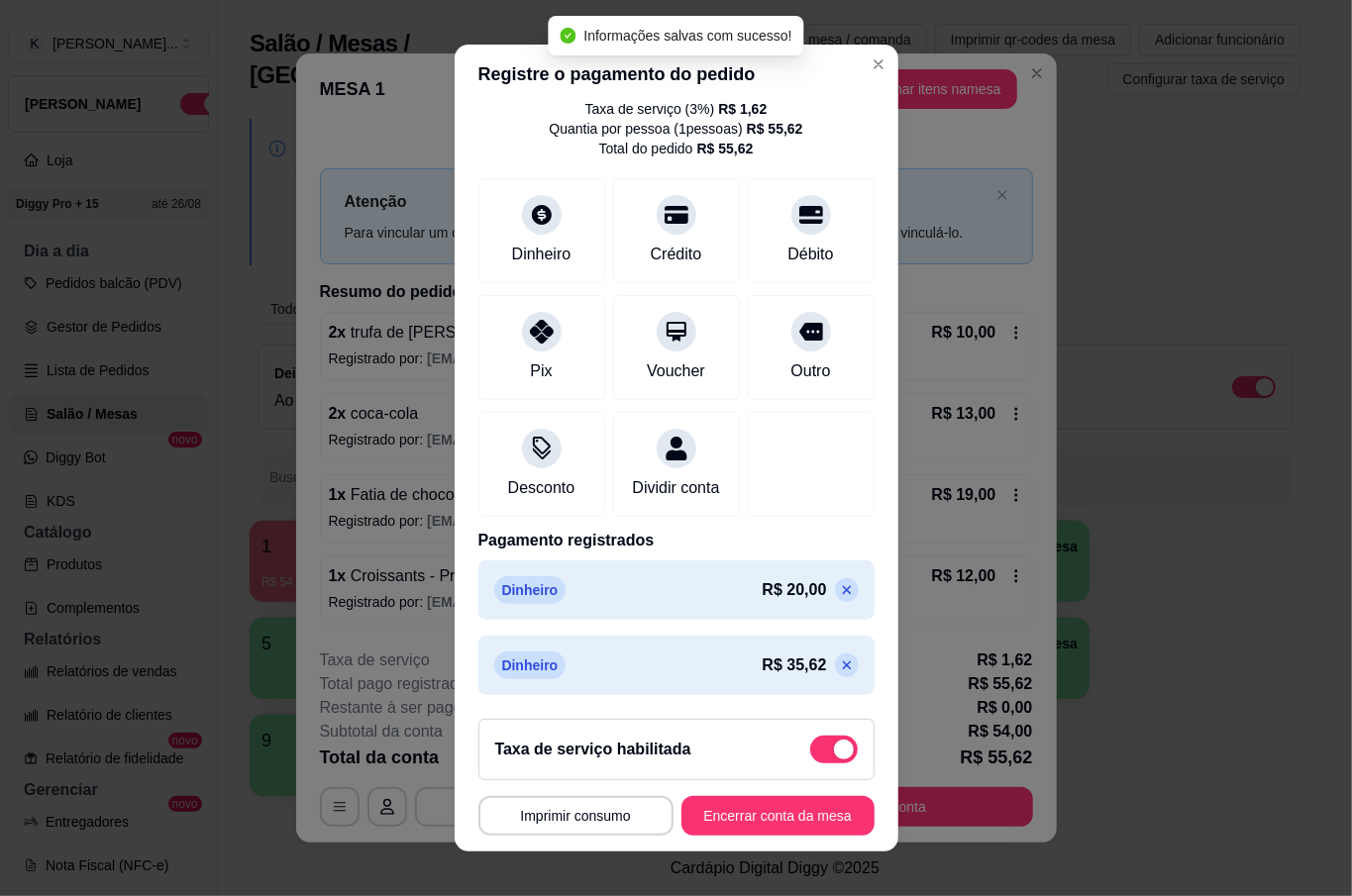 scroll, scrollTop: 91, scrollLeft: 0, axis: vertical 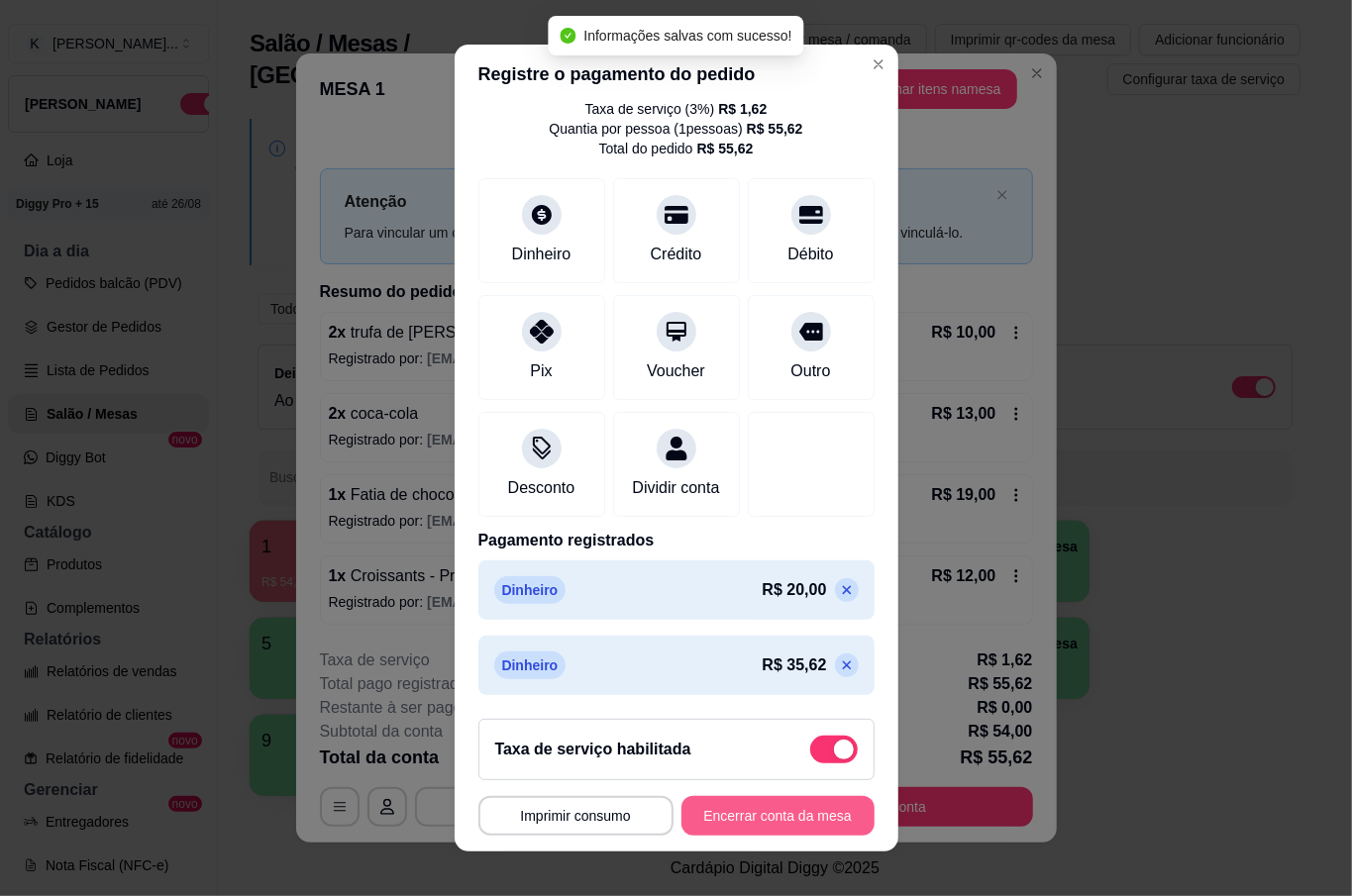click on "Encerrar conta da mesa" at bounding box center [778, 816] 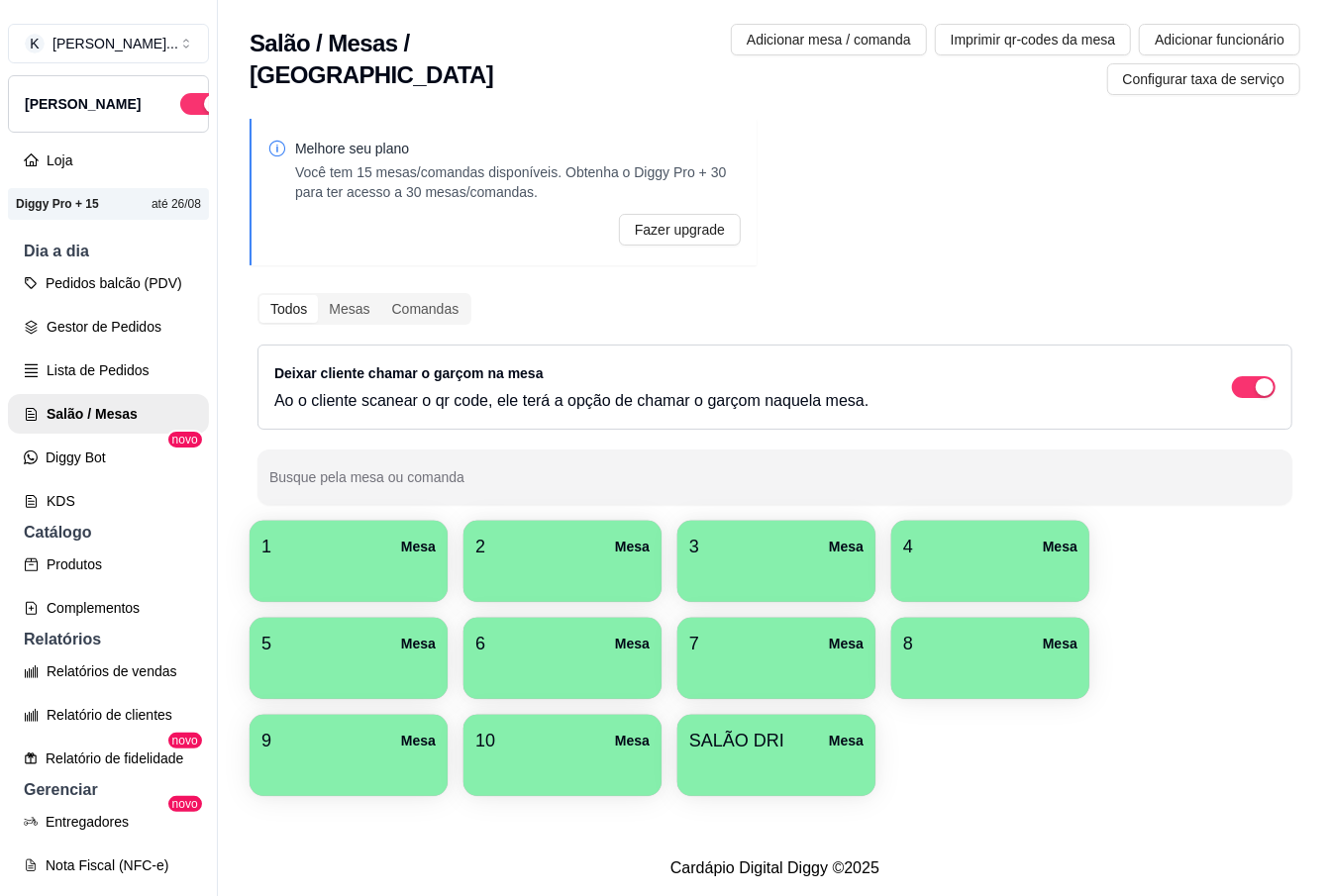 click on "1 Mesa 2 Mesa 3 Mesa 4 Mesa 5 Mesa 6 Mesa 7 Mesa 8 Mesa 9 Mesa 10 [GEOGRAPHIC_DATA]" at bounding box center (774, 658) 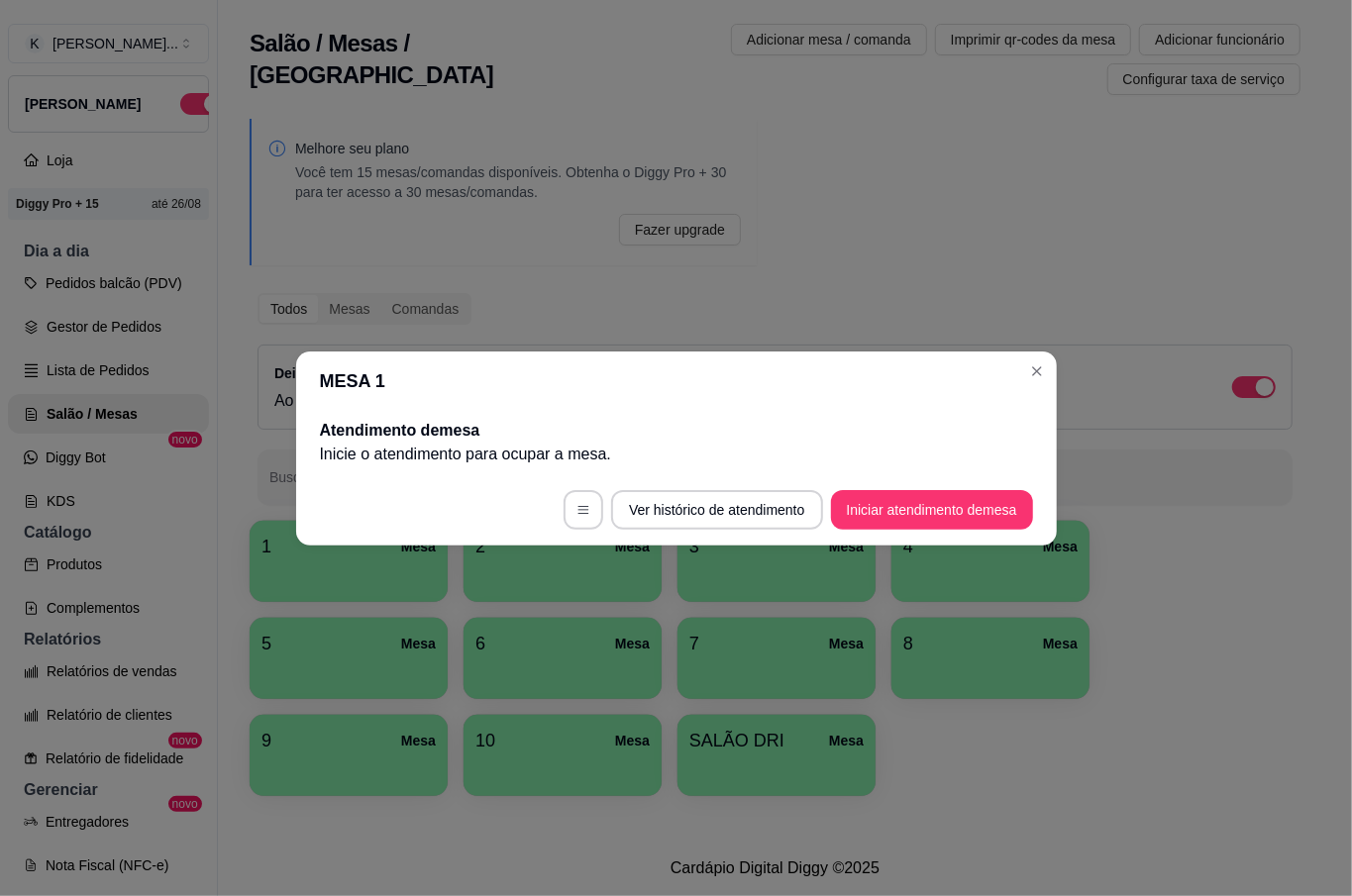 click on "Iniciar atendimento de  mesa" at bounding box center (932, 510) 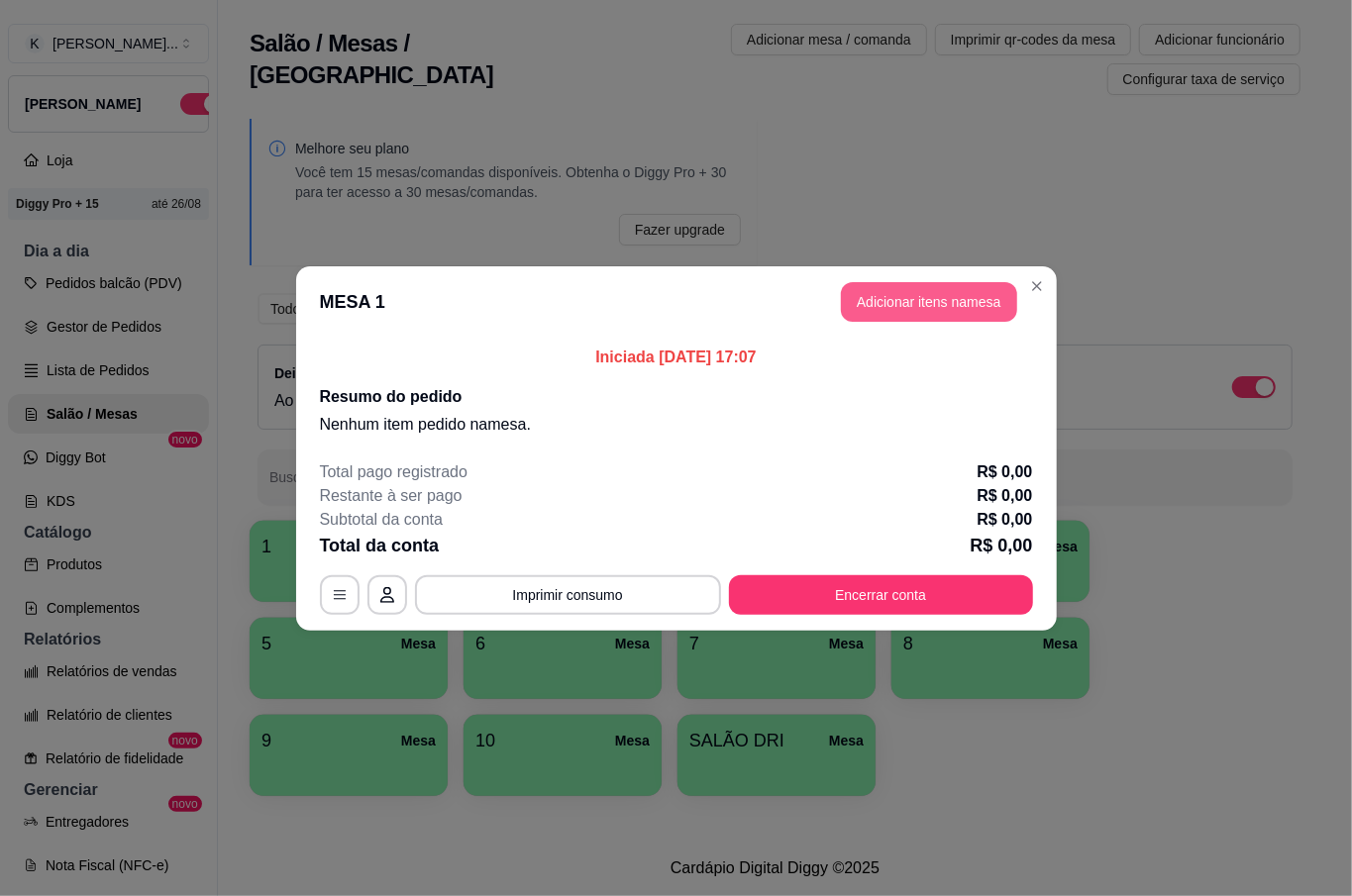 click on "Adicionar itens na  mesa" at bounding box center (929, 302) 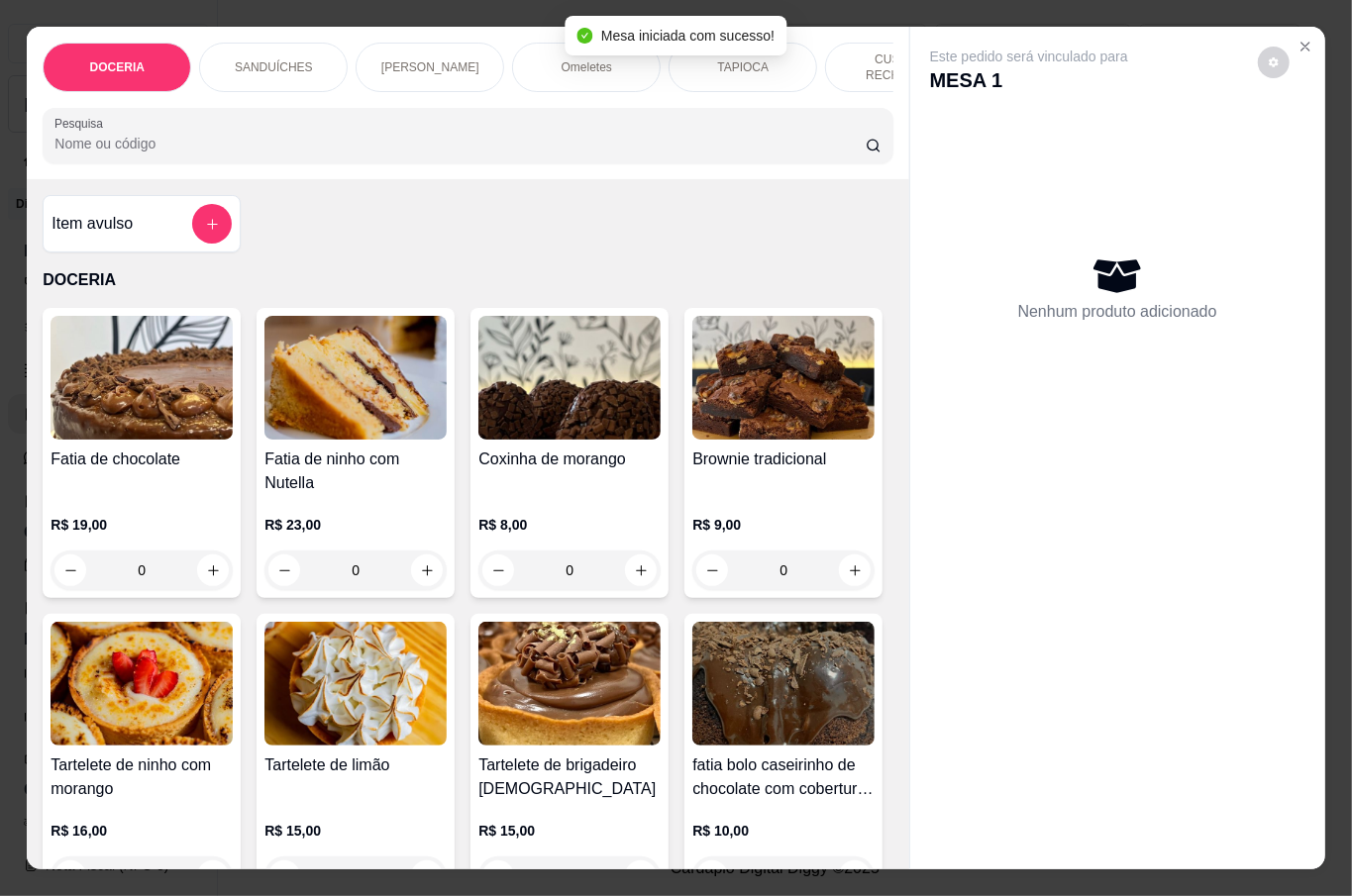 click at bounding box center (468, 136) 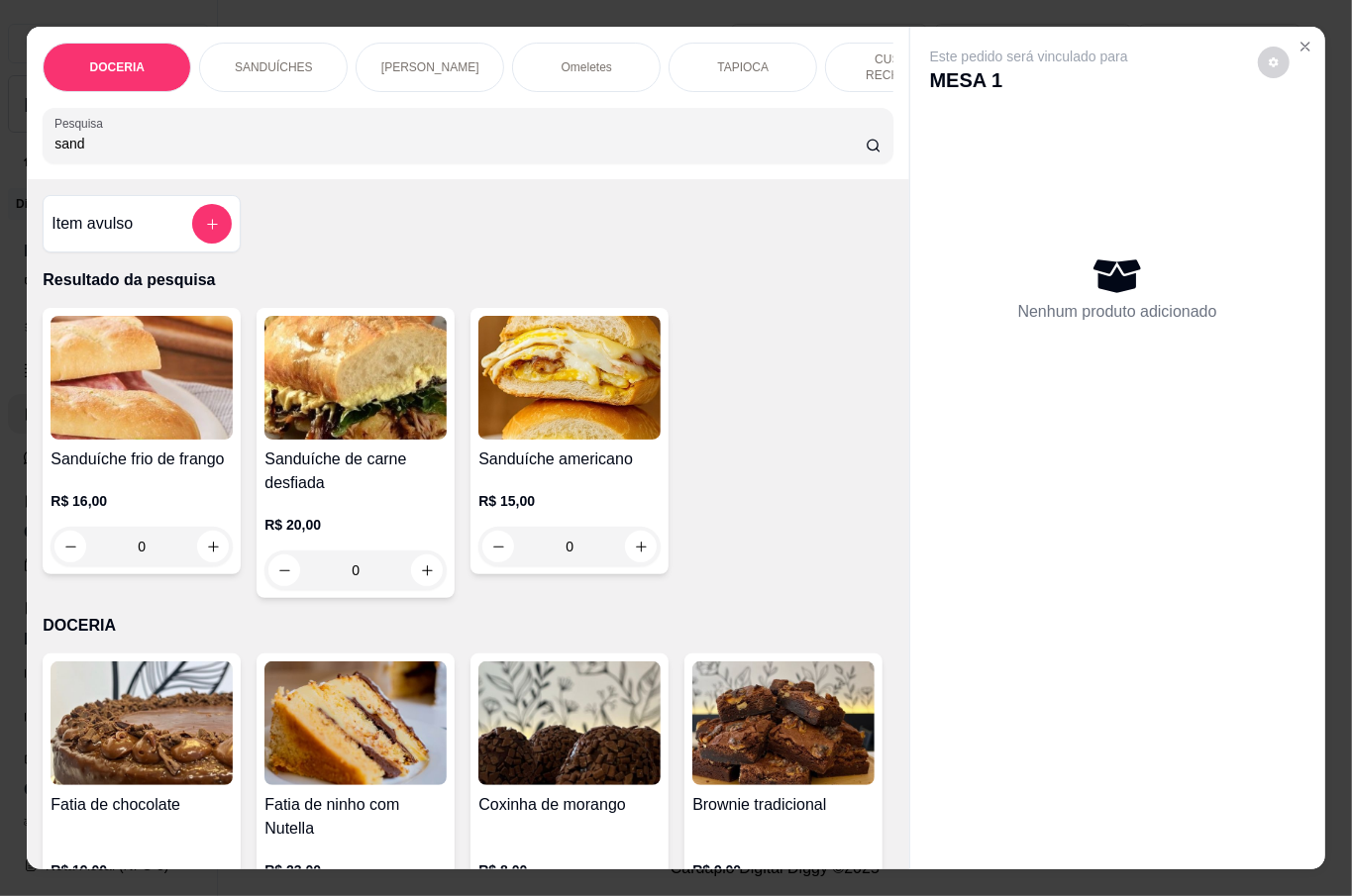 type on "sand" 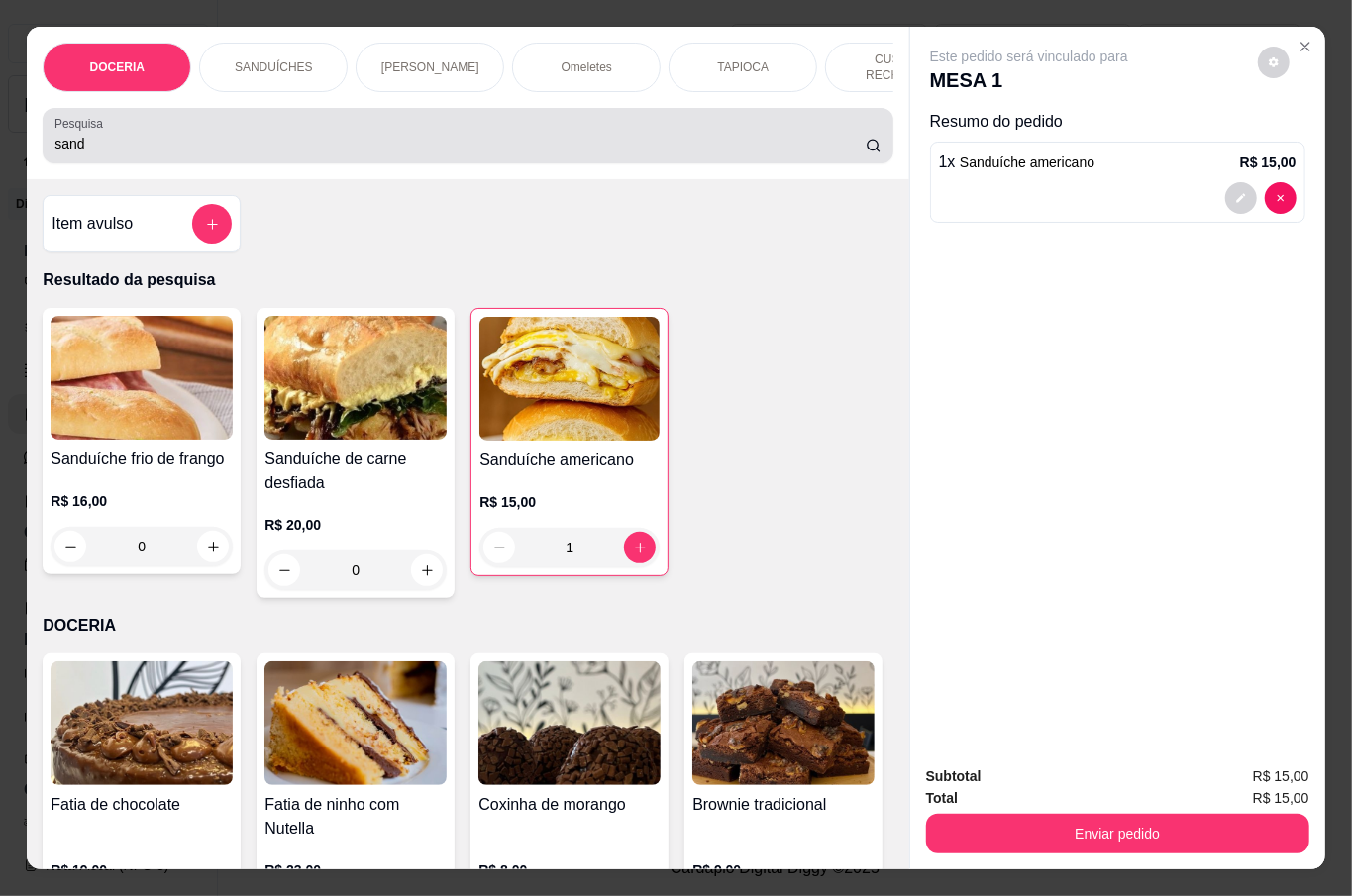 click on "sand" at bounding box center (468, 136) 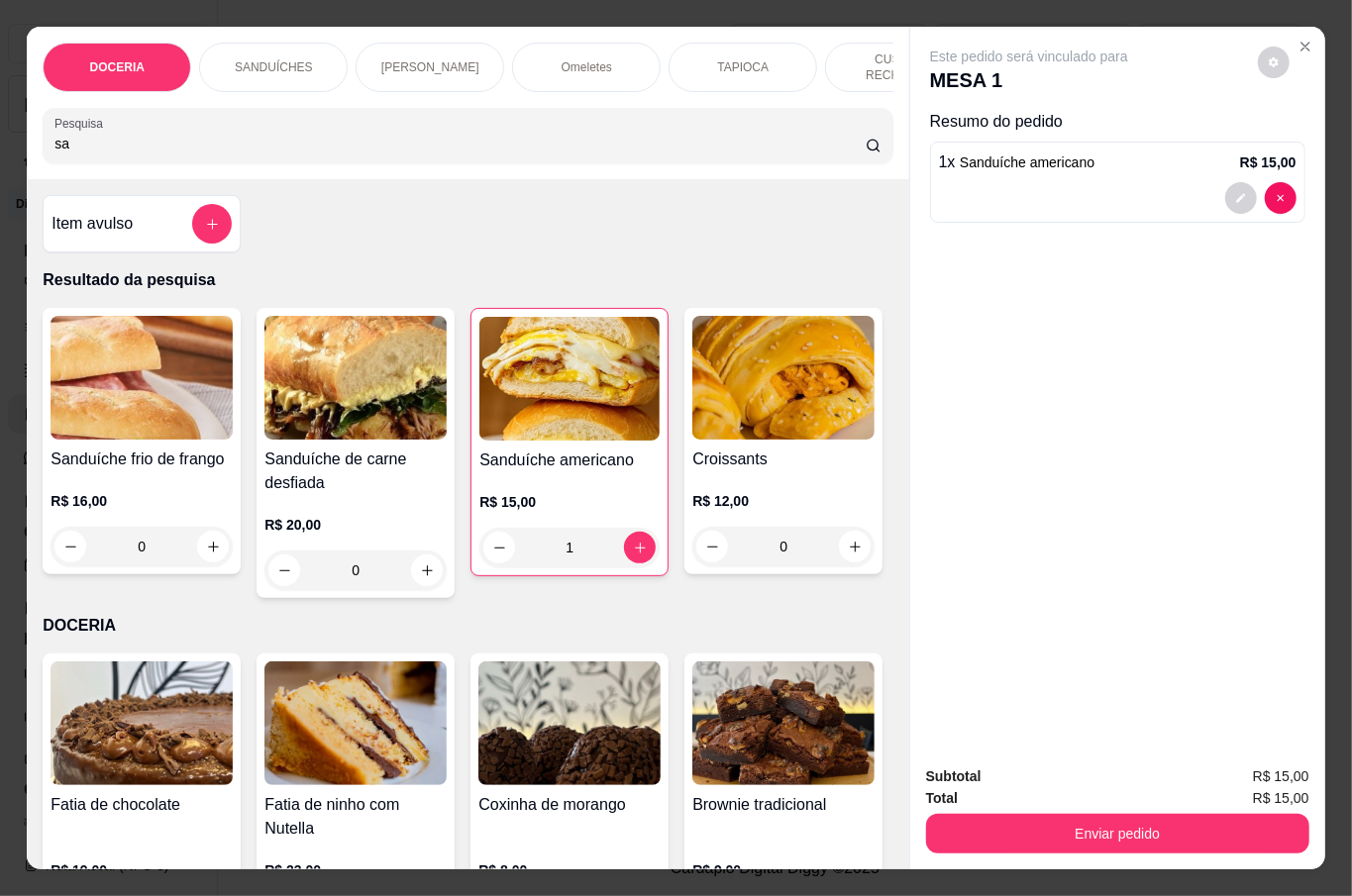 type on "s" 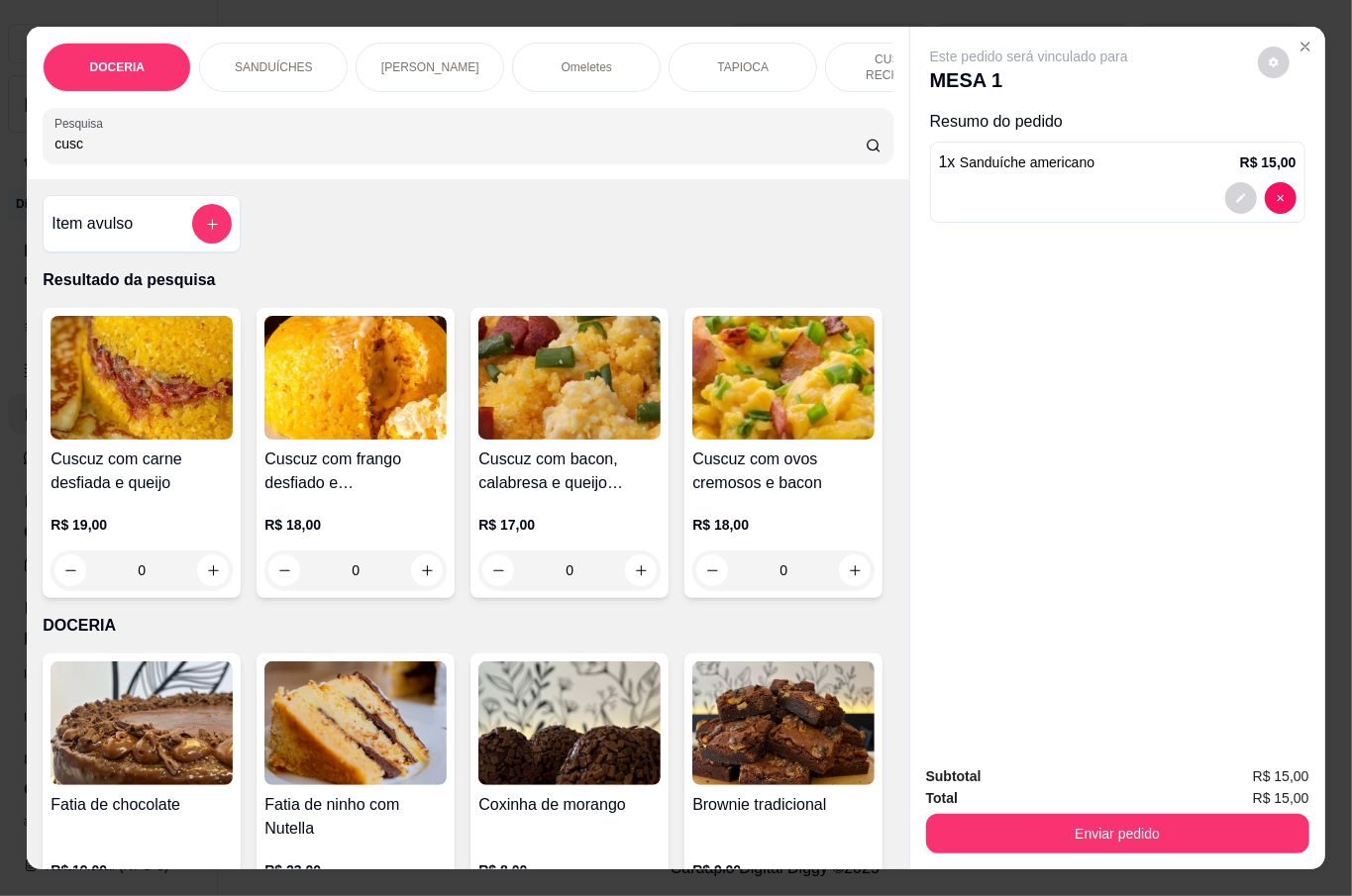 type on "cusc" 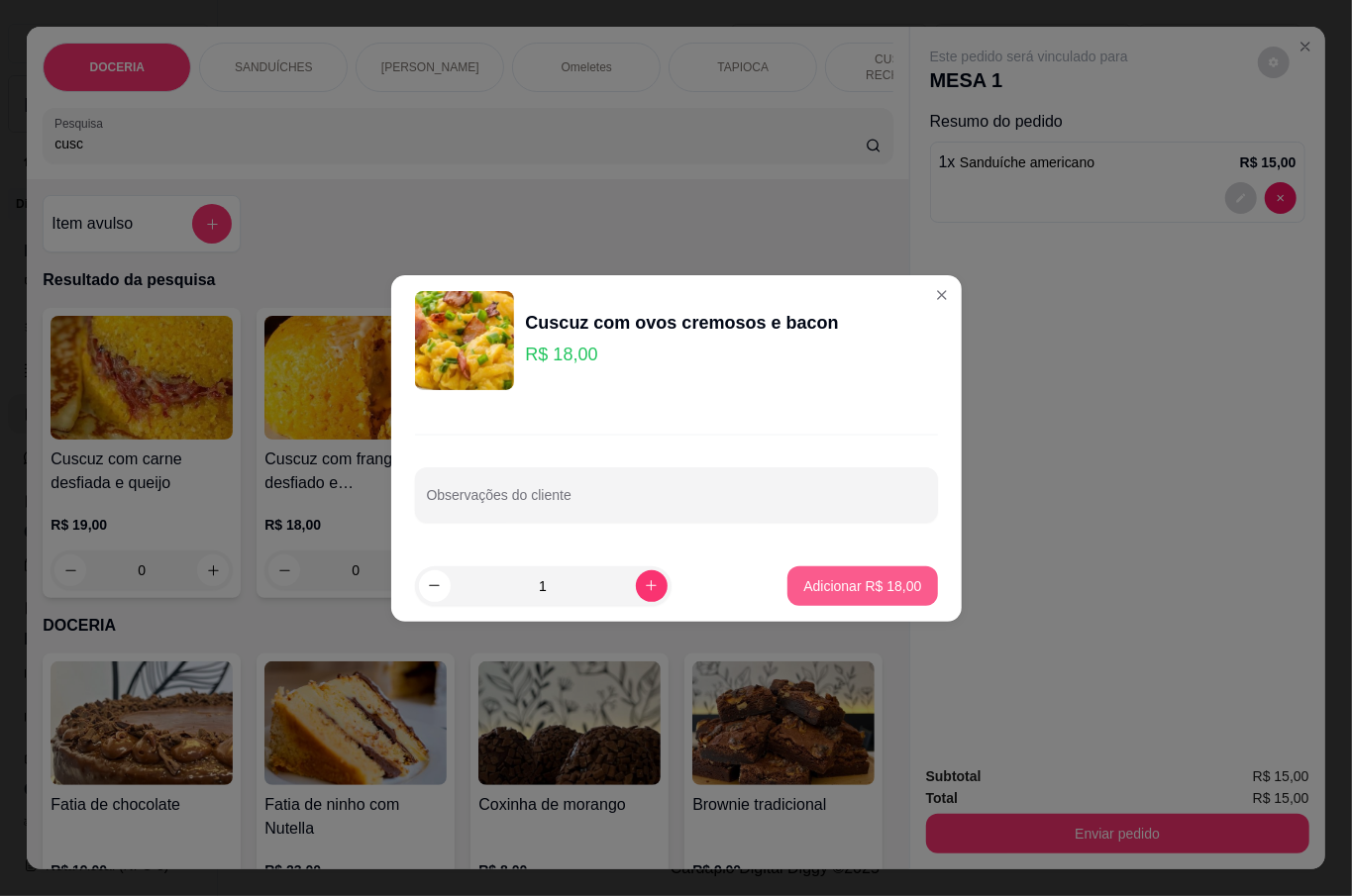 click on "Adicionar   R$ 18,00" at bounding box center (862, 586) 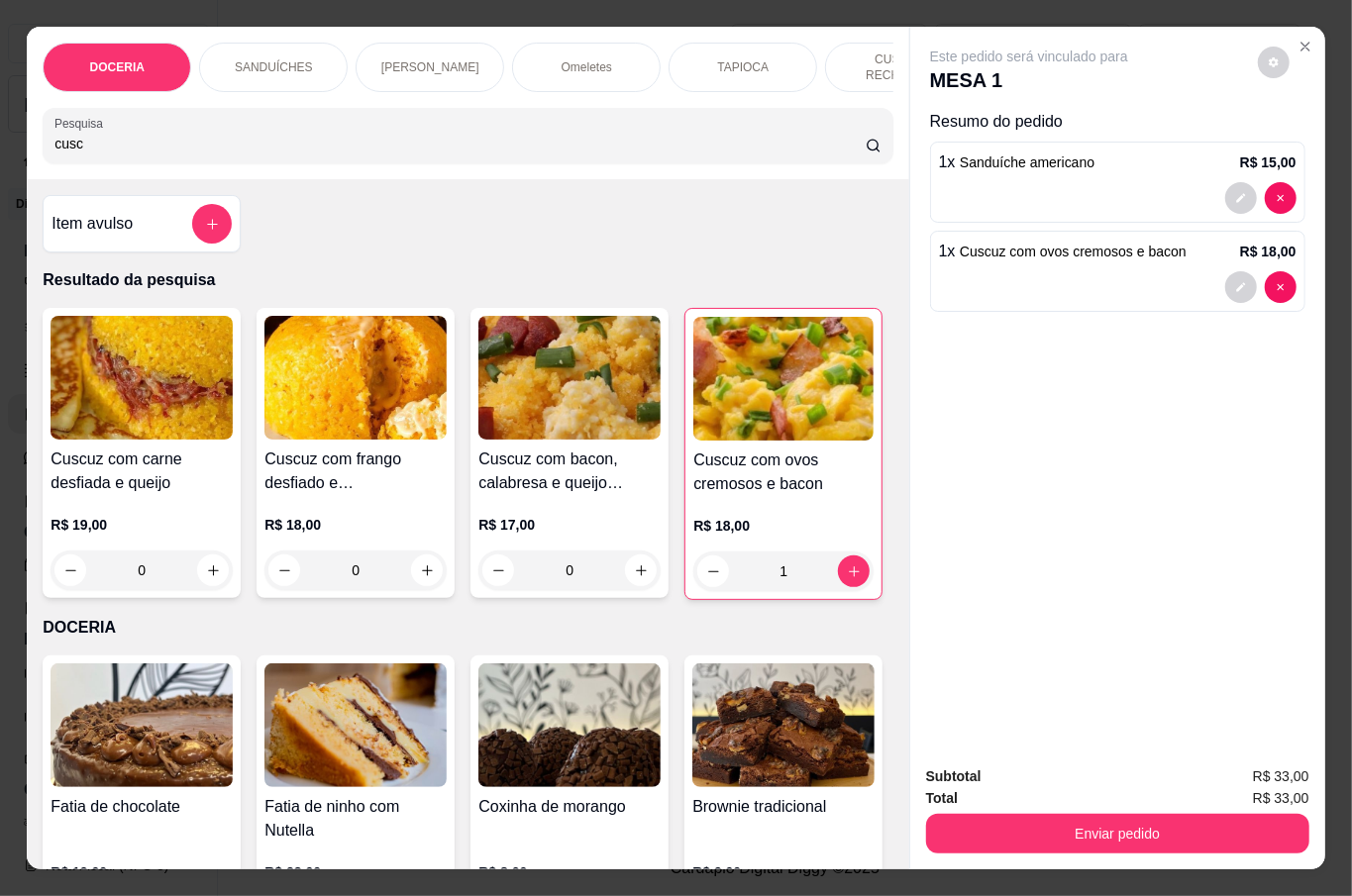 click on "cusc" at bounding box center (460, 144) 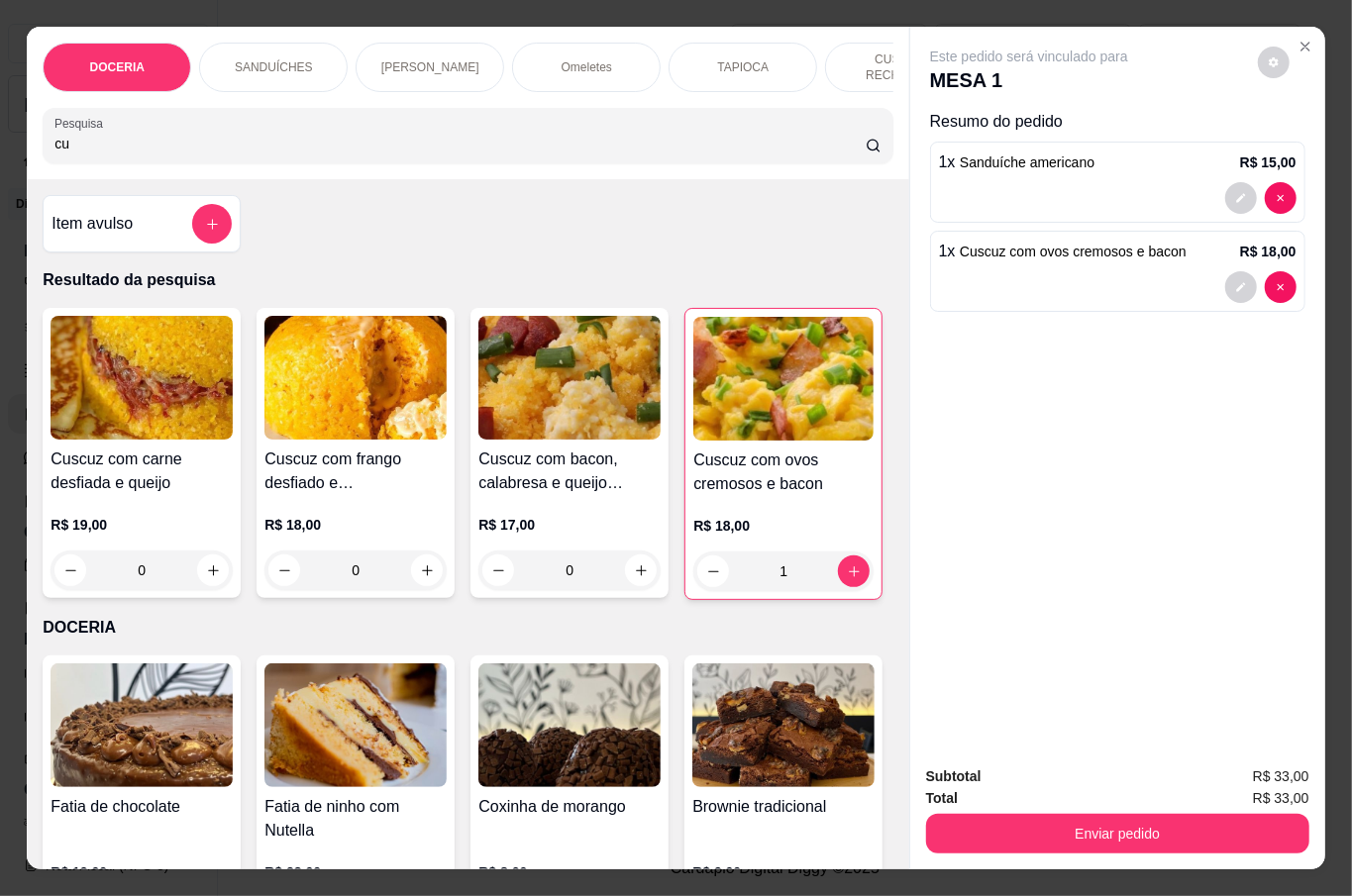 type on "c" 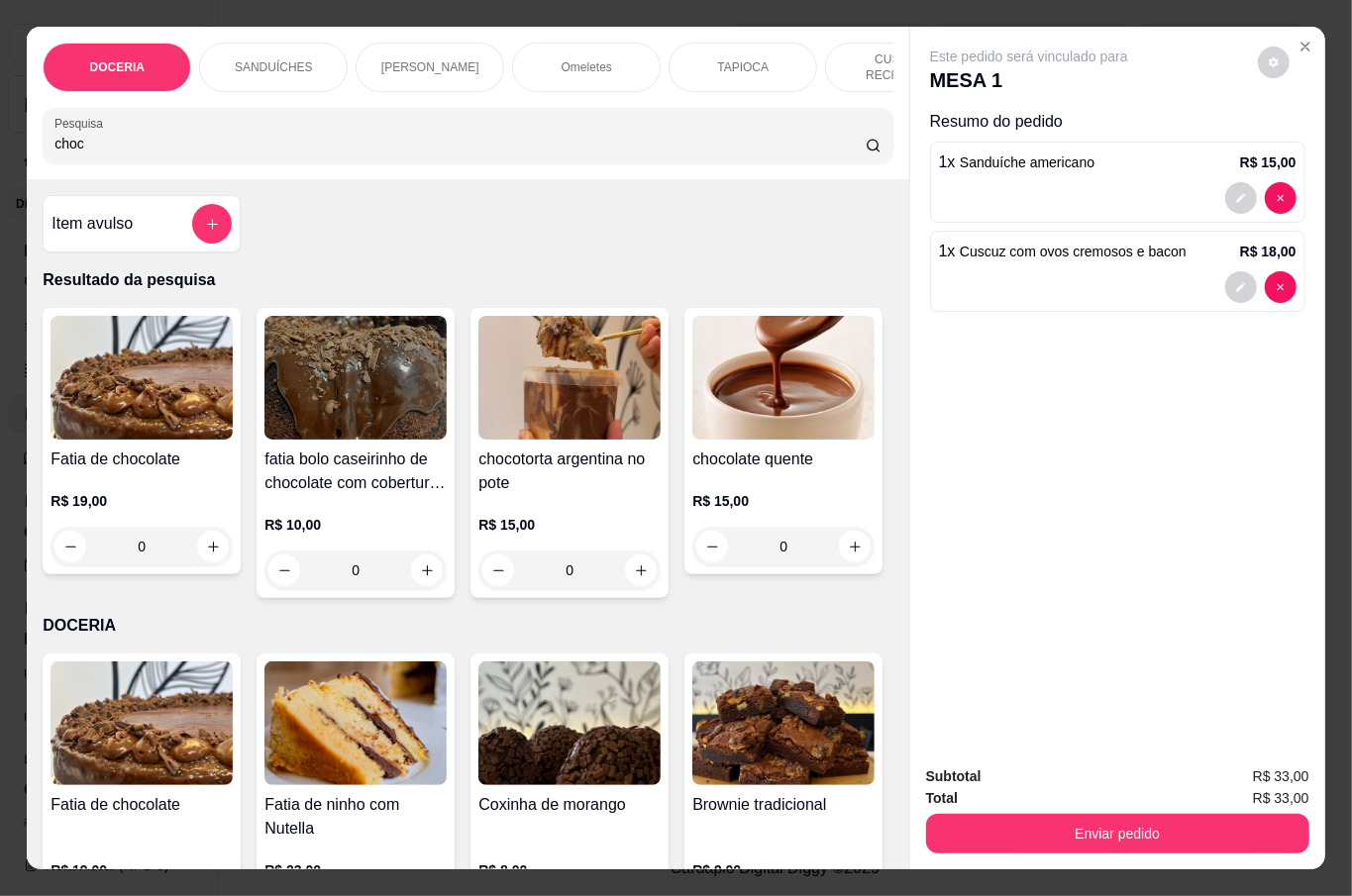 type on "choc" 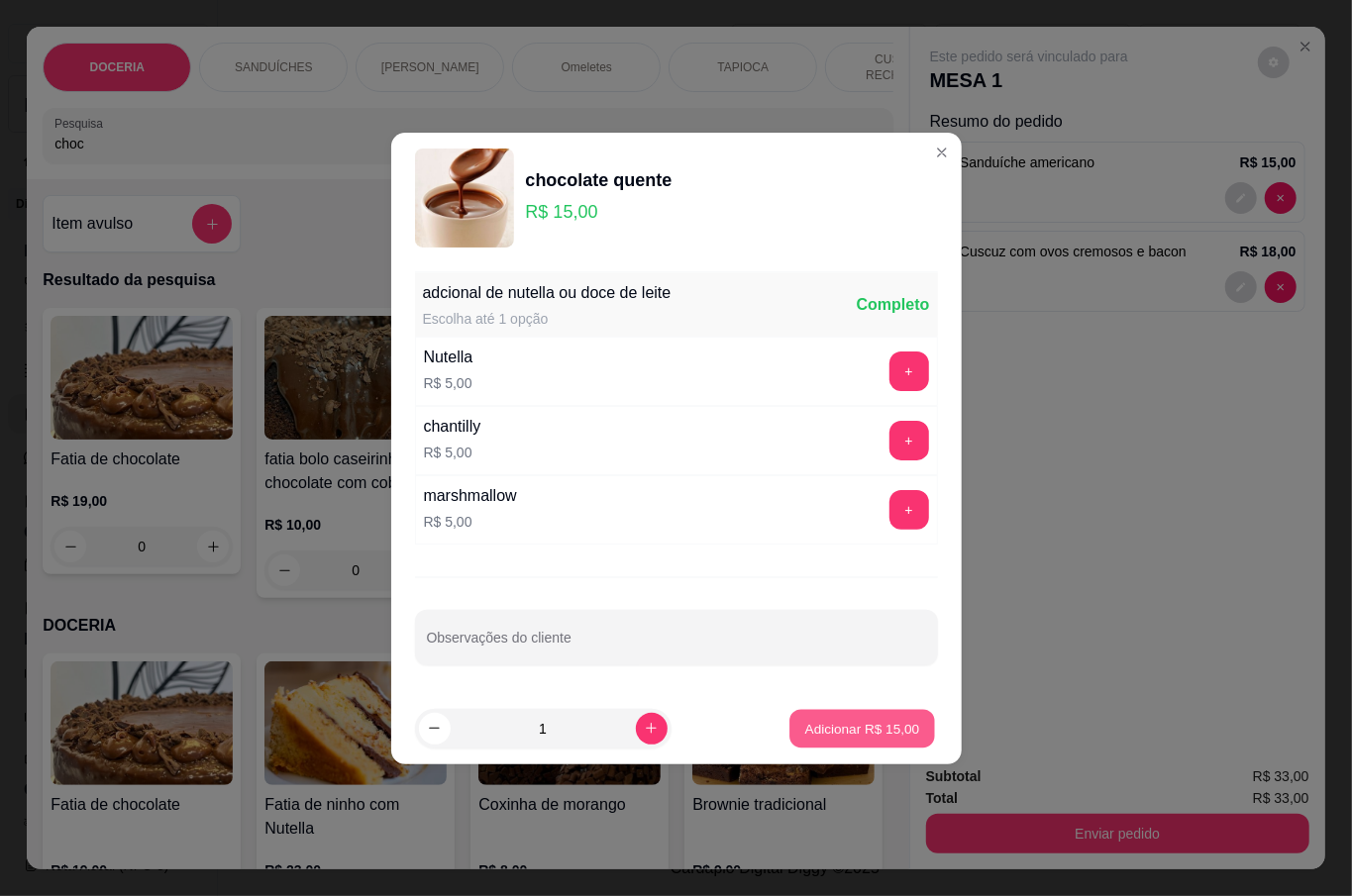 click on "Adicionar   R$ 15,00" at bounding box center (863, 728) 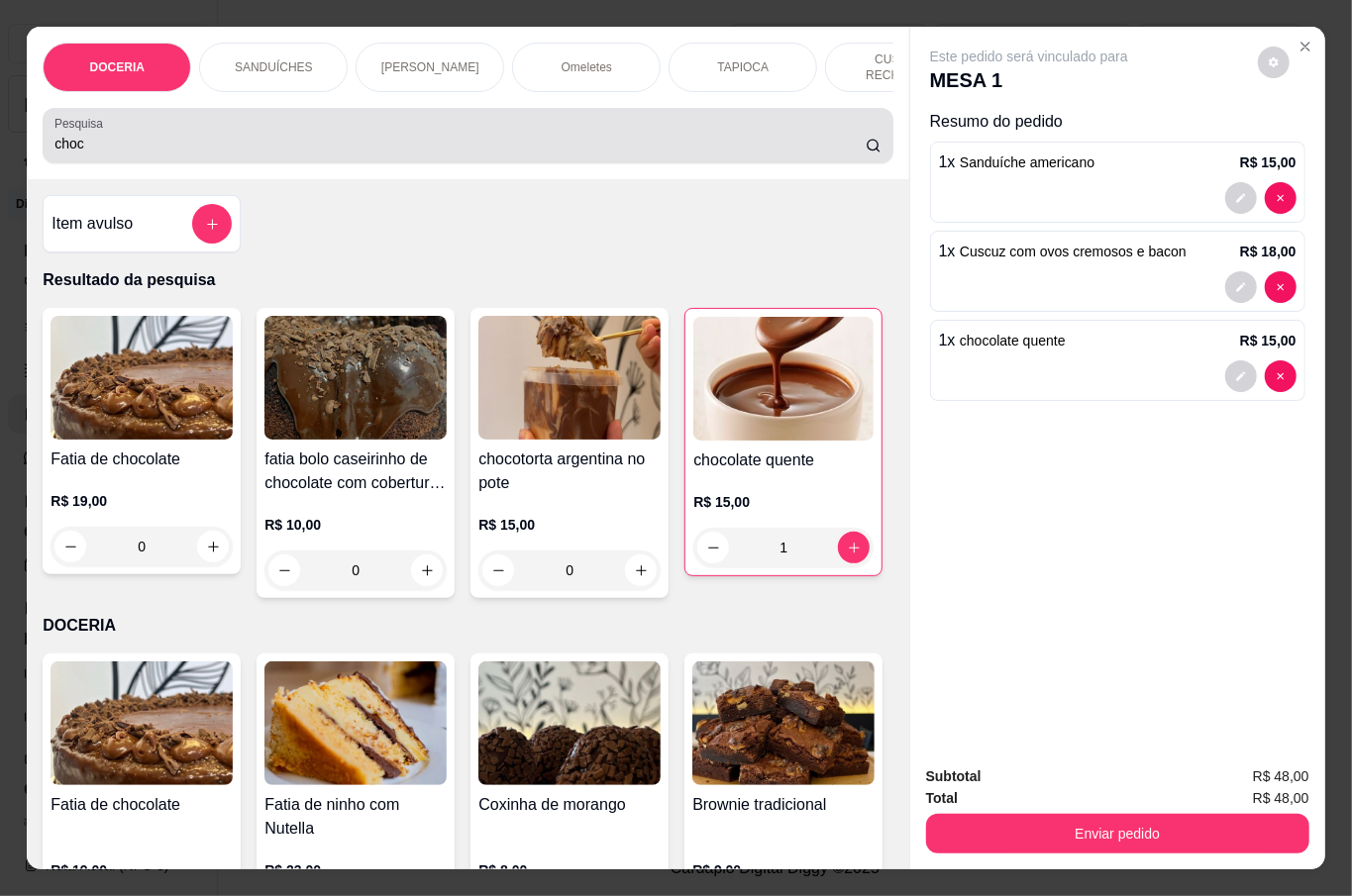 click on "choc" at bounding box center (460, 144) 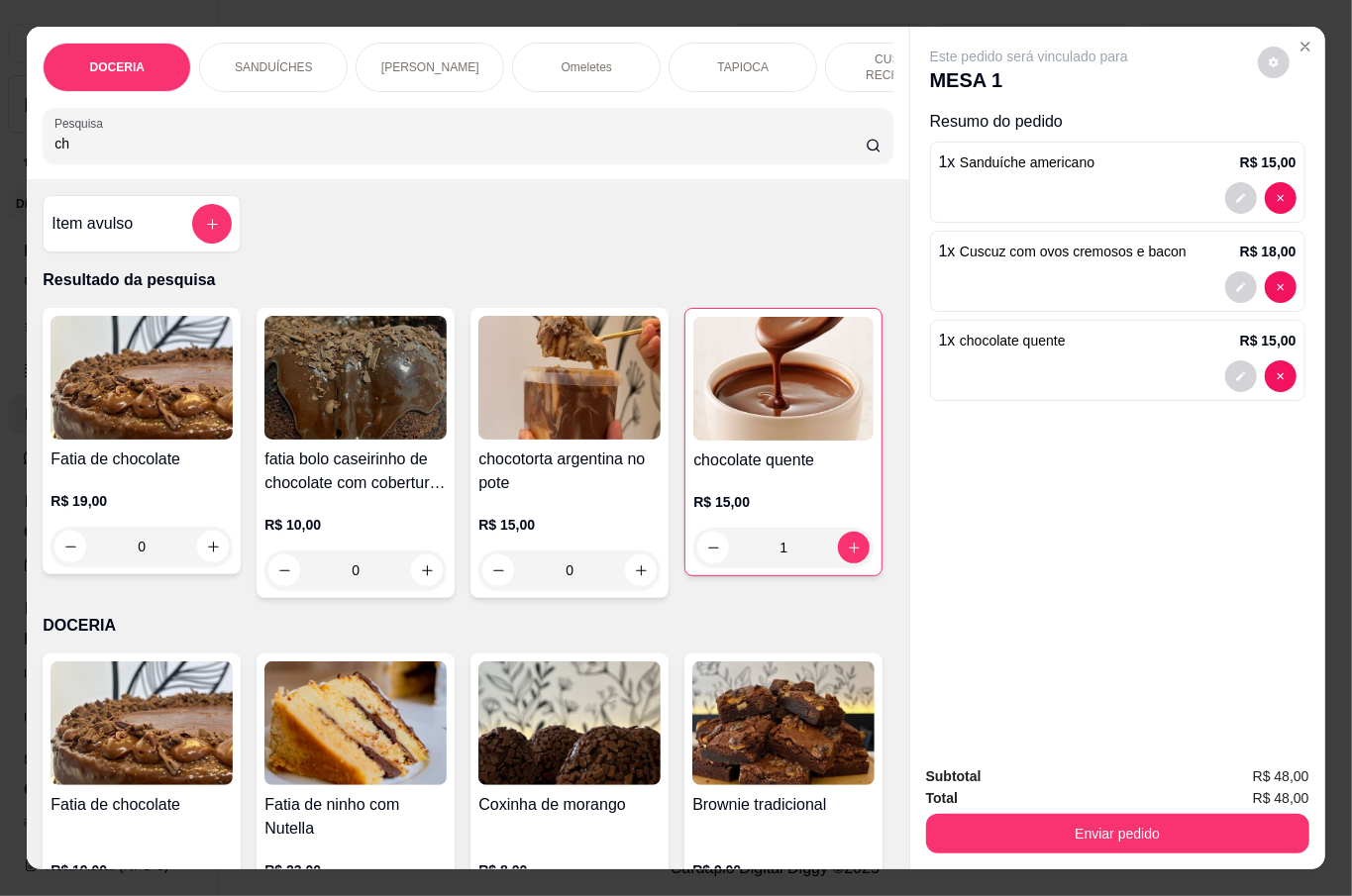 type on "c" 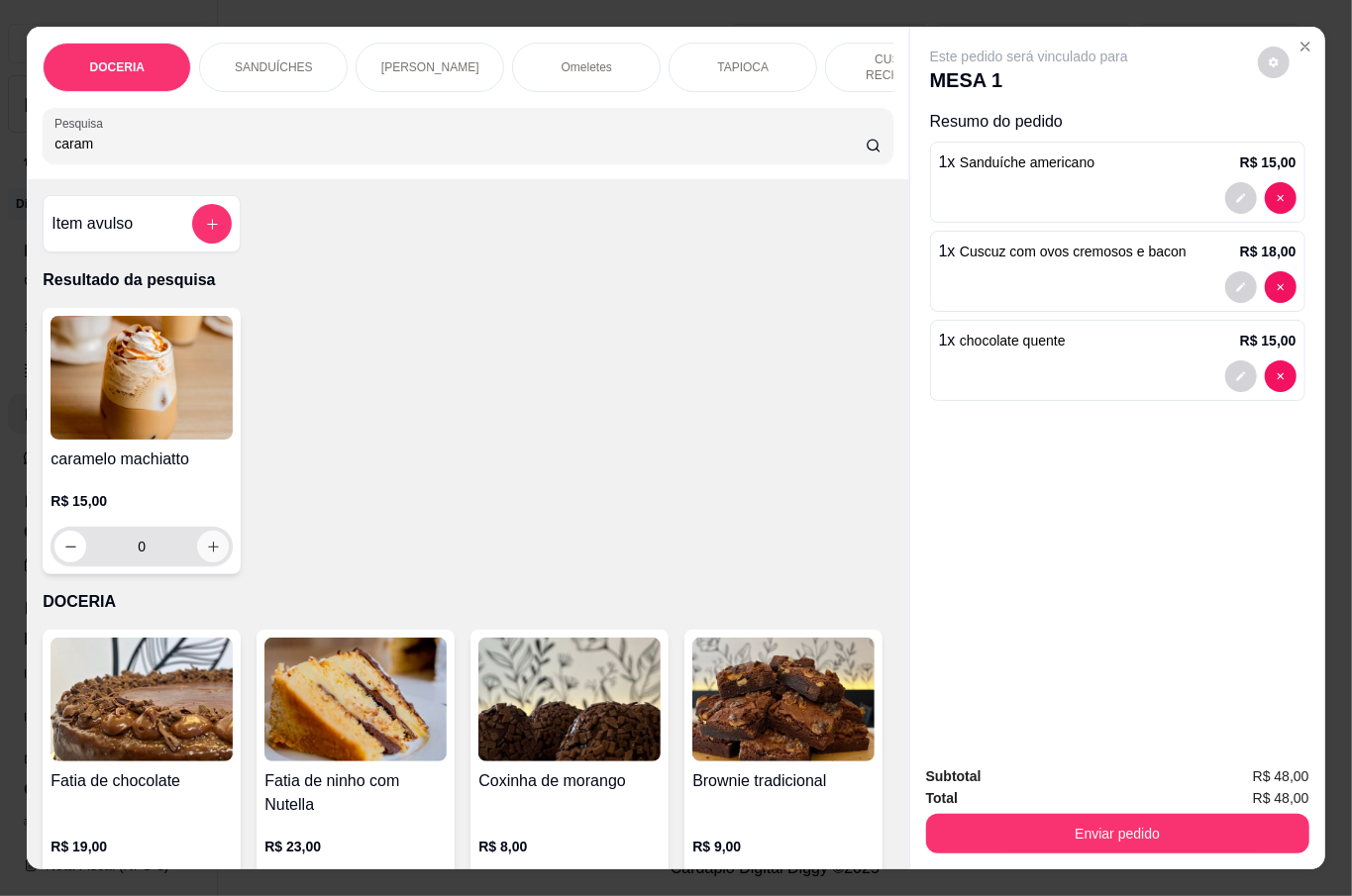 type on "caram" 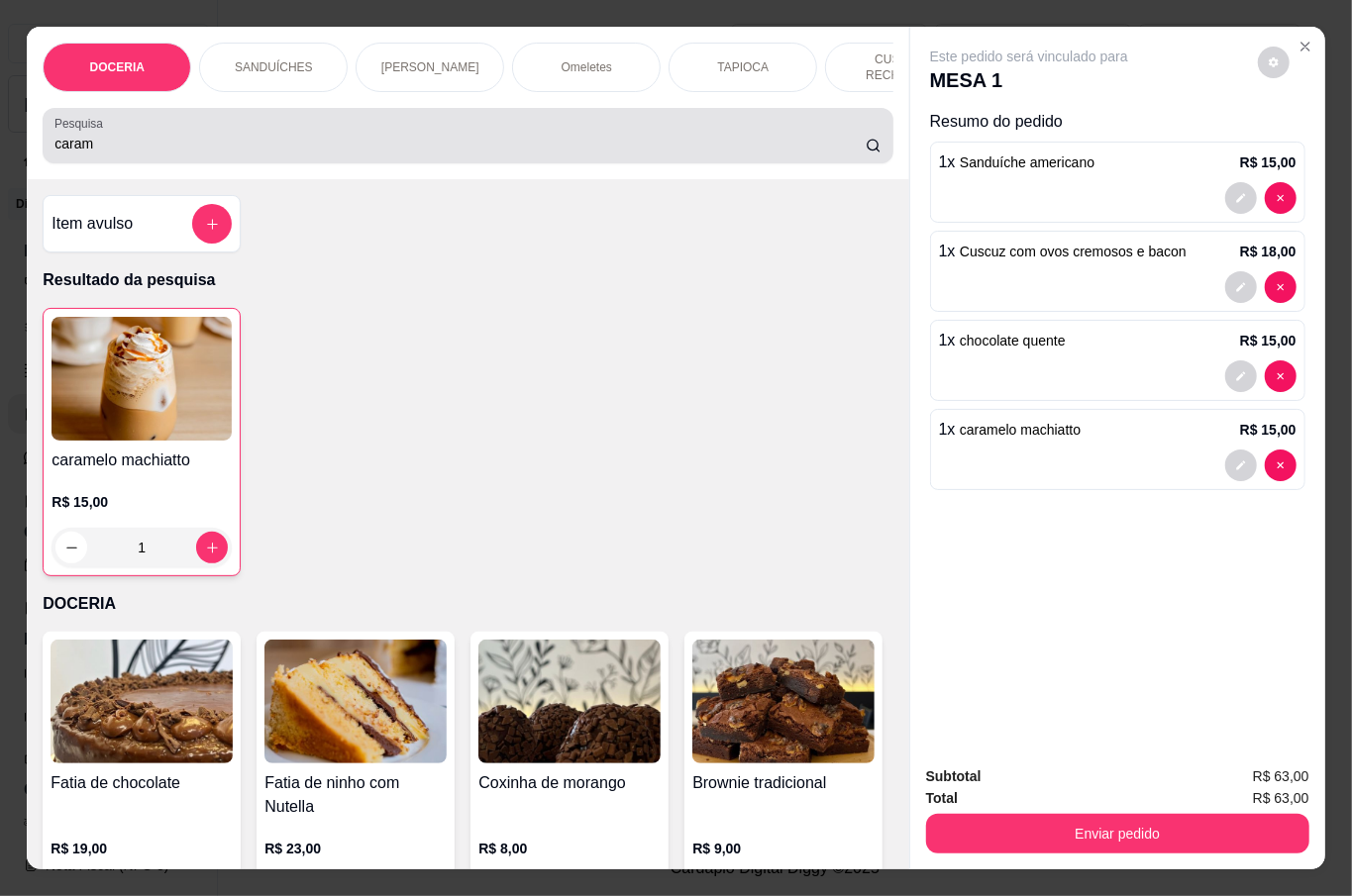 click on "caram" at bounding box center (460, 144) 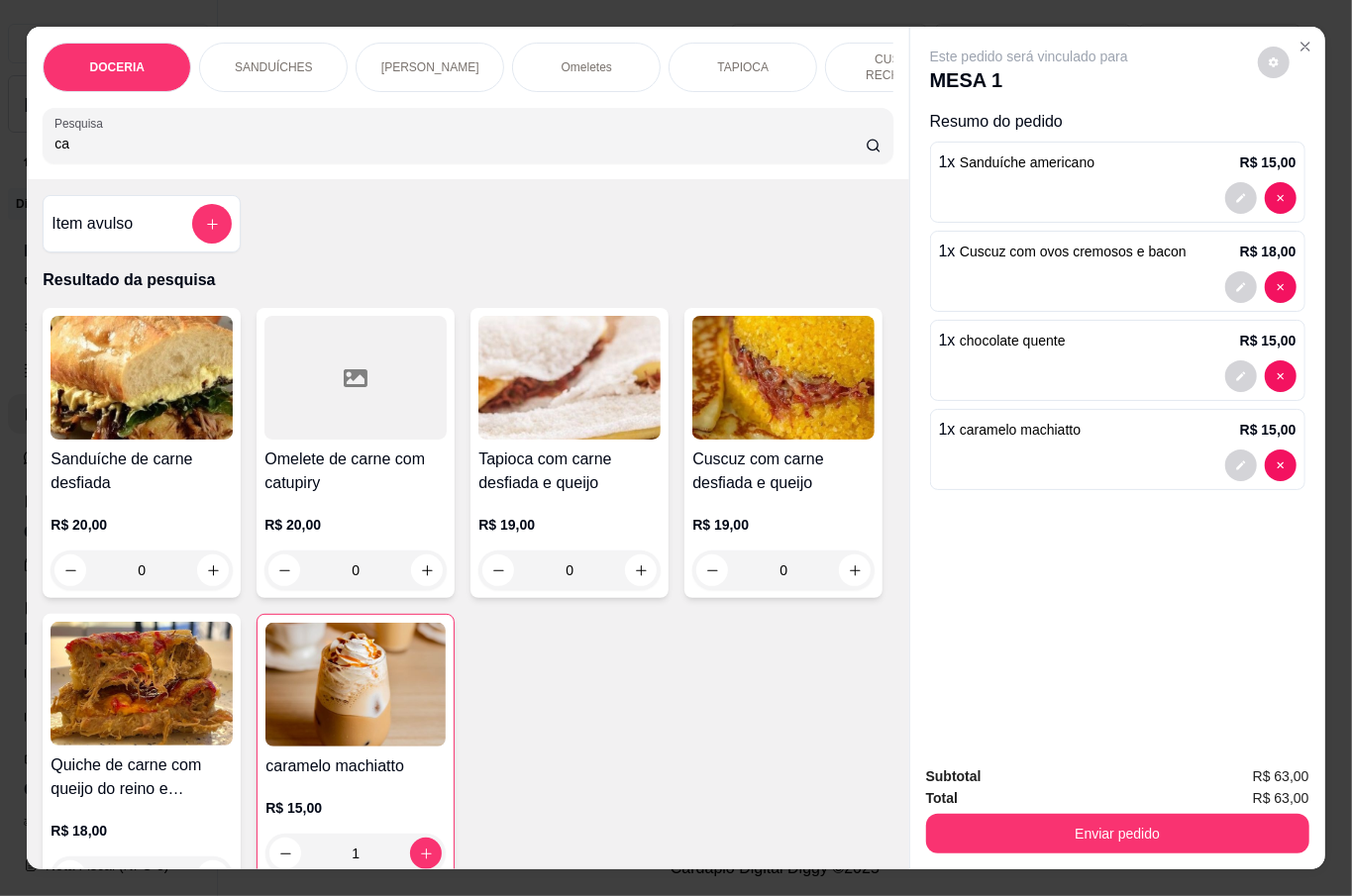 type on "c" 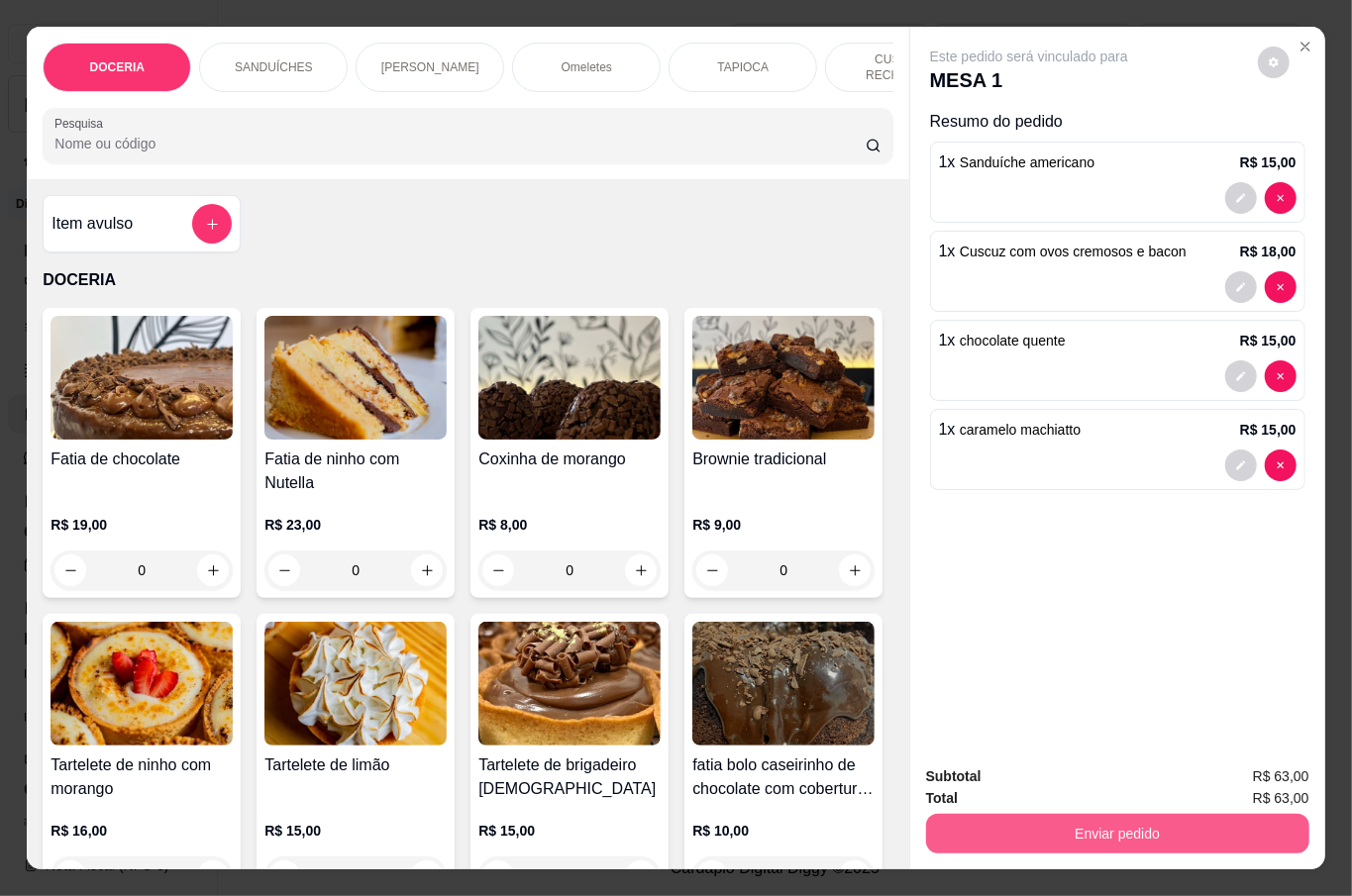 type 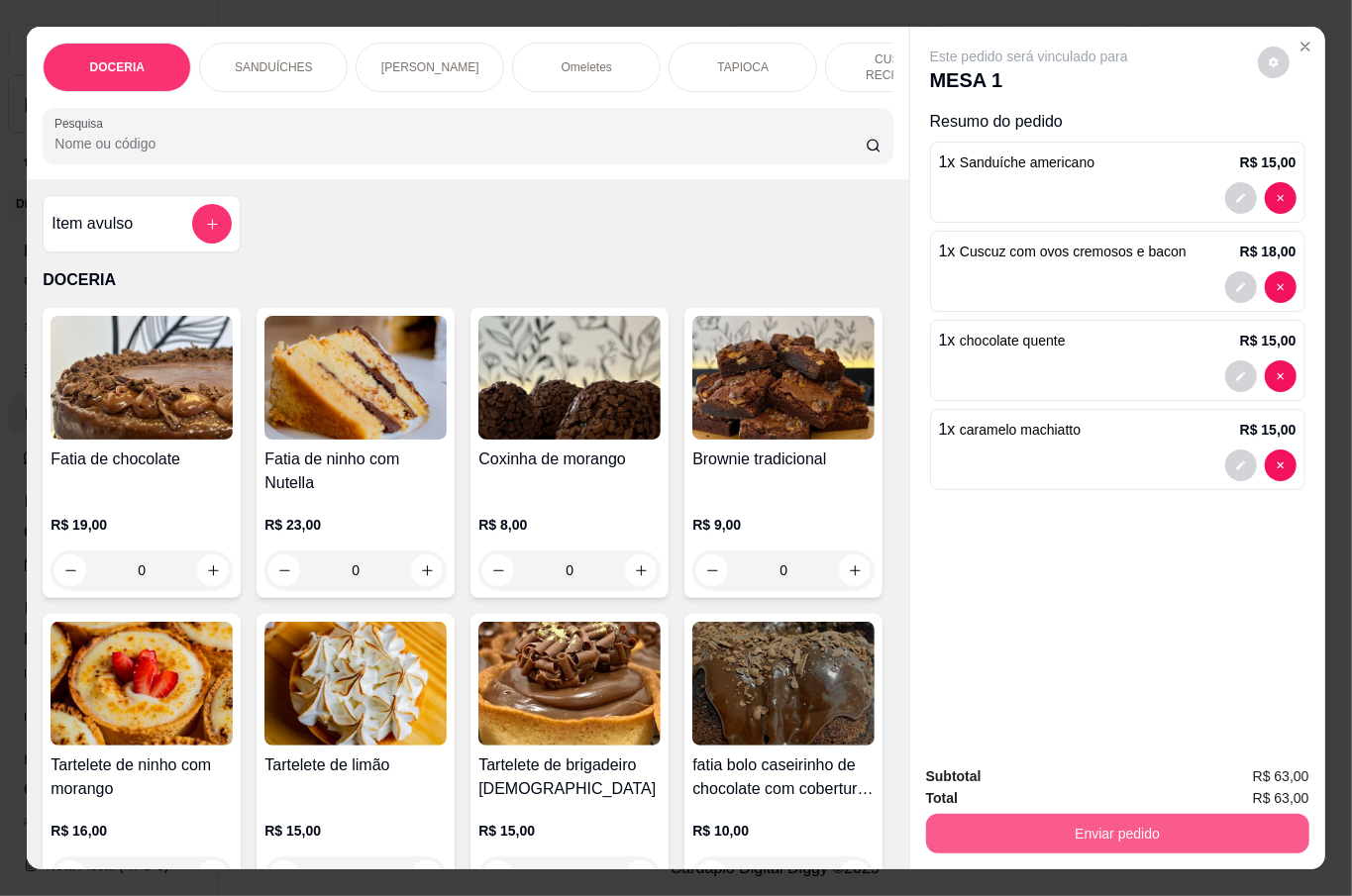 click on "Enviar pedido" at bounding box center [1117, 834] 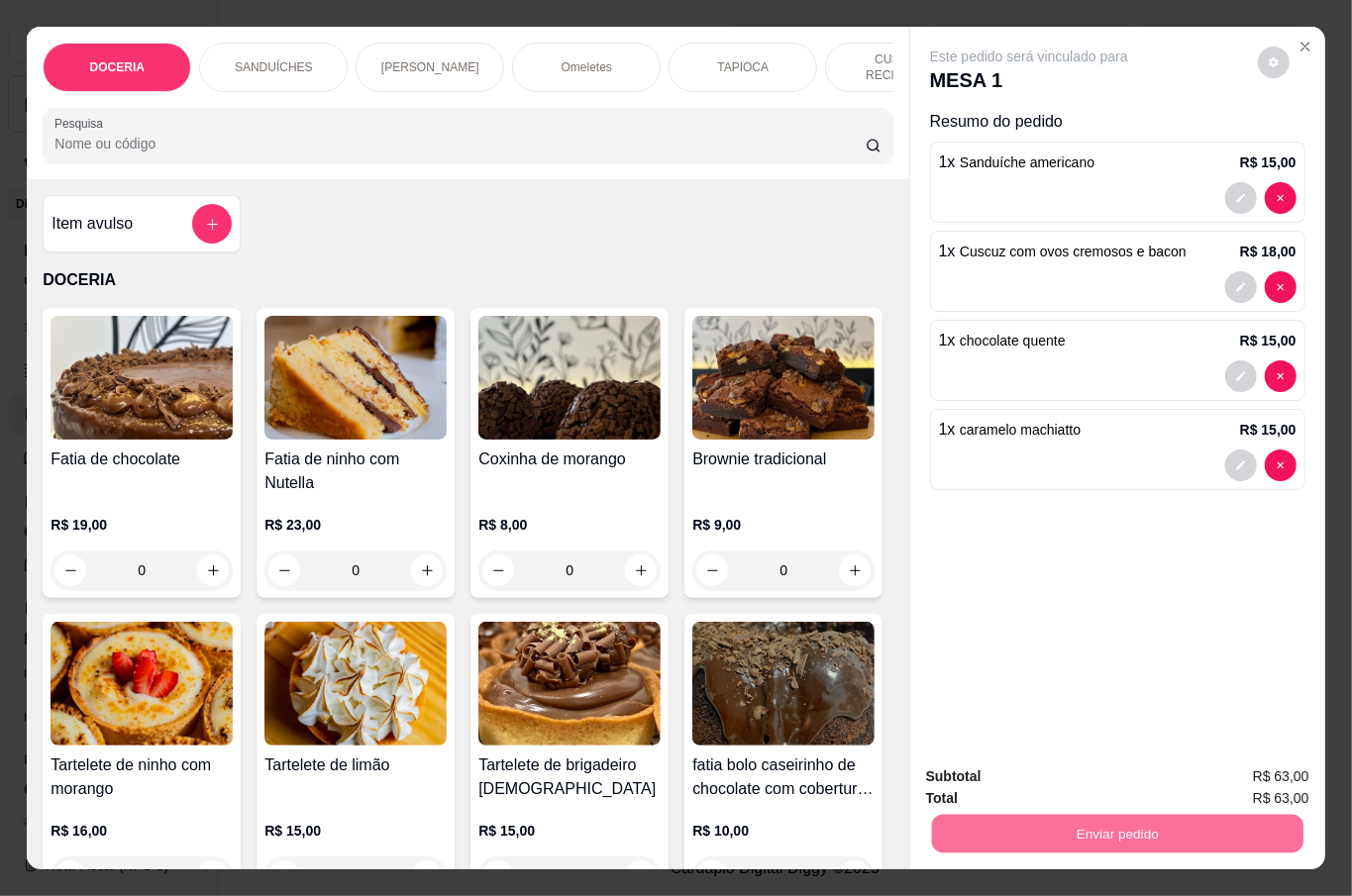 click on "Não registrar e enviar pedido" at bounding box center [1050, 775] 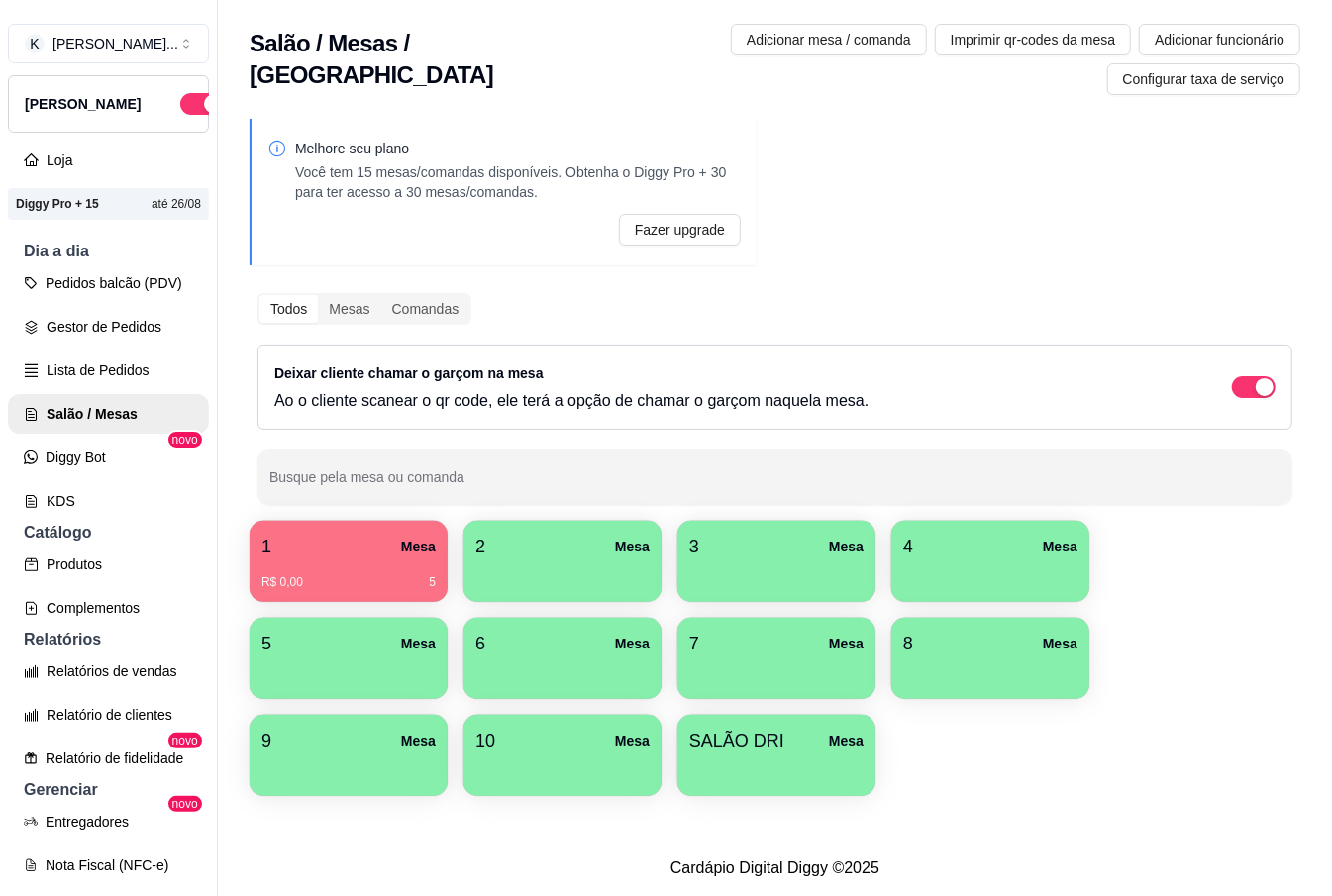 click at bounding box center (563, 575) 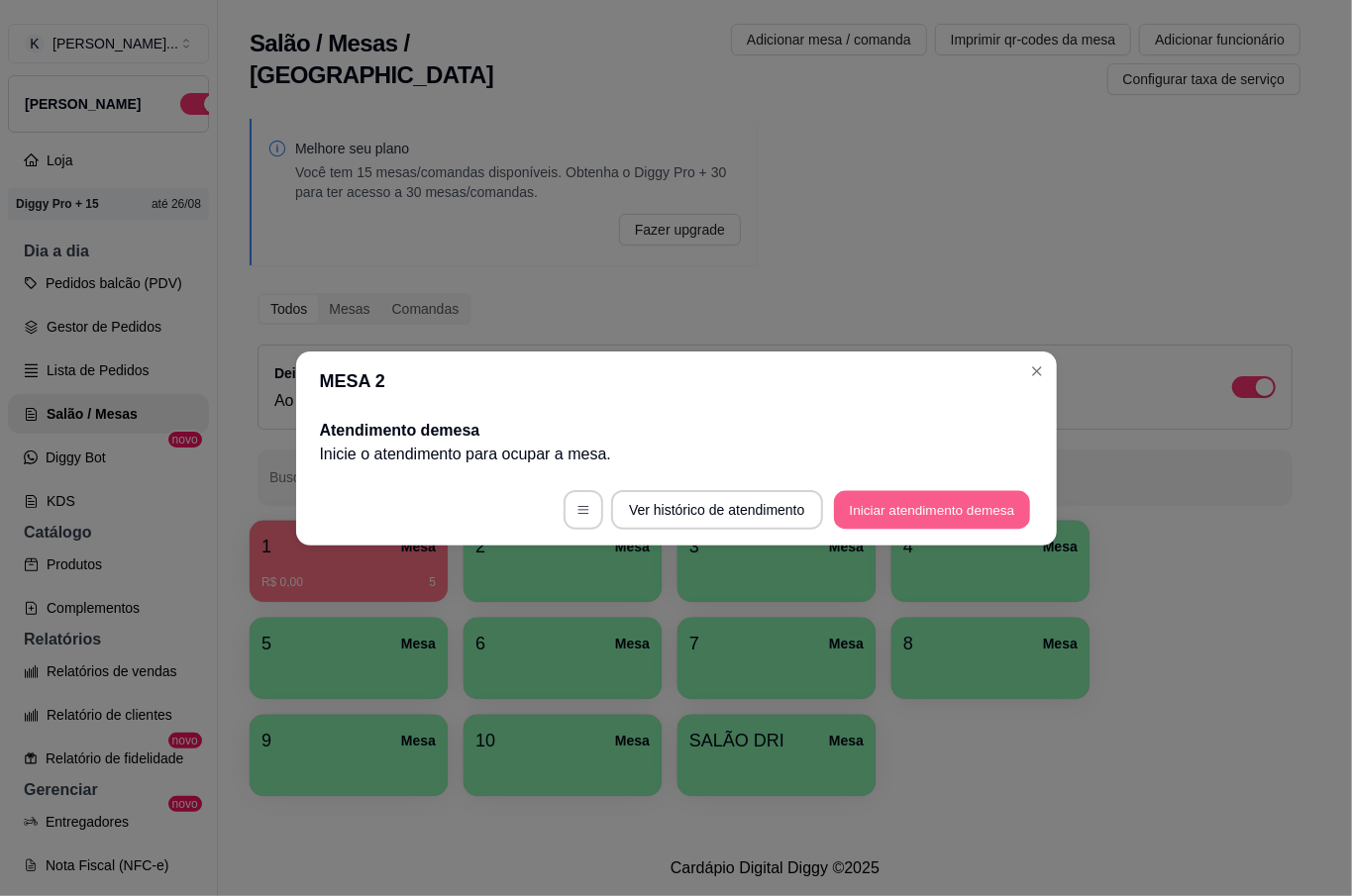 click on "Iniciar atendimento de  mesa" at bounding box center [932, 509] 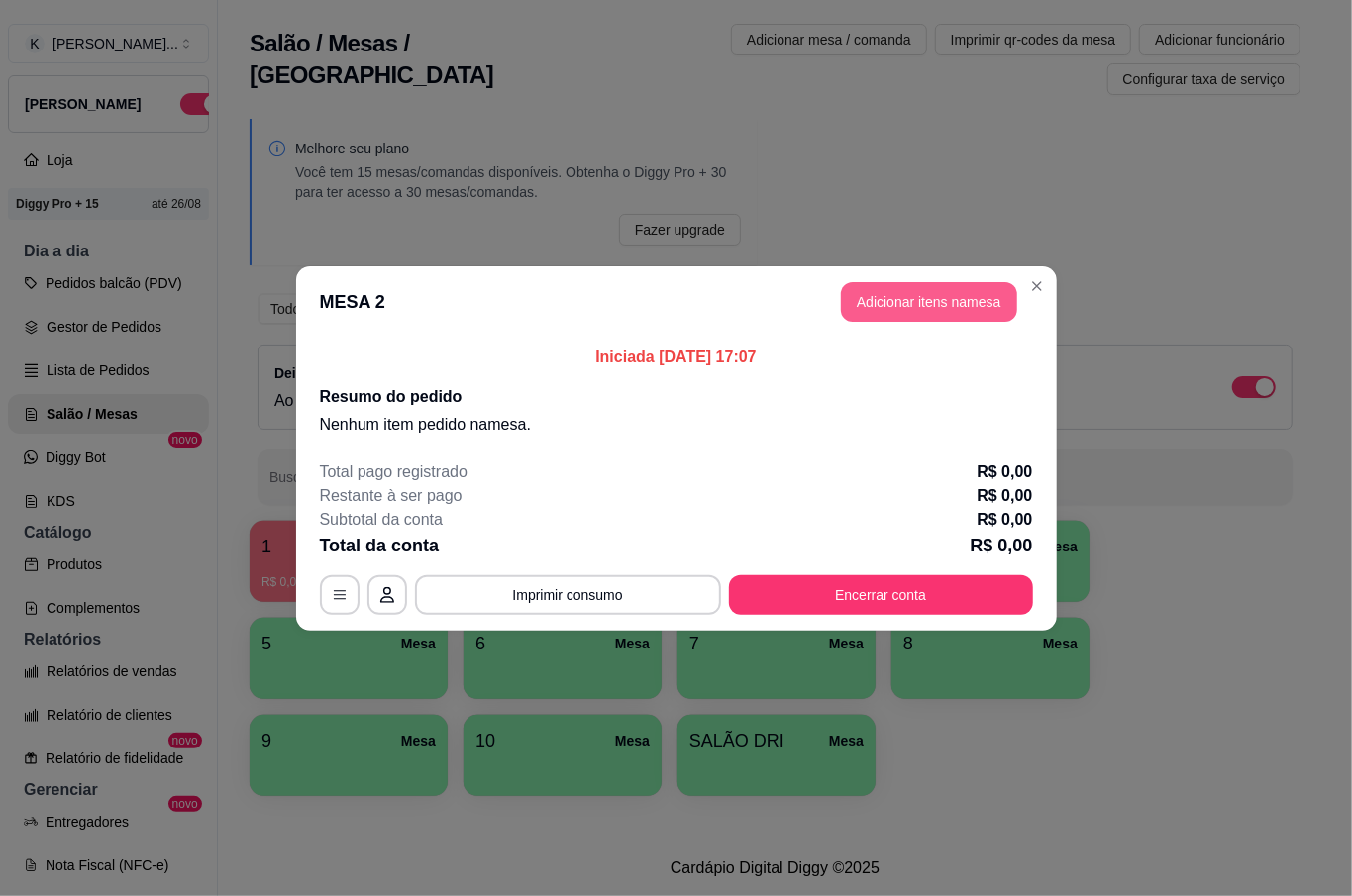 click on "Adicionar itens na  mesa" at bounding box center [929, 302] 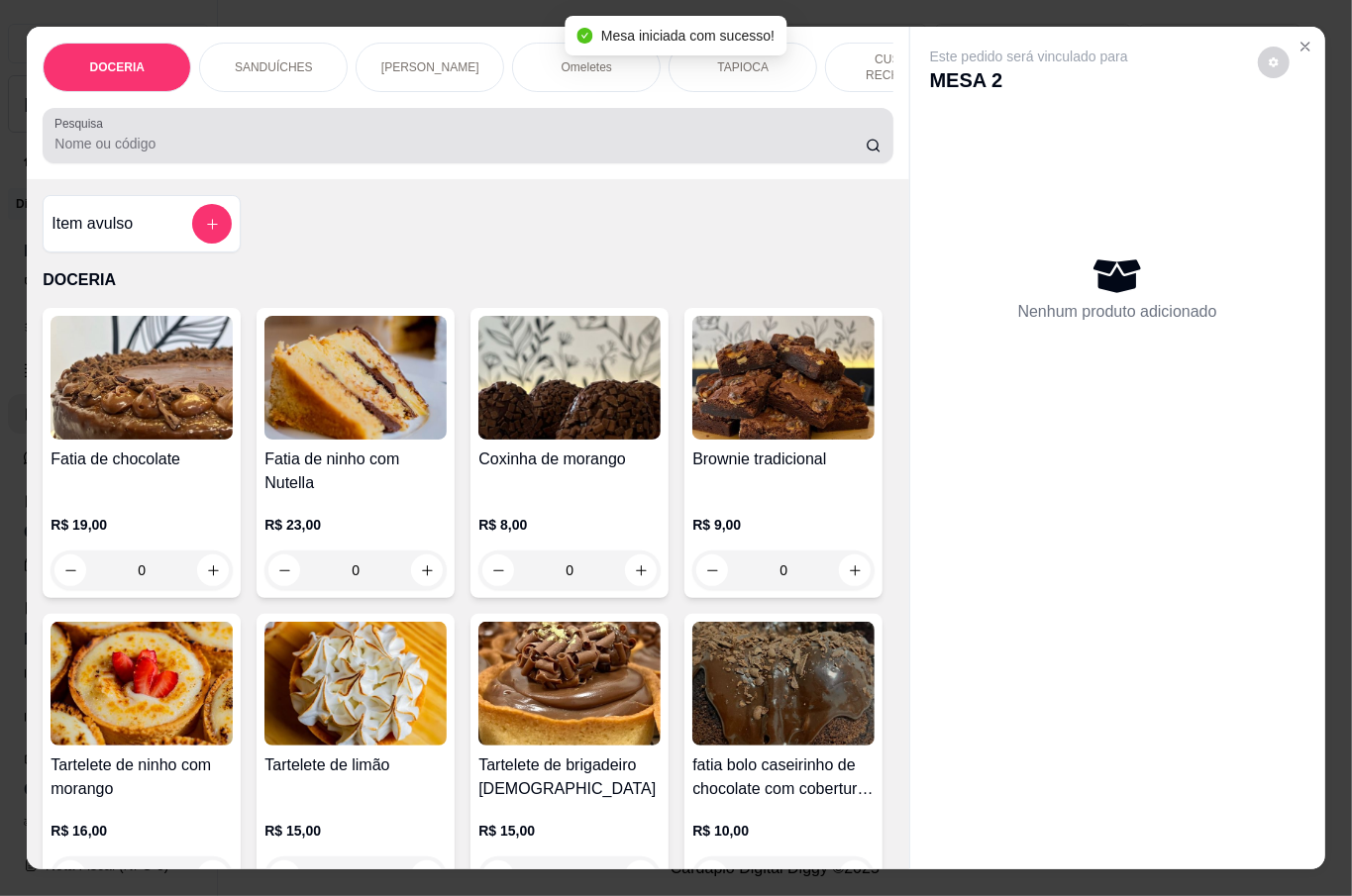 click at bounding box center (468, 136) 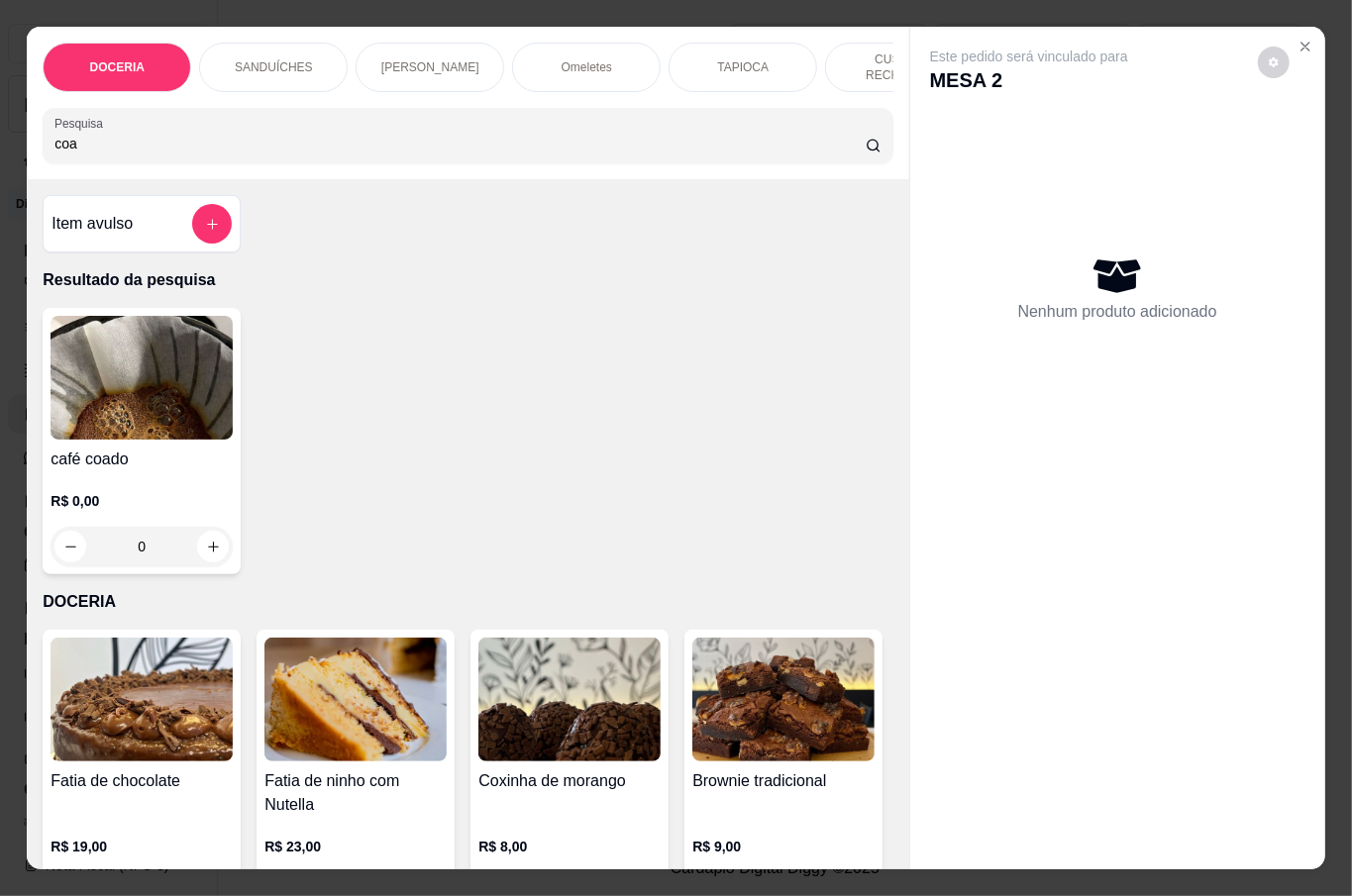 type on "coa" 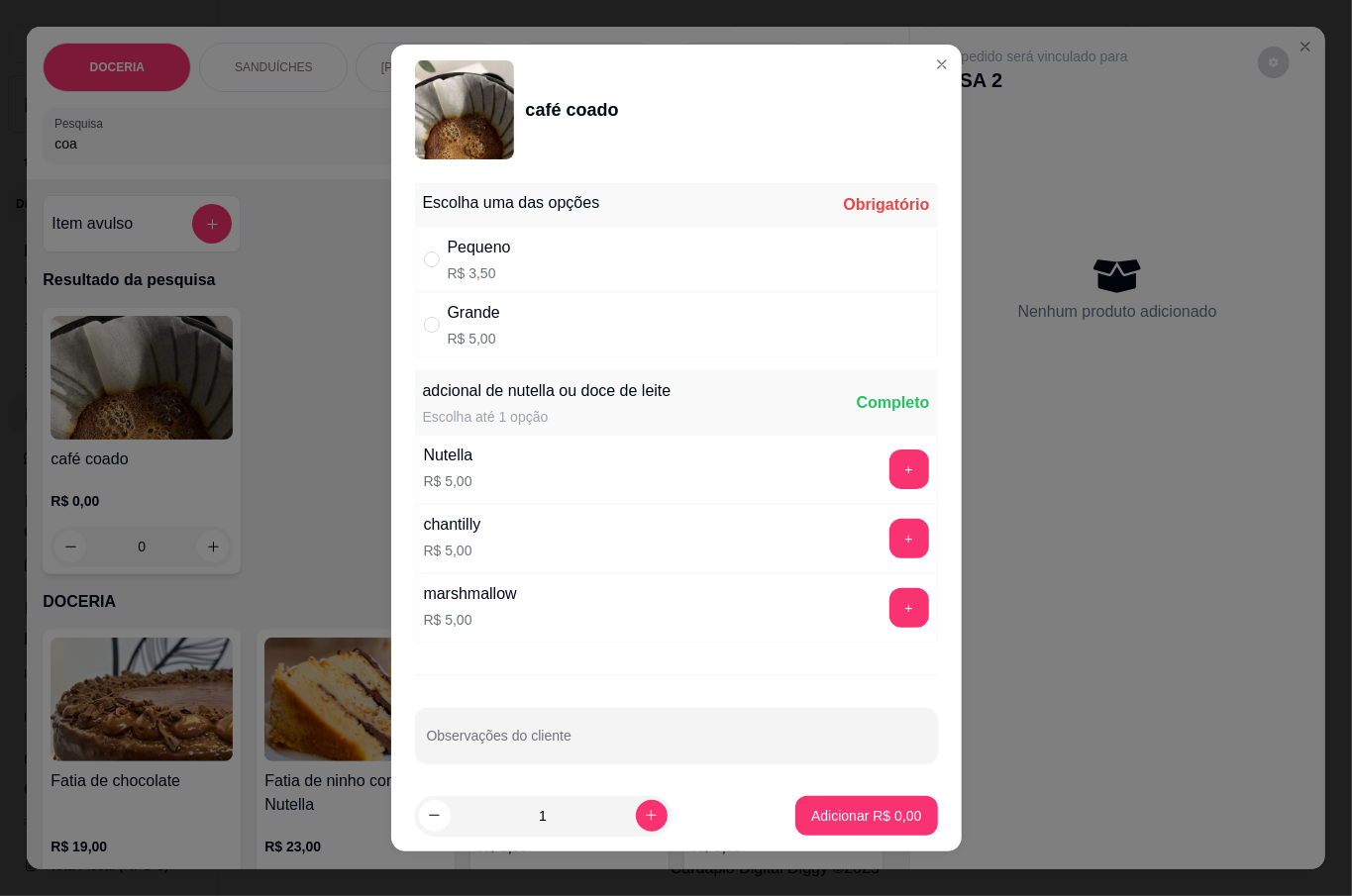 click on "Pequeno R$ 3,50" at bounding box center (676, 259) 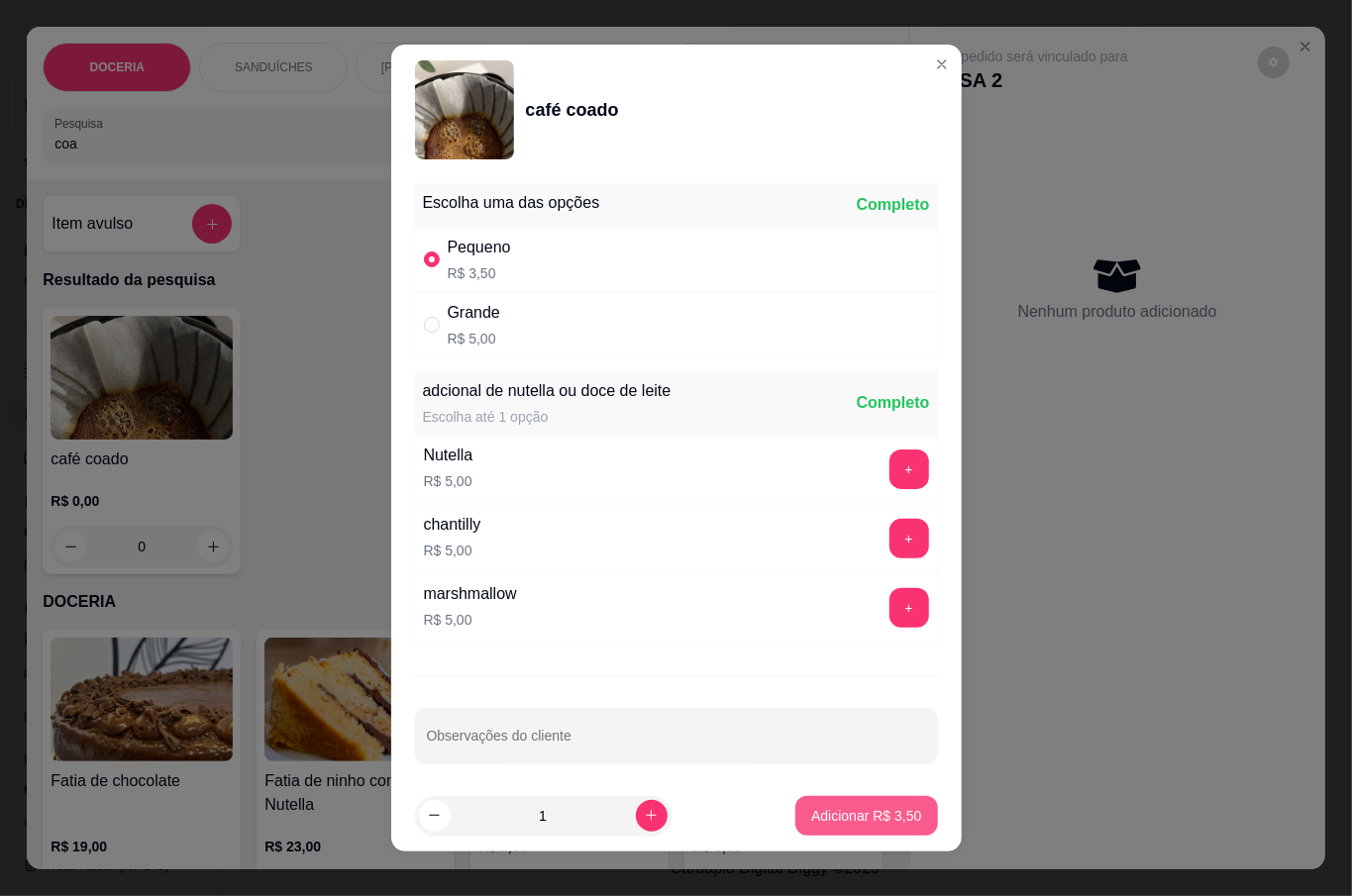 click on "Adicionar   R$ 3,50" at bounding box center (866, 816) 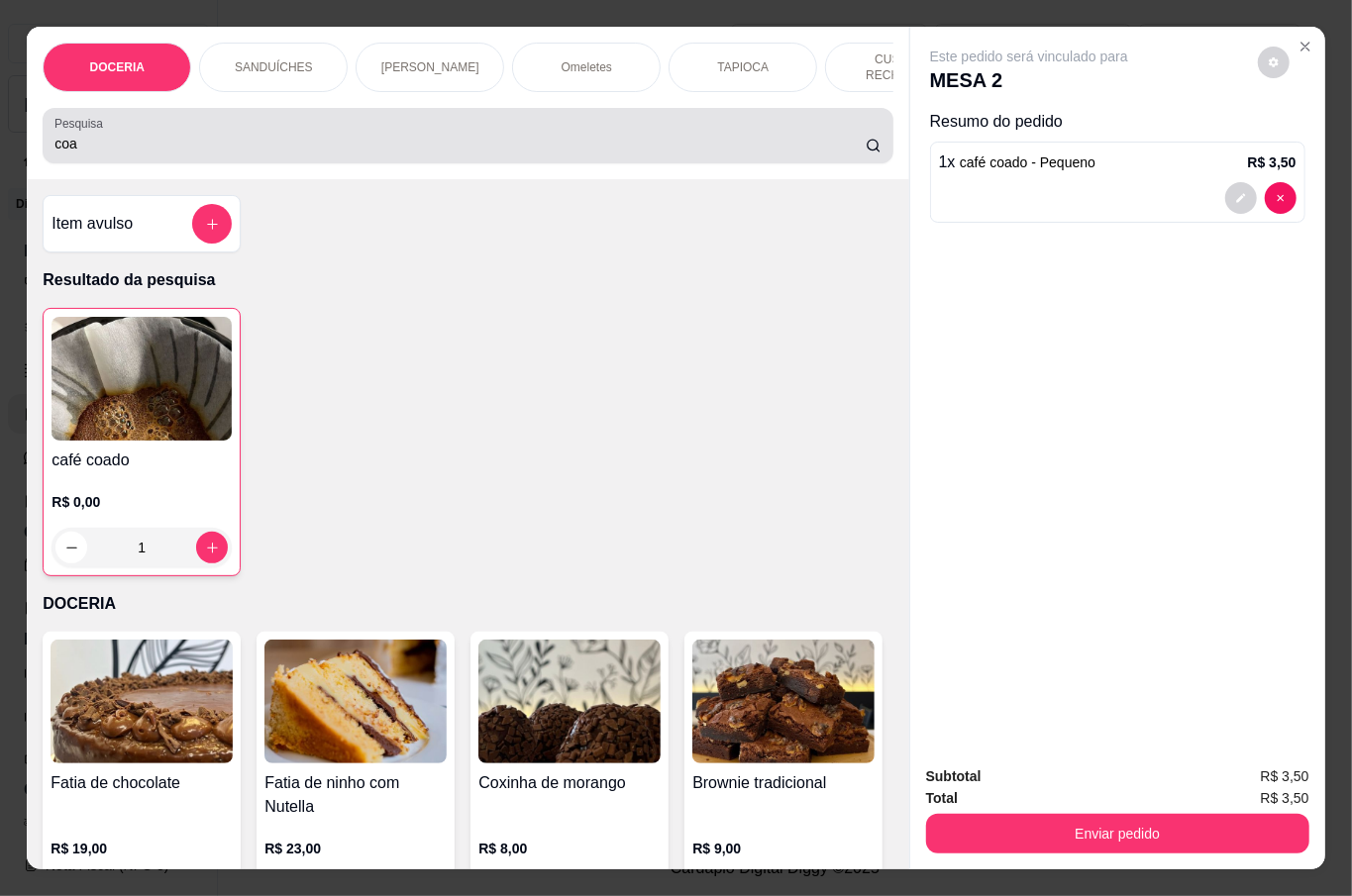 click on "coa" at bounding box center (468, 136) 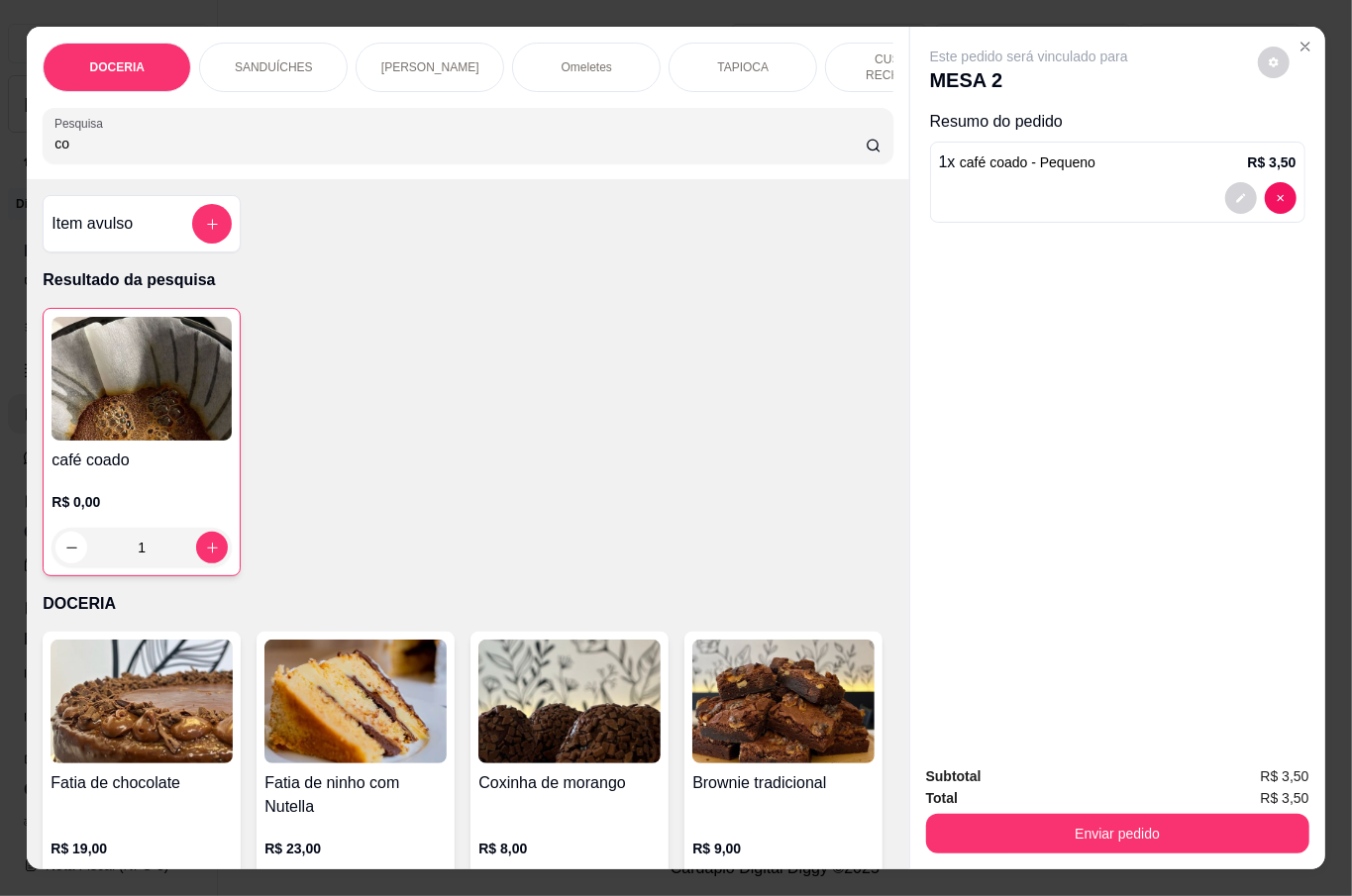 type on "c" 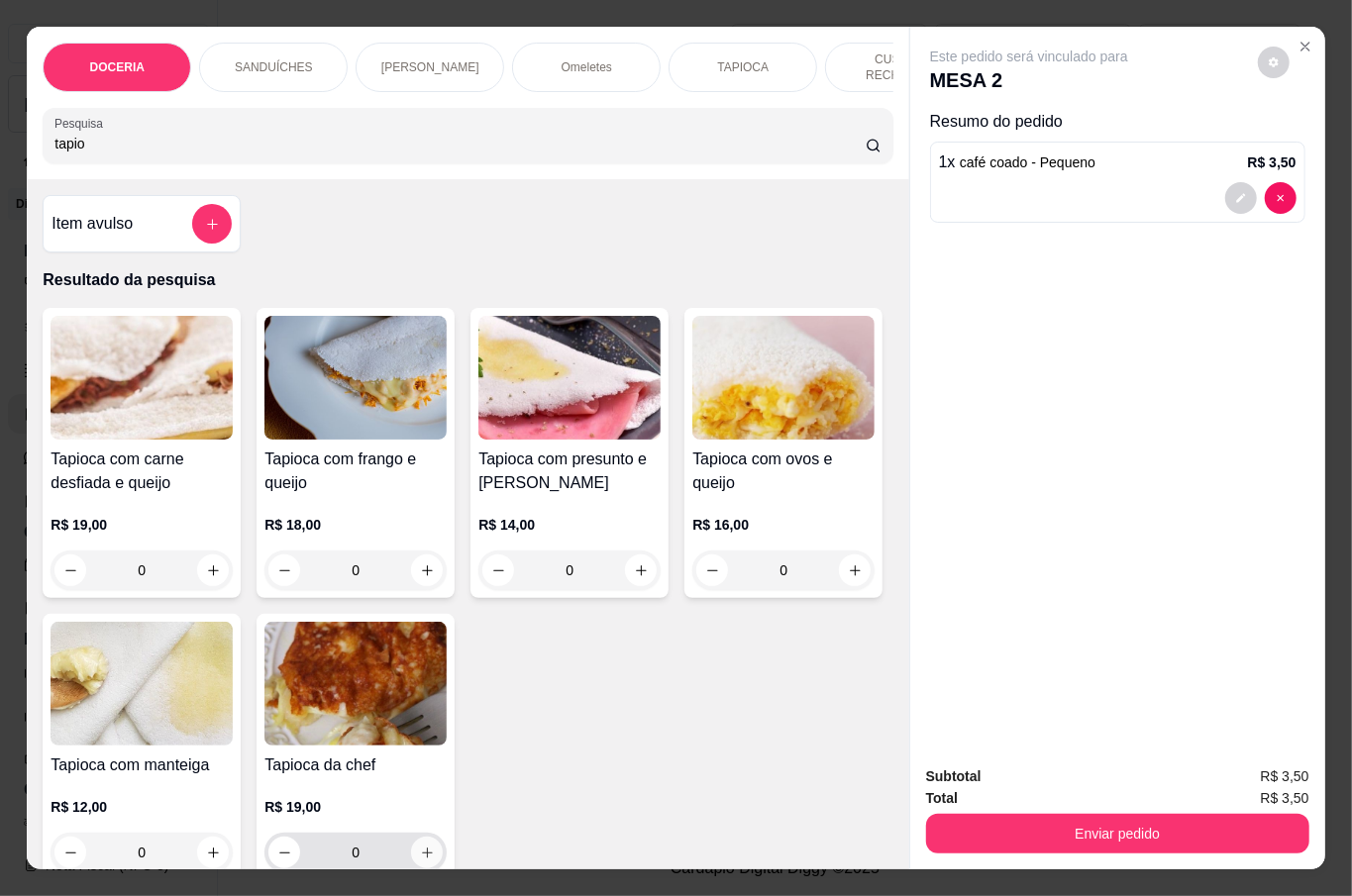 type on "tapio" 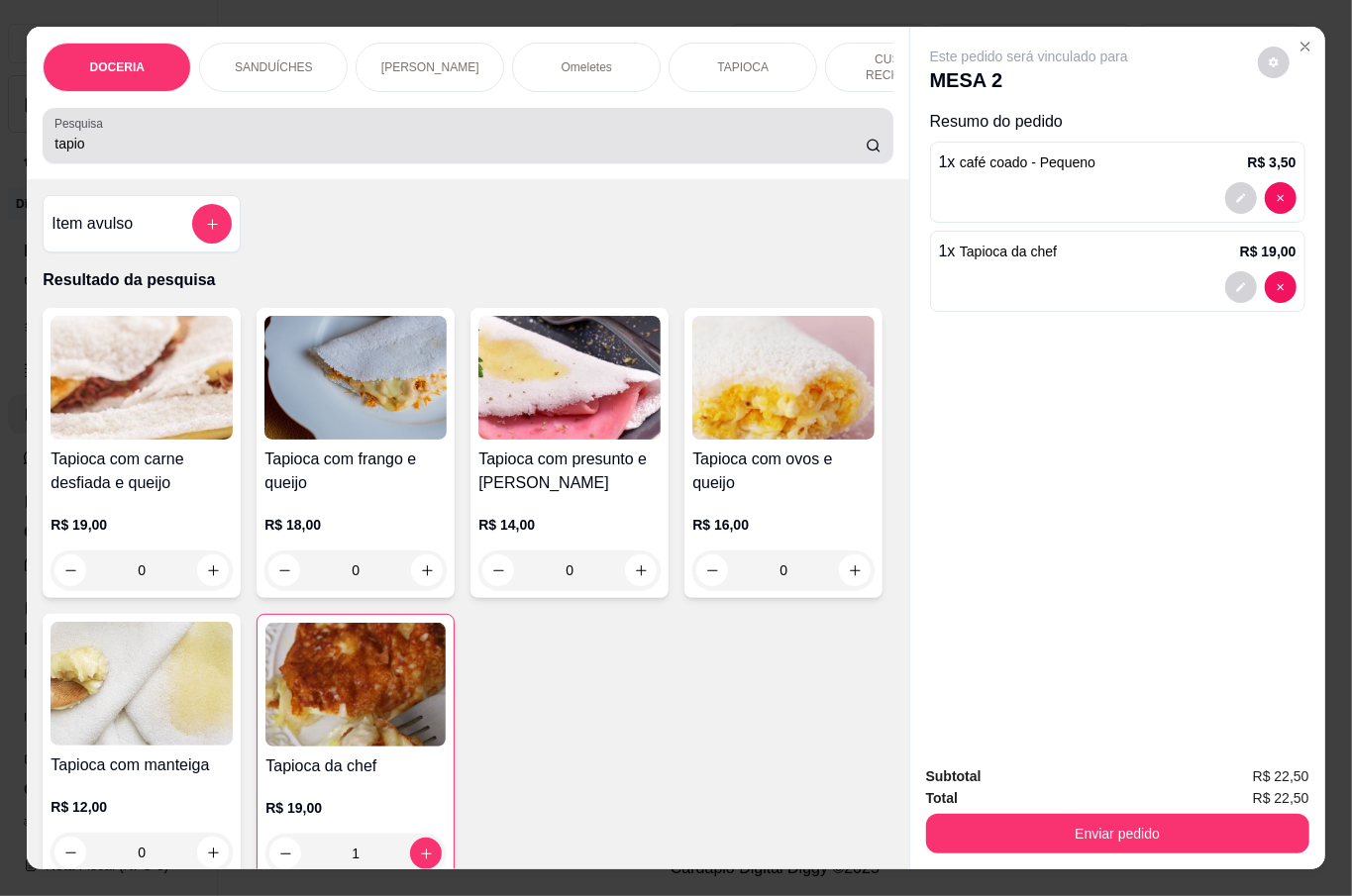 click on "tapio" at bounding box center (460, 144) 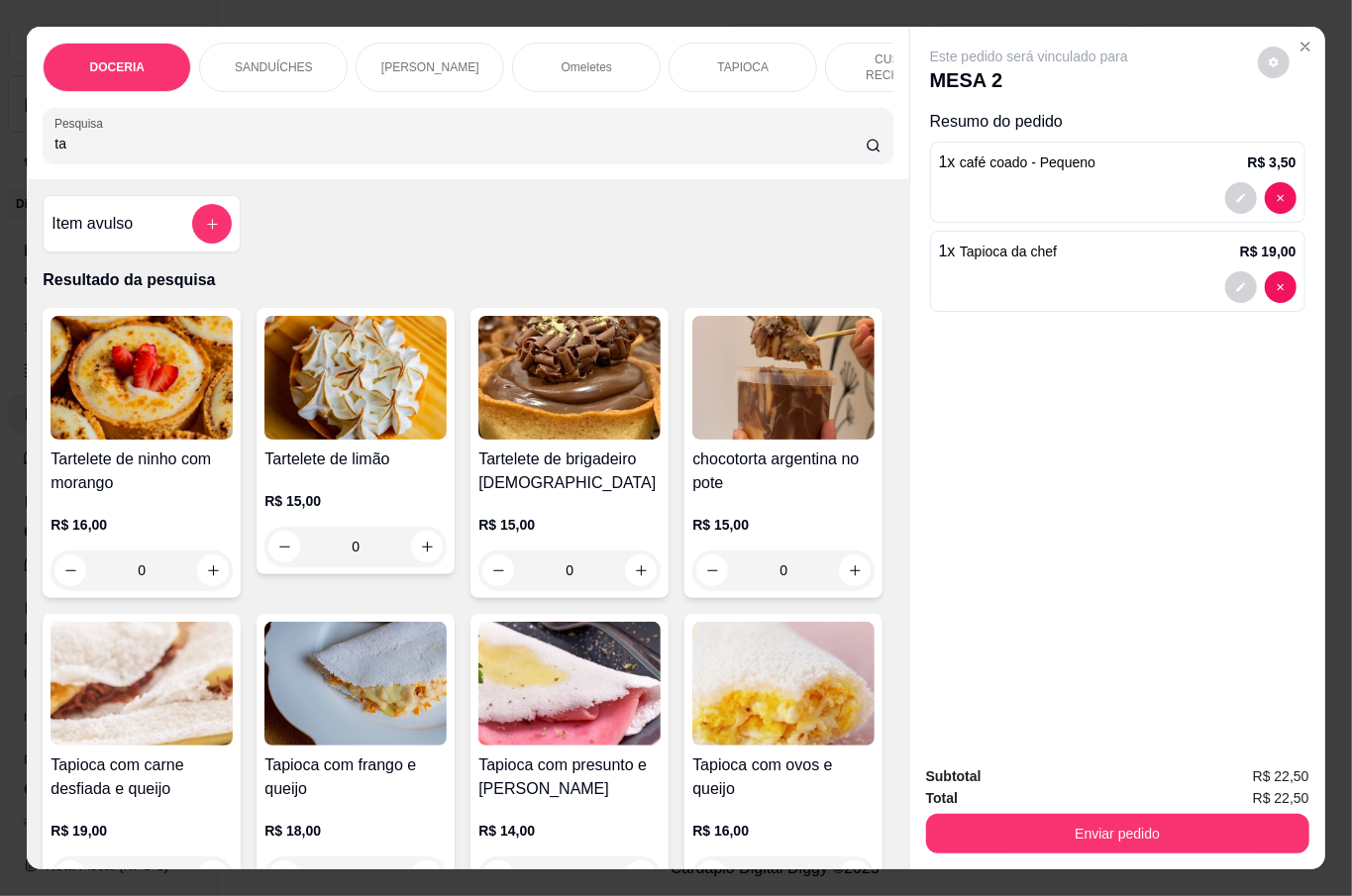 type on "t" 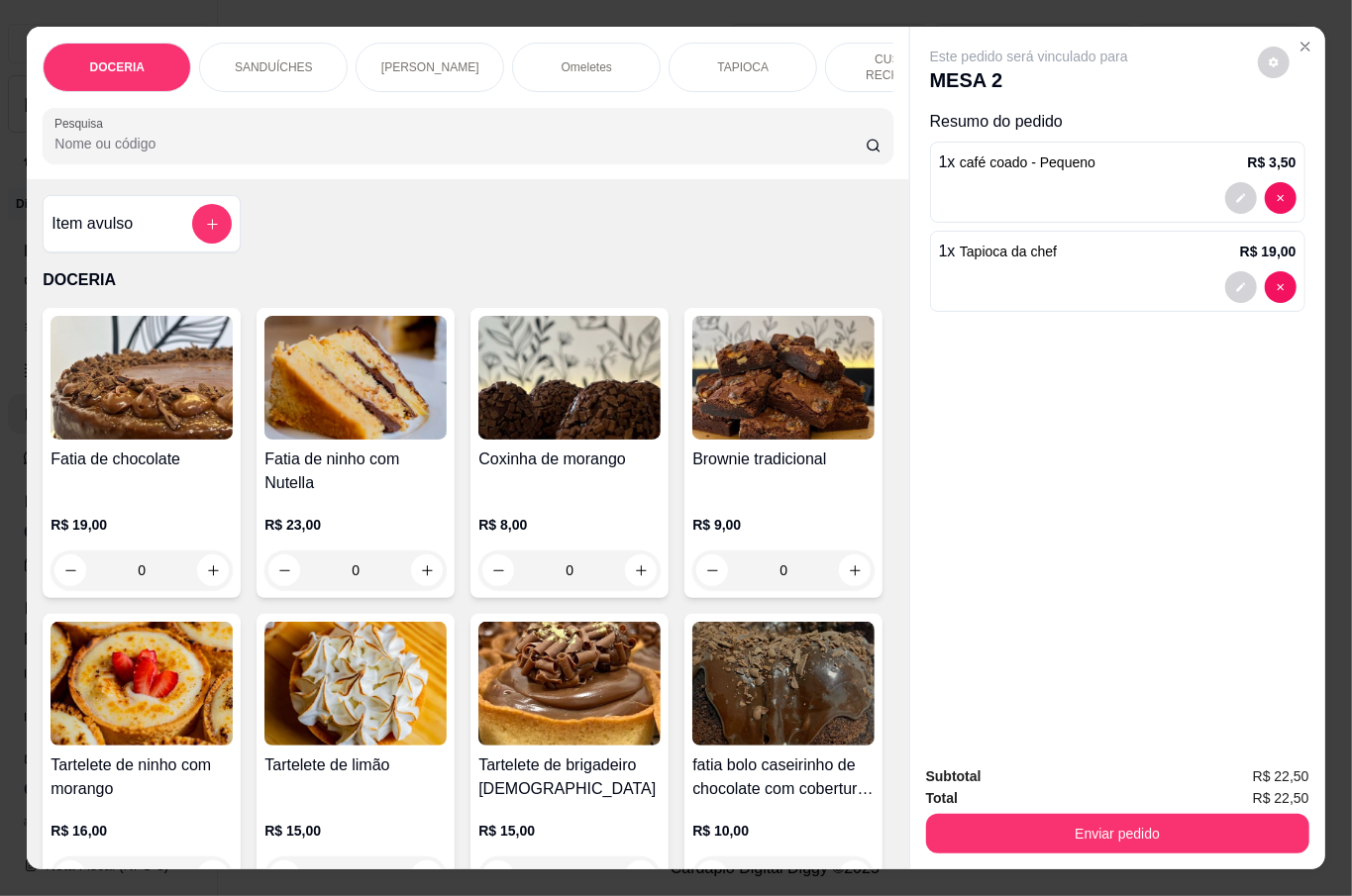 click on "Pesquisa" at bounding box center (460, 144) 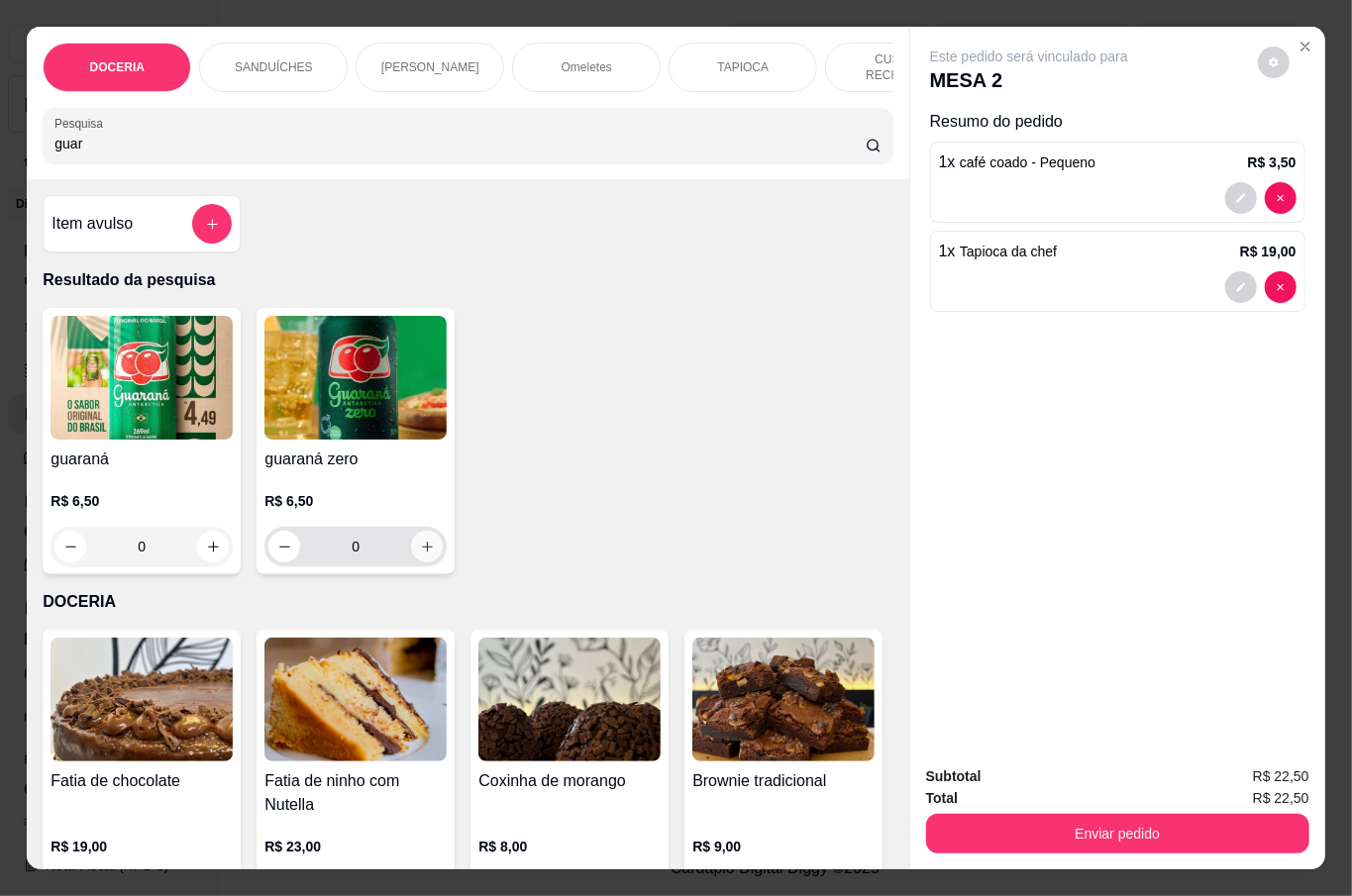 type on "guar" 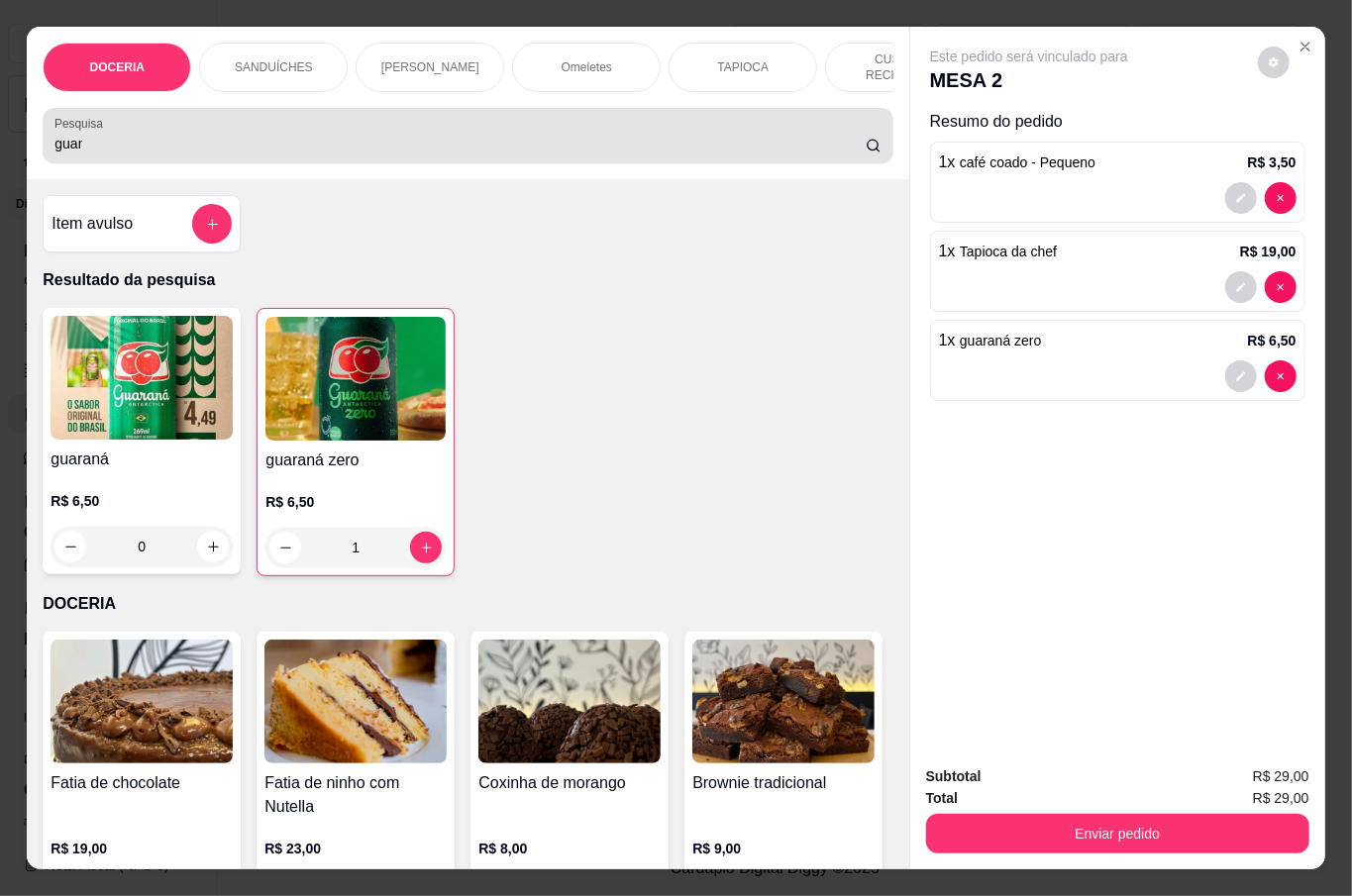 click on "guar" at bounding box center (468, 136) 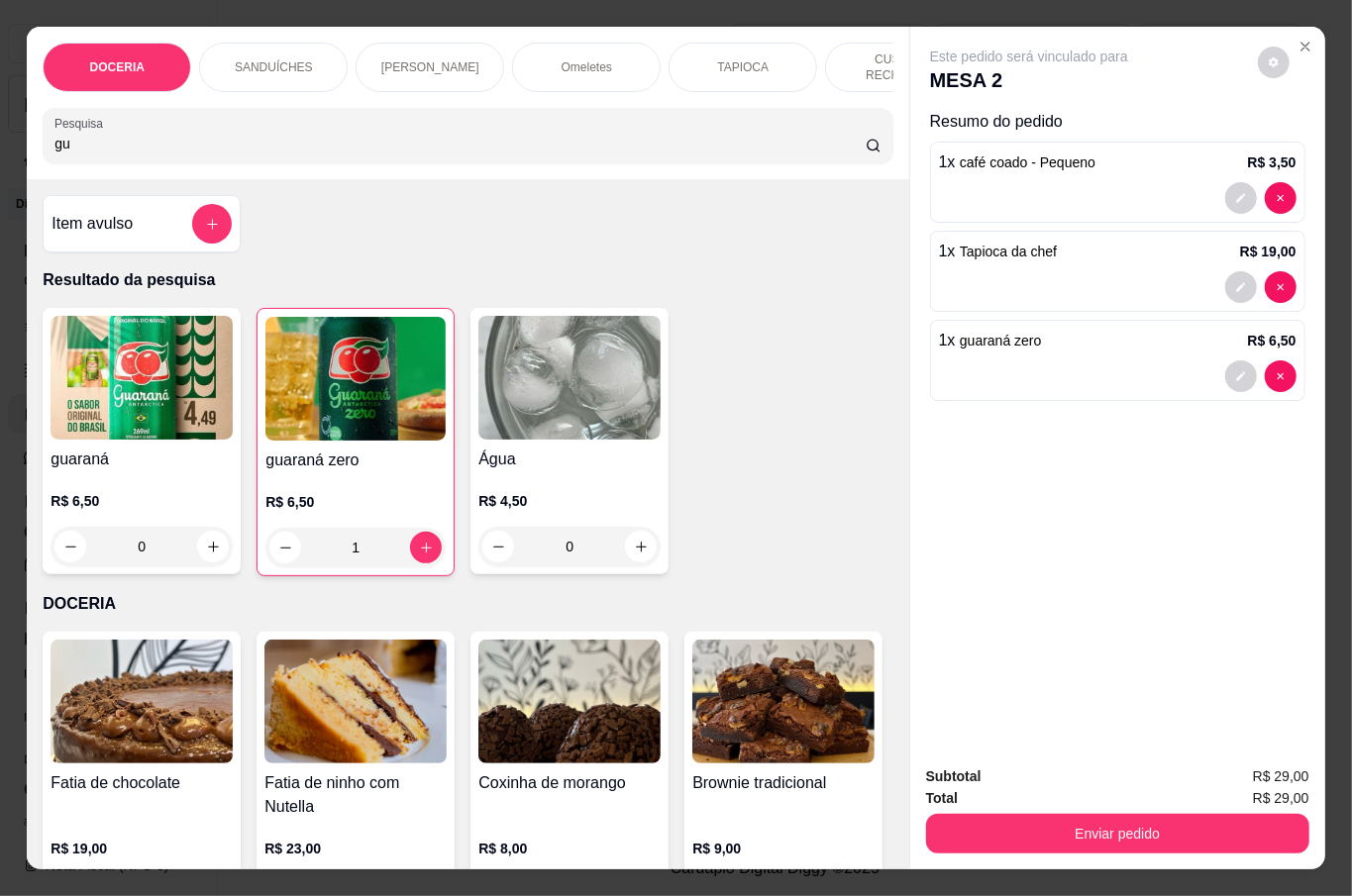 type on "g" 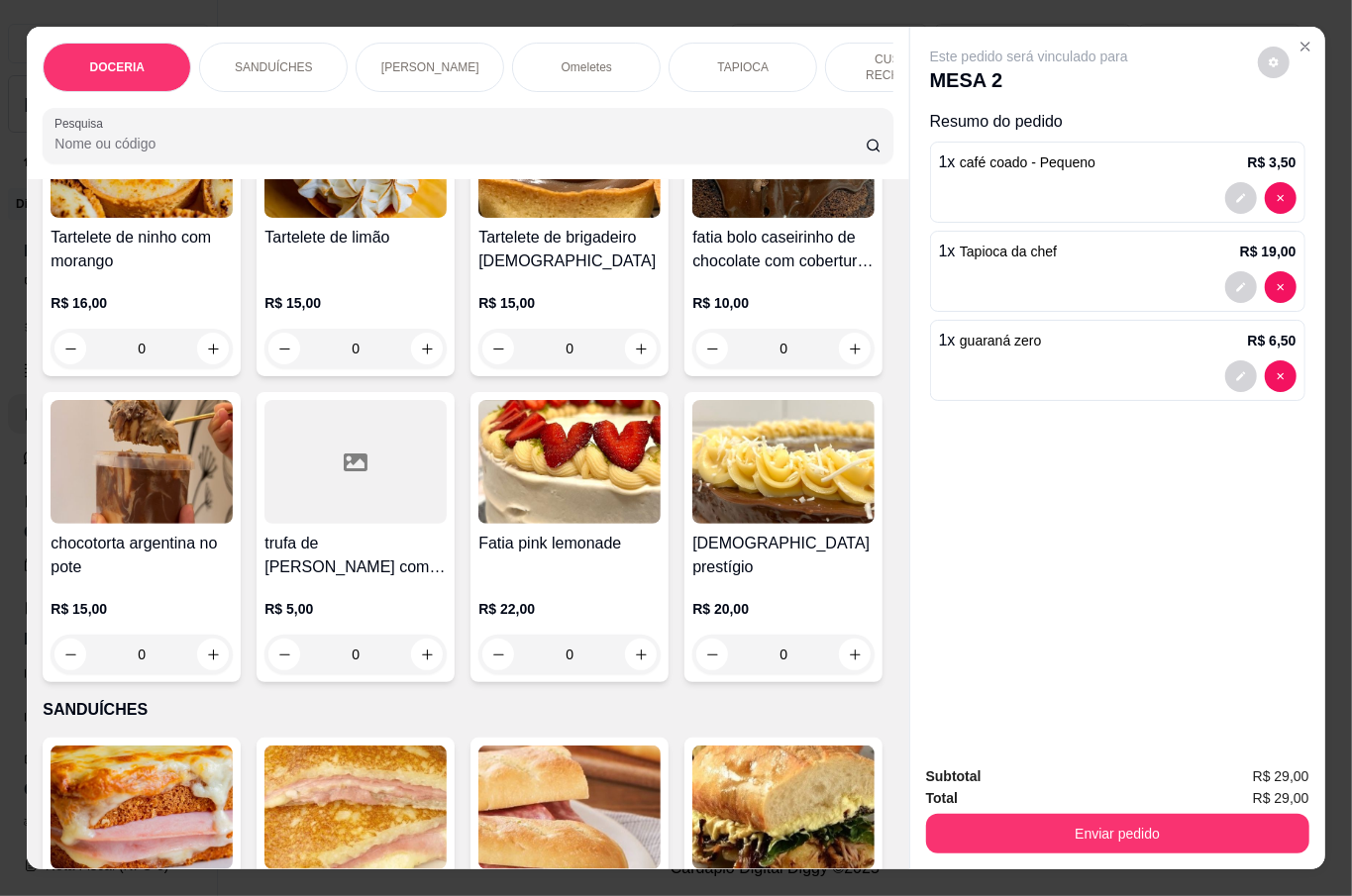 scroll, scrollTop: 659, scrollLeft: 0, axis: vertical 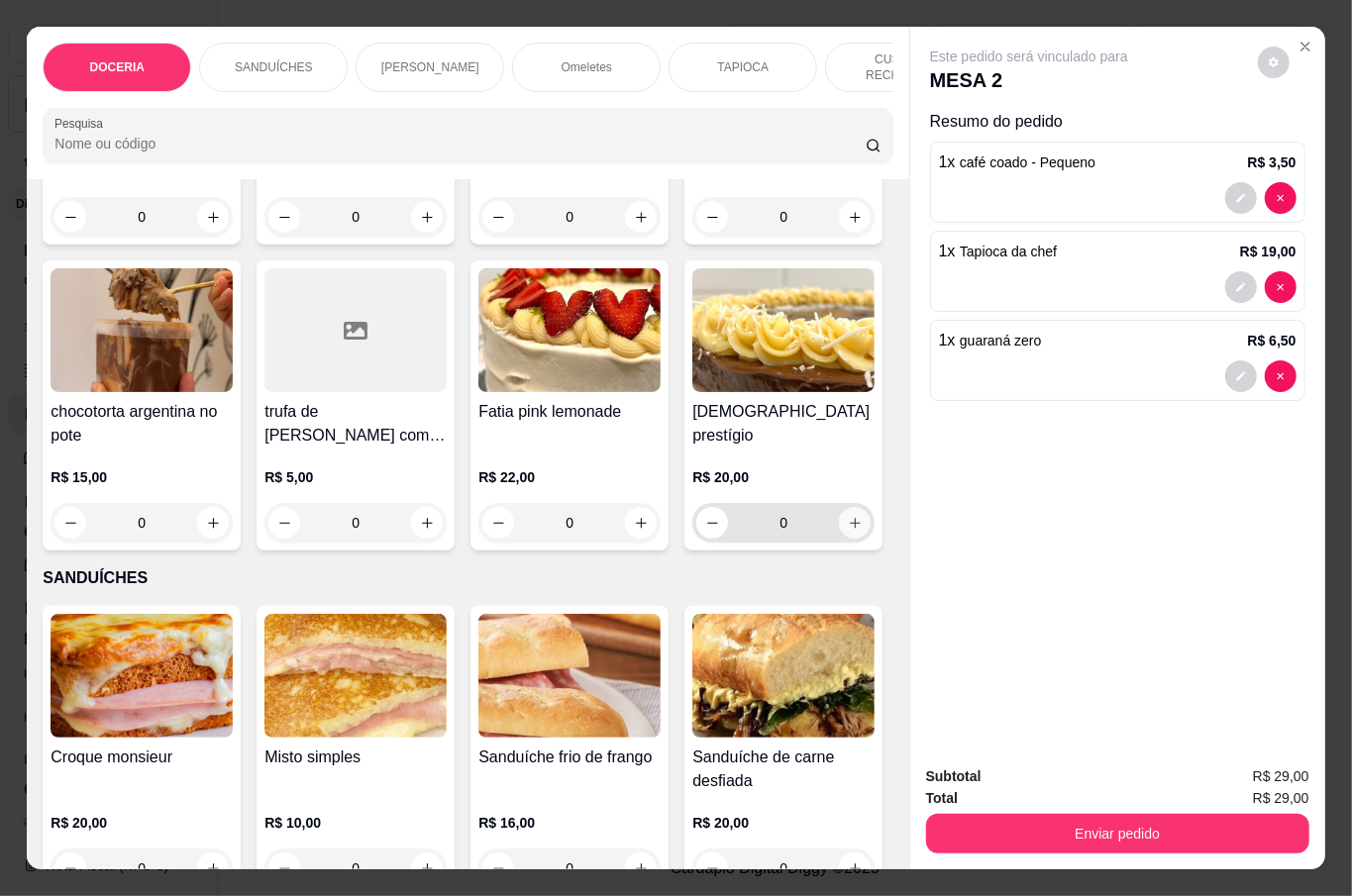 type 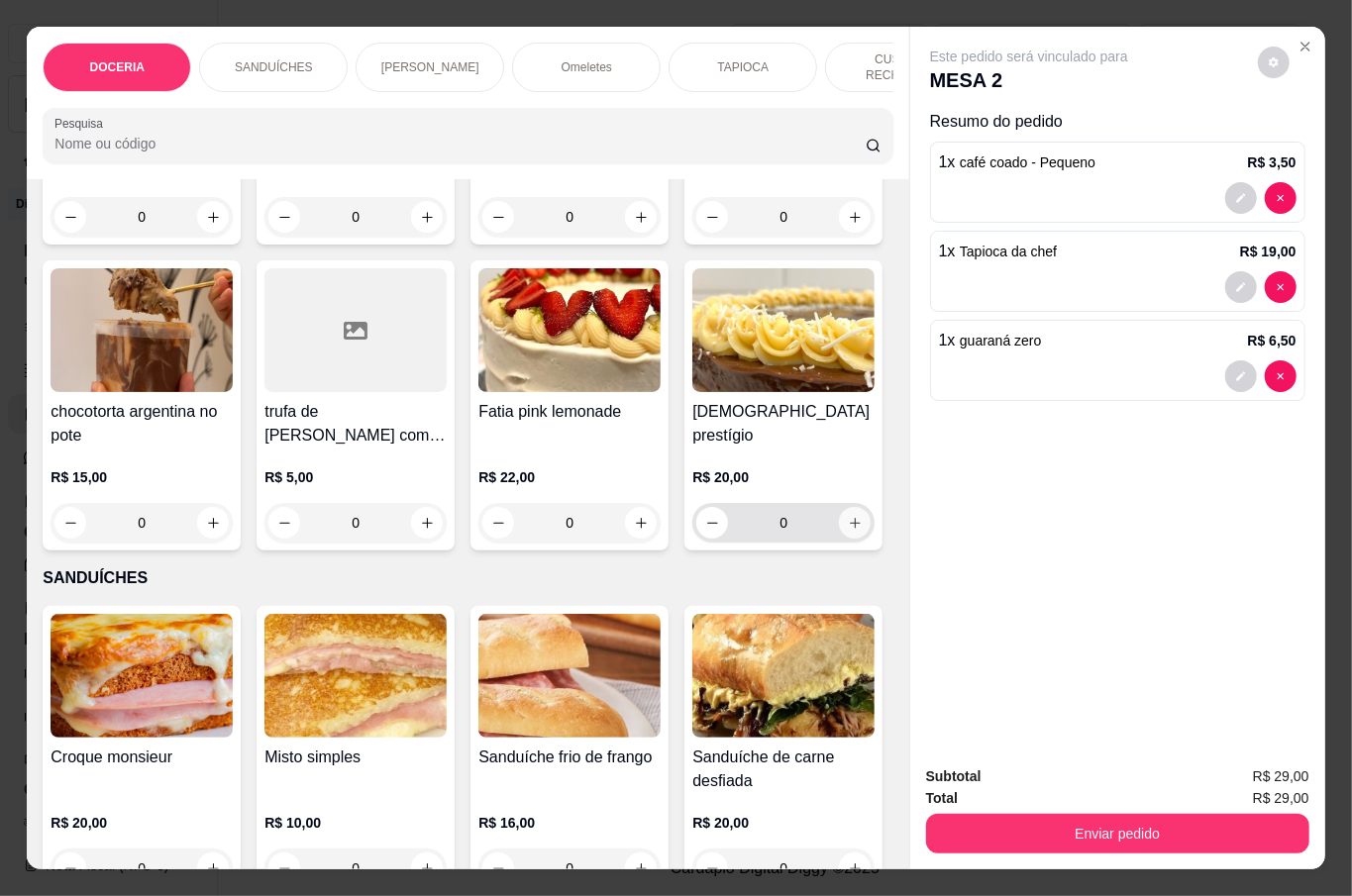 click at bounding box center [855, 523] 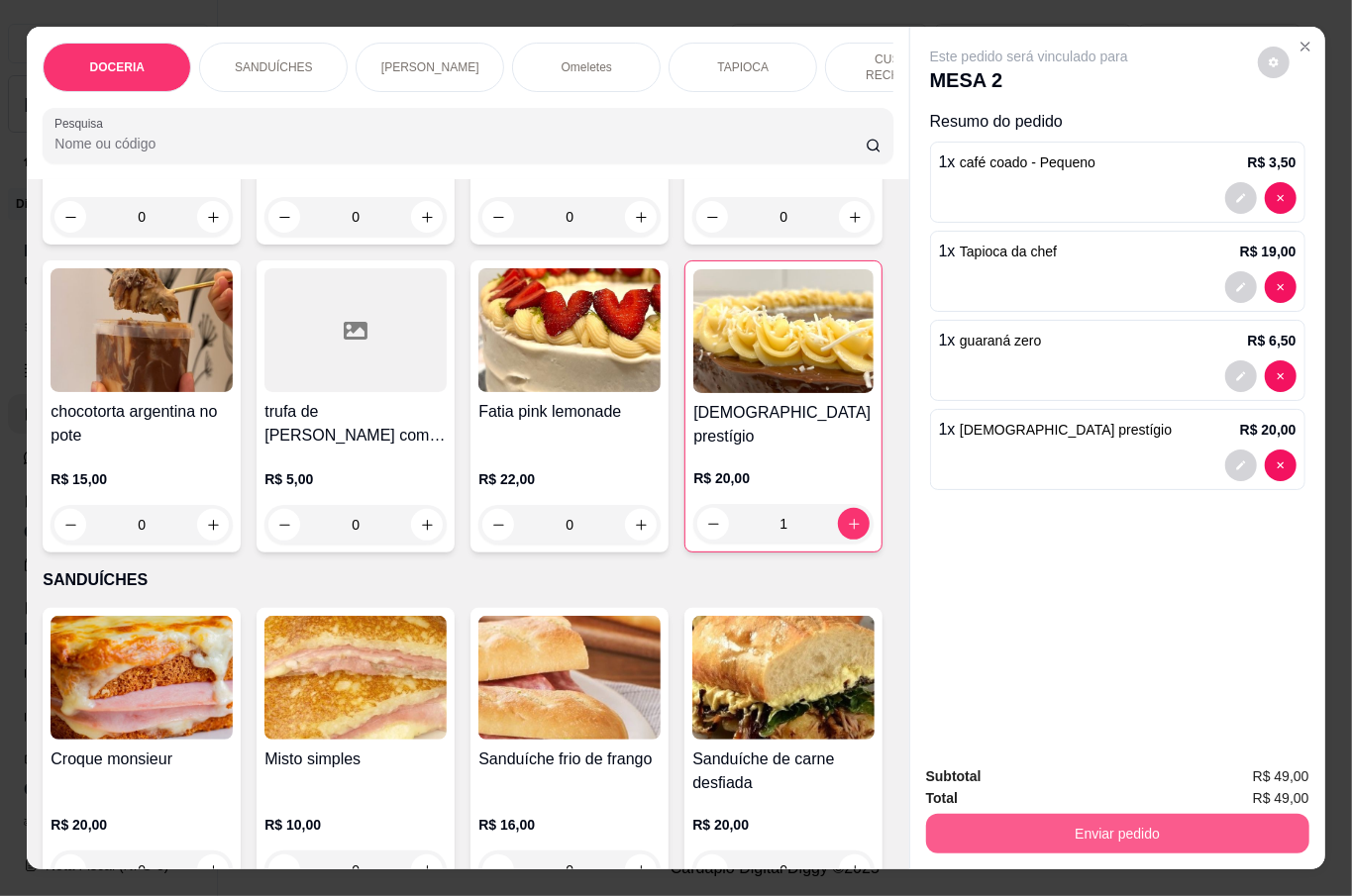click on "Enviar pedido" at bounding box center [1117, 834] 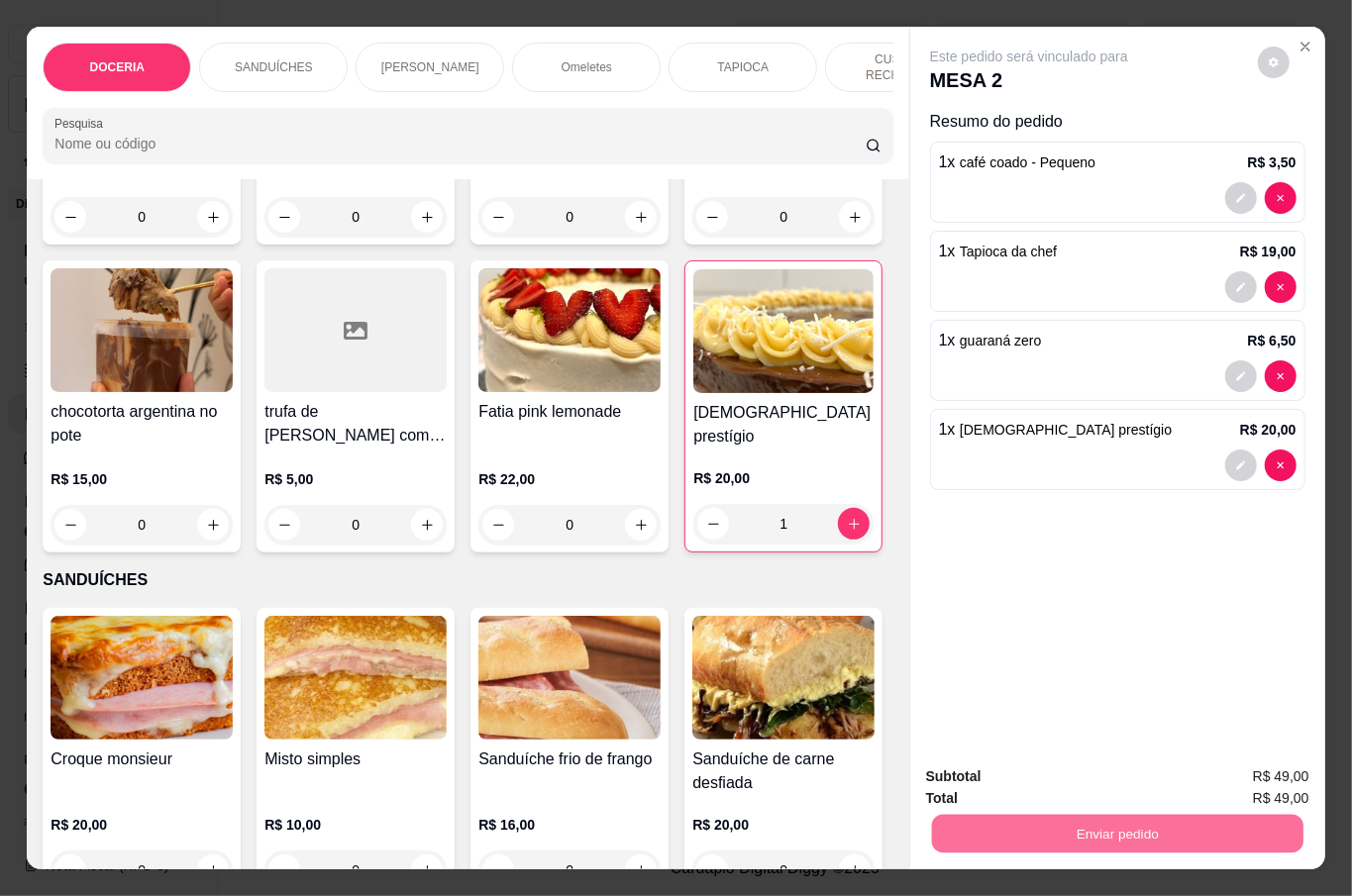 click on "Não registrar e enviar pedido" at bounding box center (1050, 774) 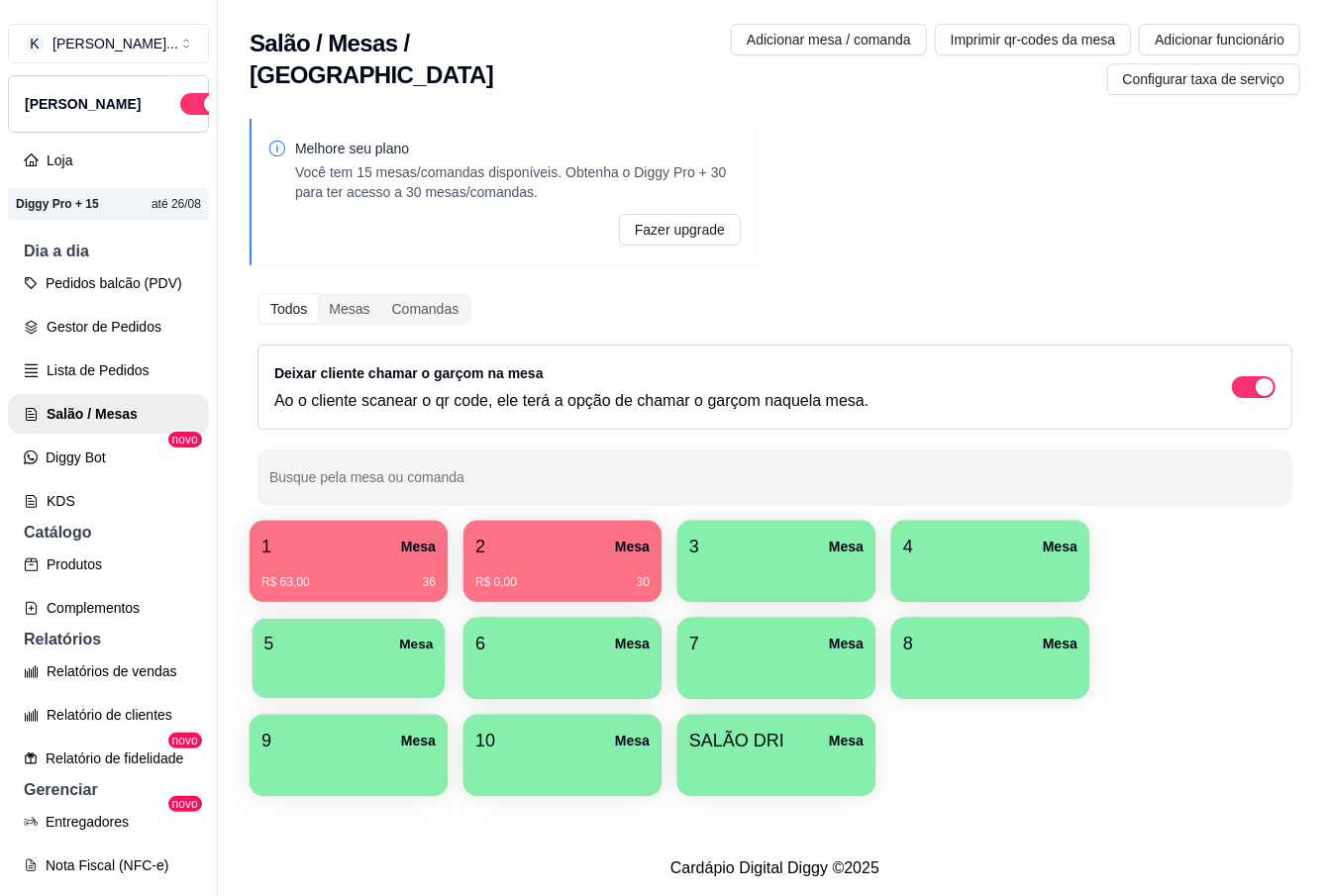 click on "5 Mesa" at bounding box center (349, 658) 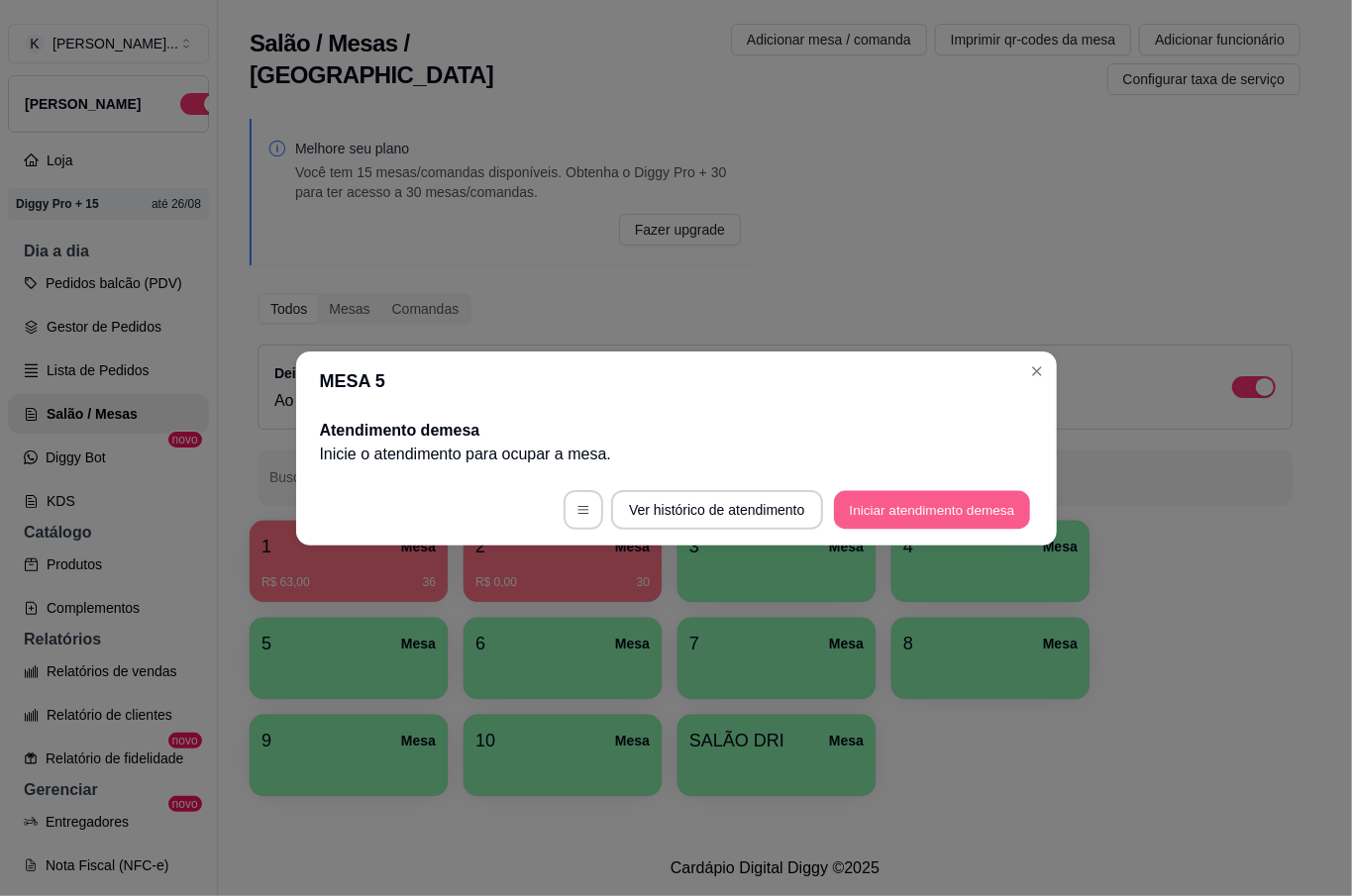 click on "Iniciar atendimento de  mesa" at bounding box center [932, 509] 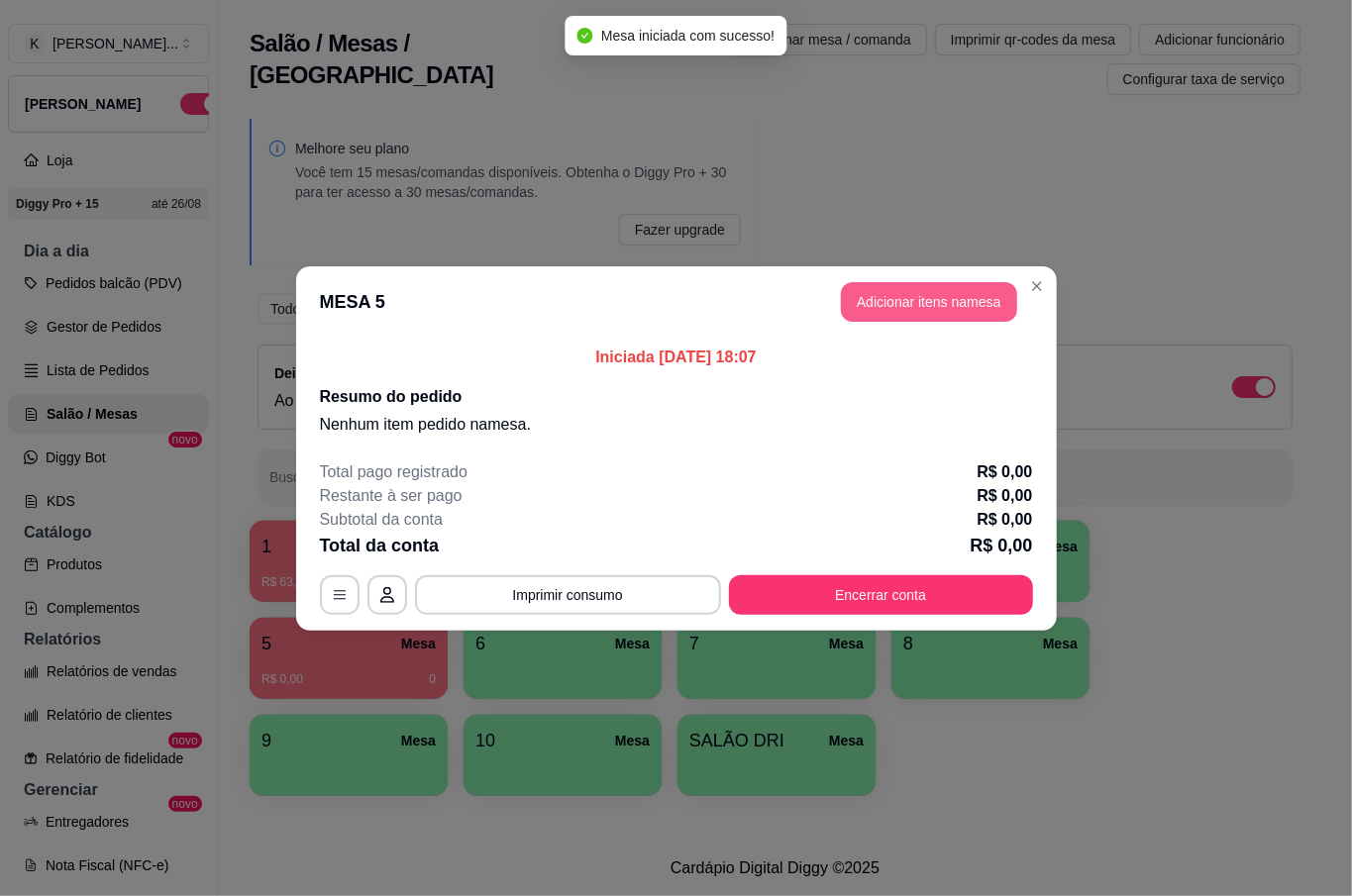 click on "Adicionar itens na  mesa" at bounding box center [929, 302] 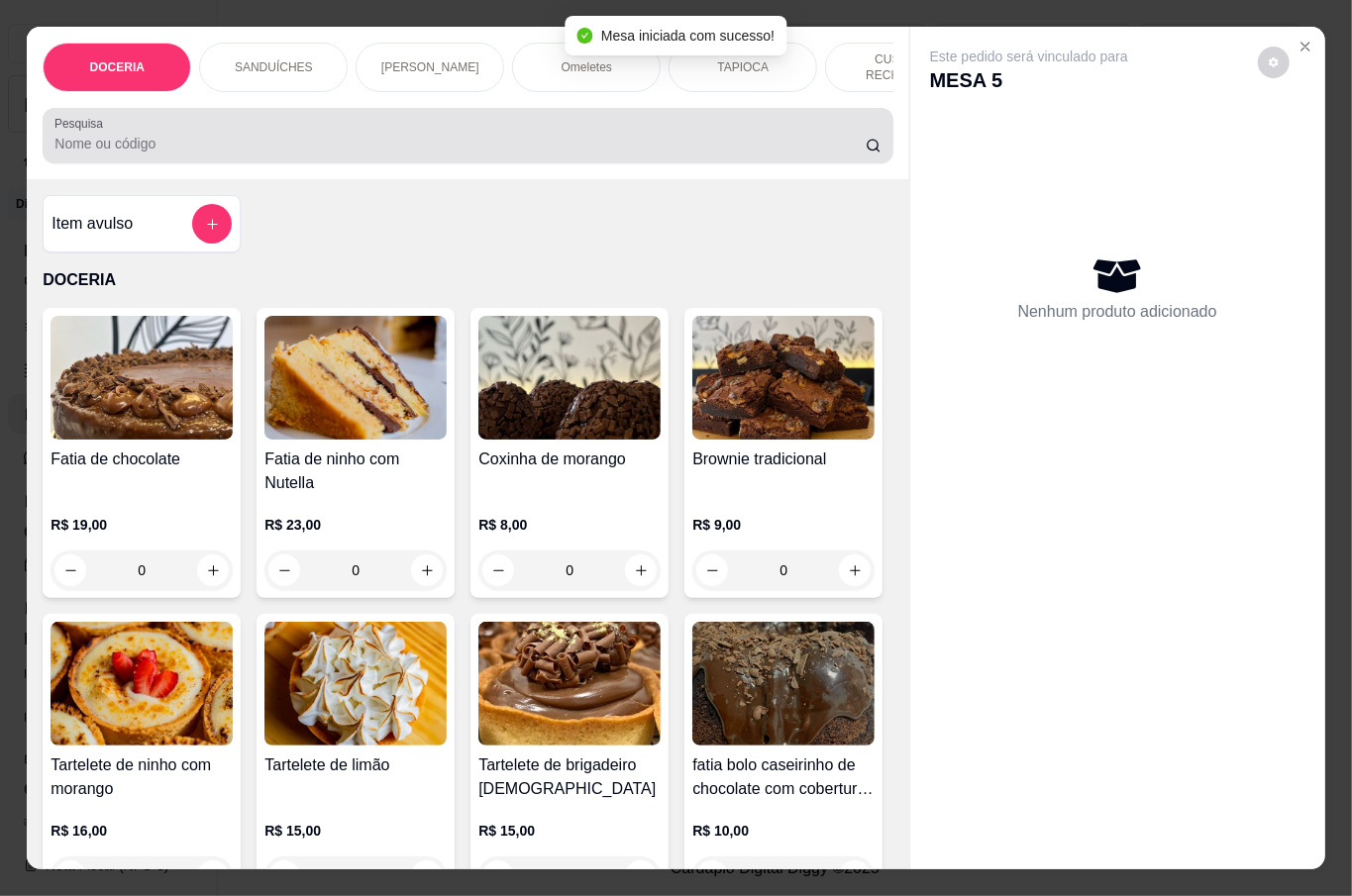 click on "Pesquisa" at bounding box center (460, 144) 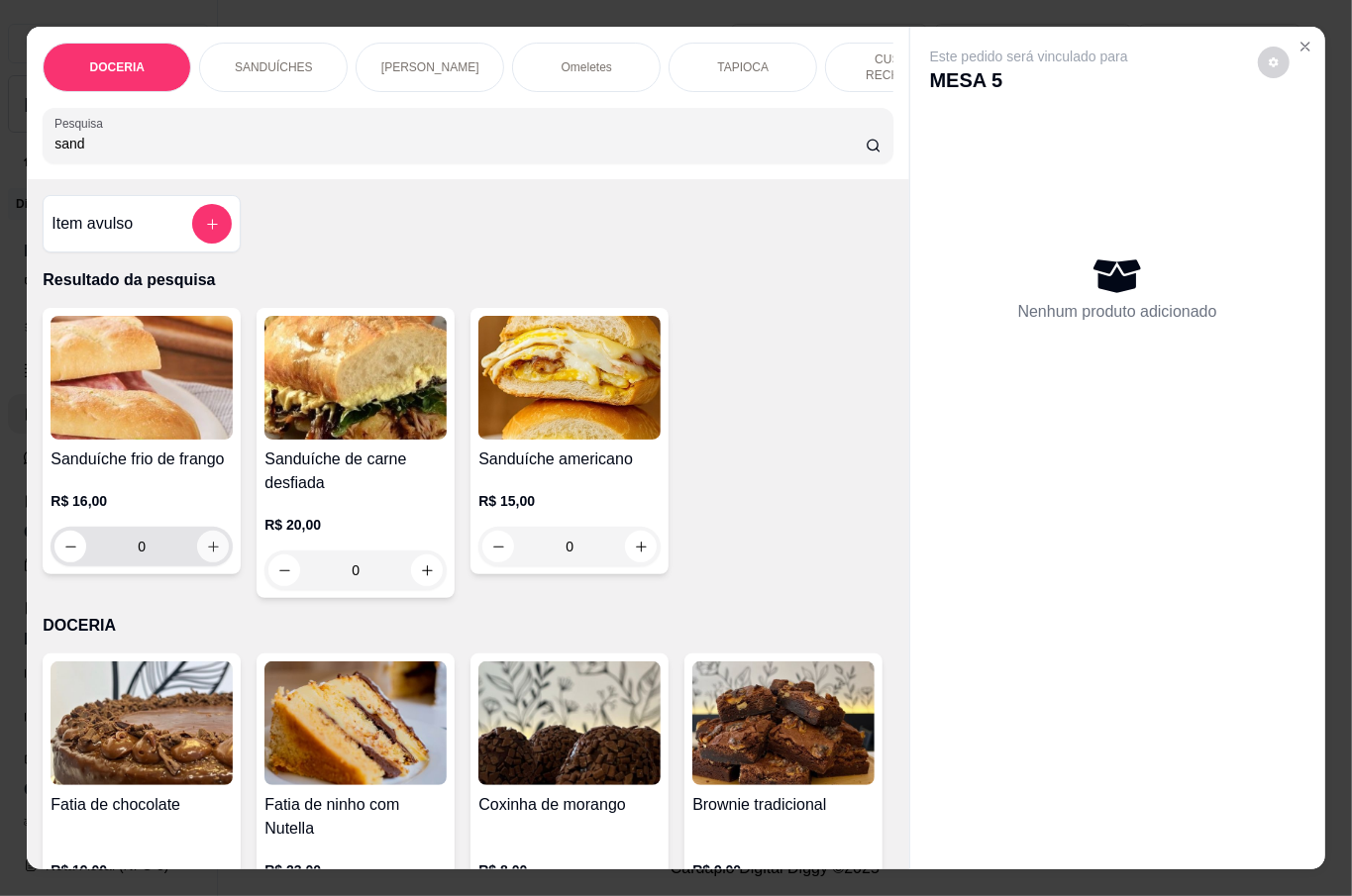 type on "sand" 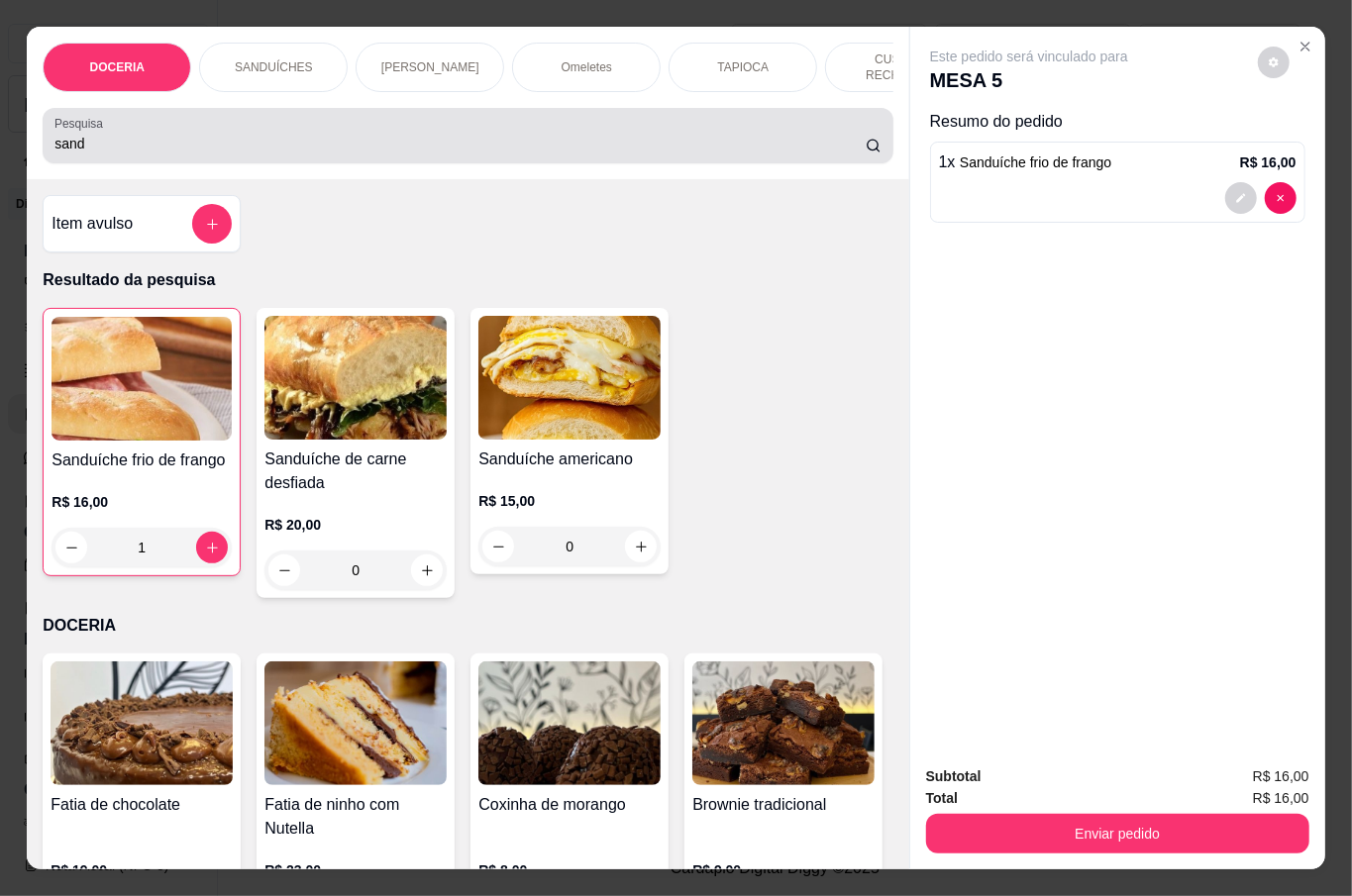 click on "sand" at bounding box center [468, 136] 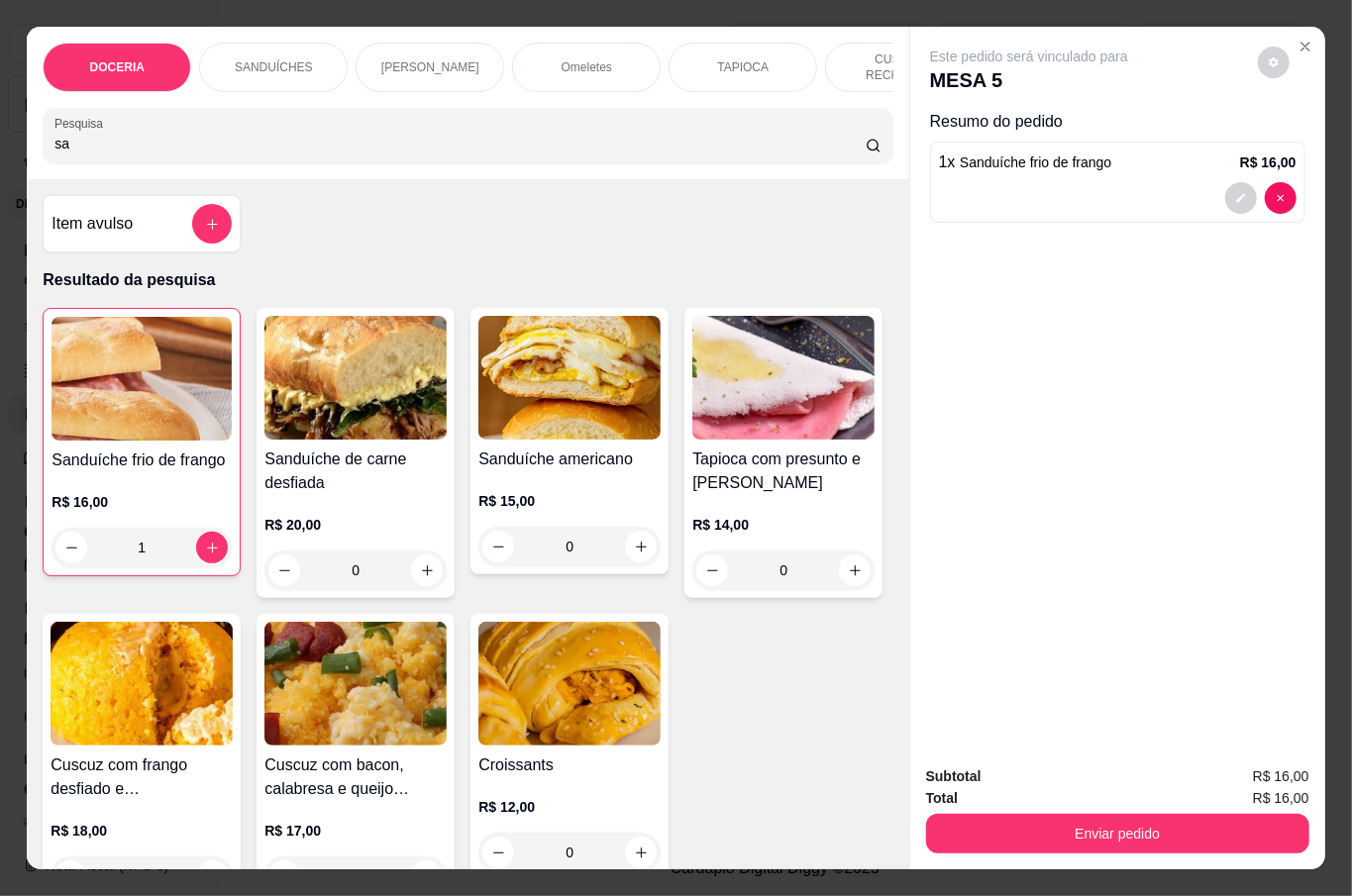 type on "s" 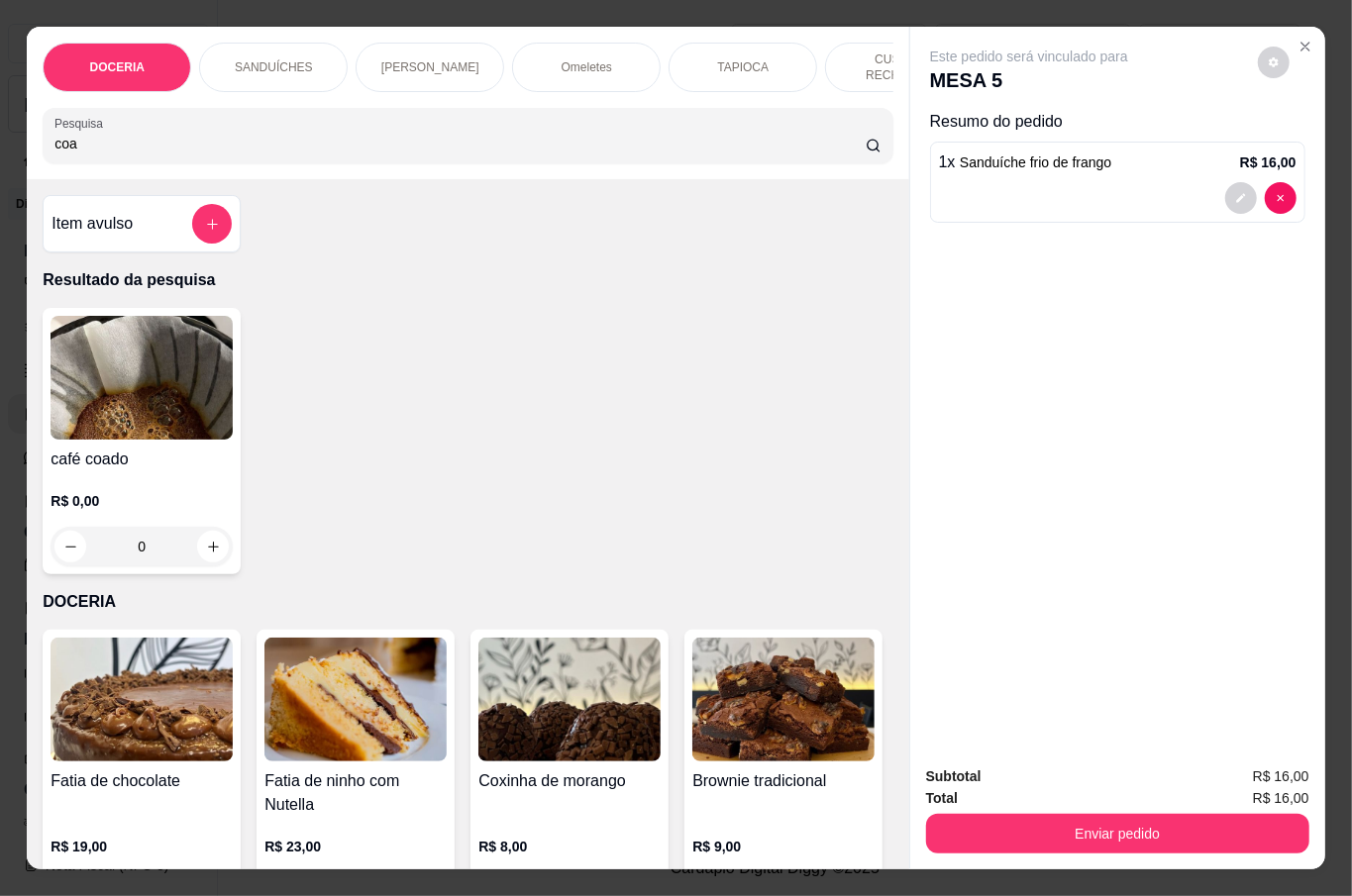 type on "coa" 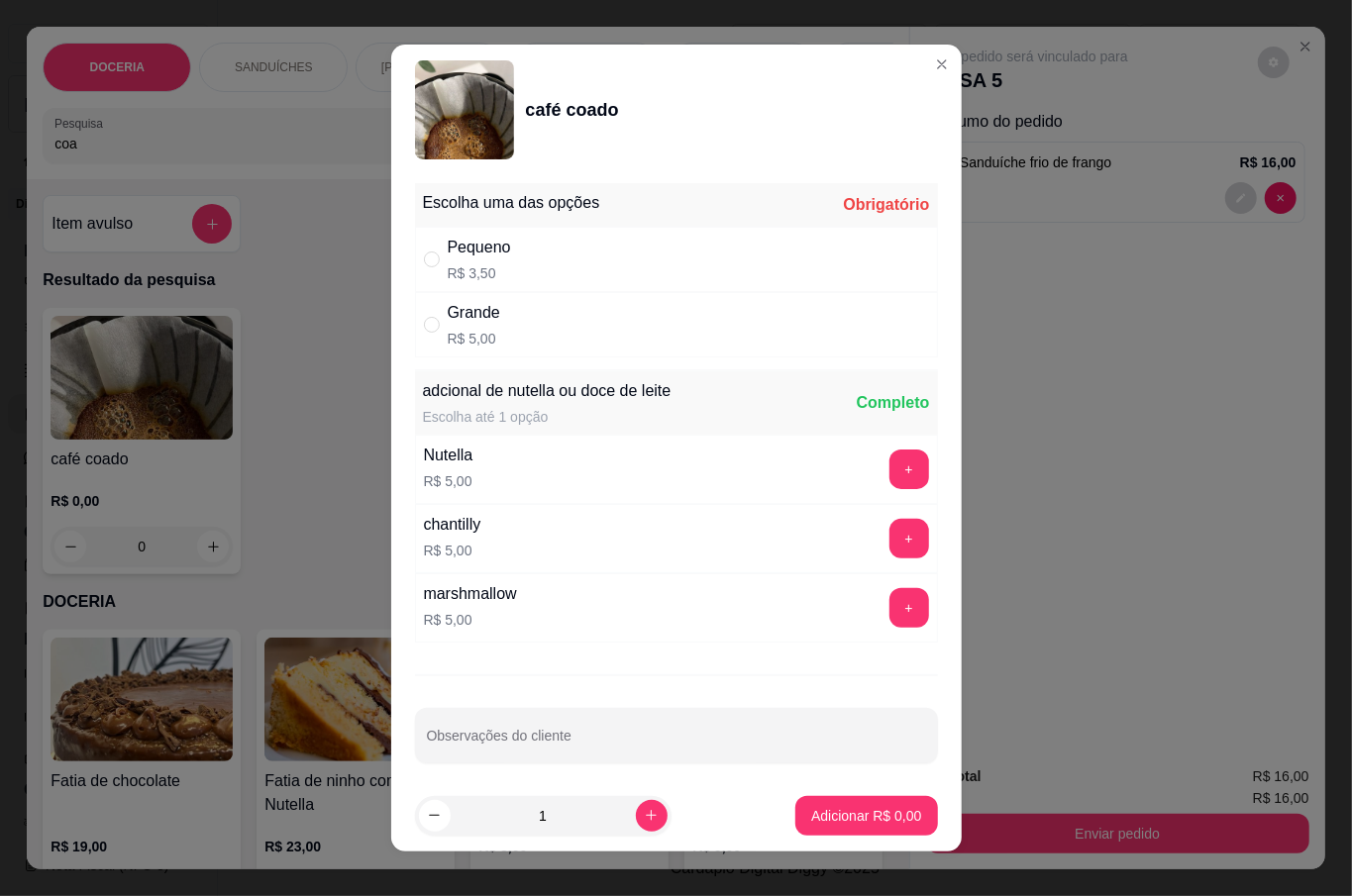 click on "Grande R$ 5,00" at bounding box center (676, 325) 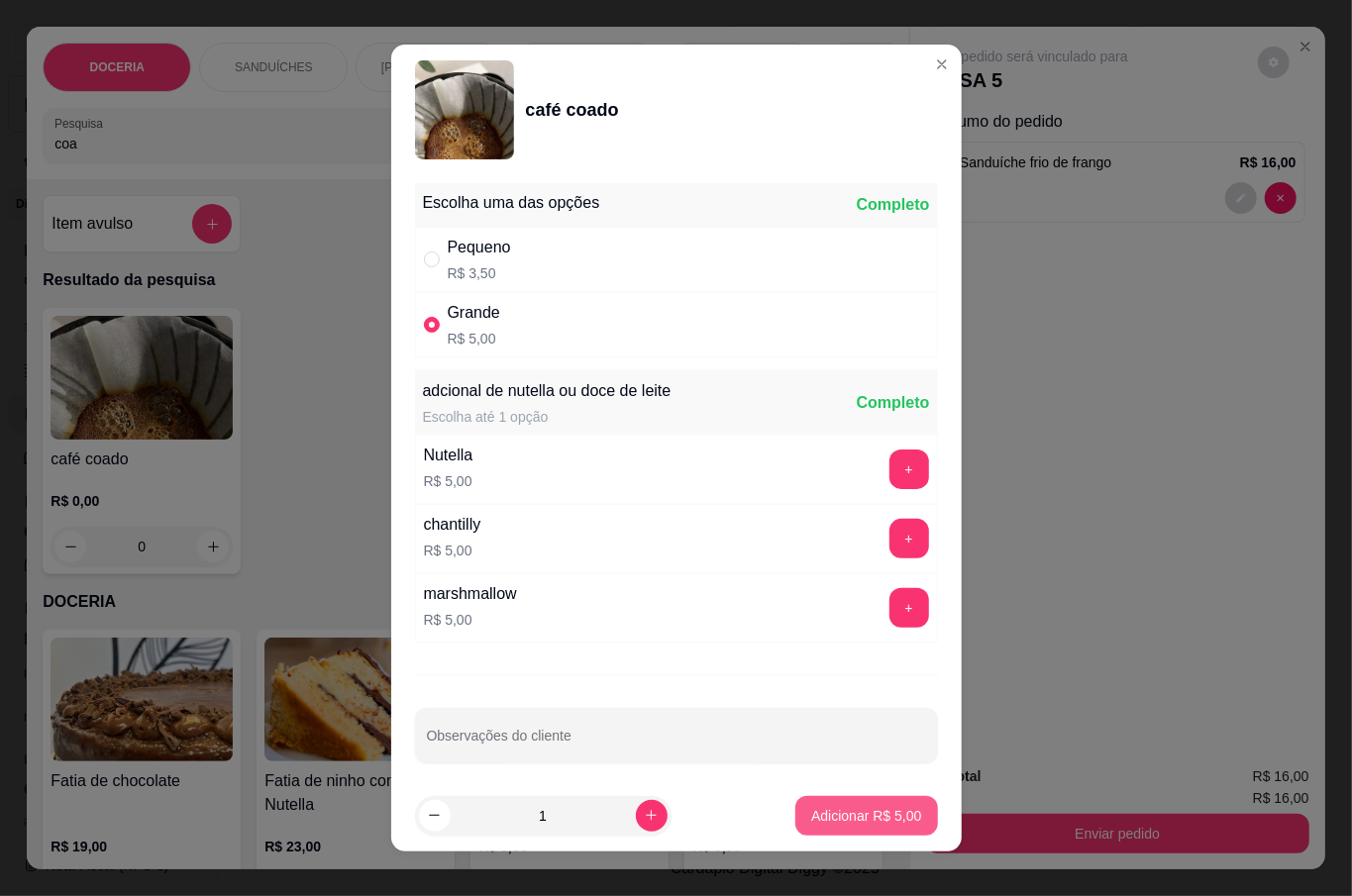 click on "Adicionar   R$ 5,00" at bounding box center [866, 816] 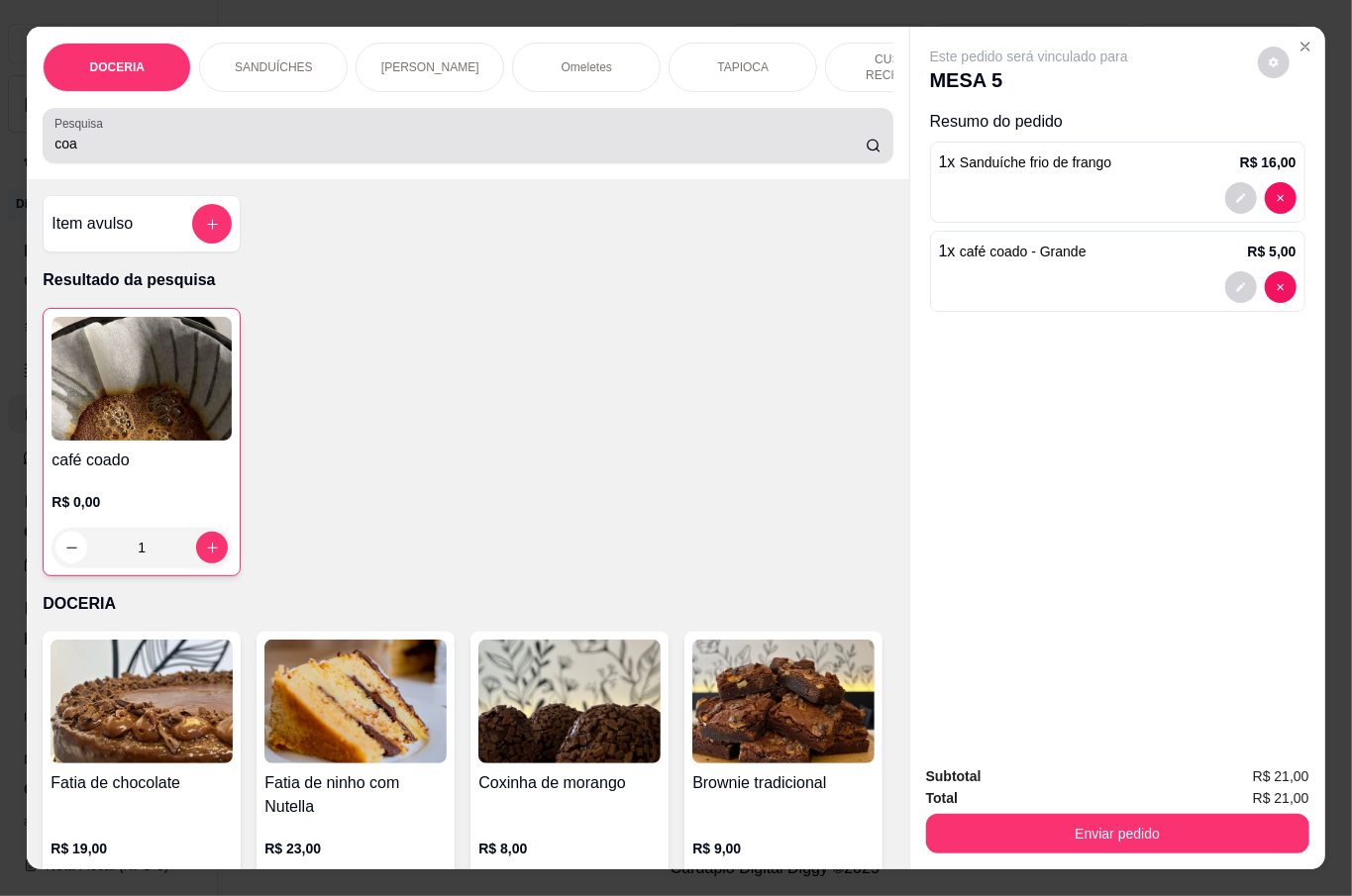 click on "coa" at bounding box center [460, 144] 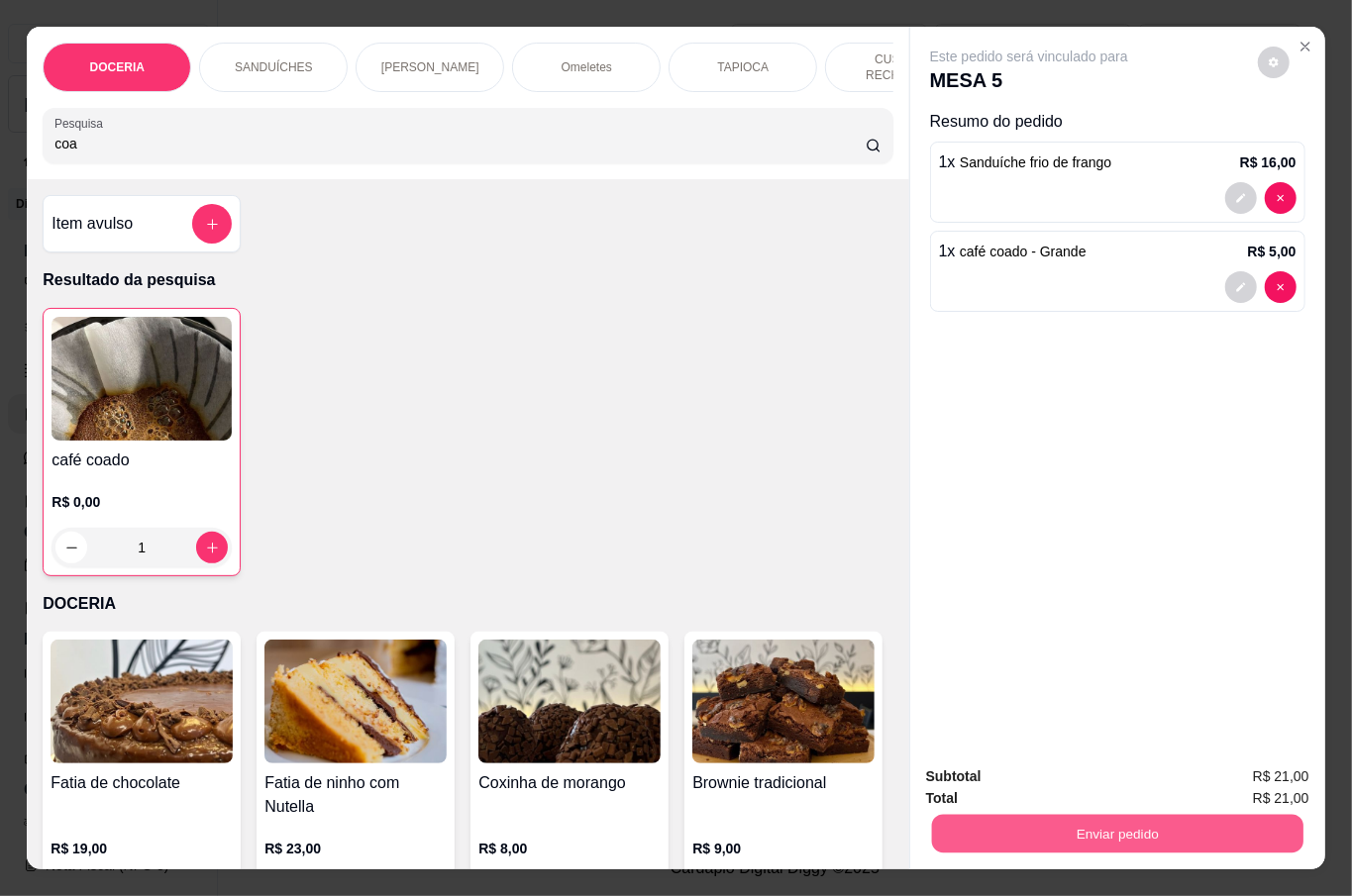 click on "Enviar pedido" at bounding box center [1116, 833] 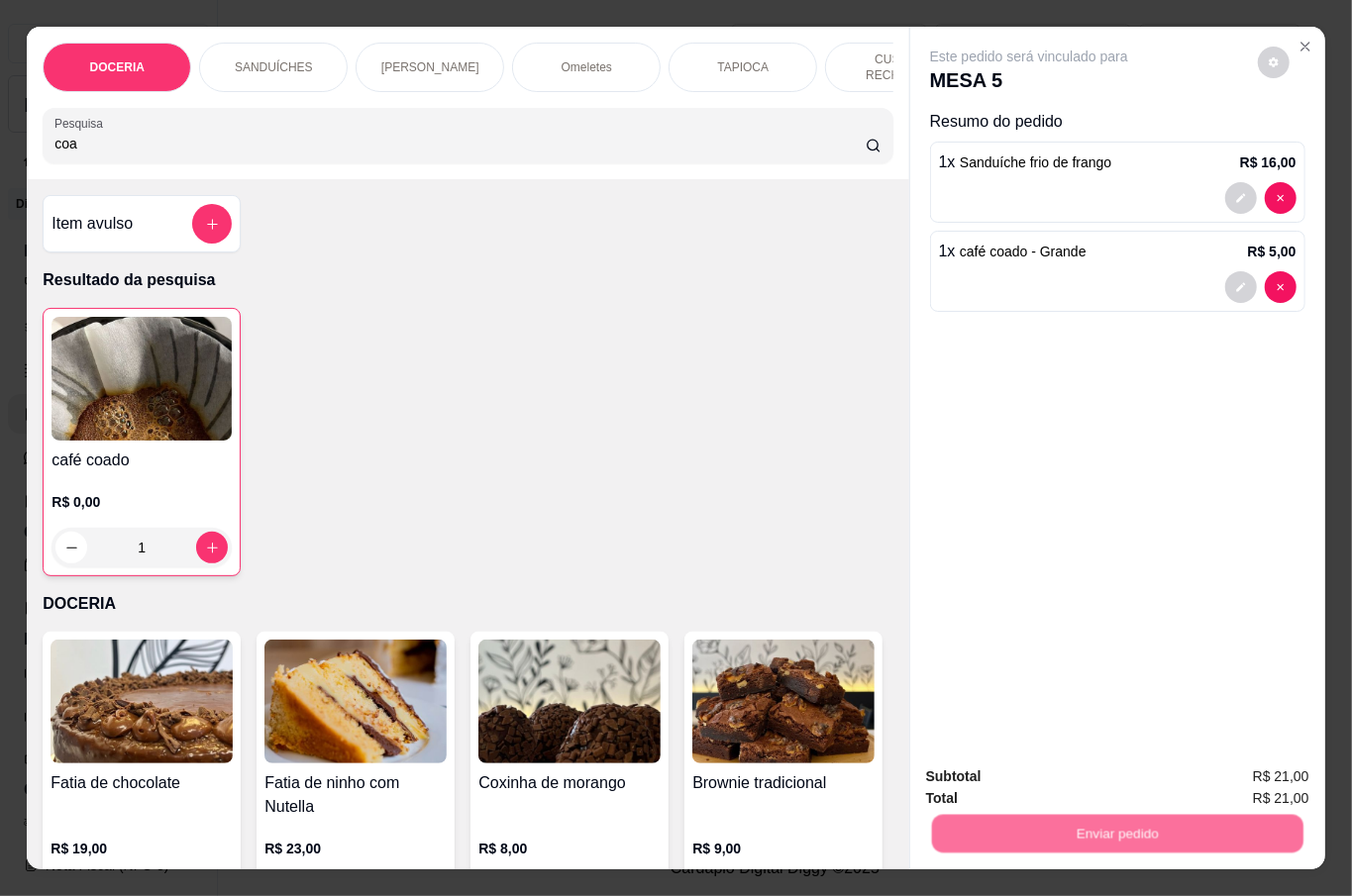 click on "Não registrar e enviar pedido" at bounding box center [1050, 775] 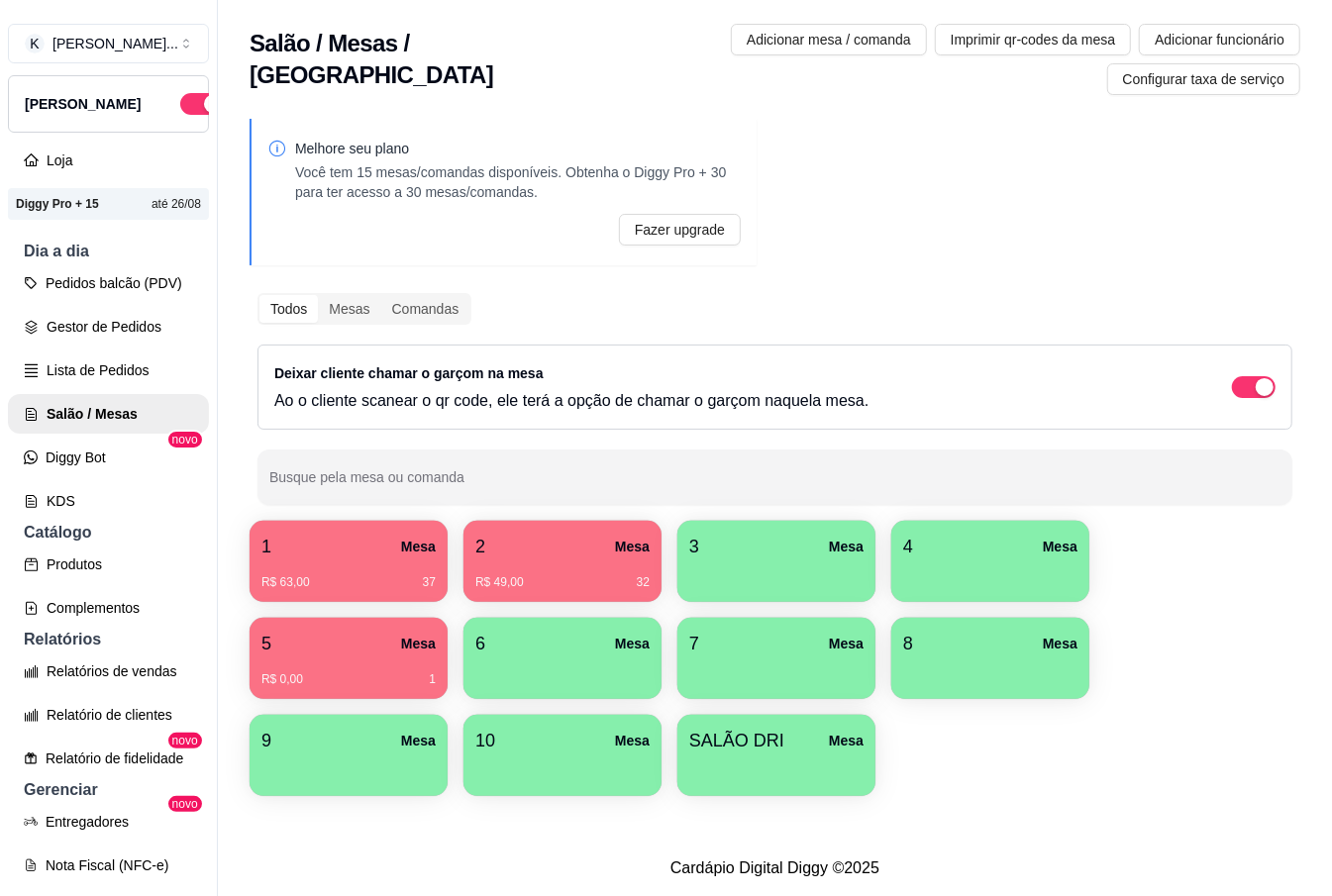 click on "6 Mesa" at bounding box center (563, 644) 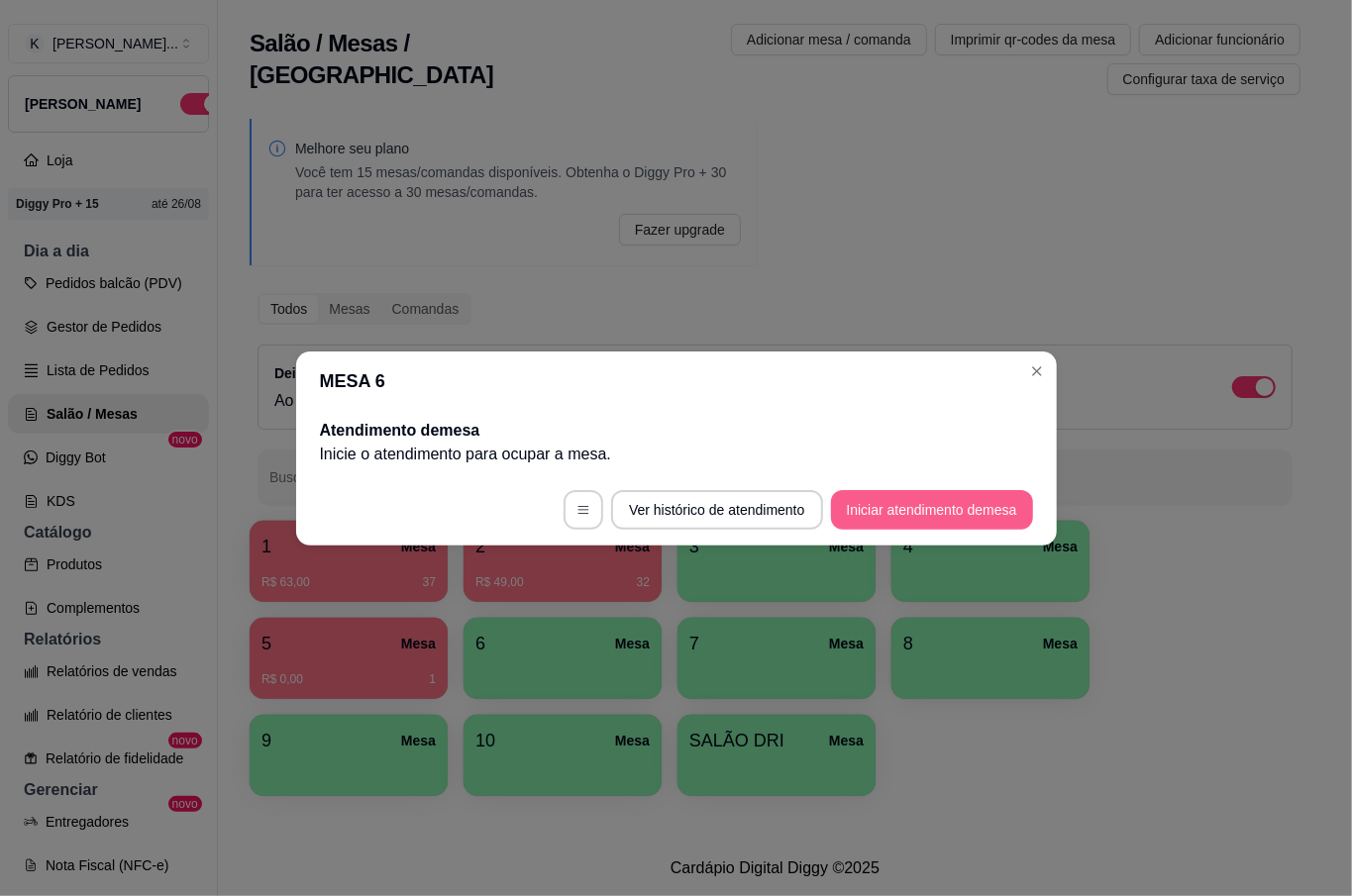 click on "Iniciar atendimento de  mesa" at bounding box center [932, 510] 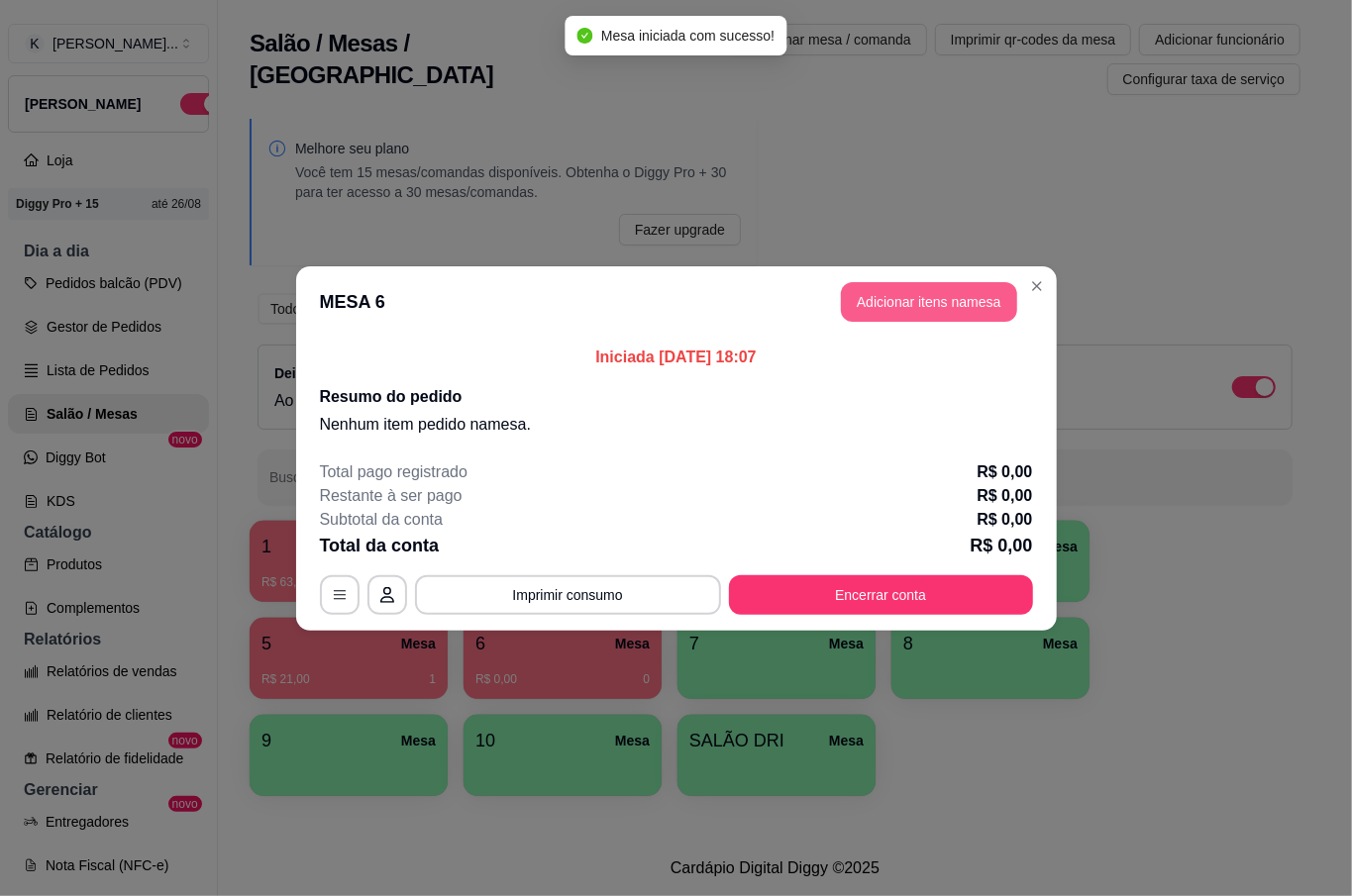 click on "Adicionar itens na  mesa" at bounding box center [929, 302] 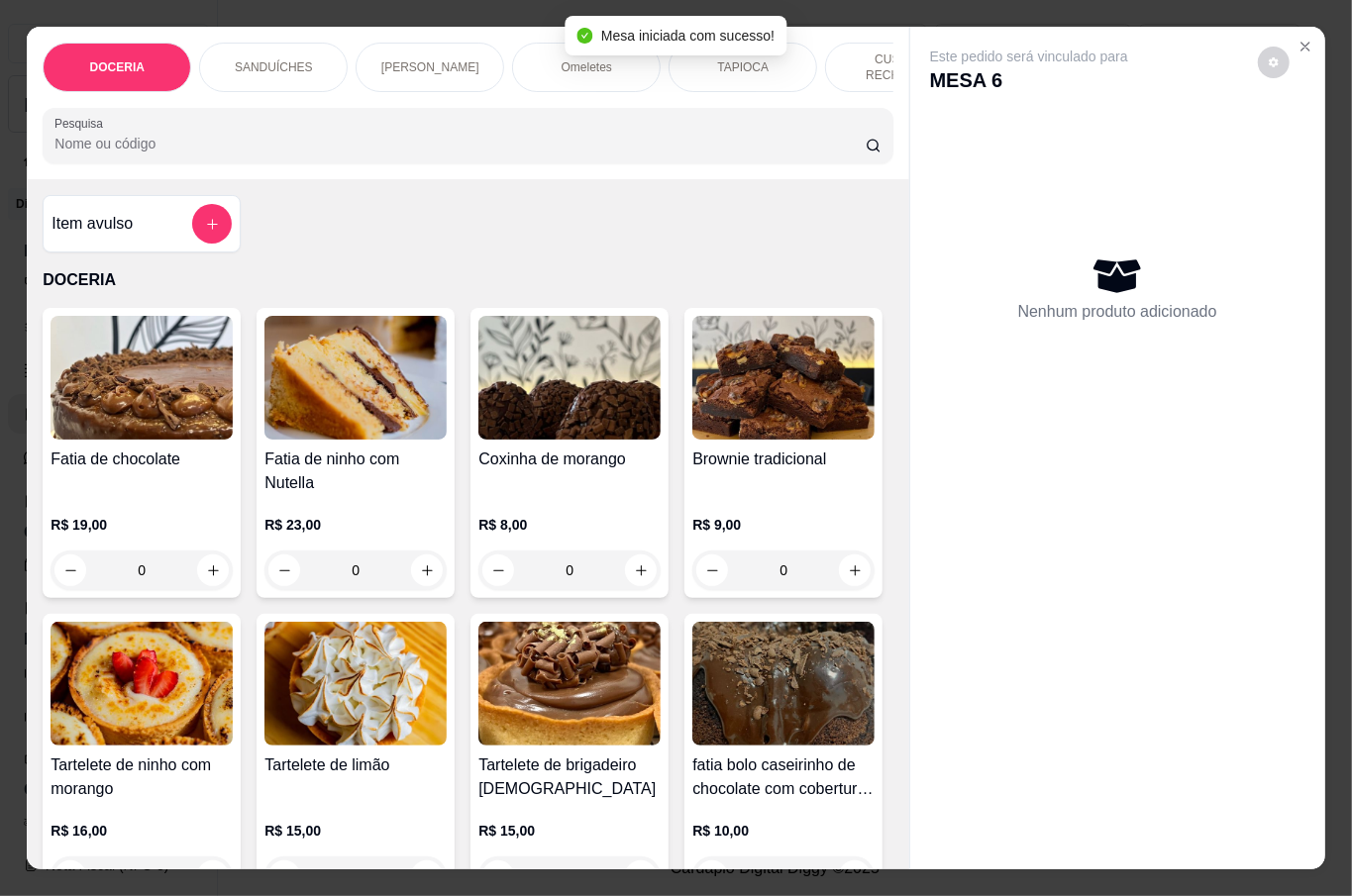 click on "Pesquisa" at bounding box center [460, 144] 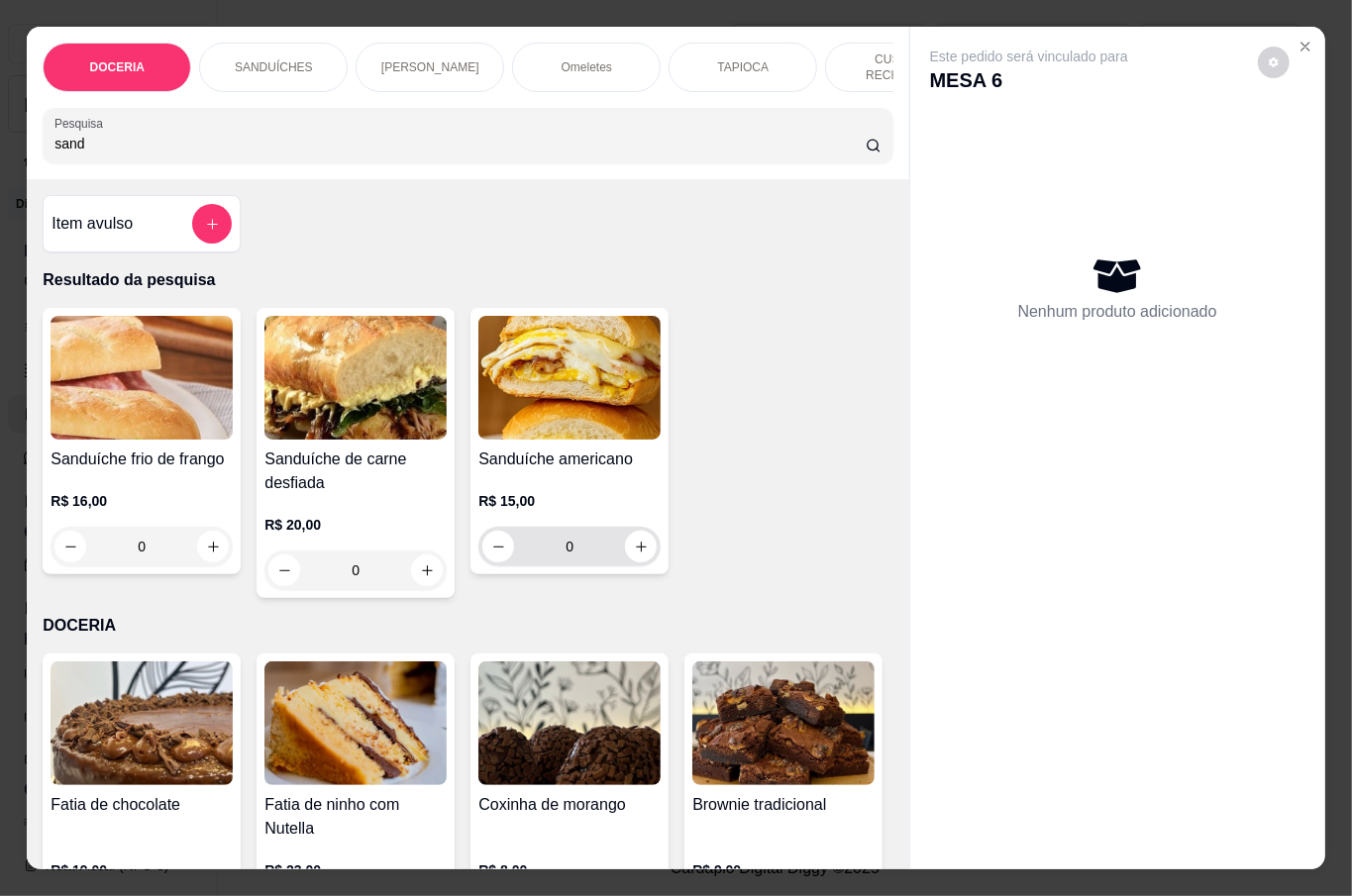 type on "sand" 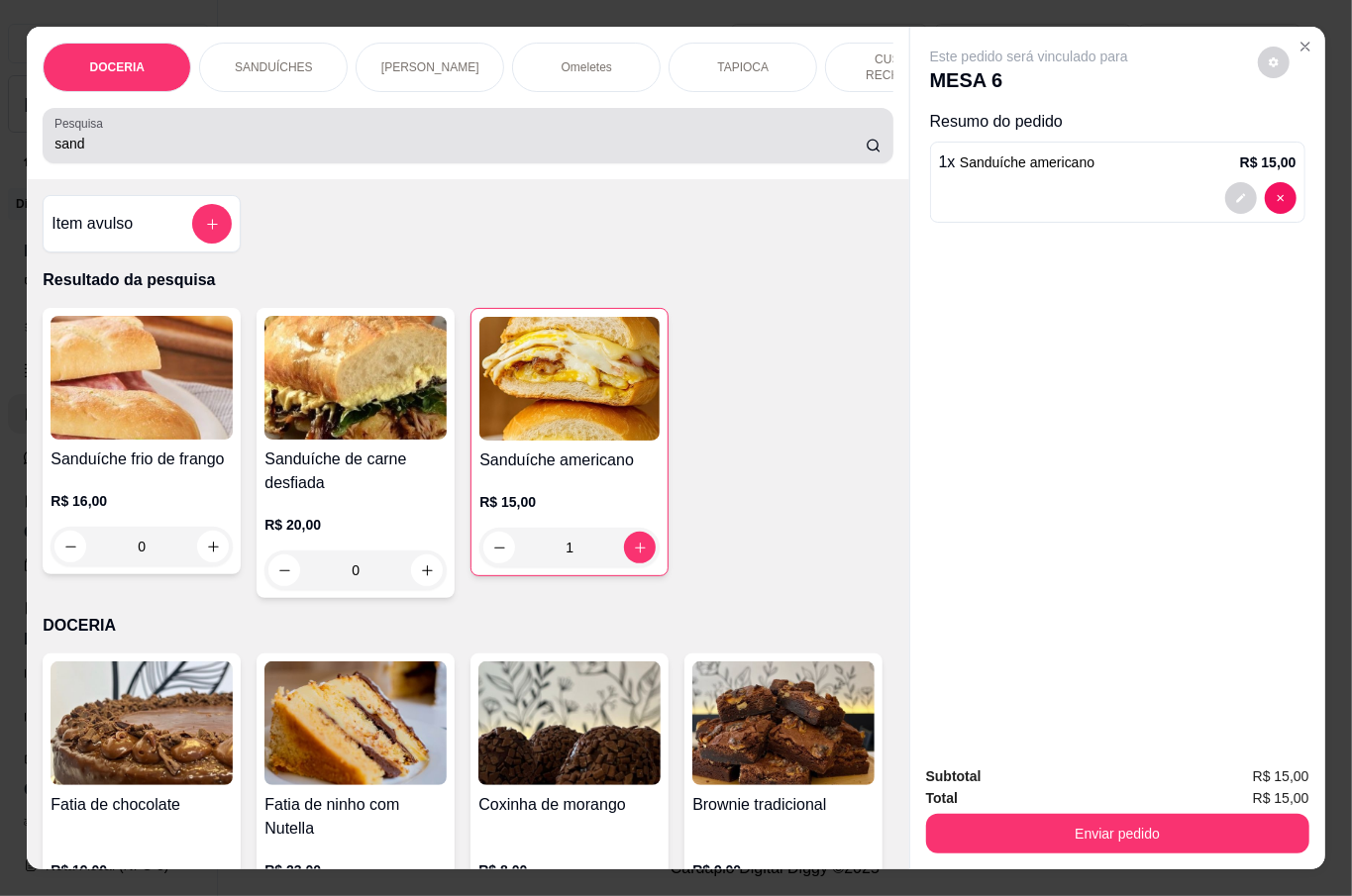 click on "sand" at bounding box center (468, 136) 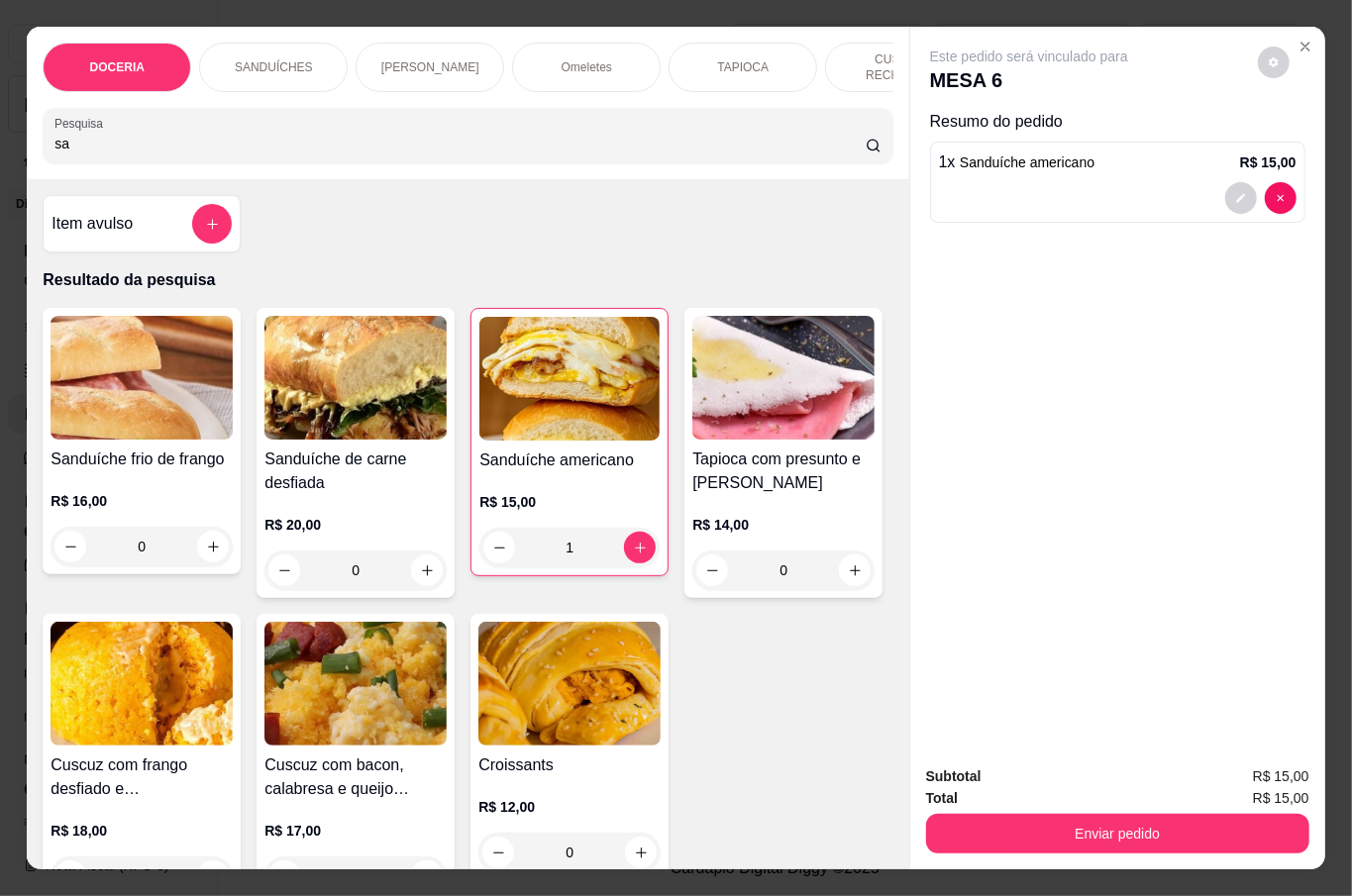 type on "s" 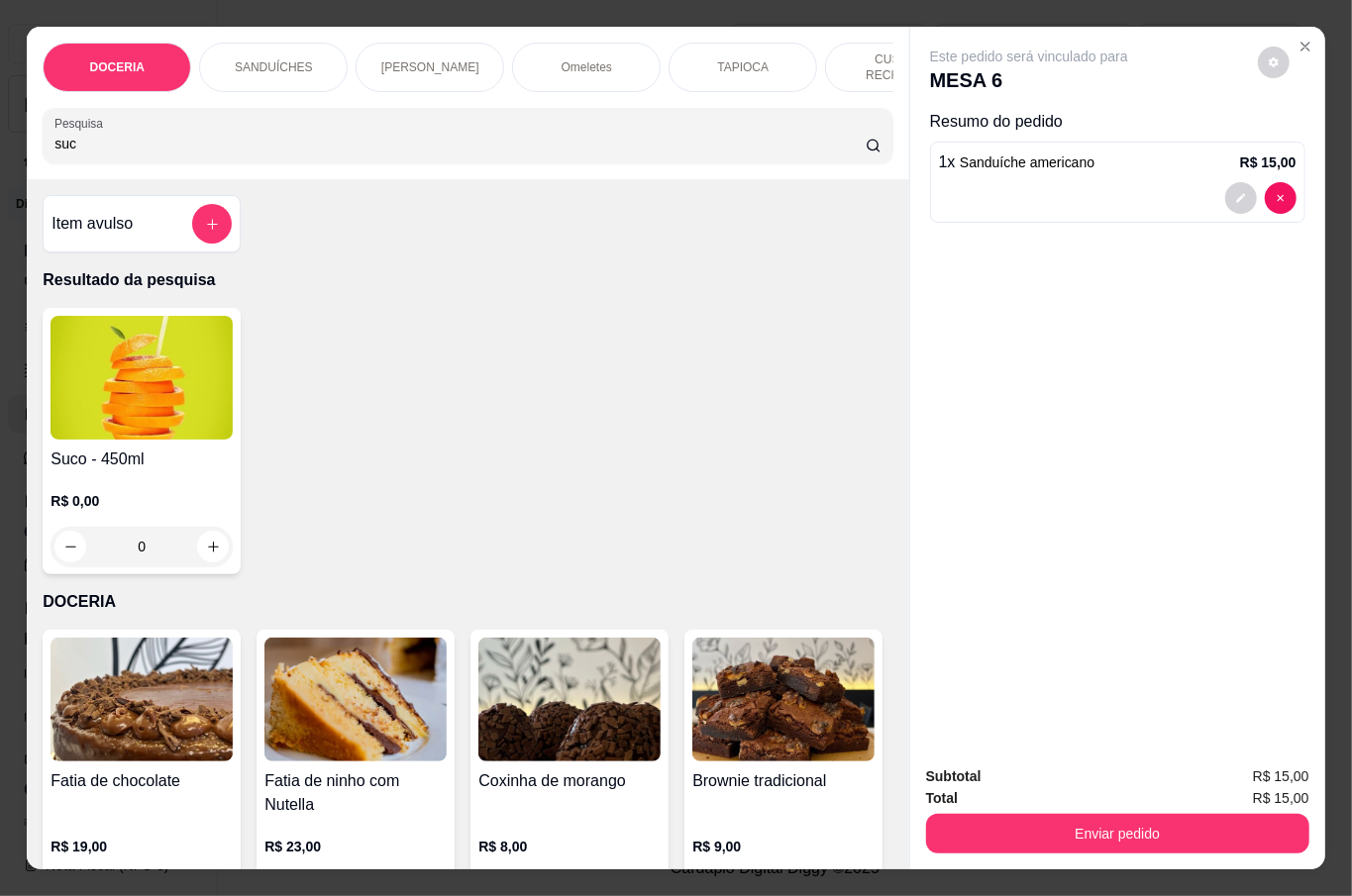 type on "suc" 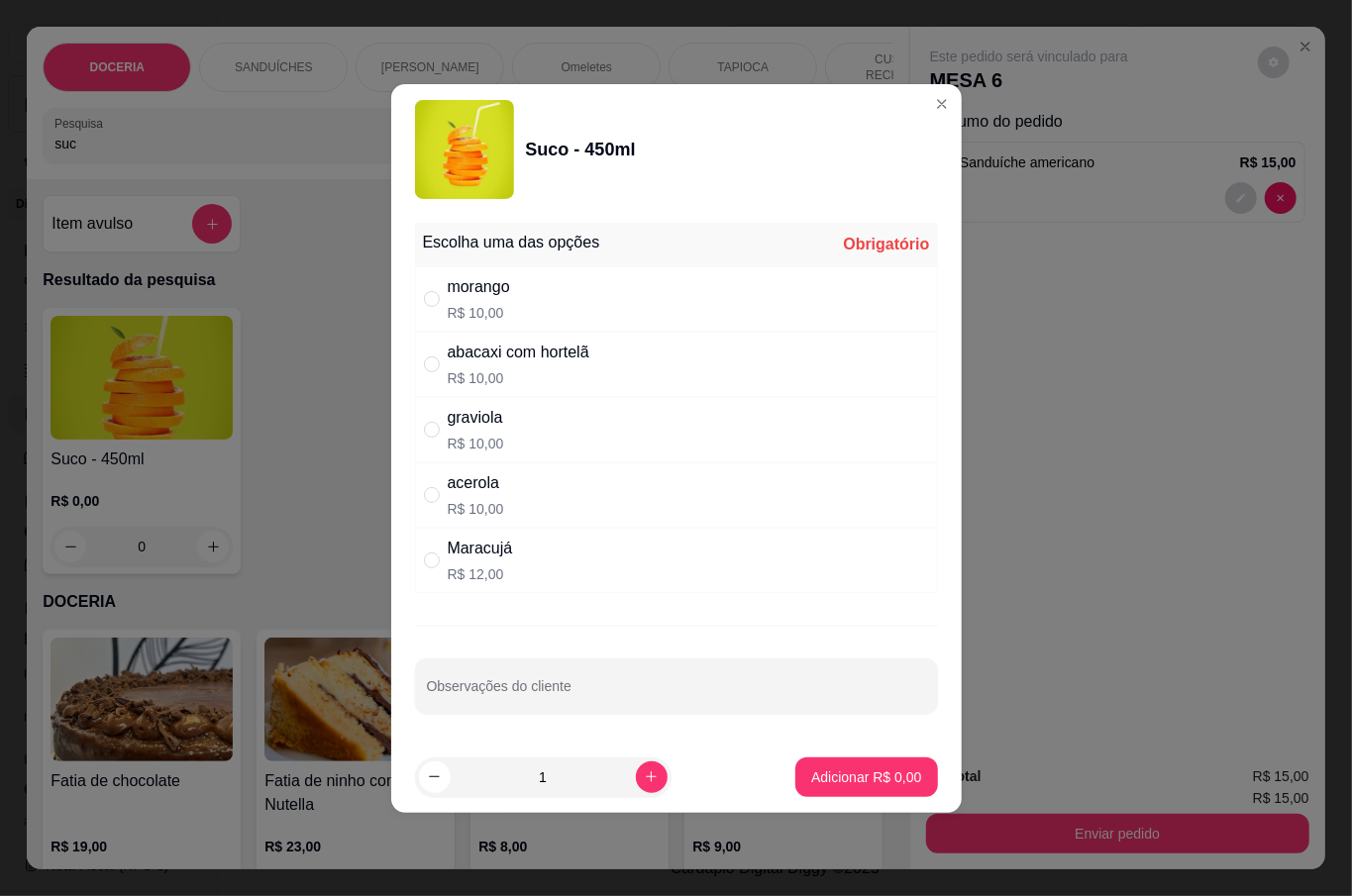 click on "acerola R$ 10,00" at bounding box center [676, 495] 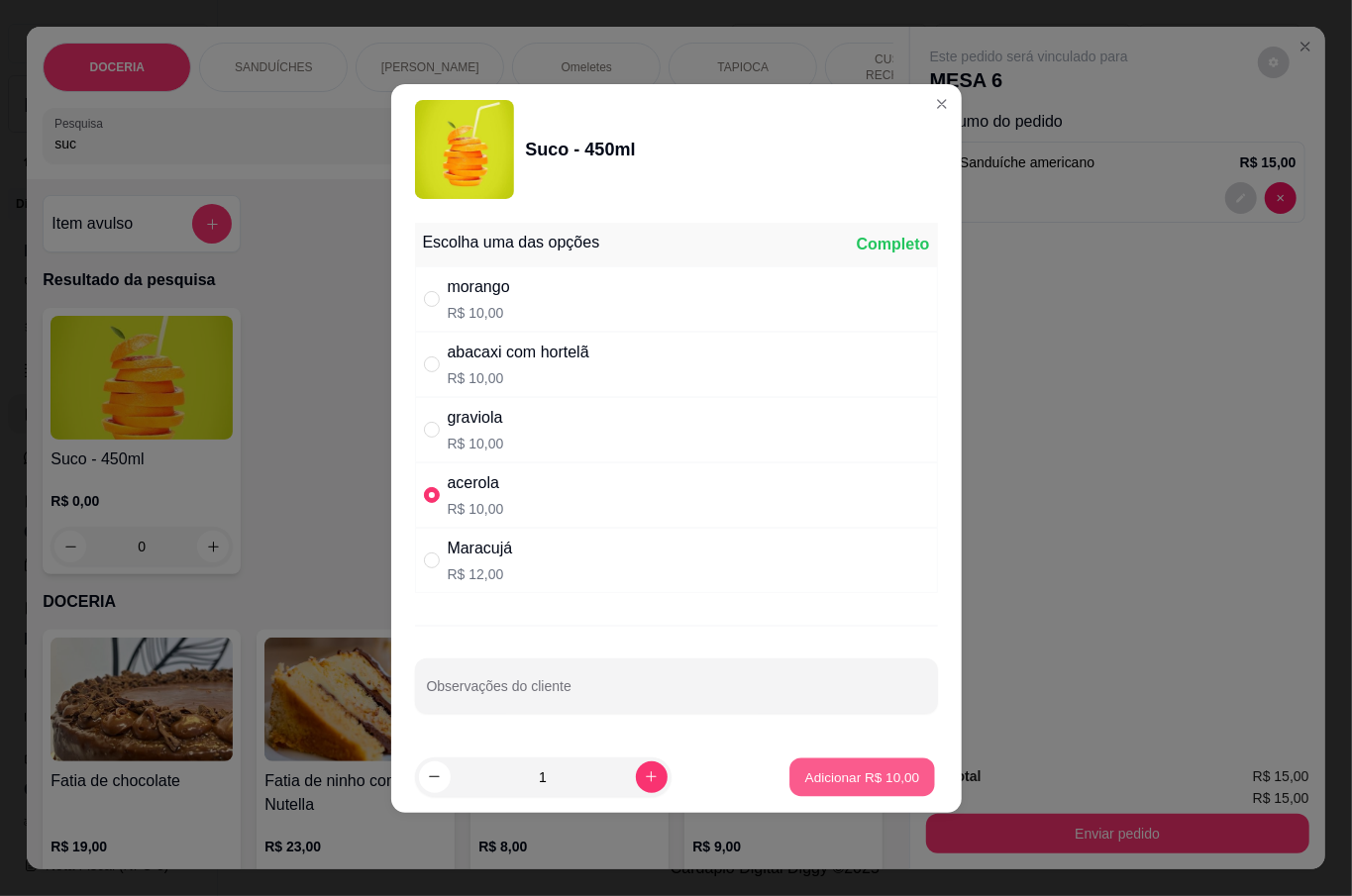 click on "Adicionar   R$ 10,00" at bounding box center (863, 776) 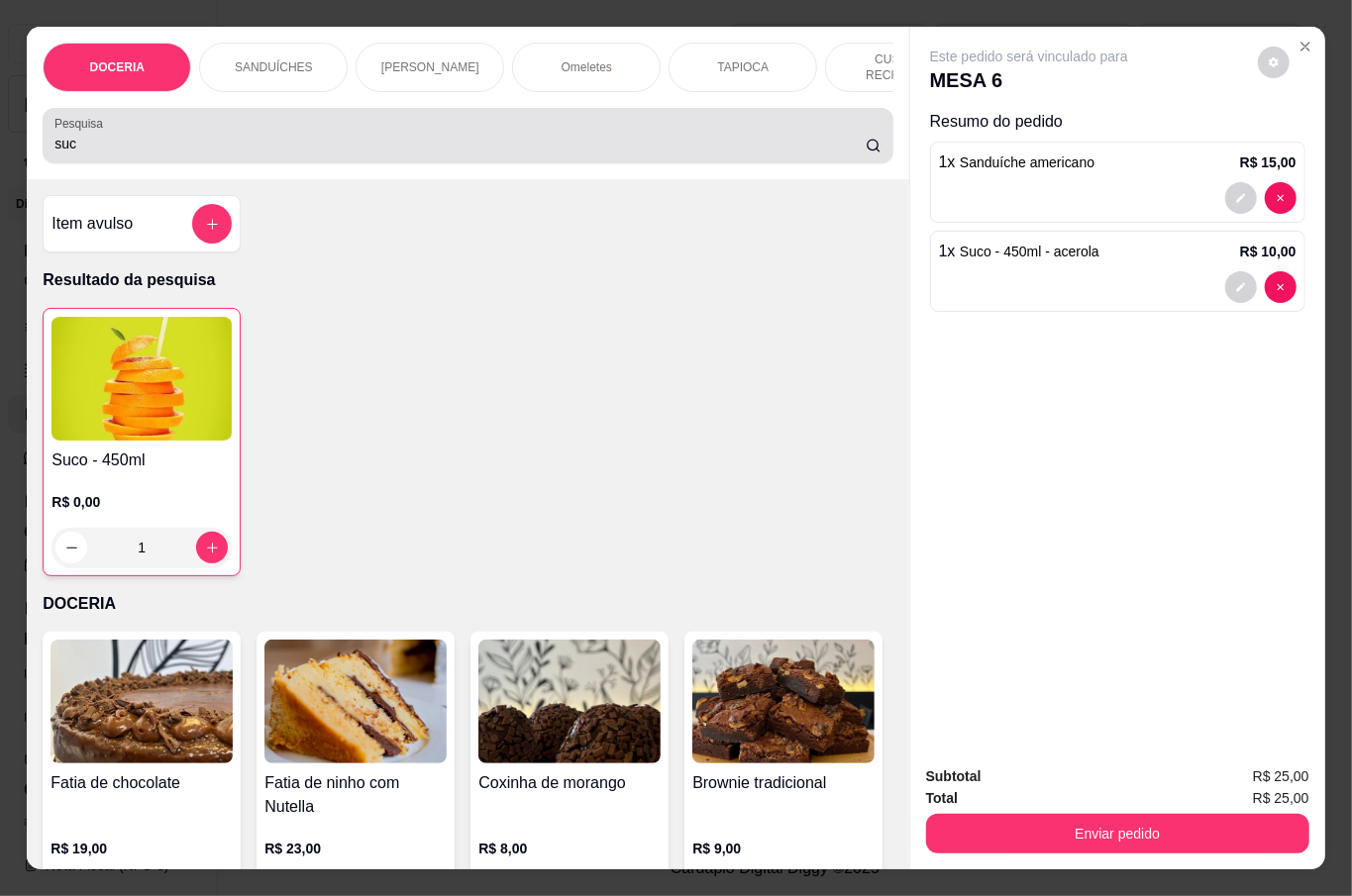 click on "suc" at bounding box center [460, 144] 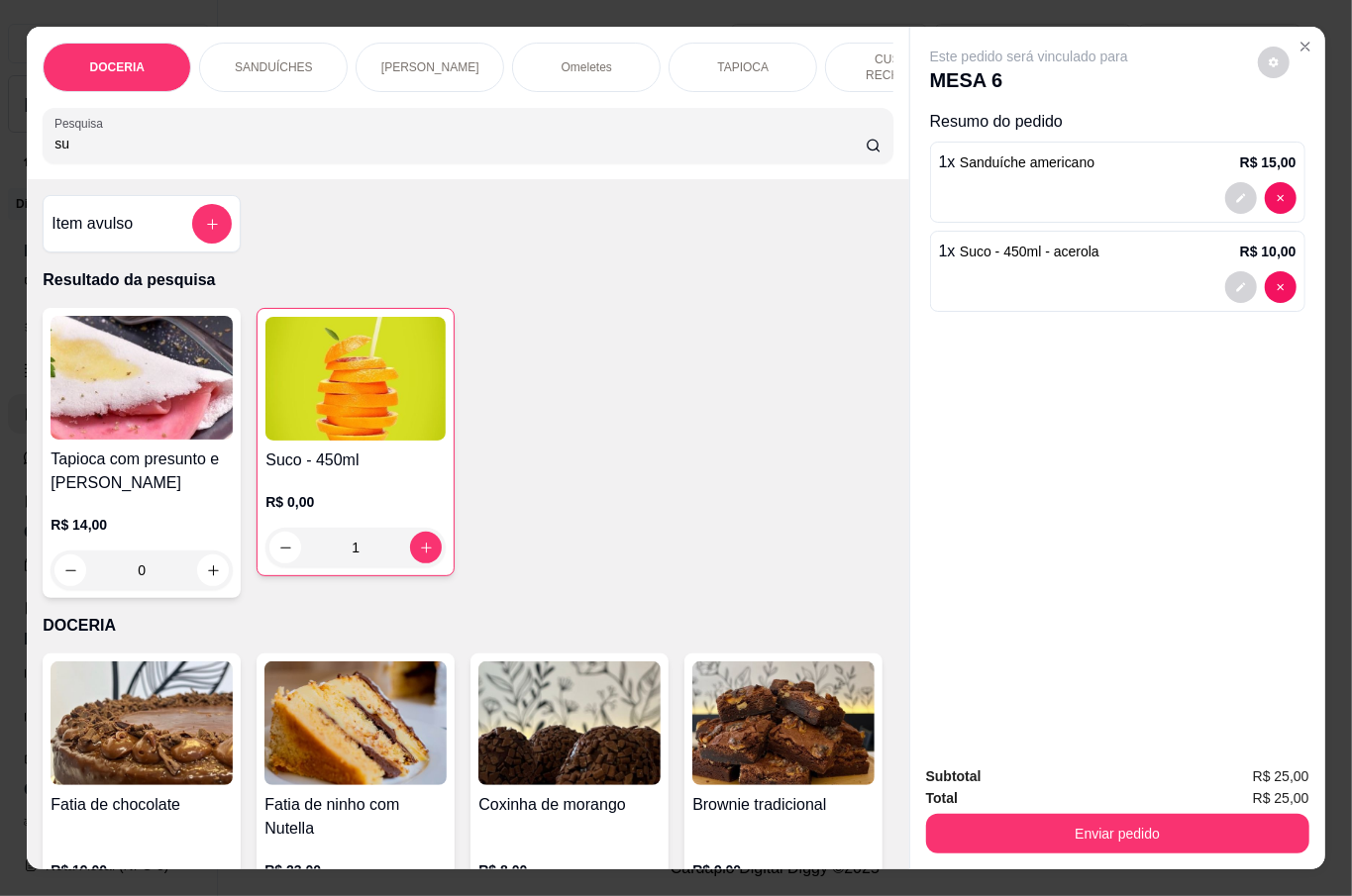 type on "s" 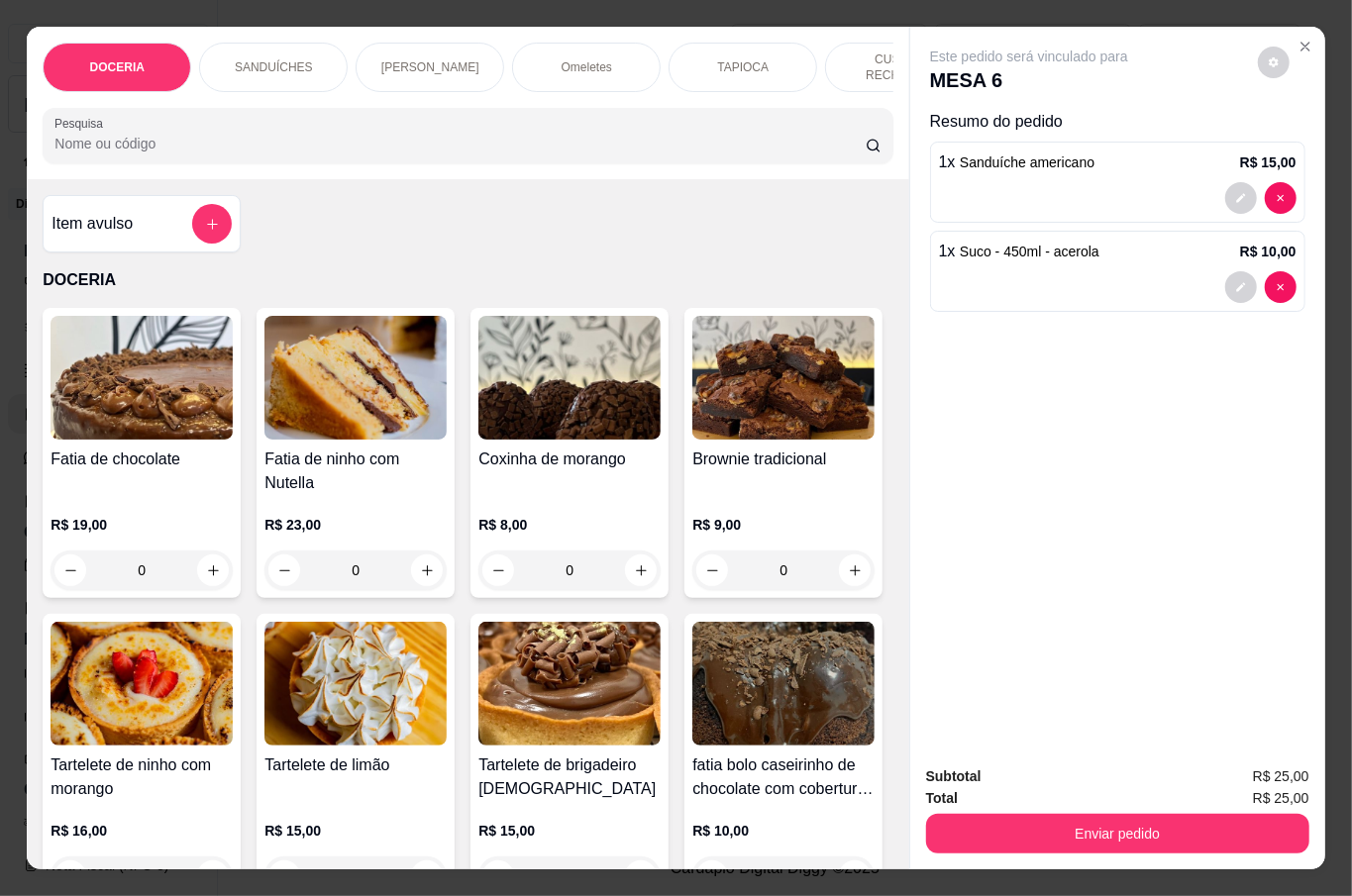 click on "Pesquisa" at bounding box center (460, 144) 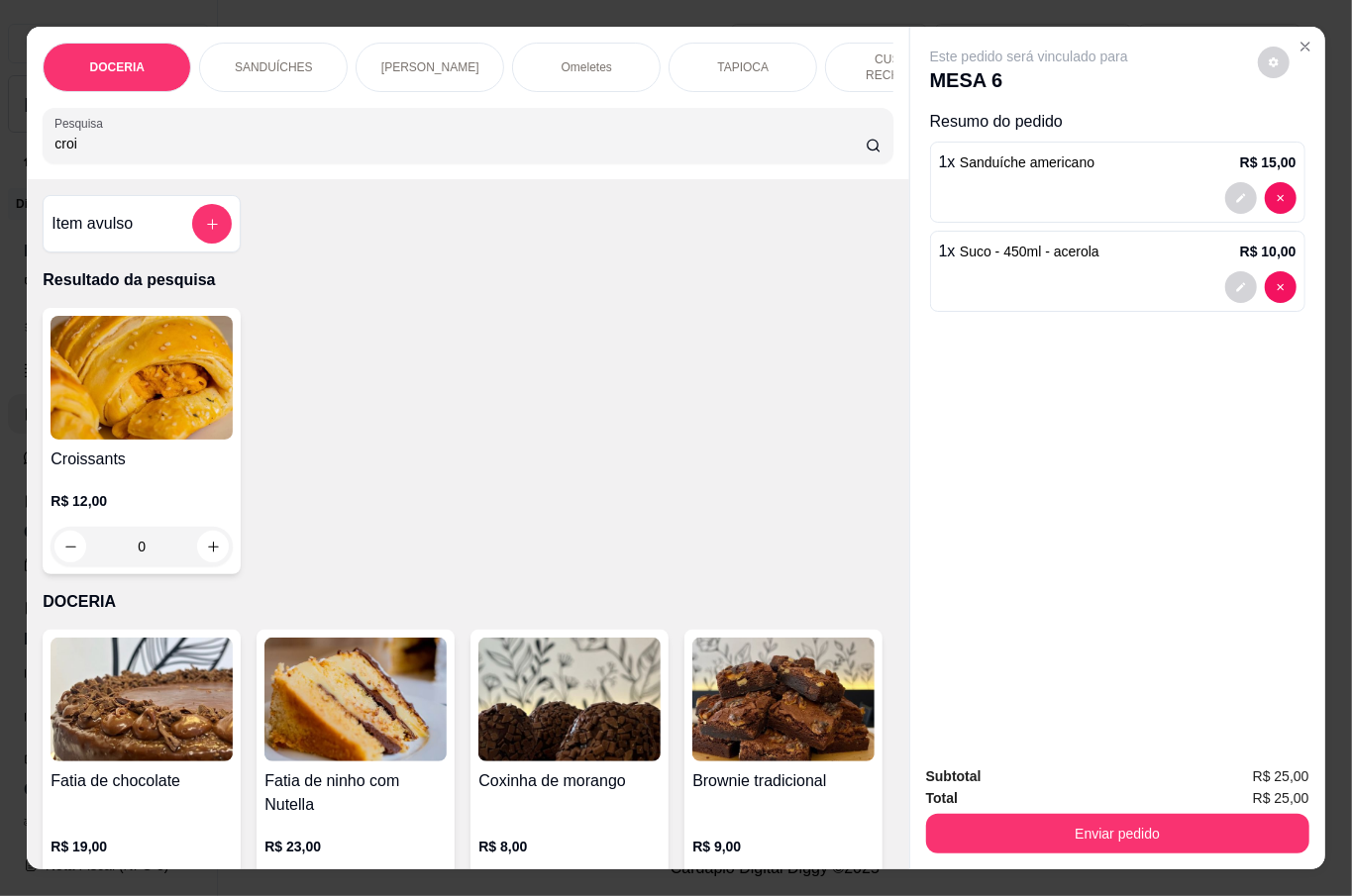 click on "croi" at bounding box center [460, 144] 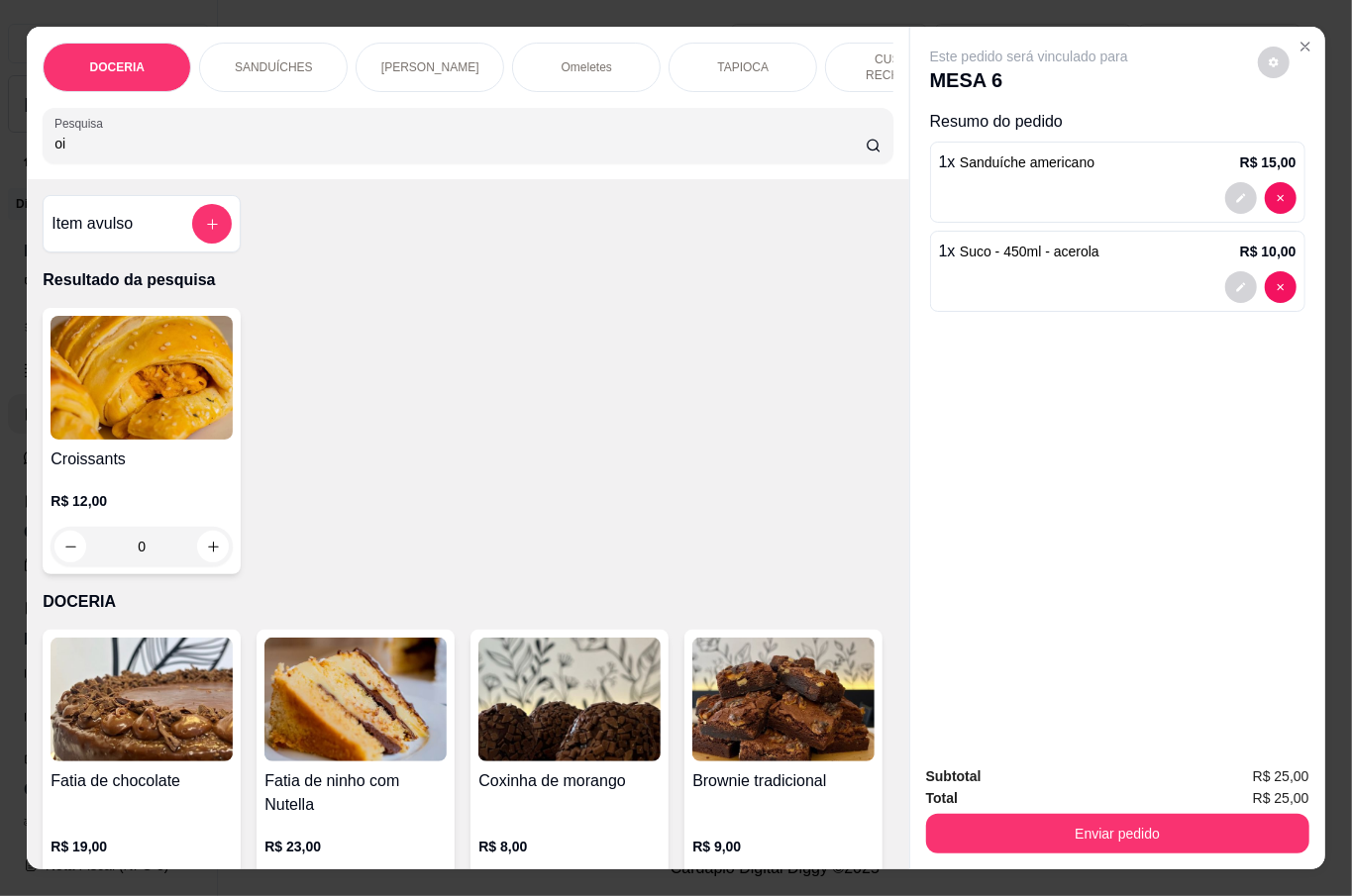 type on "i" 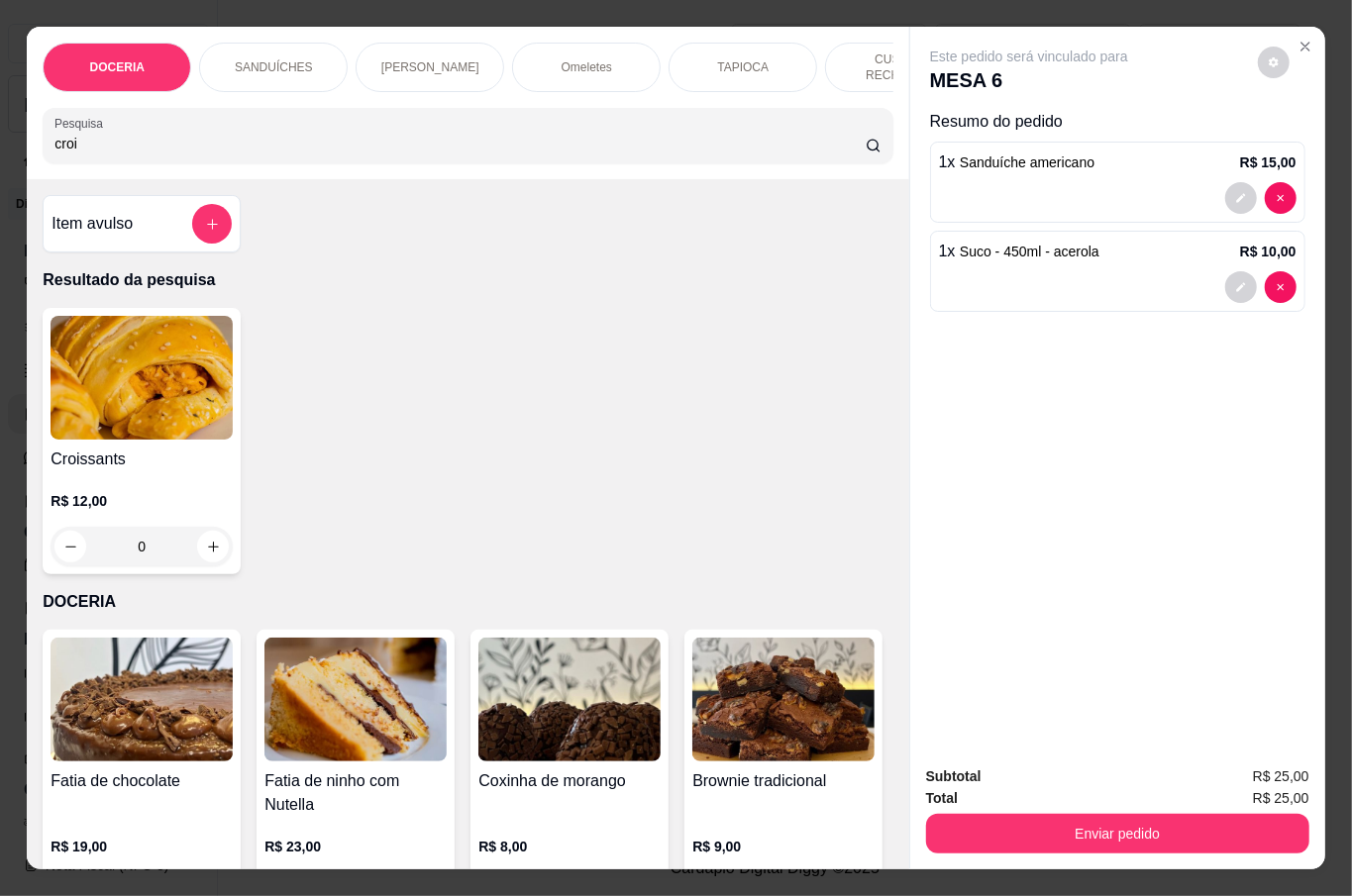 type on "croi" 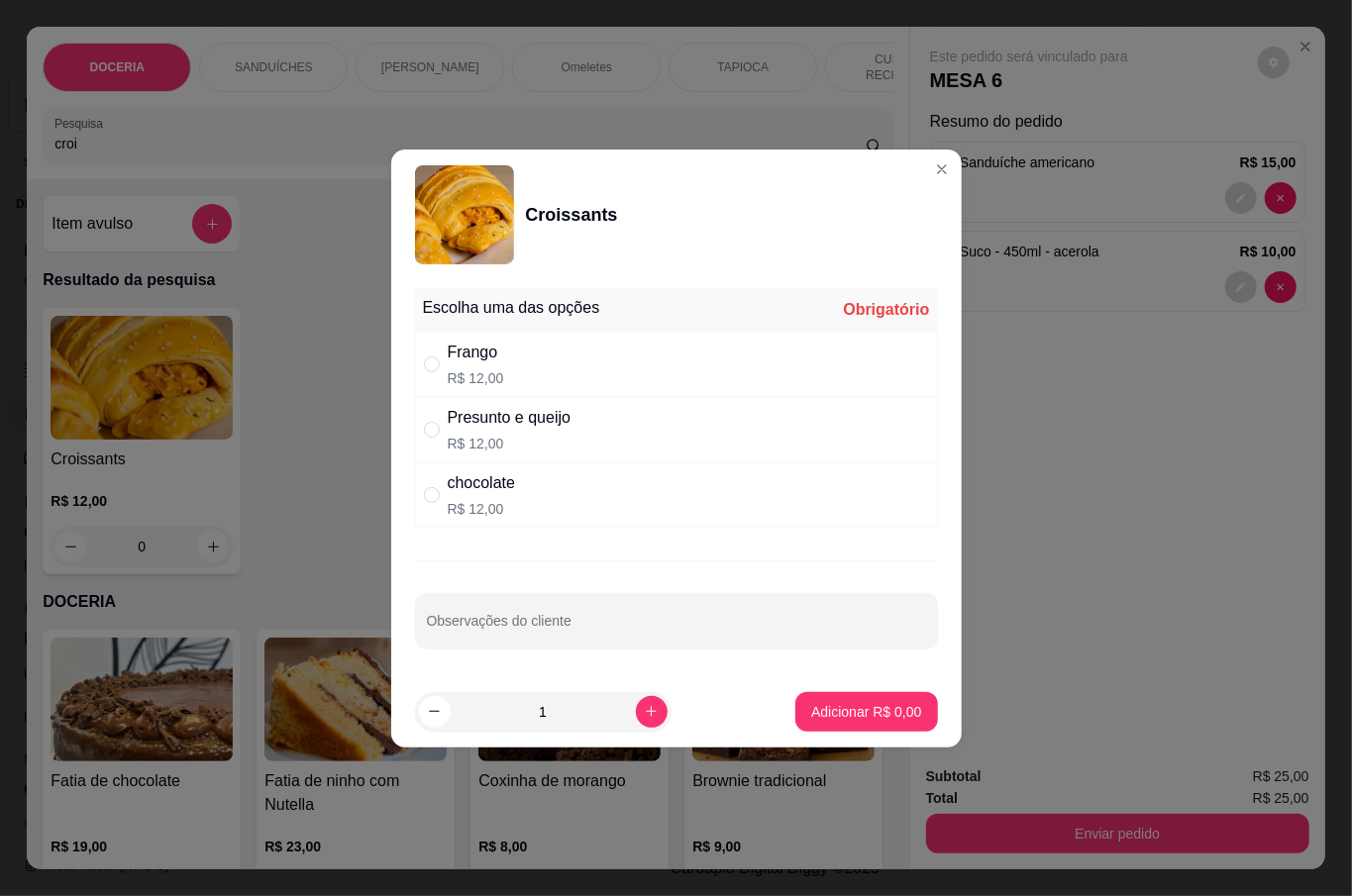 click on "Presunto e queijo" at bounding box center [509, 418] 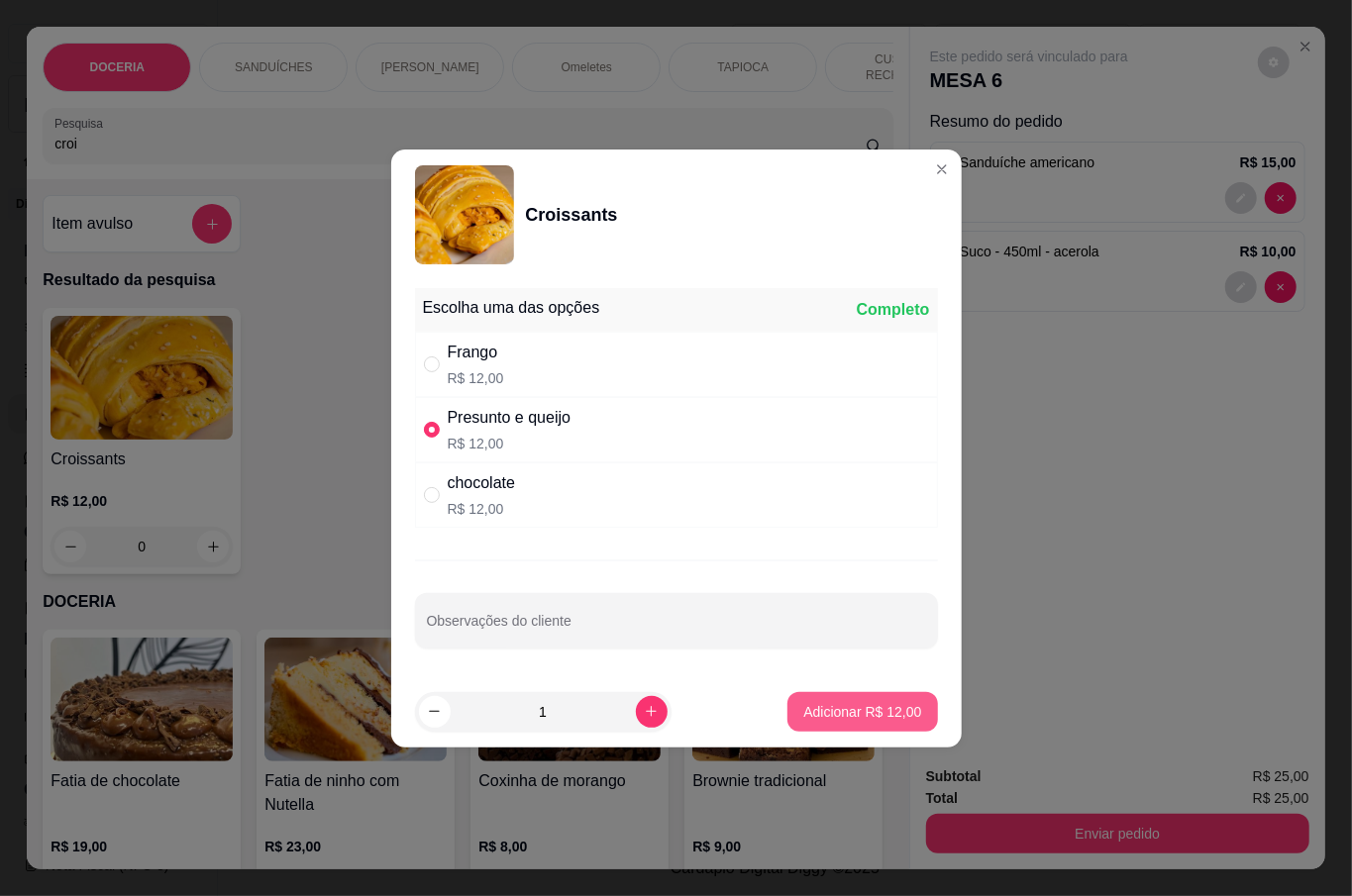 click on "Adicionar   R$ 12,00" at bounding box center (862, 712) 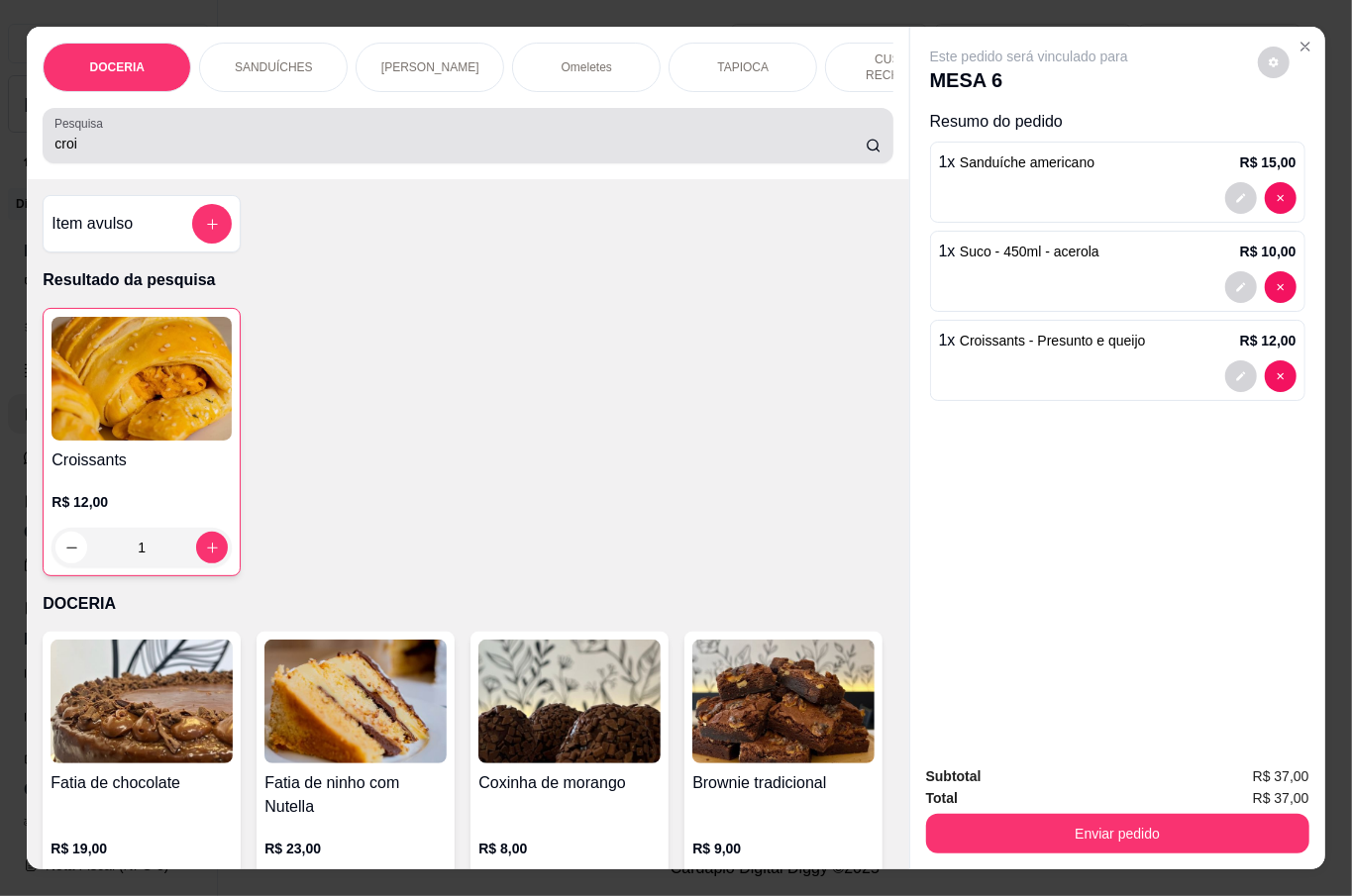 click on "DOCERIA SANDUÍCHES PÃES DE QUEIJO Omeletes  TAPIOCA CUSCUZ RECHEADO WAFFLES SALGADOS BEBIDAS QUENTES BEBIDAS FRIAS SUCOS REFRIGERANTES Brunch  Pesquisa croi" at bounding box center [468, 103] 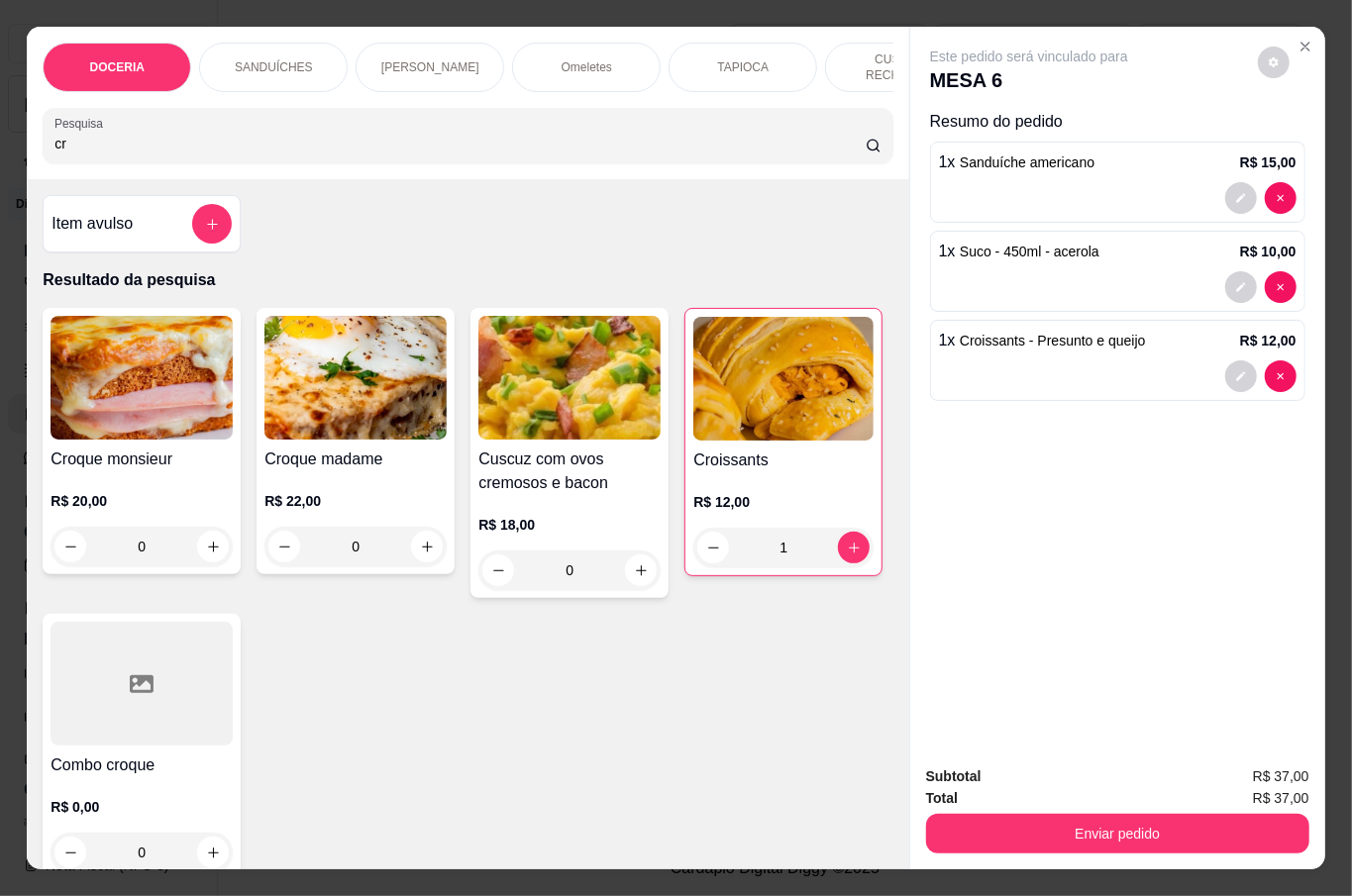 type on "c" 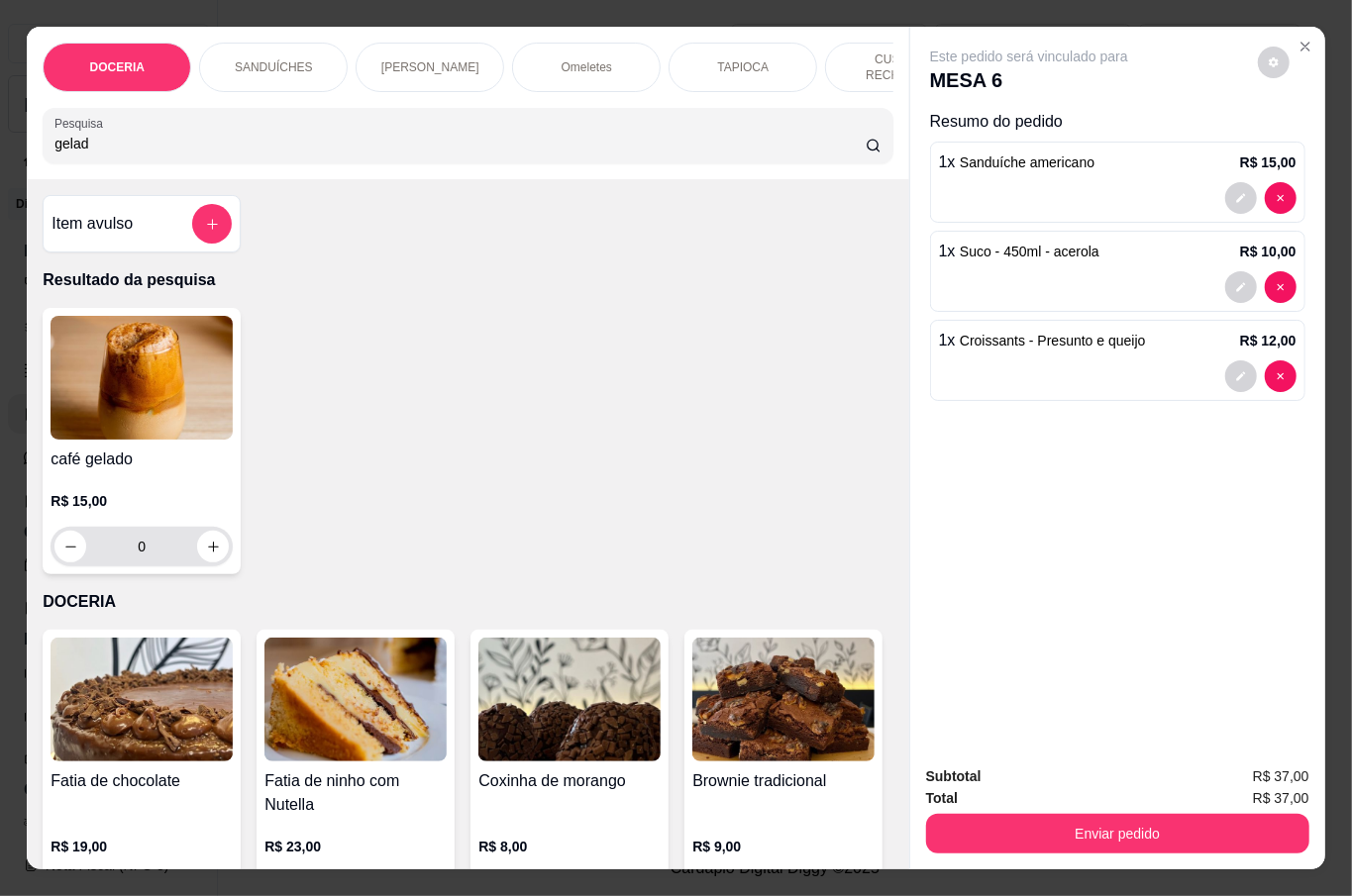 type on "gelad" 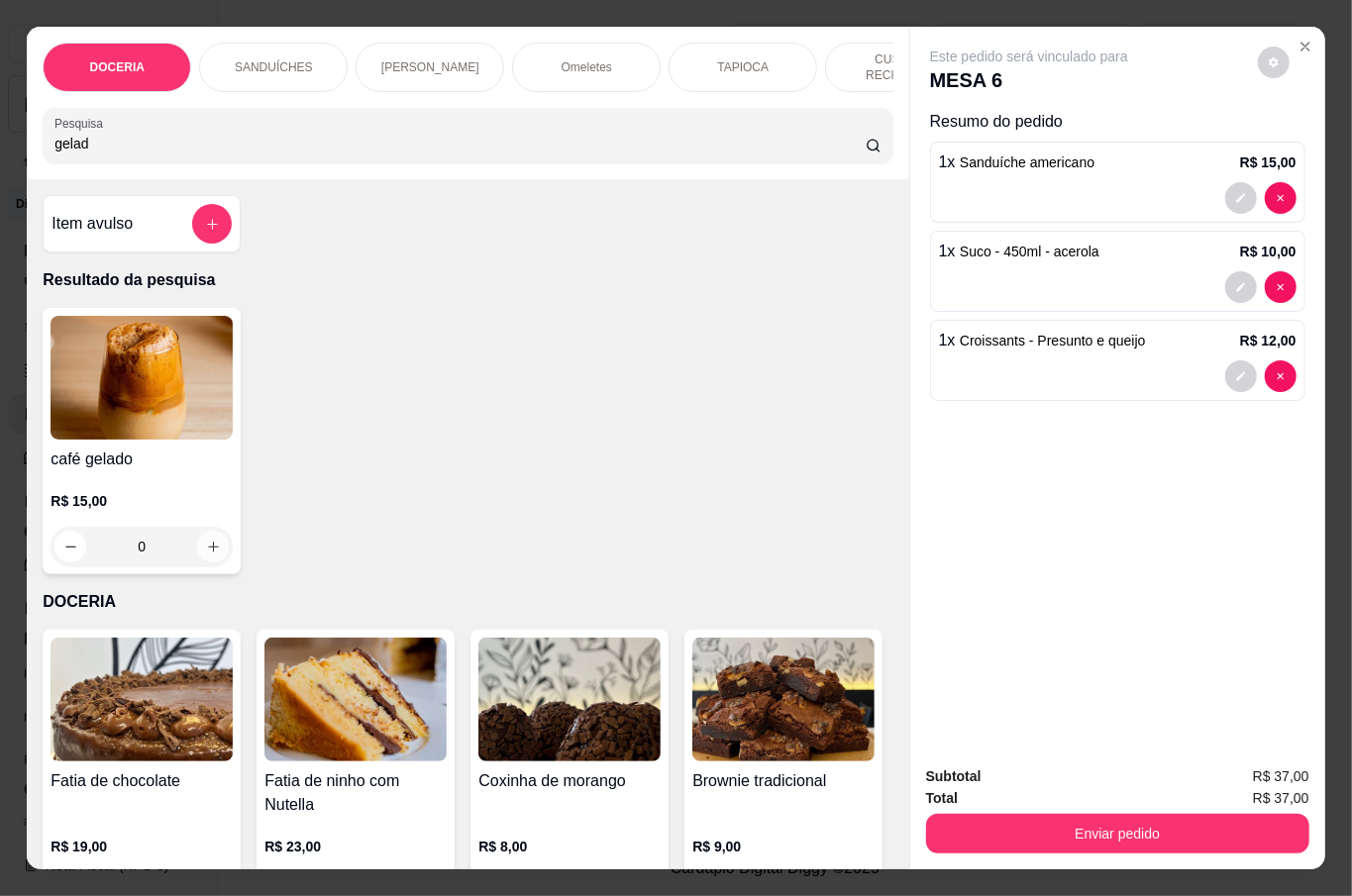 click 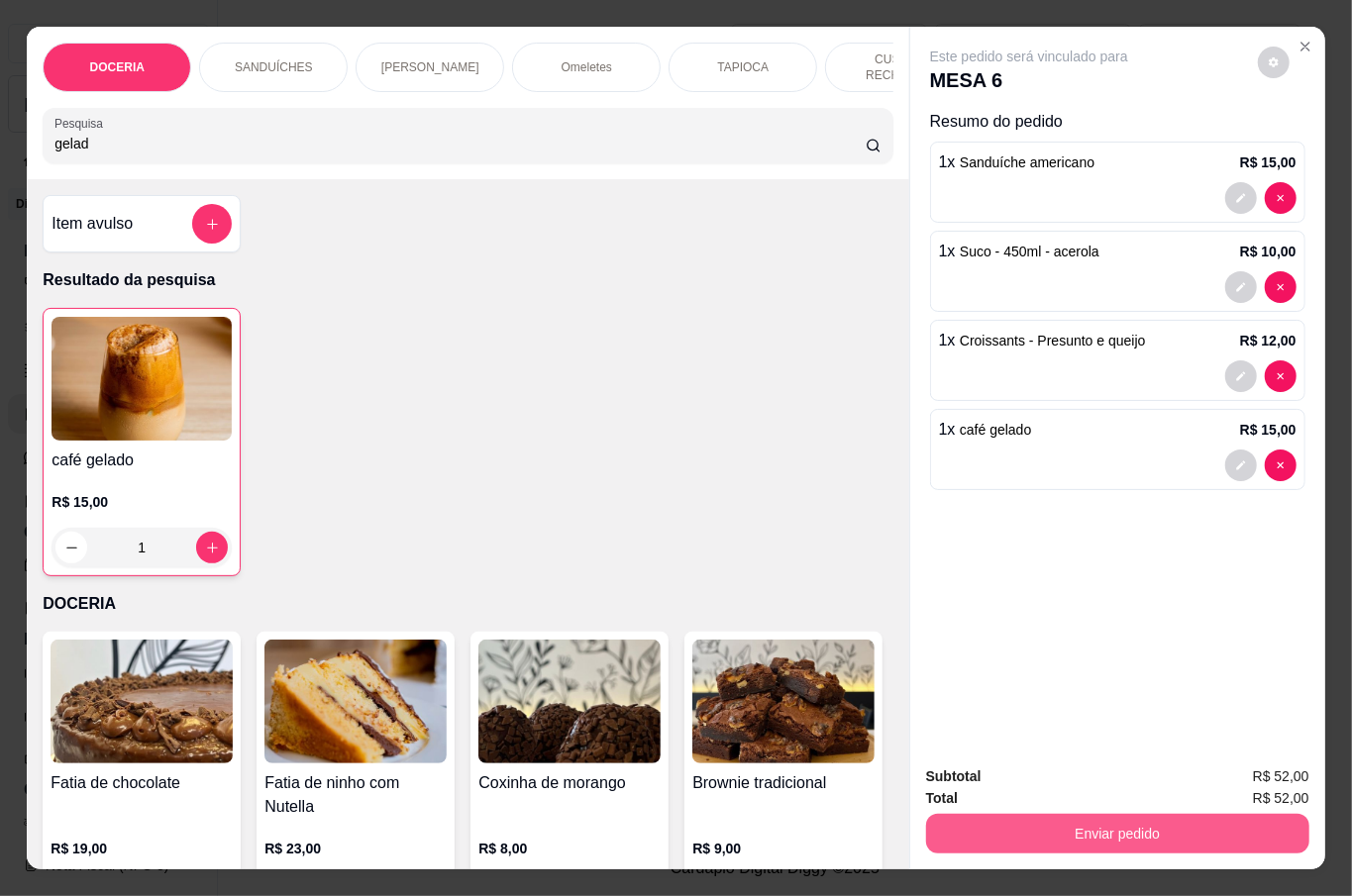 click on "Enviar pedido" at bounding box center (1117, 834) 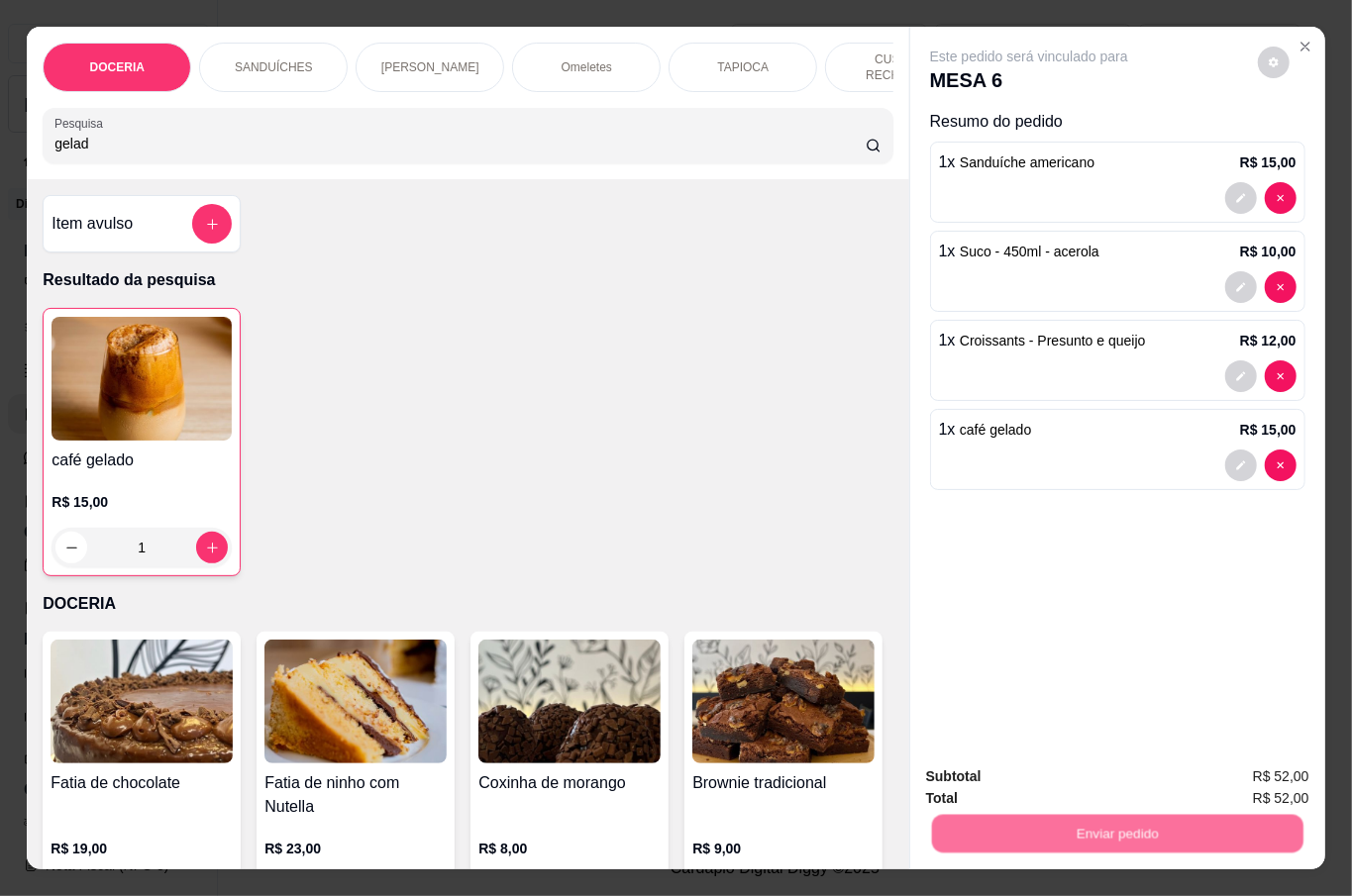 click on "Não registrar e enviar pedido" at bounding box center [1050, 774] 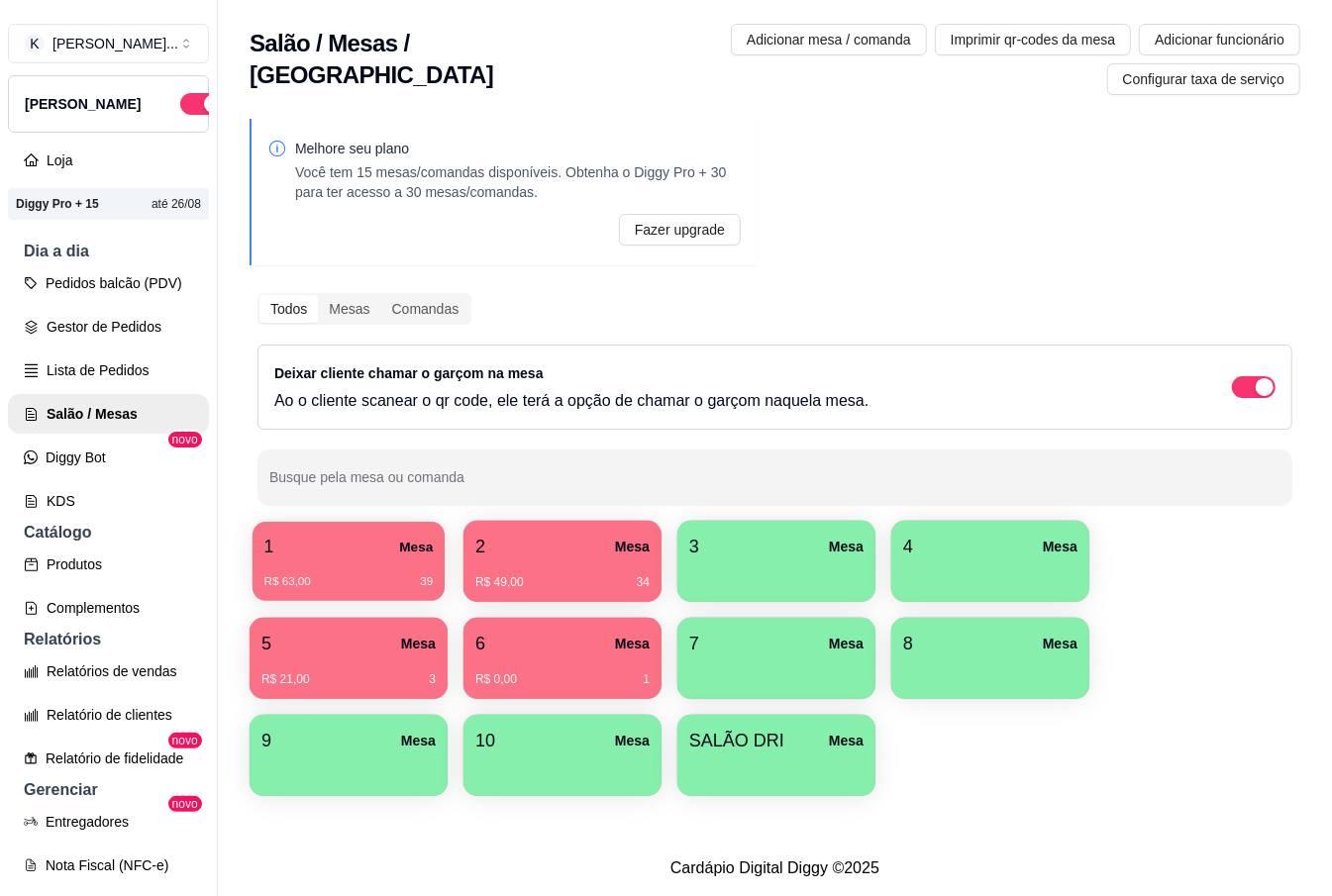 click on "R$ 63,00 39" at bounding box center (349, 574) 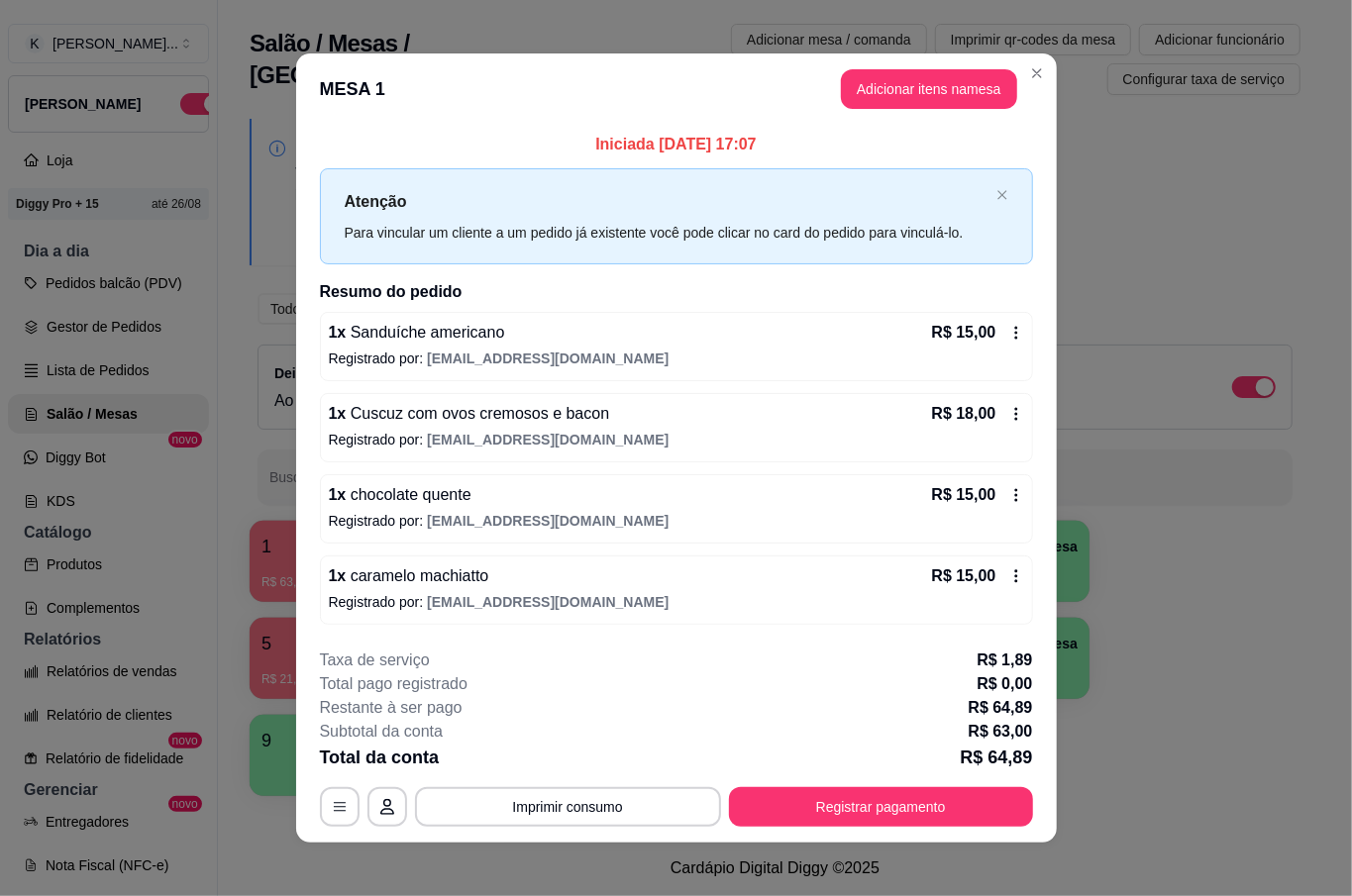 scroll, scrollTop: 12, scrollLeft: 0, axis: vertical 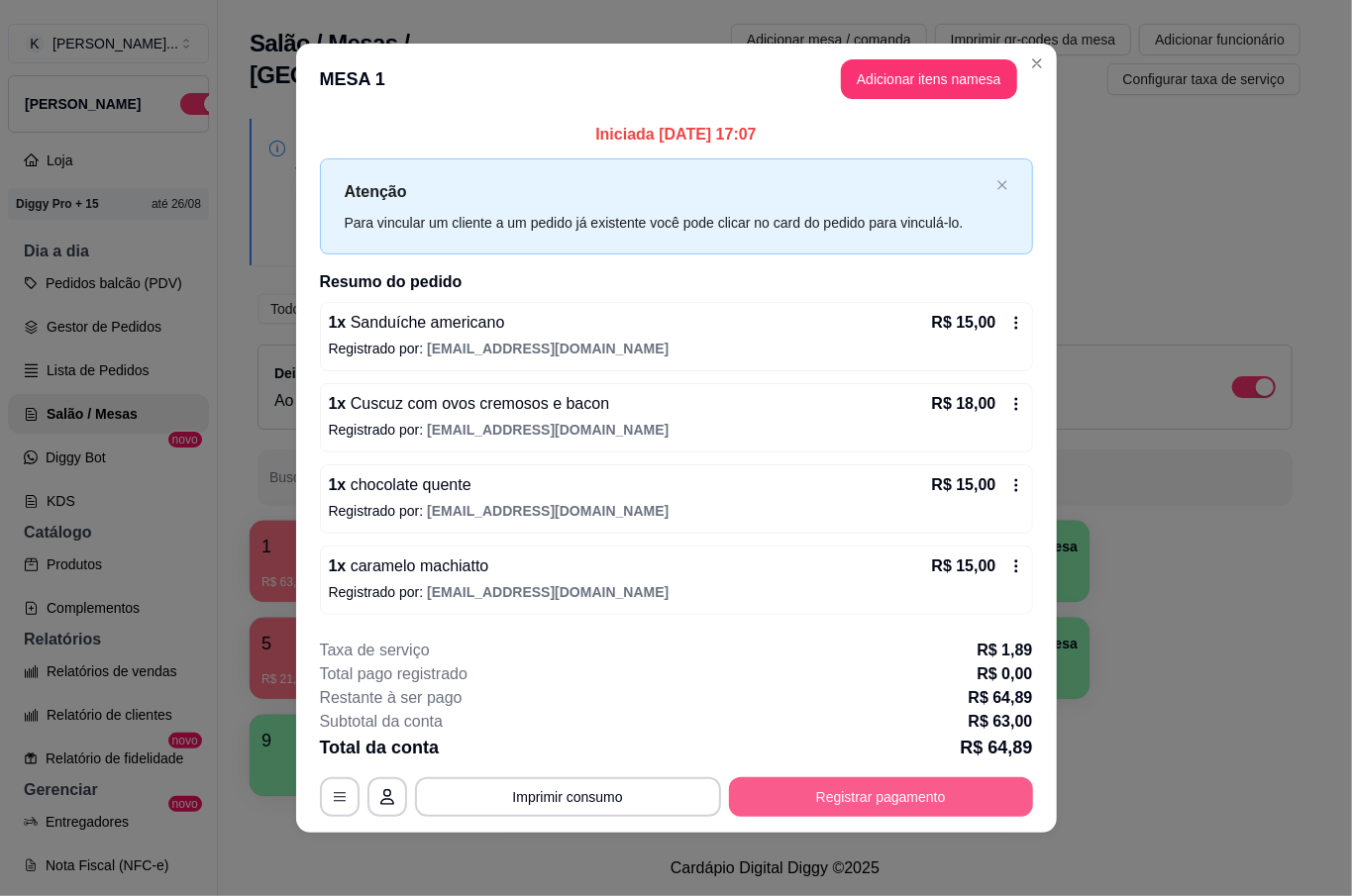 click on "Registrar pagamento" at bounding box center (881, 797) 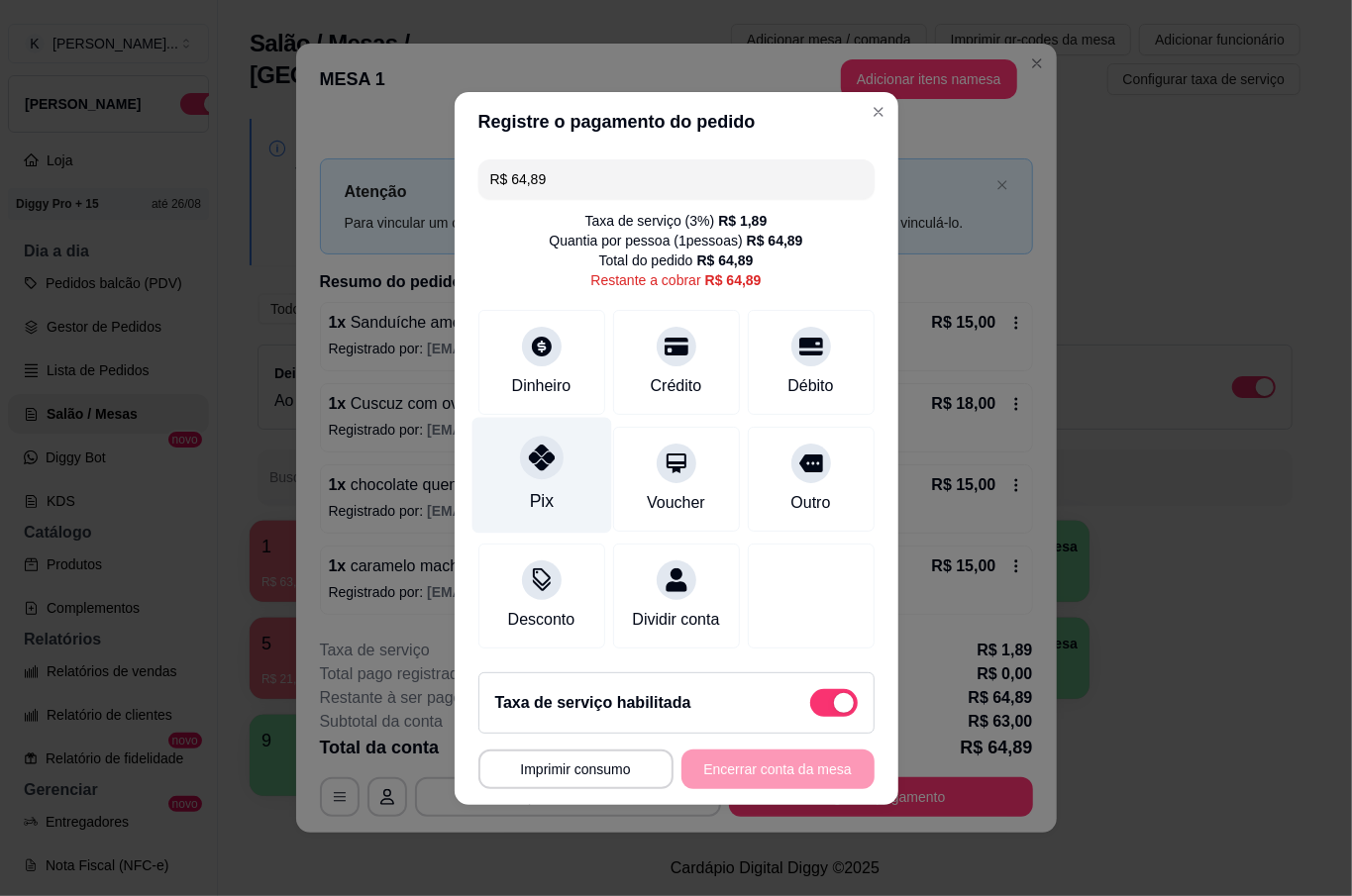 click on "Pix" at bounding box center [541, 474] 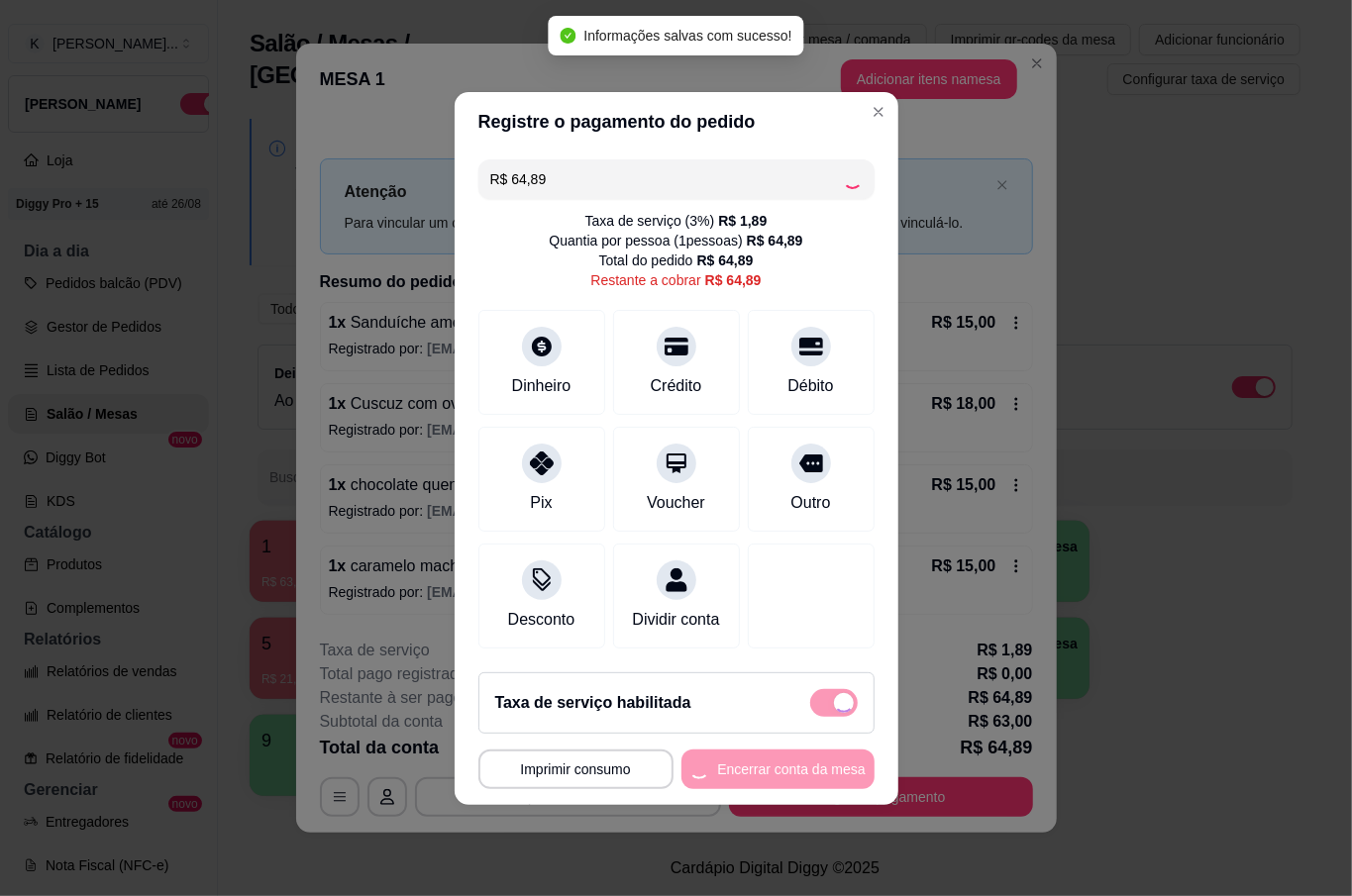 type on "R$ 0,00" 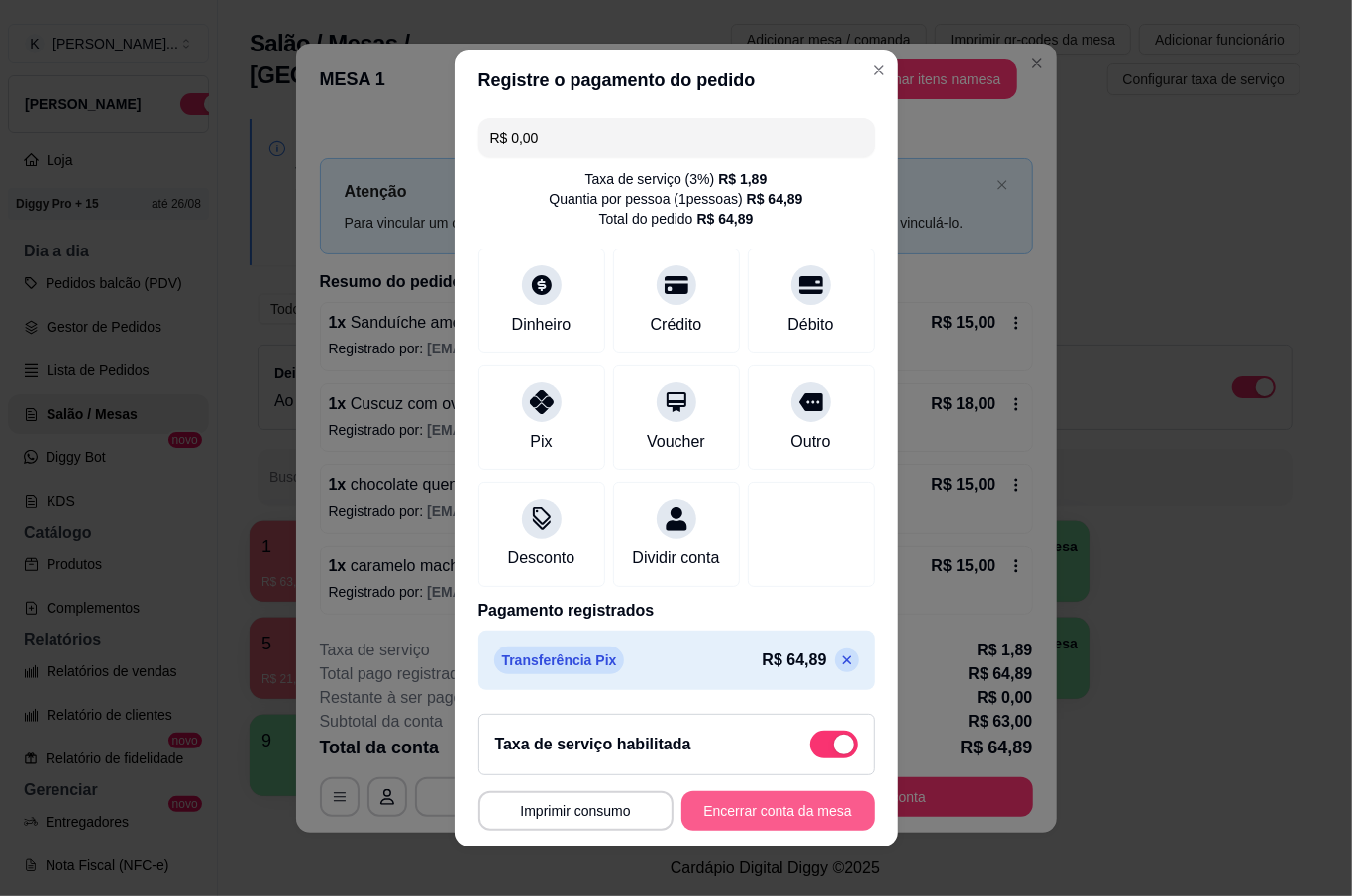 click on "Encerrar conta da mesa" at bounding box center (778, 811) 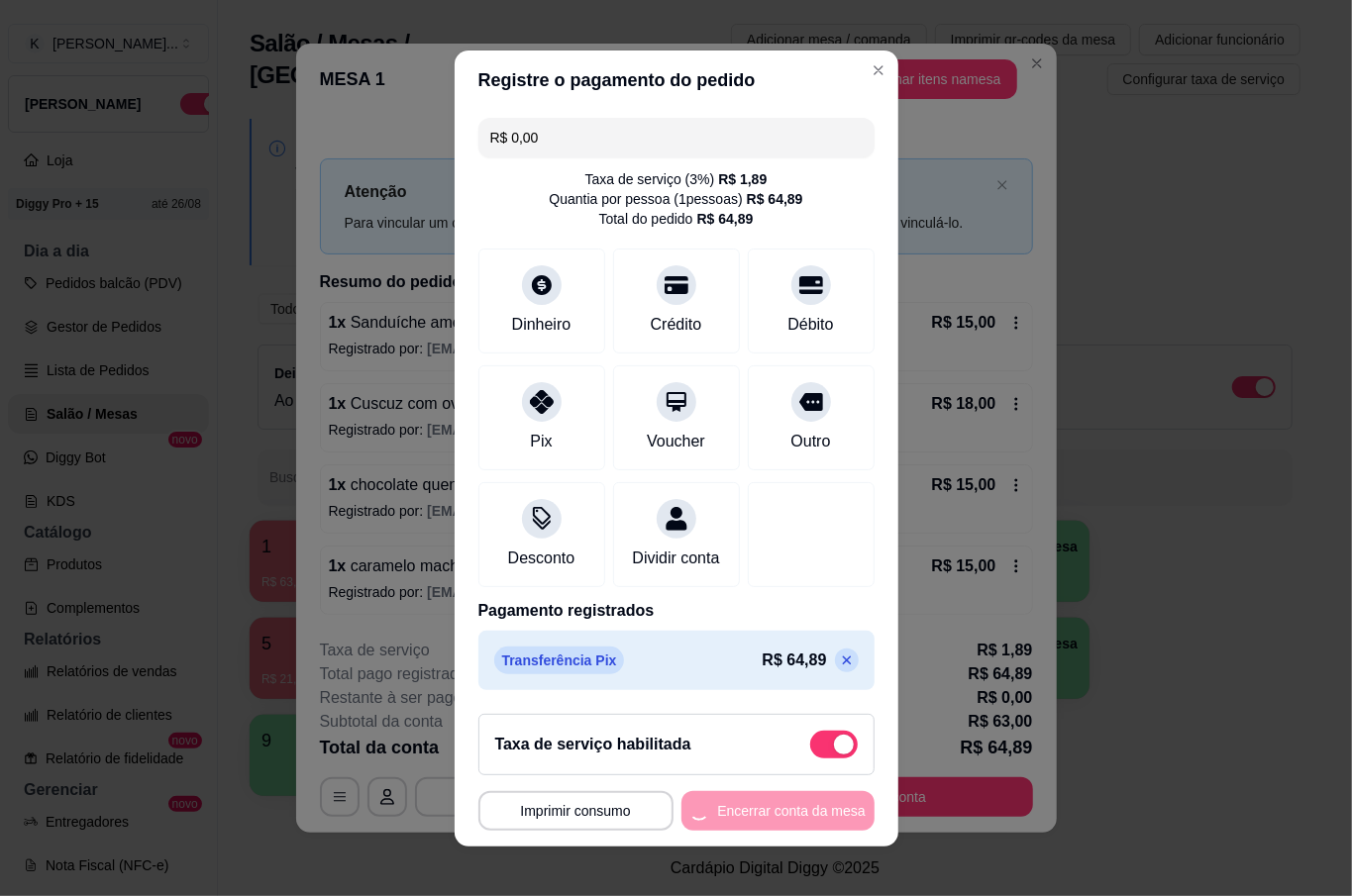 scroll, scrollTop: 0, scrollLeft: 0, axis: both 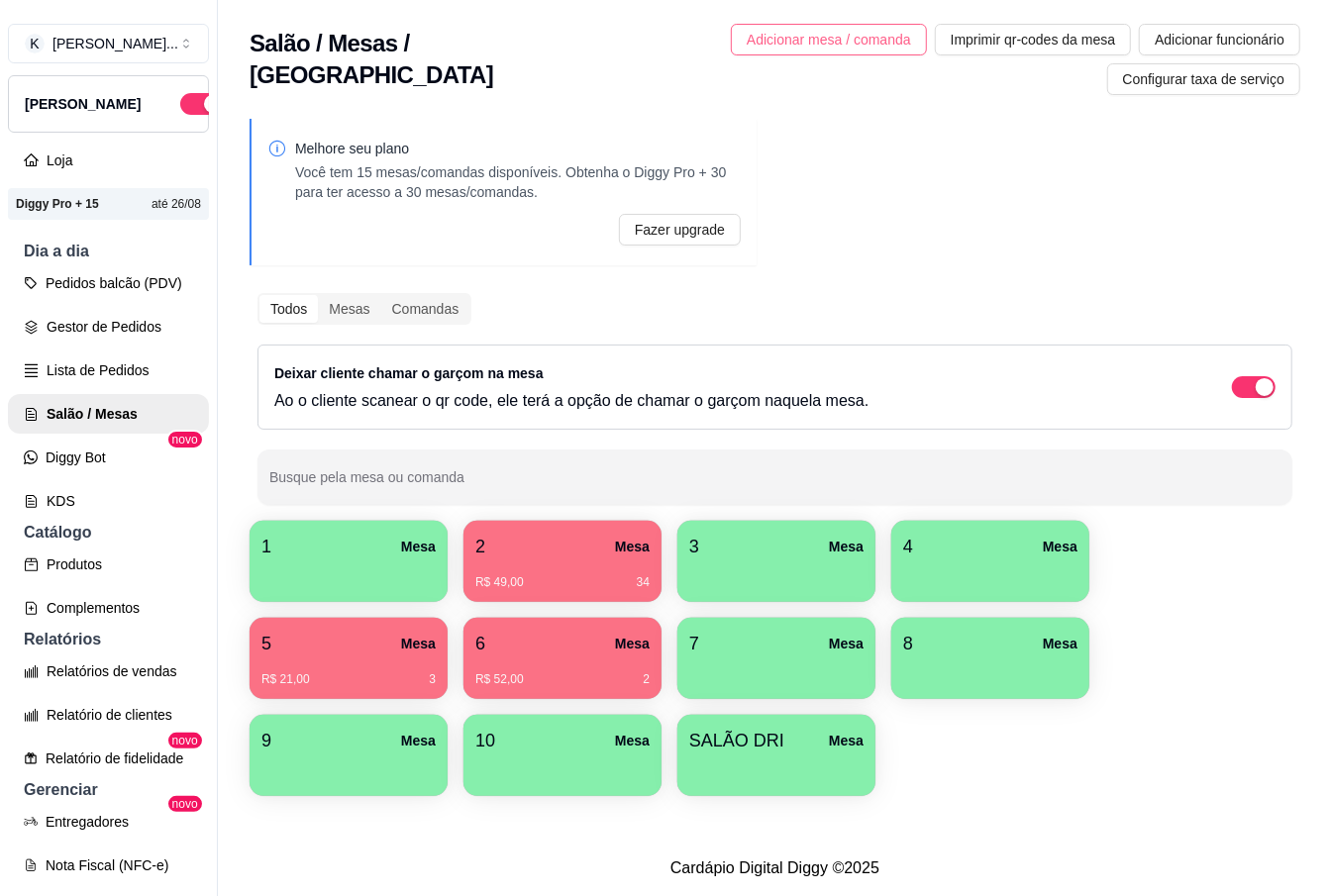 click on "Salão / Mesas / Comandas Adicionar mesa / comanda Imprimir qr-codes da mesa Adicionar funcionário Configurar taxa de serviço" at bounding box center (774, 53) 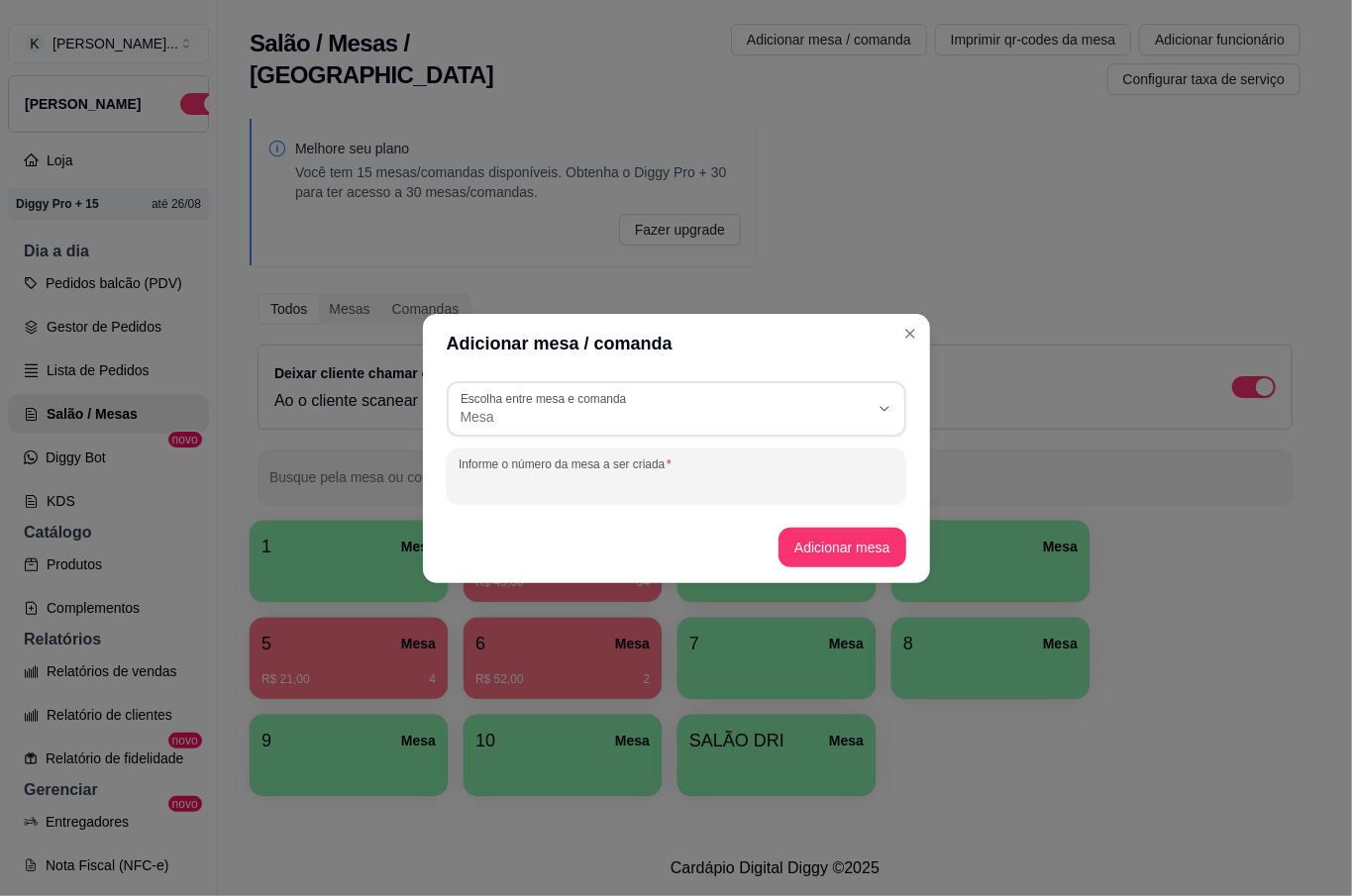 click on "Informe o número da mesa a ser criada" at bounding box center [676, 476] 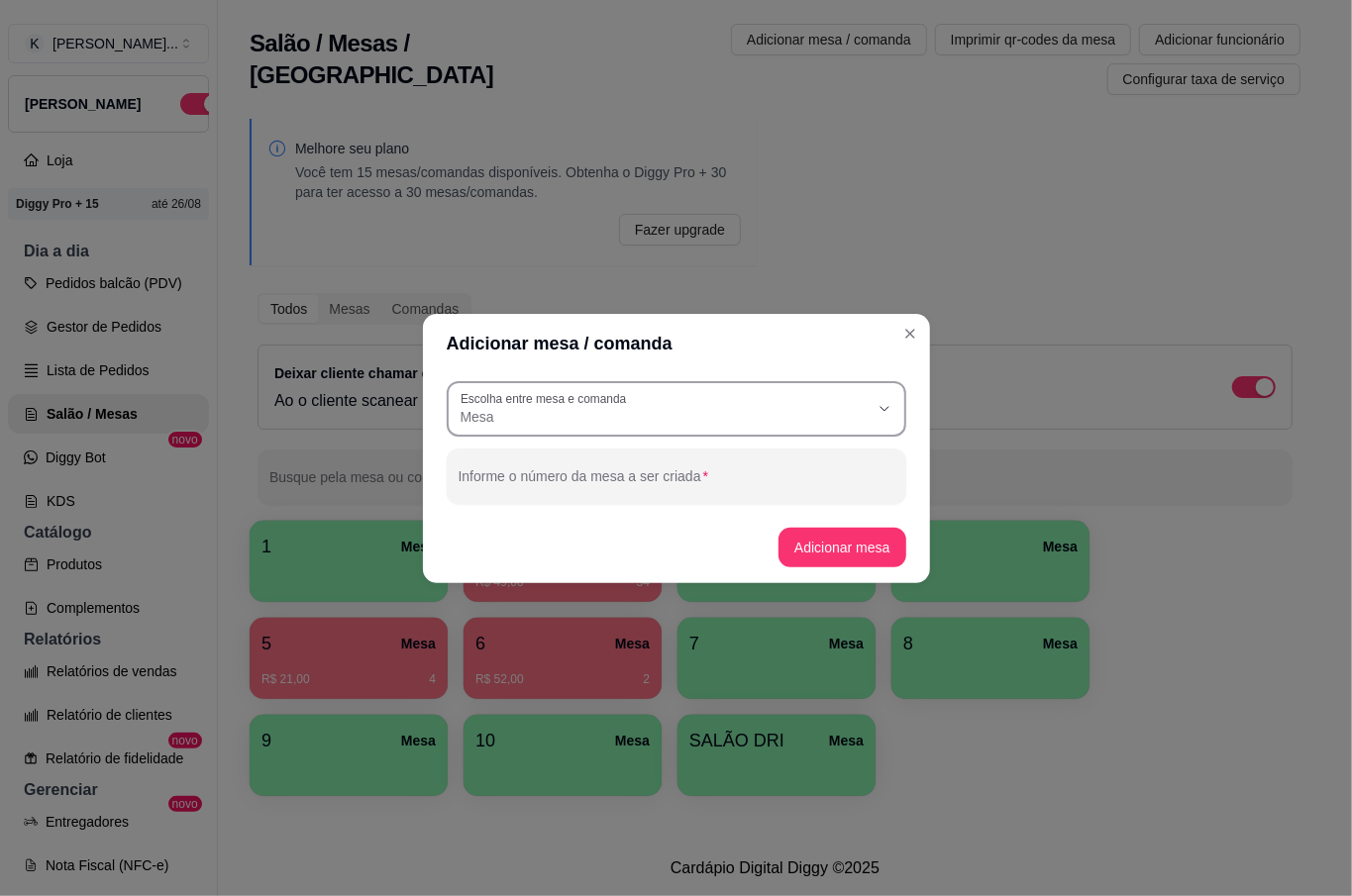 click on "Escolha entre mesa e comanda" at bounding box center [547, 398] 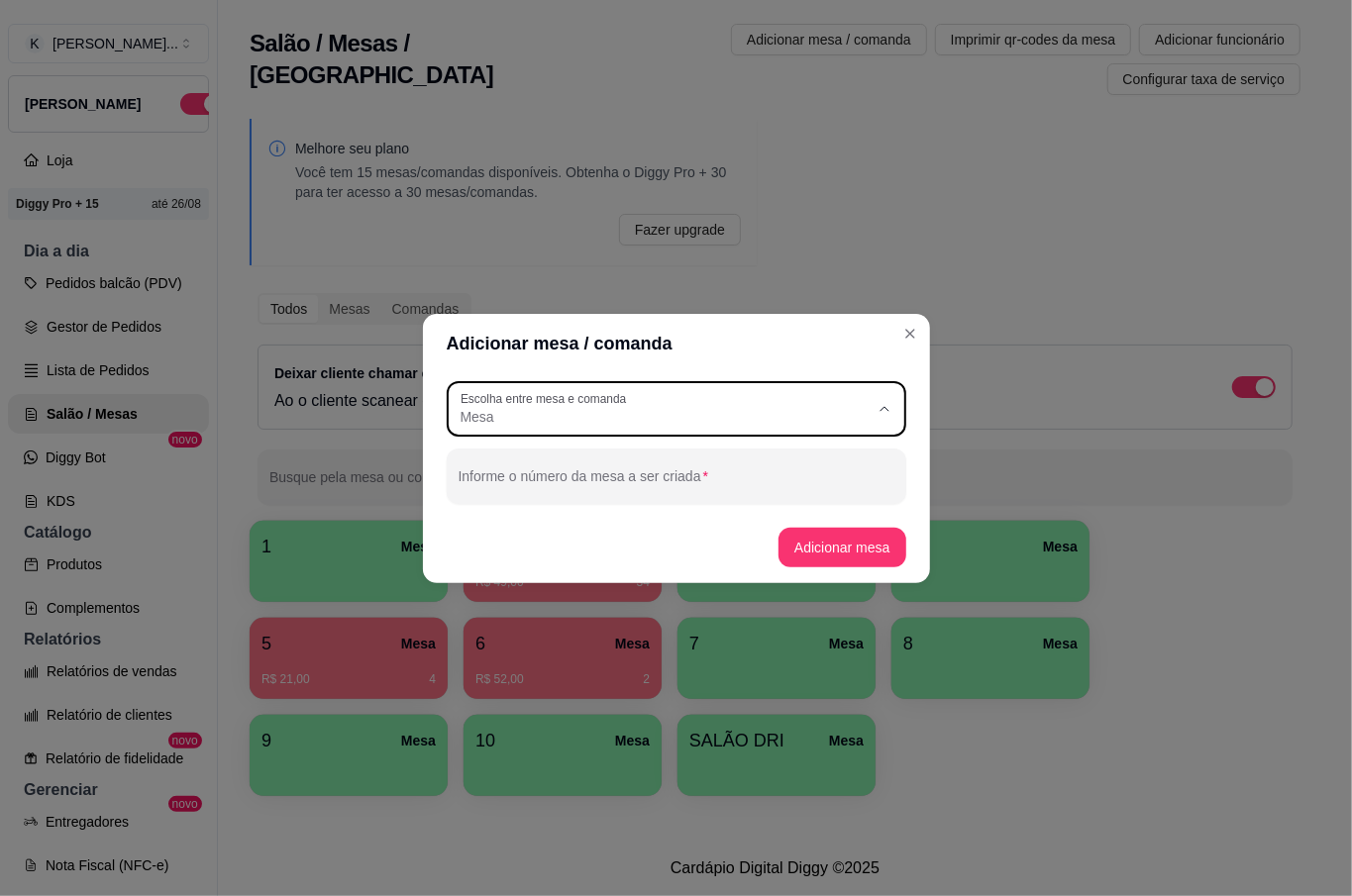 click on "Comanda" at bounding box center (667, 495) 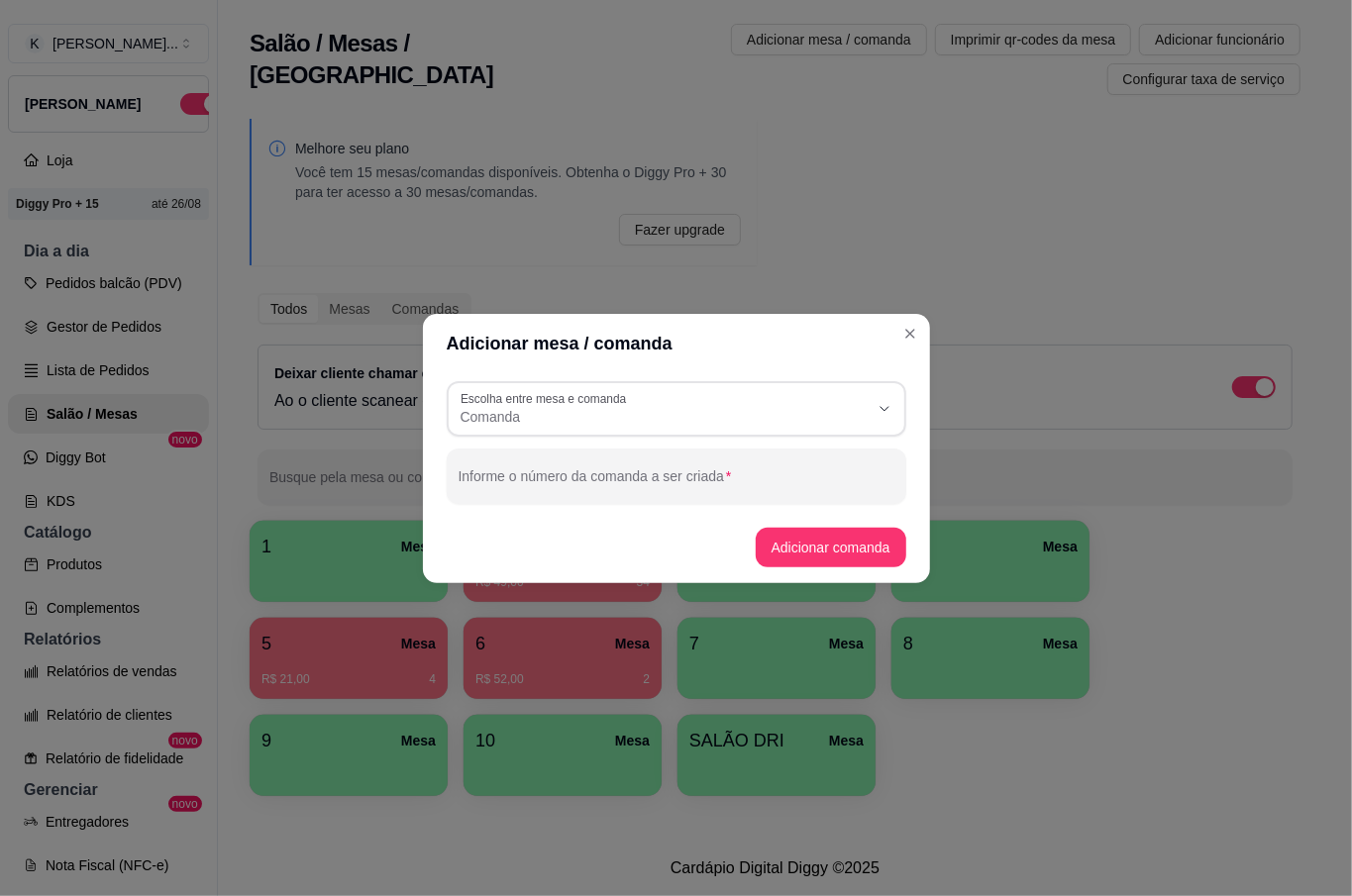 scroll, scrollTop: 18, scrollLeft: 0, axis: vertical 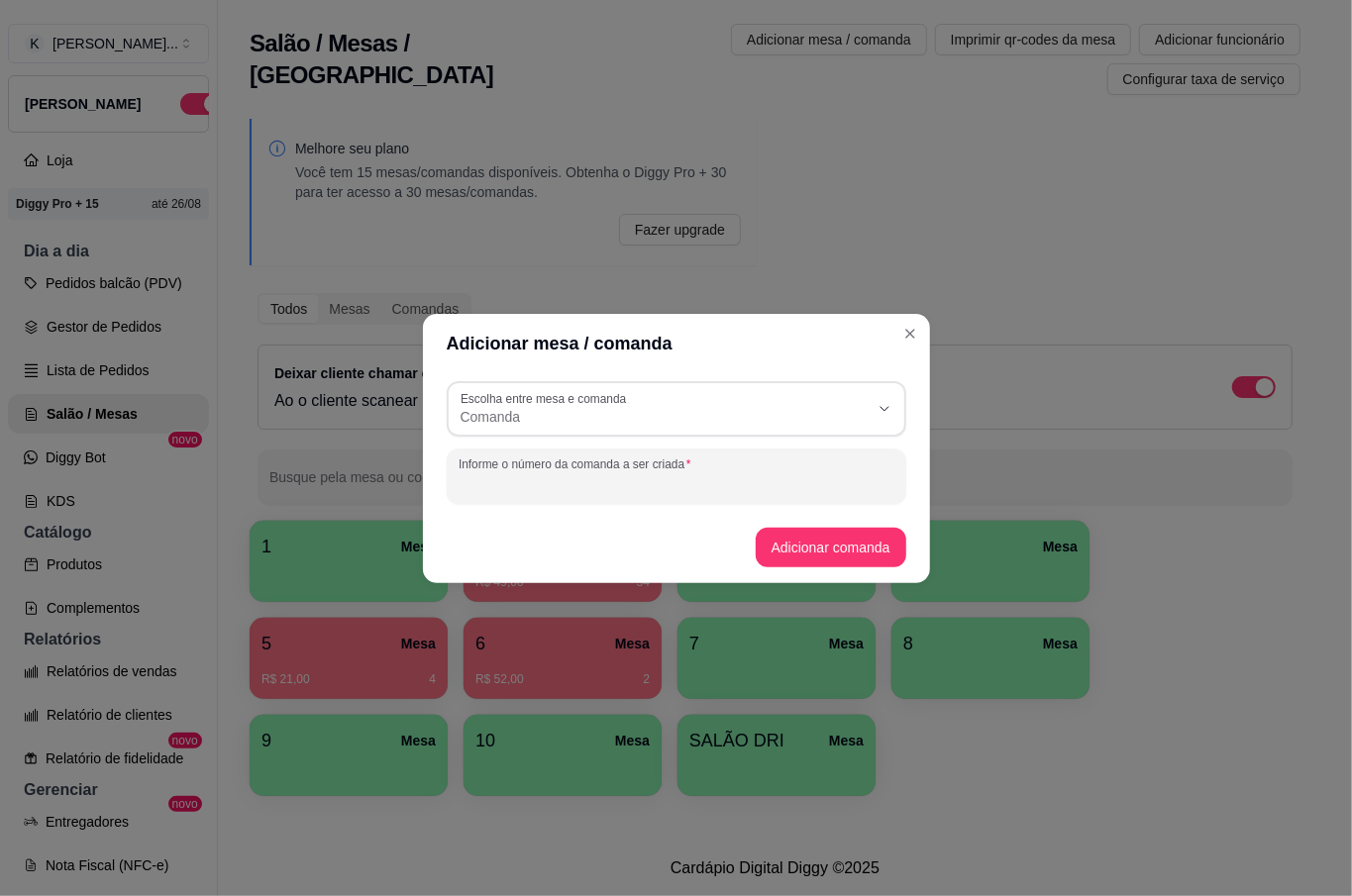 click on "Informe o número da comanda a ser criada" at bounding box center [676, 476] 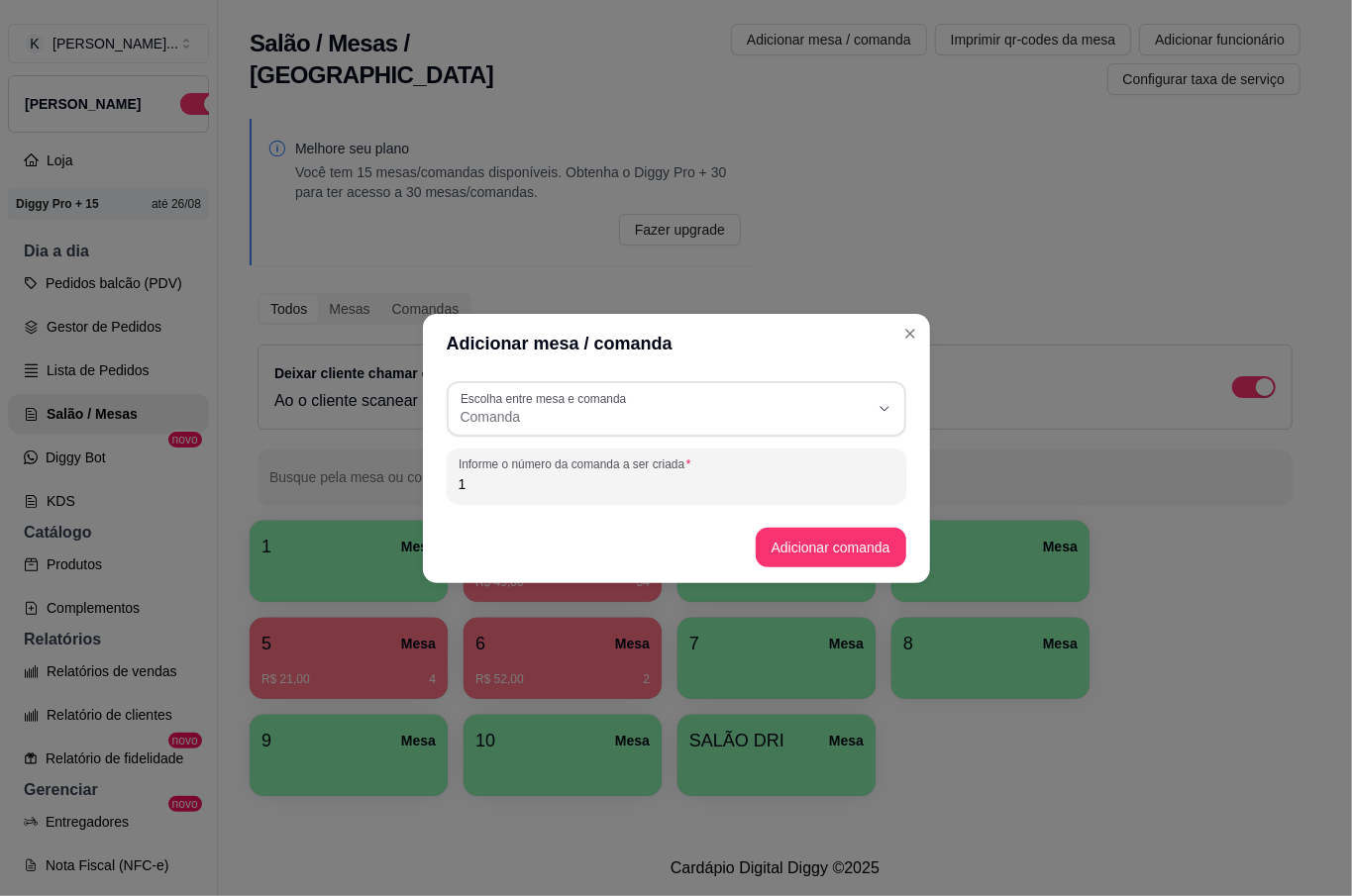 type on "1" 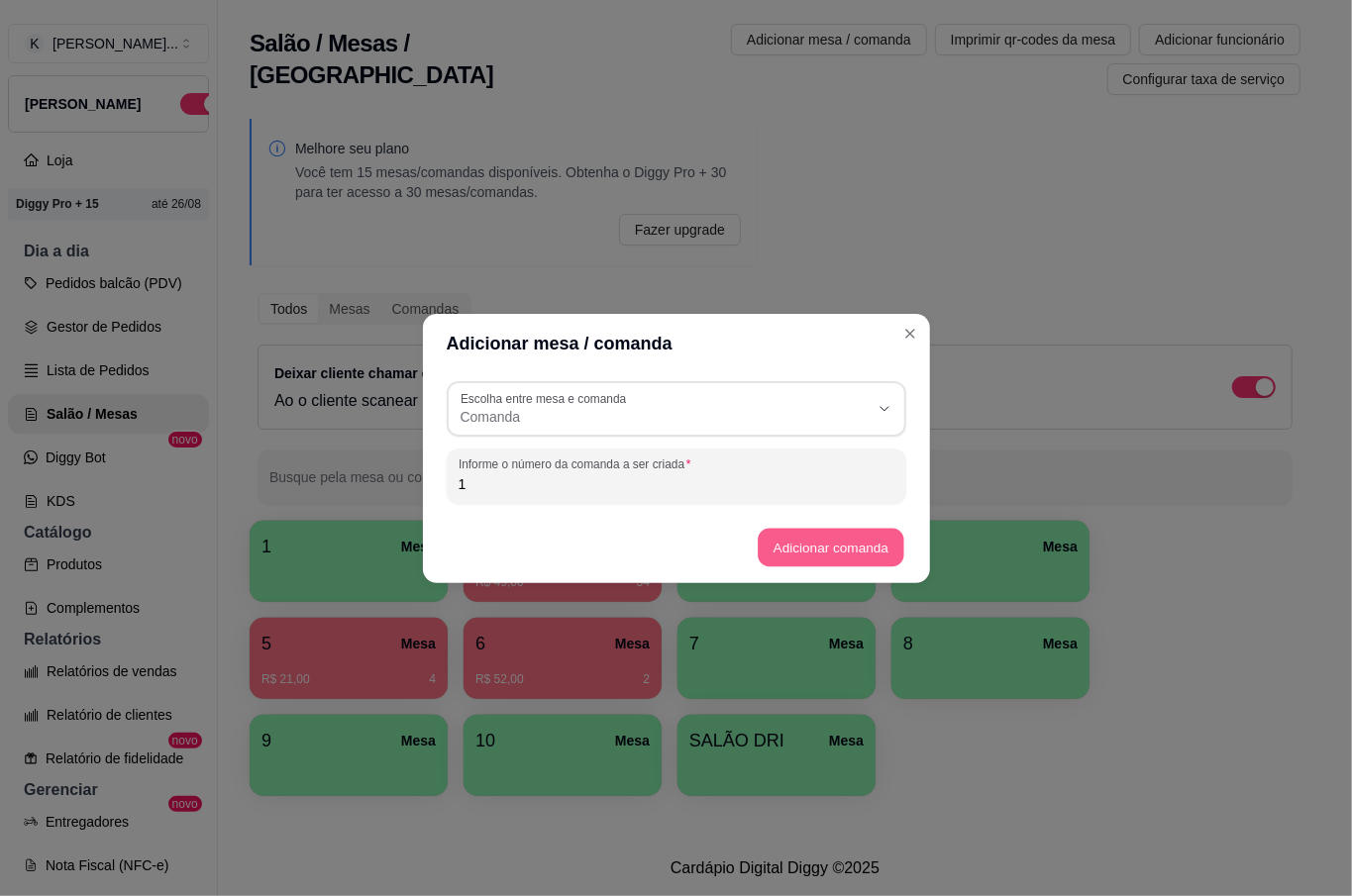 click on "Adicionar   comanda" at bounding box center (830, 547) 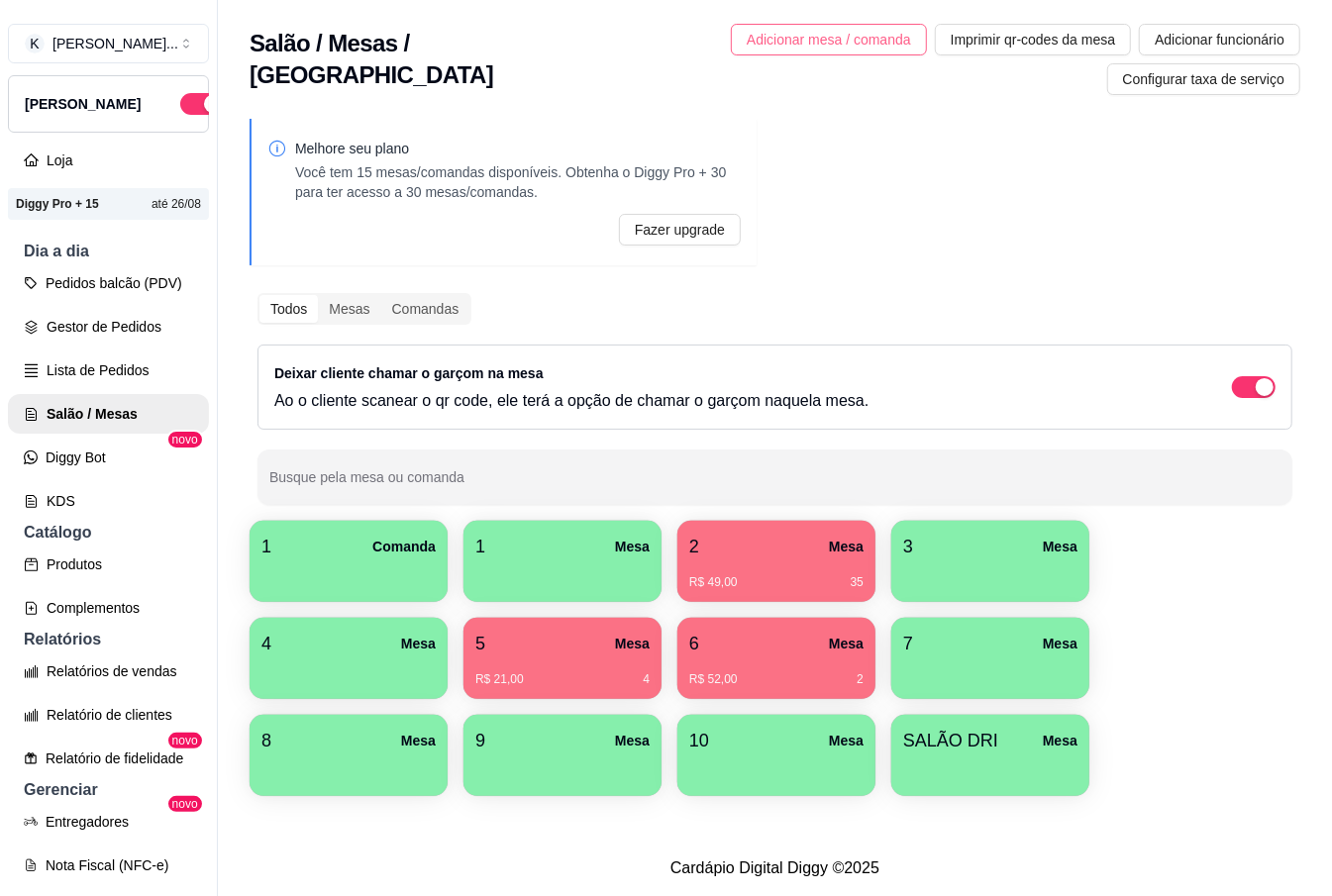 click on "Adicionar mesa / comanda" at bounding box center [829, 40] 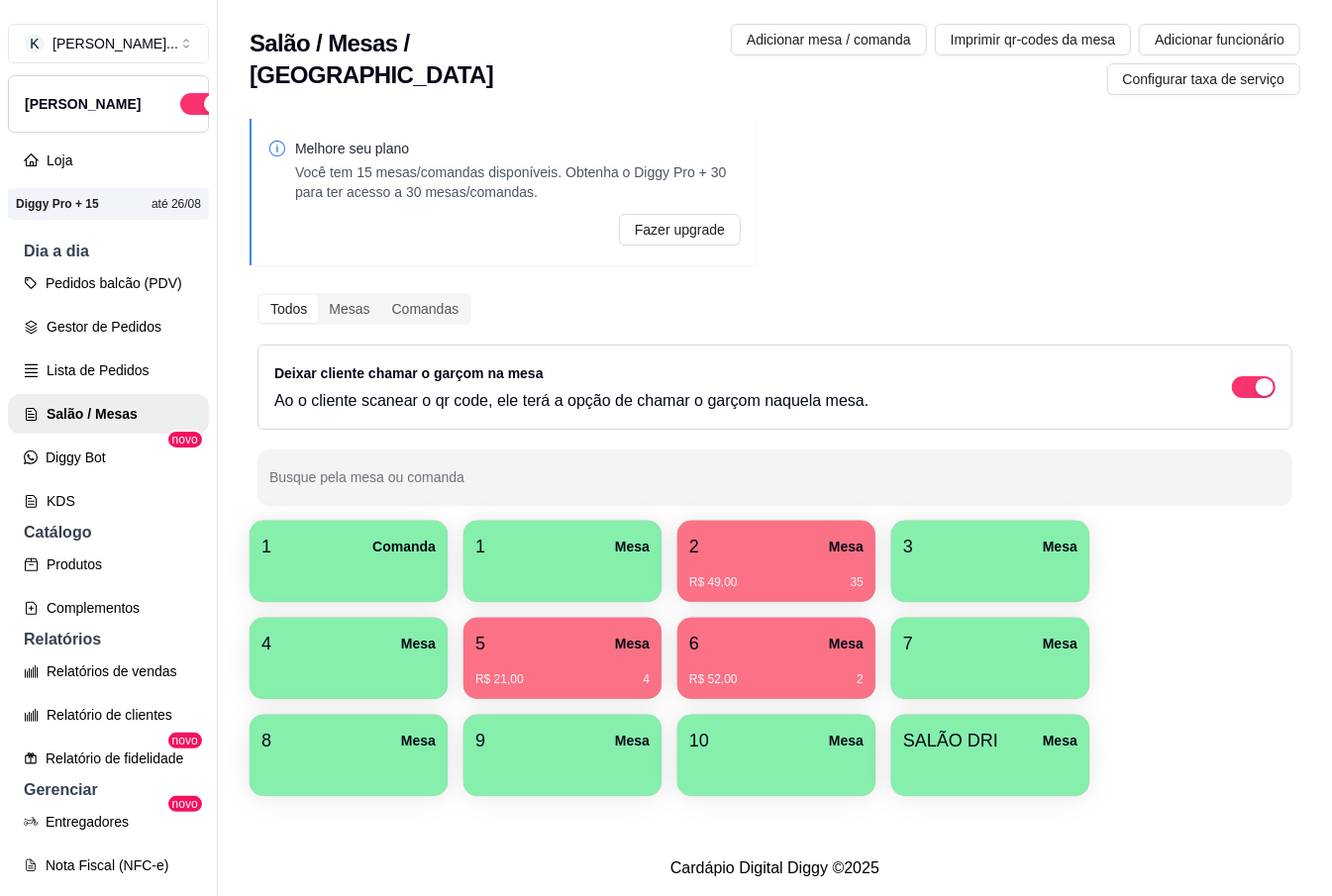 drag, startPoint x: 1119, startPoint y: 540, endPoint x: 1133, endPoint y: 560, distance: 24.41311 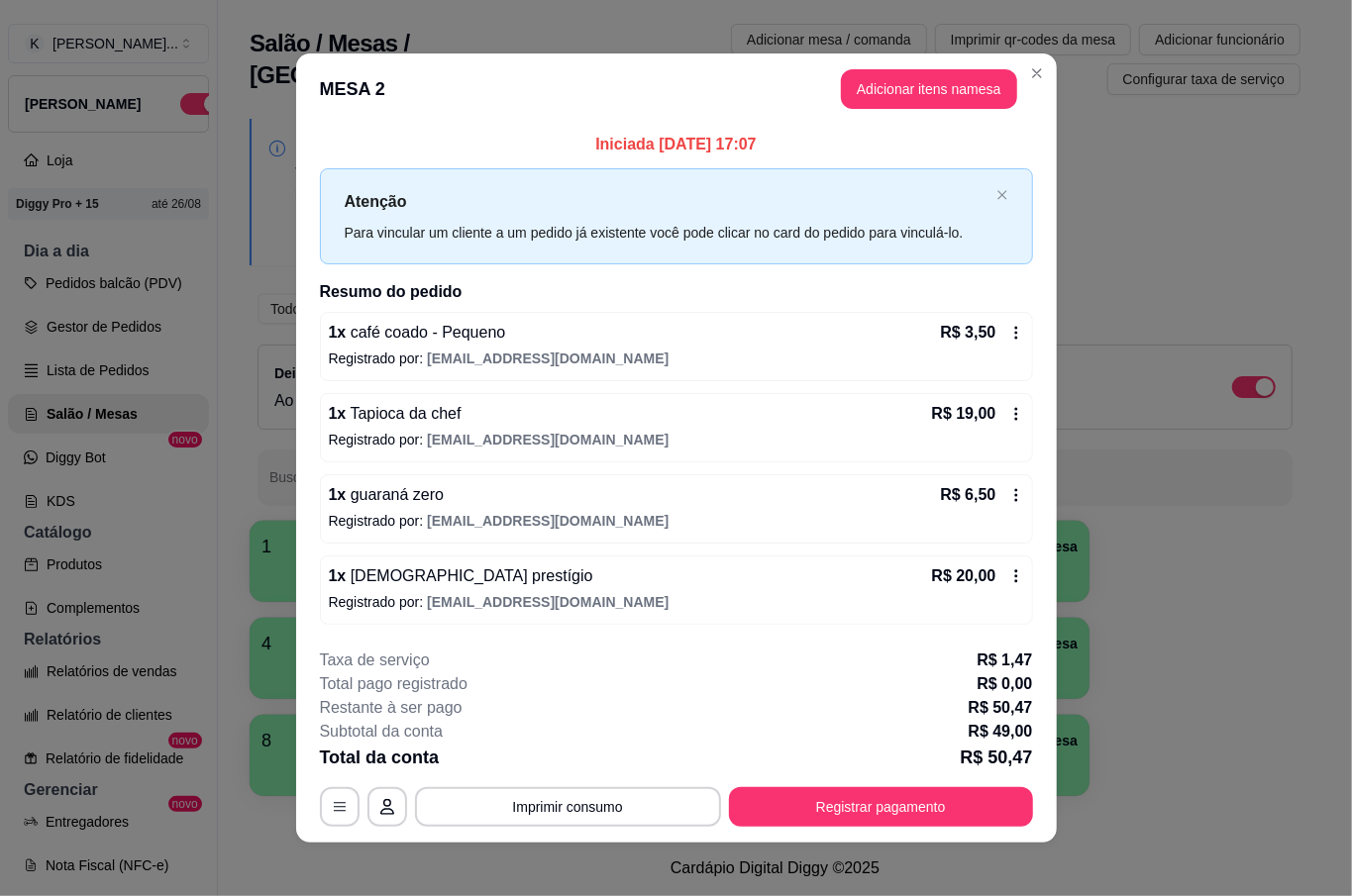 scroll, scrollTop: 12, scrollLeft: 0, axis: vertical 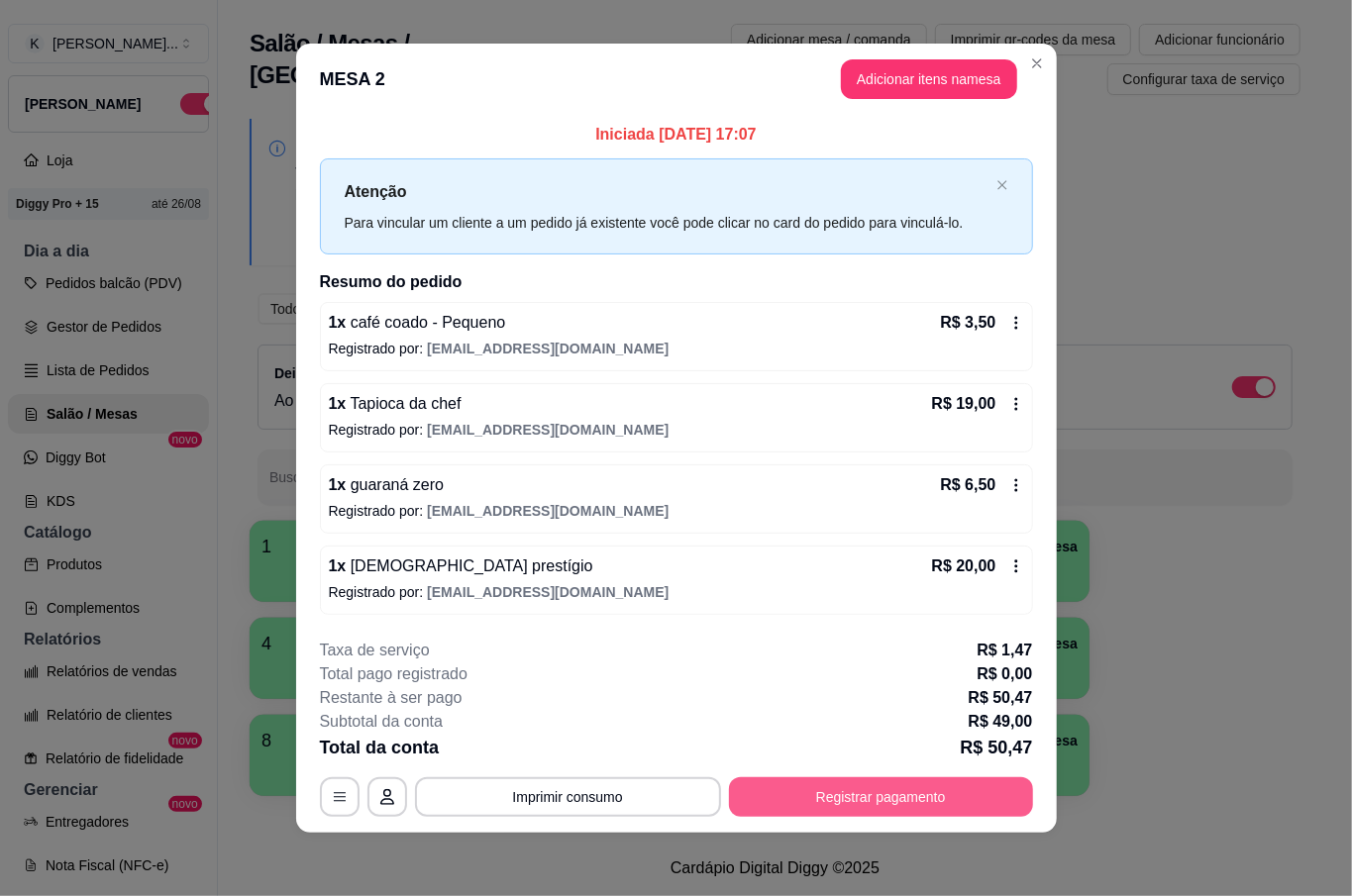 click on "Registrar pagamento" at bounding box center (881, 797) 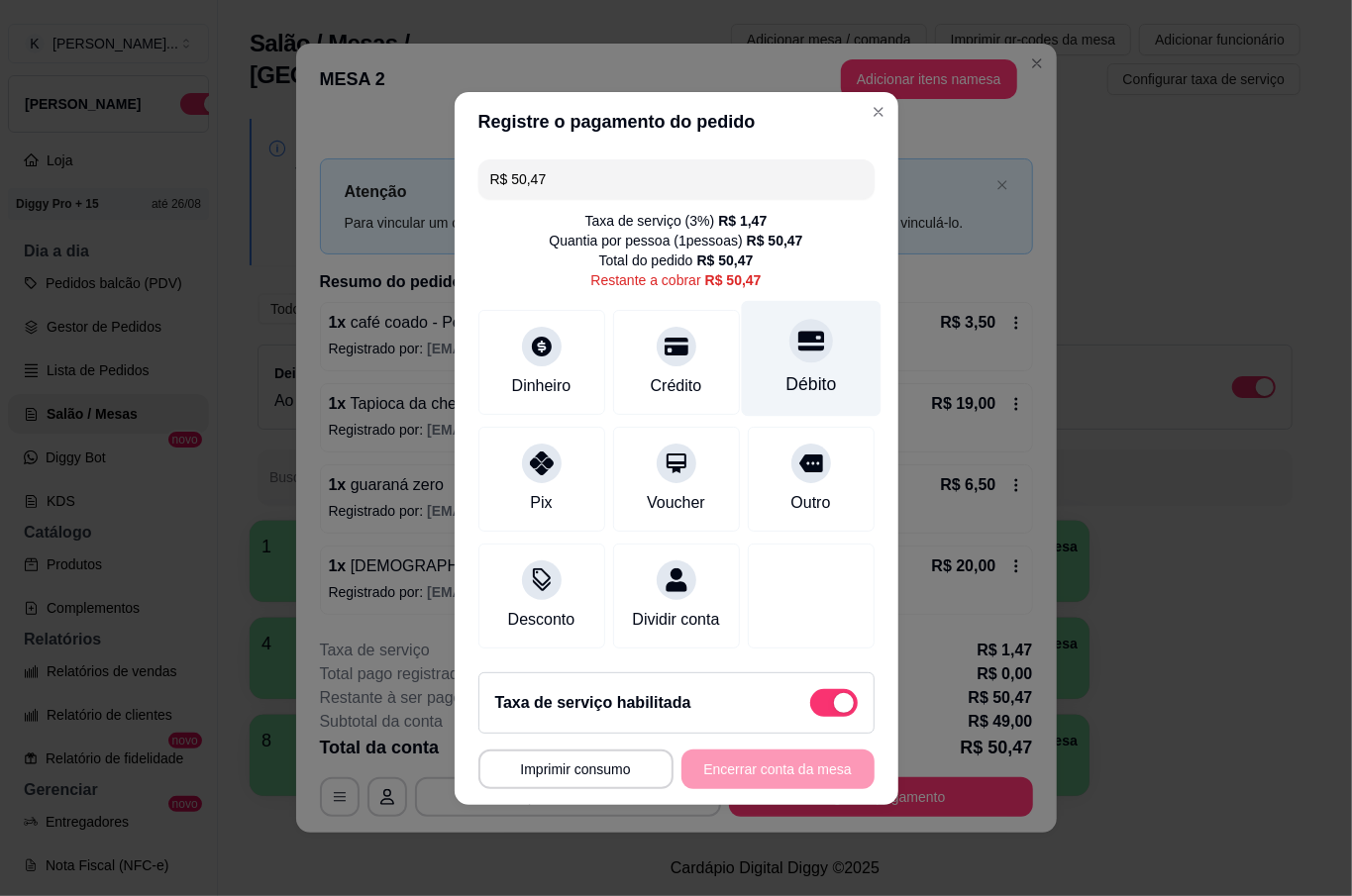 click 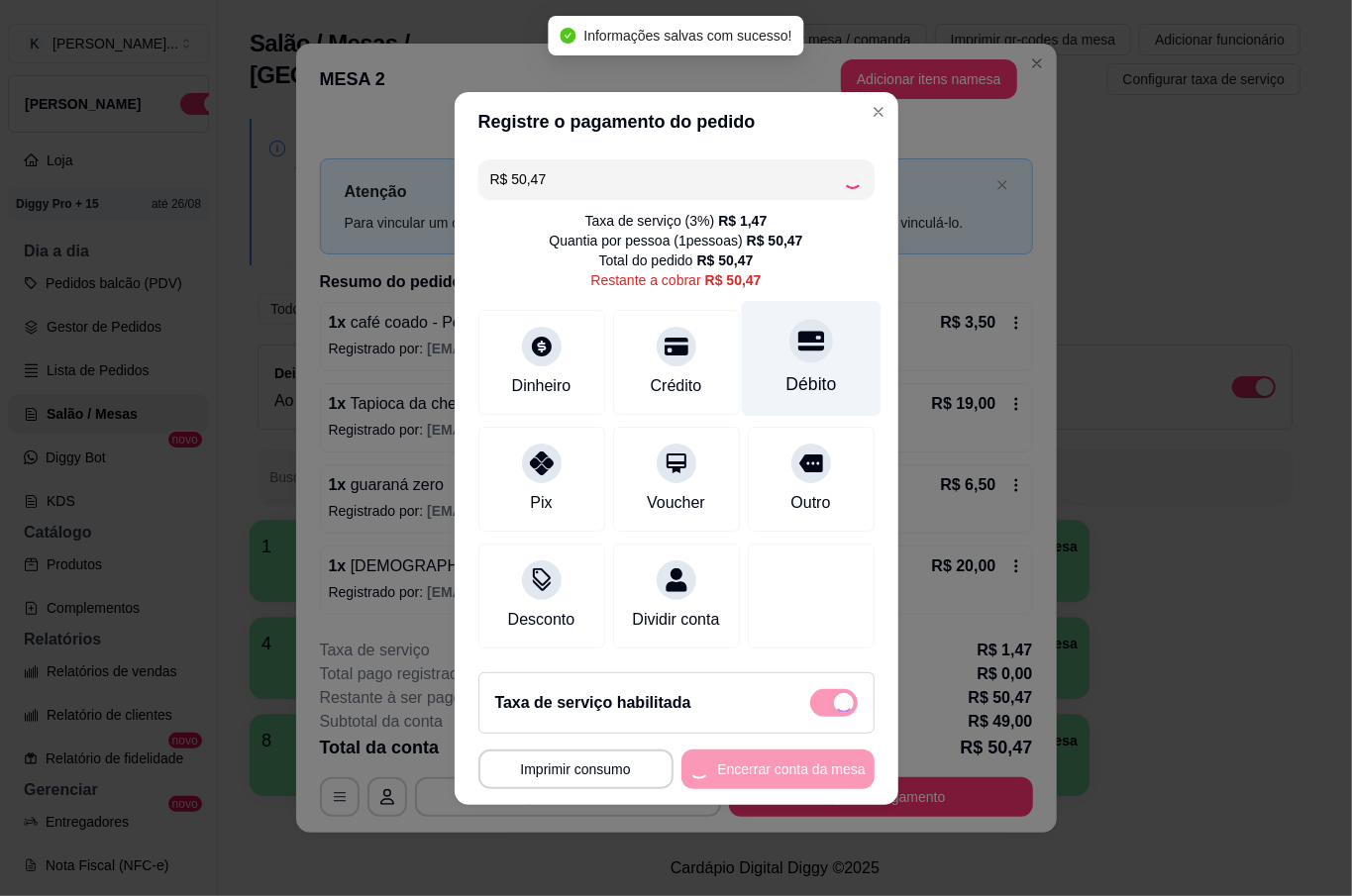 type on "R$ 0,00" 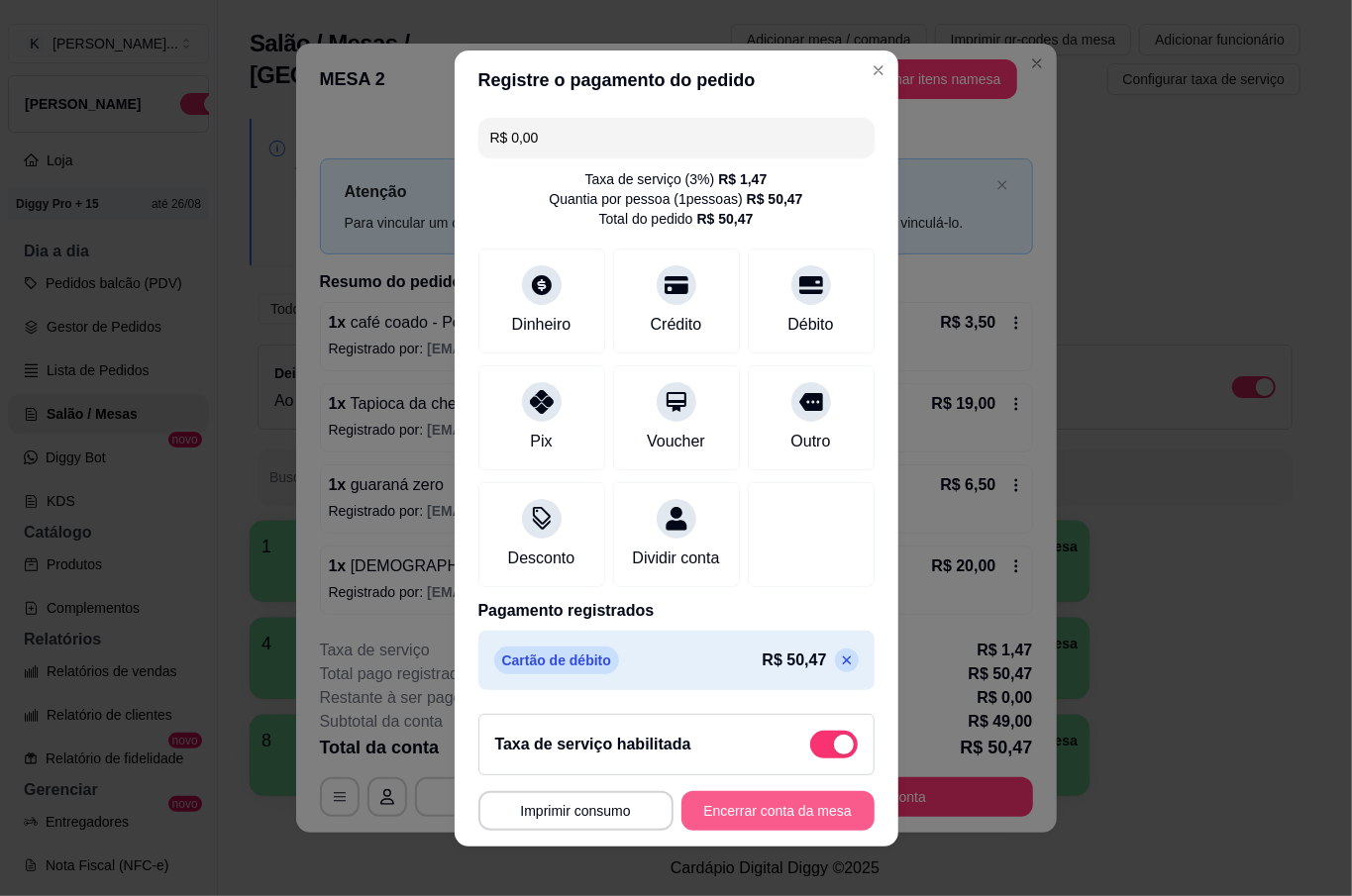click on "Encerrar conta da mesa" at bounding box center [778, 811] 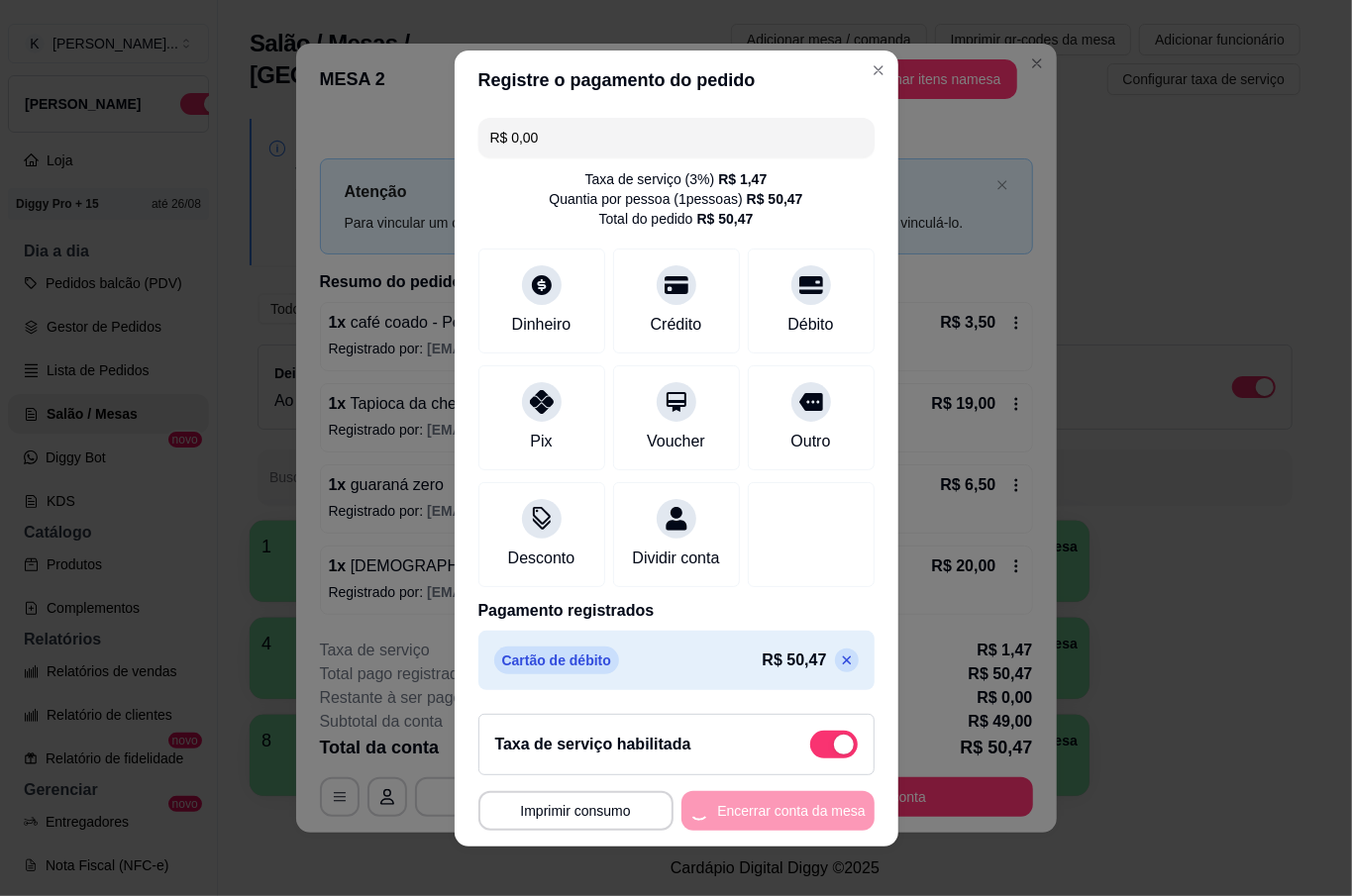 scroll, scrollTop: 0, scrollLeft: 0, axis: both 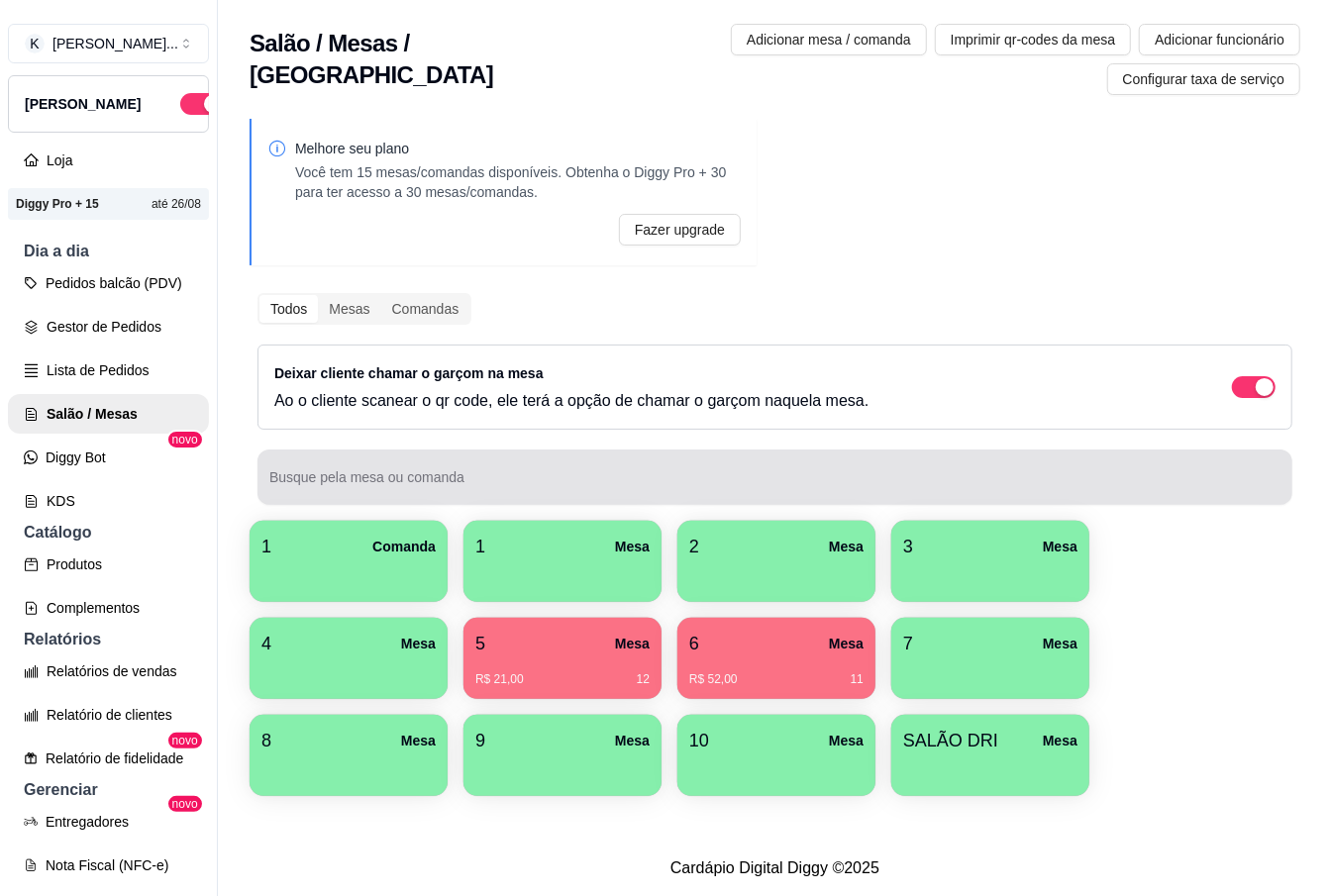 click on "Busque pela mesa ou comanda" at bounding box center [774, 485] 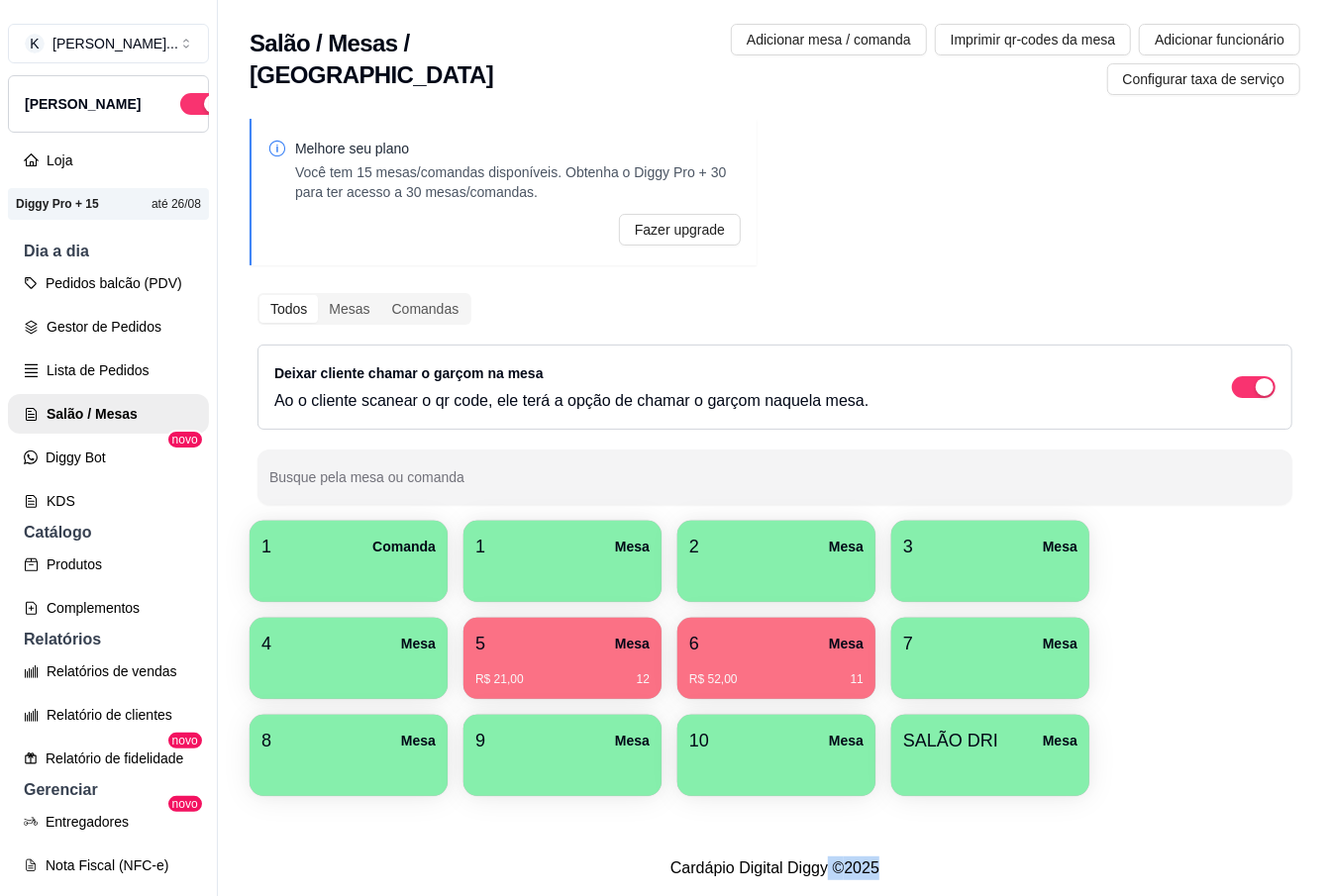 drag, startPoint x: 869, startPoint y: 847, endPoint x: 816, endPoint y: 846, distance: 53.009433 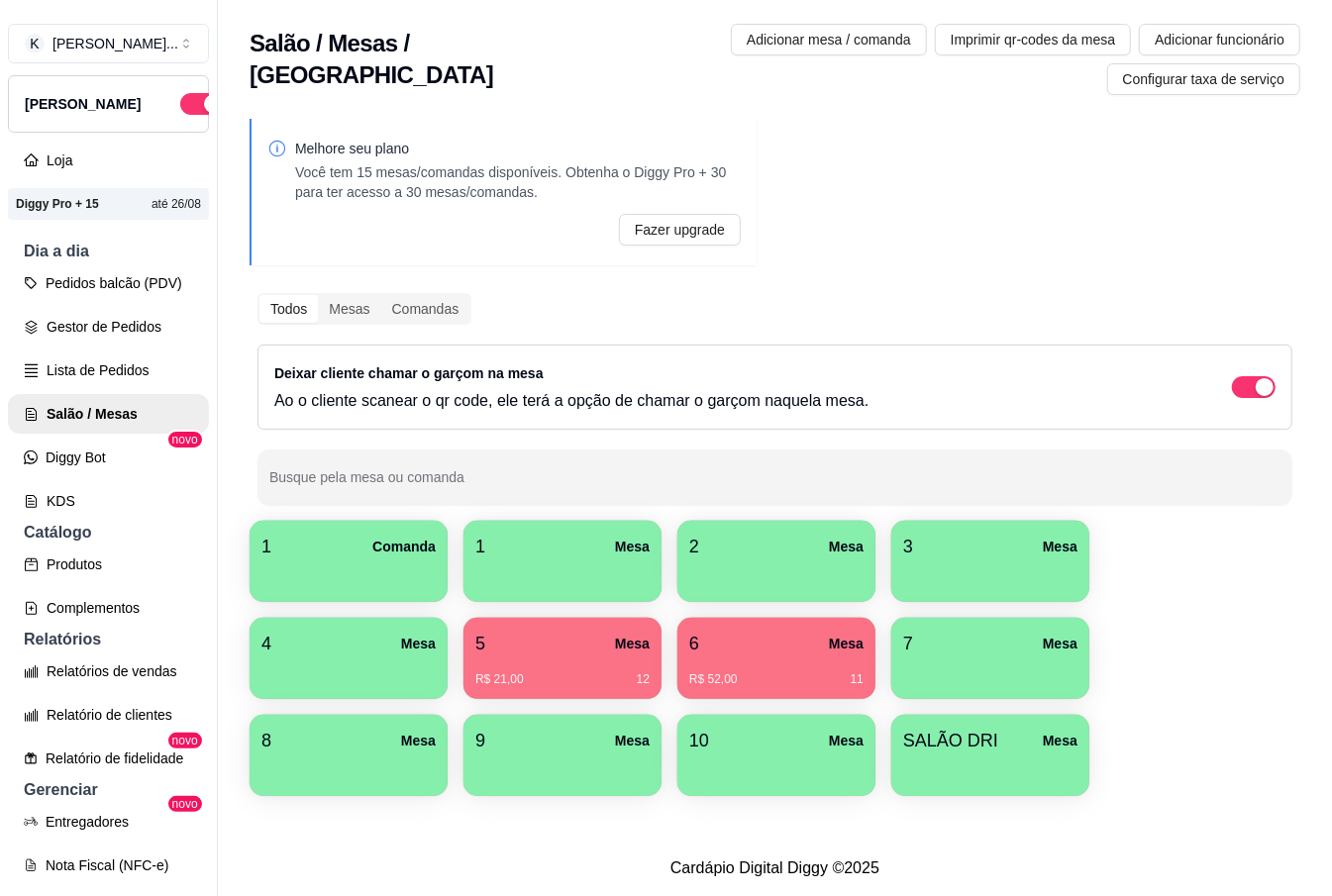click on "Cardápio Digital Diggy © 2025" at bounding box center (774, 868) 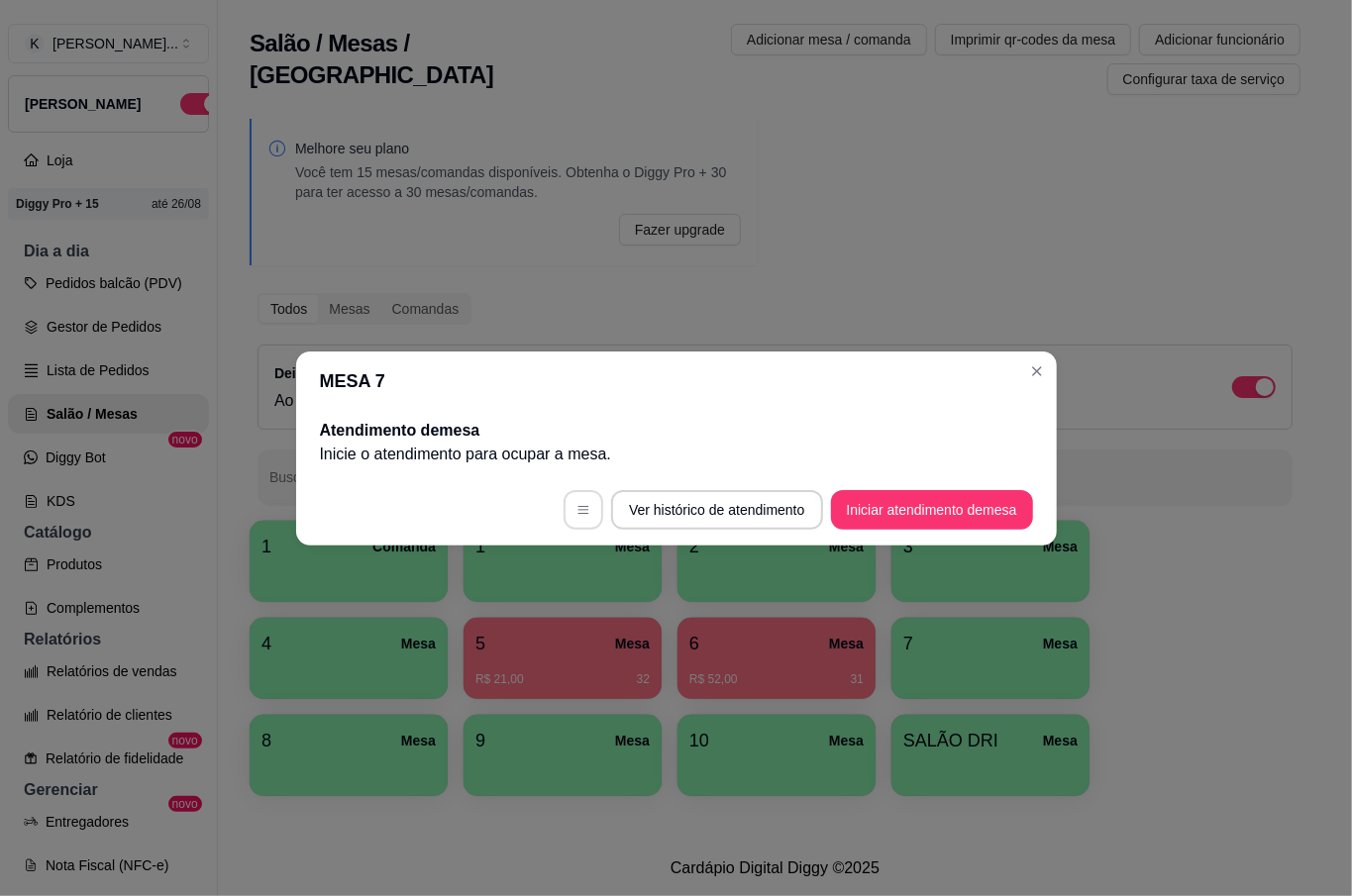 click at bounding box center [583, 510] 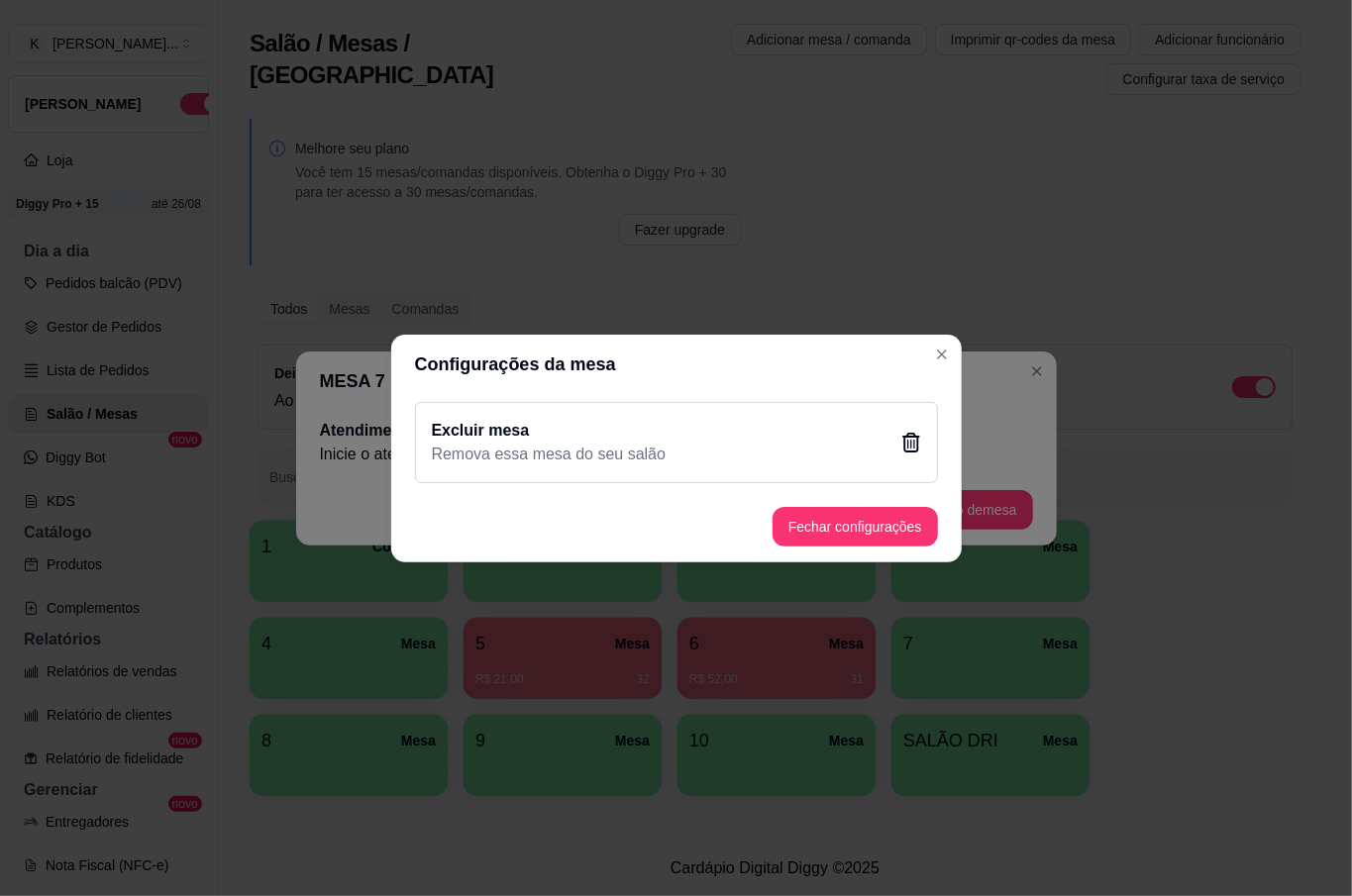 click 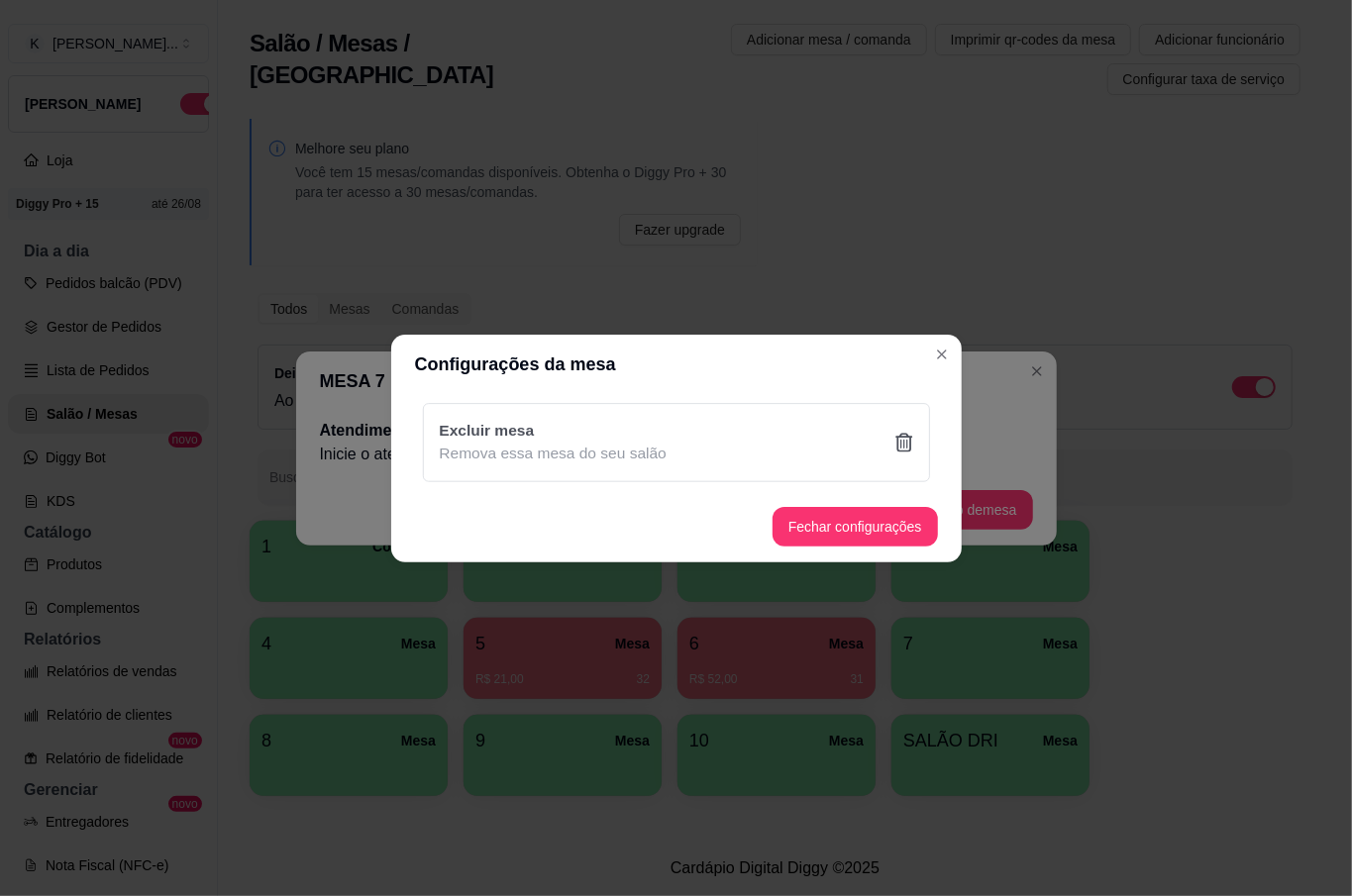 click on "Sim" at bounding box center [777, 552] 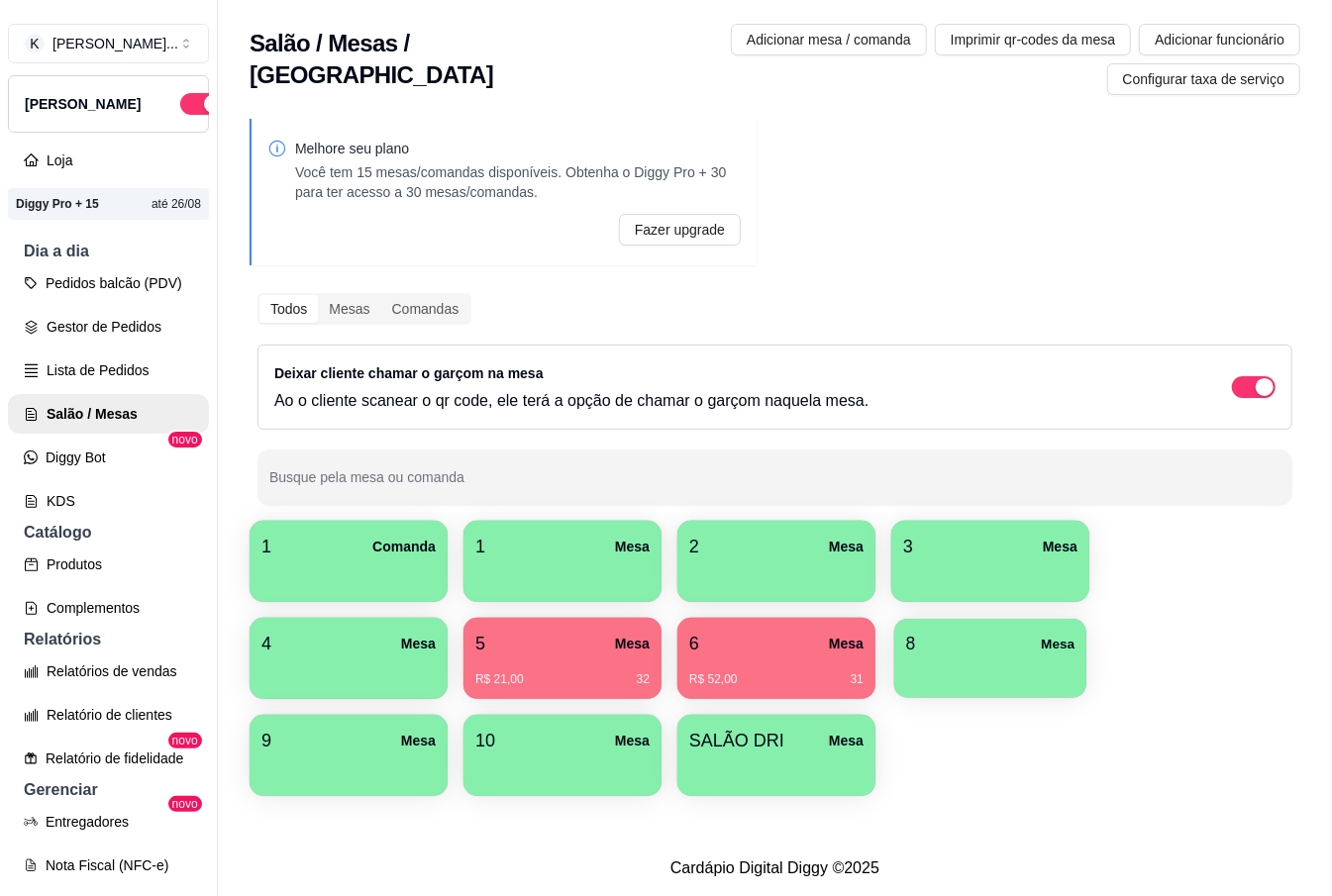 click at bounding box center (990, 671) 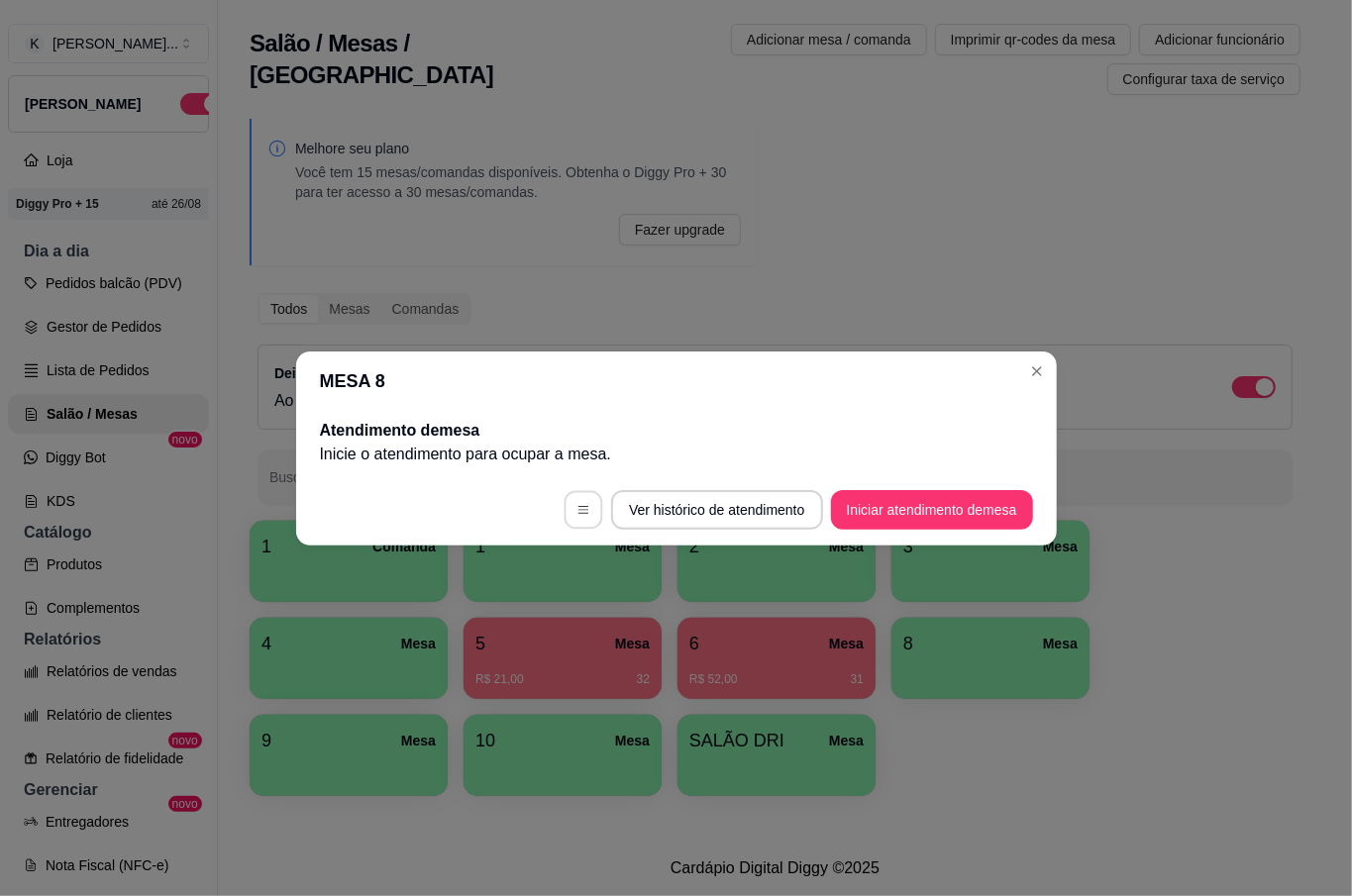 click 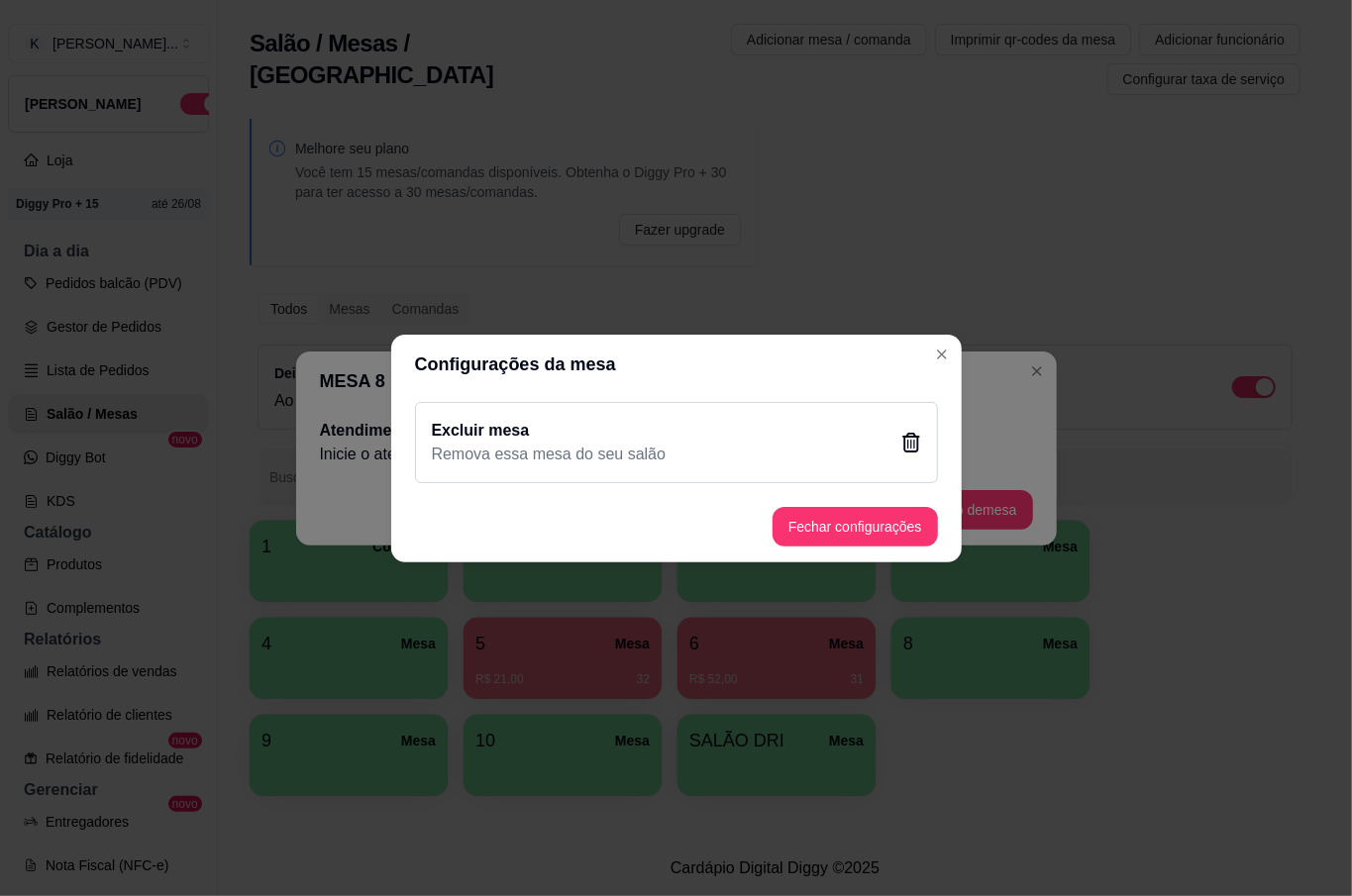 click on "Excluir mesa Remova essa mesa do seu salão" at bounding box center (676, 443) 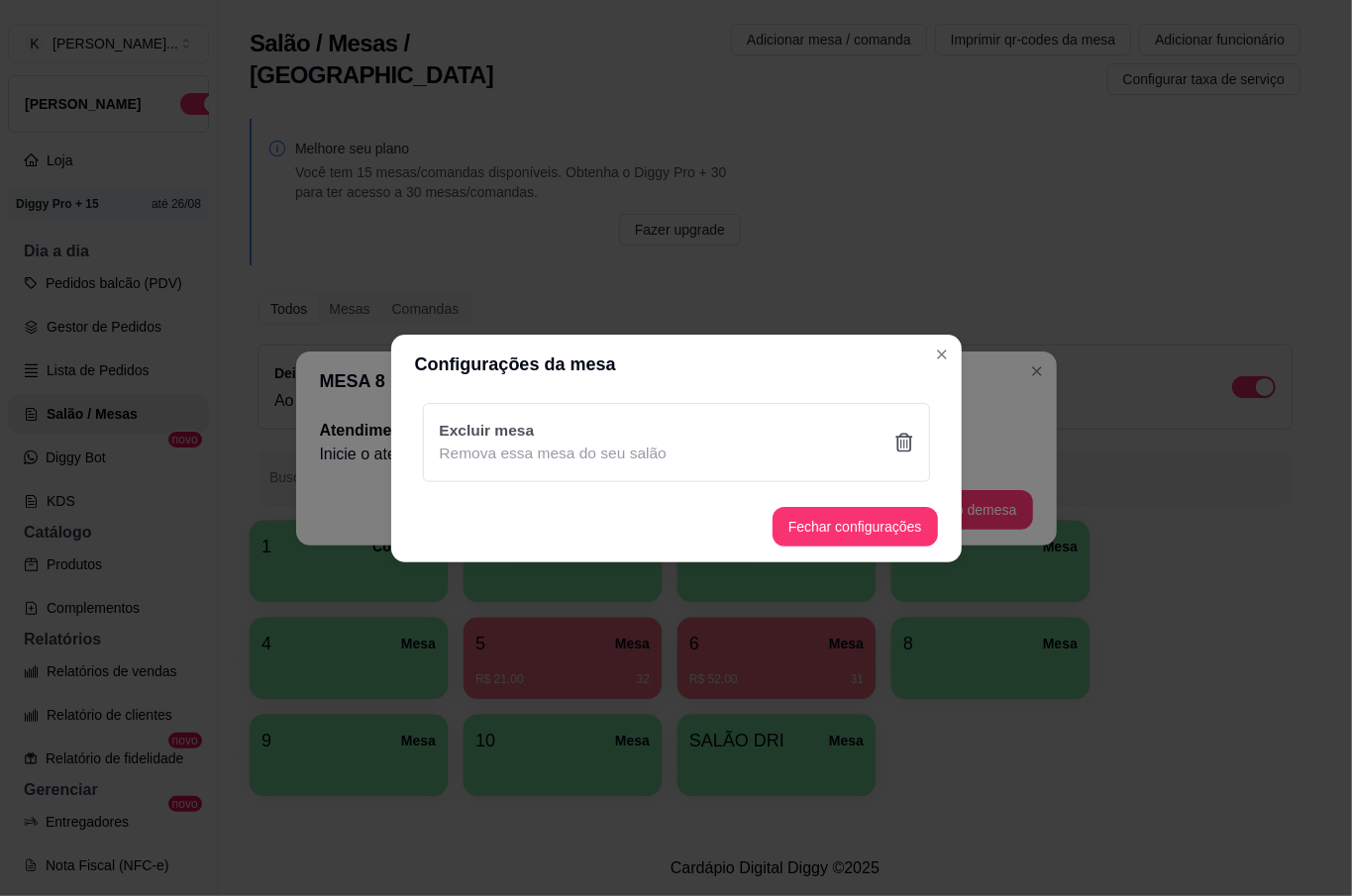 click on "Sim" at bounding box center [777, 552] 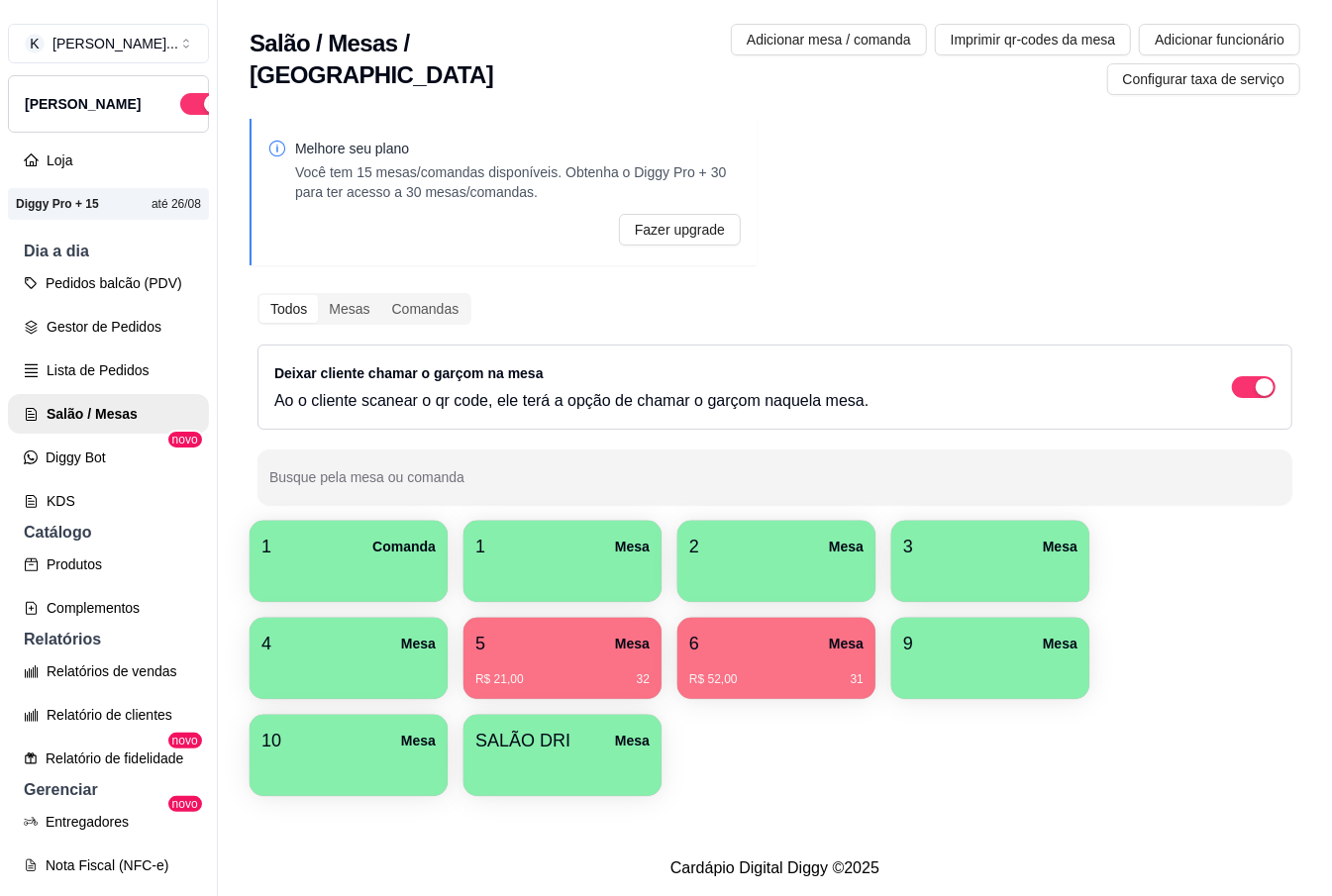 click at bounding box center (990, 672) 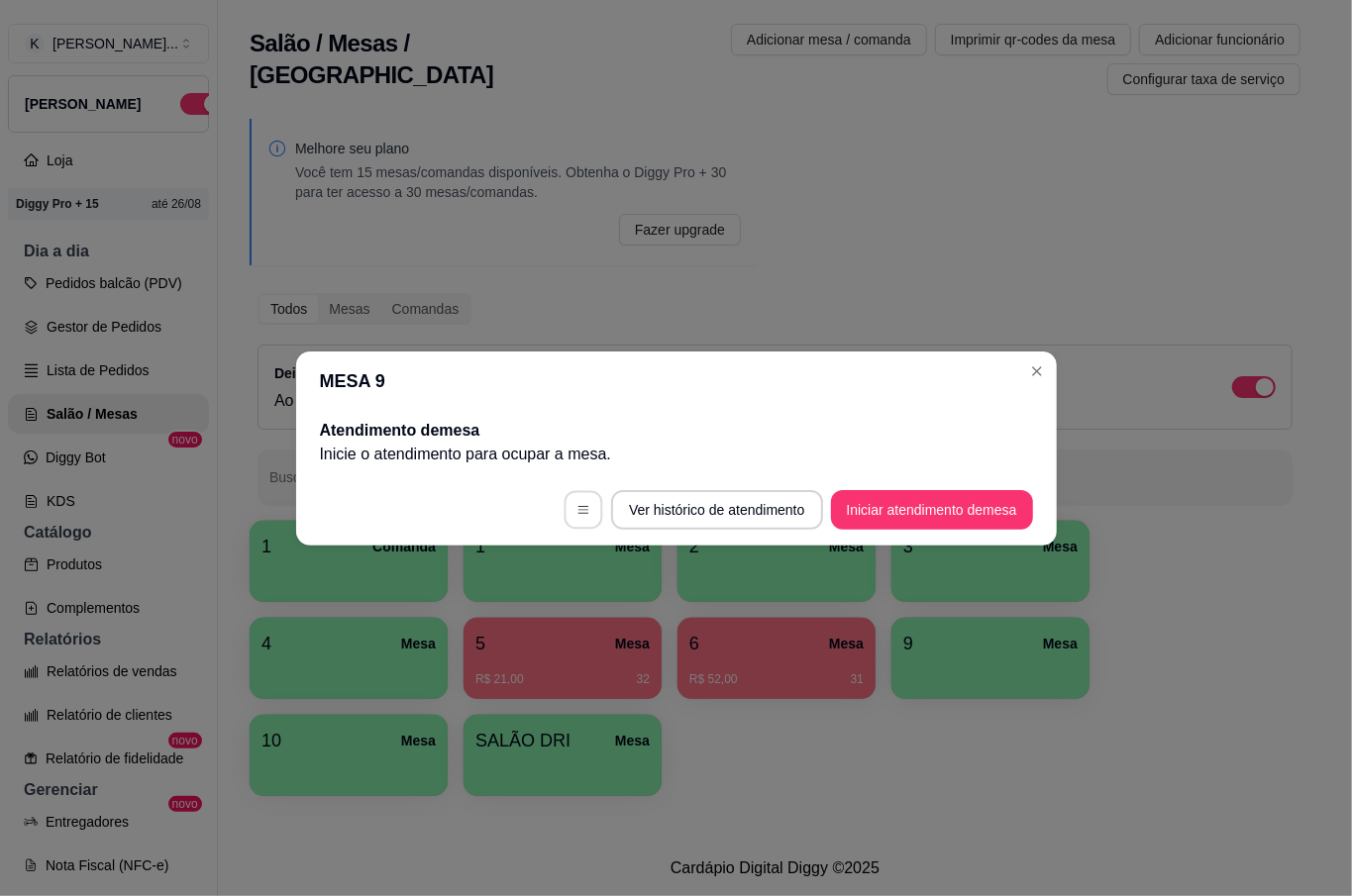 click at bounding box center [583, 509] 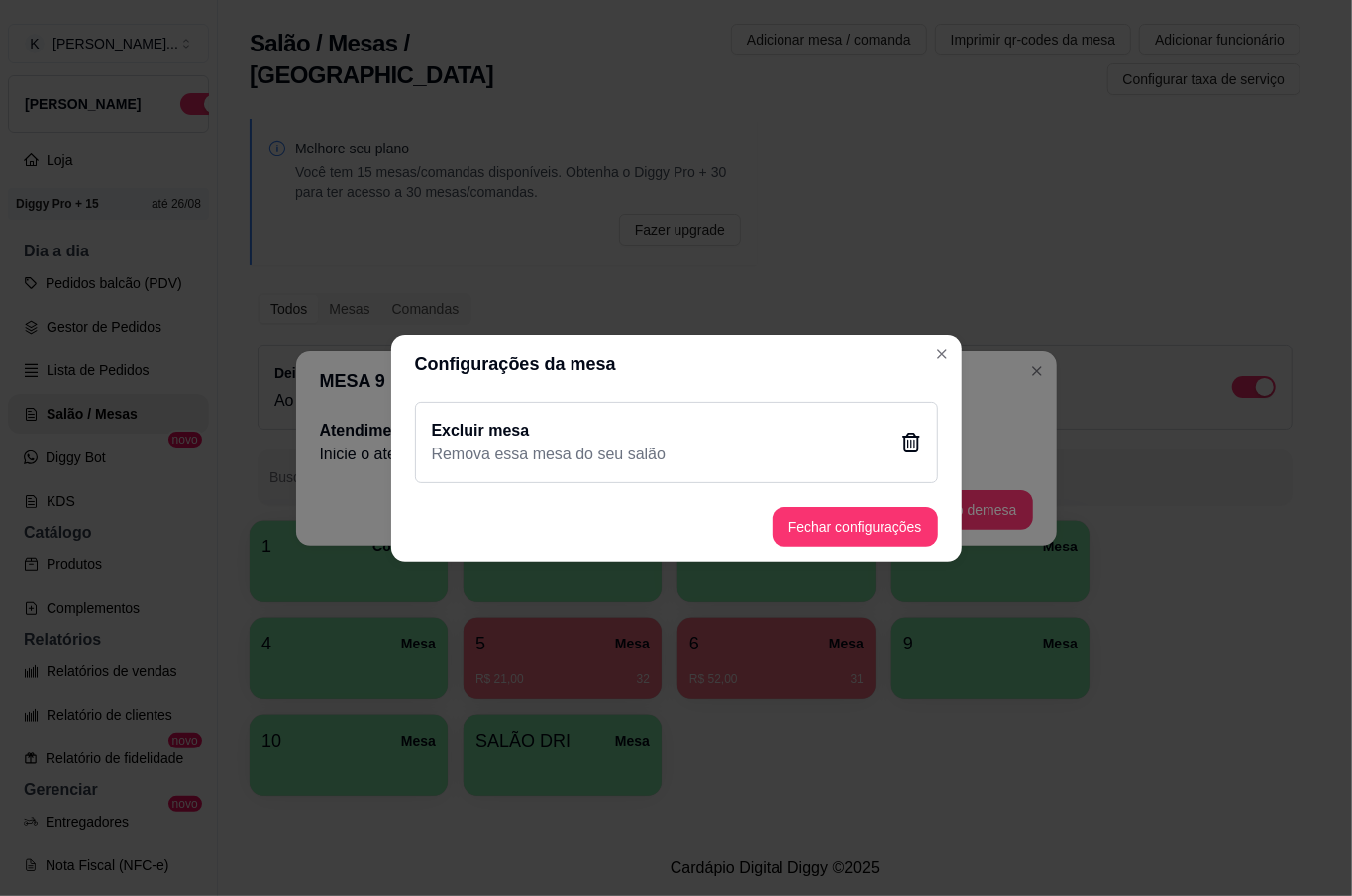 click on "Excluir mesa Remova essa mesa do seu salão" at bounding box center (676, 443) 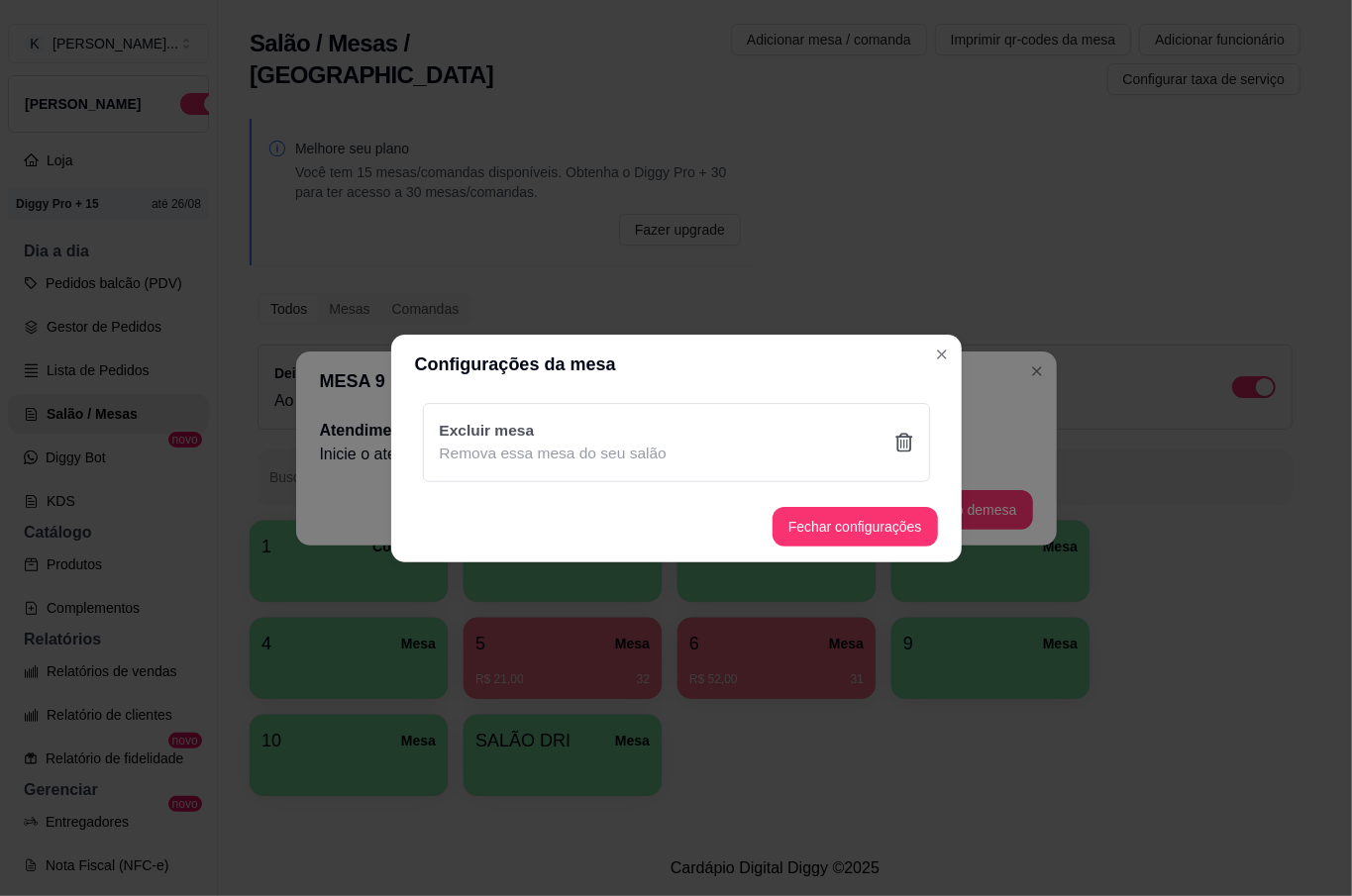 click on "Sim" at bounding box center [777, 552] 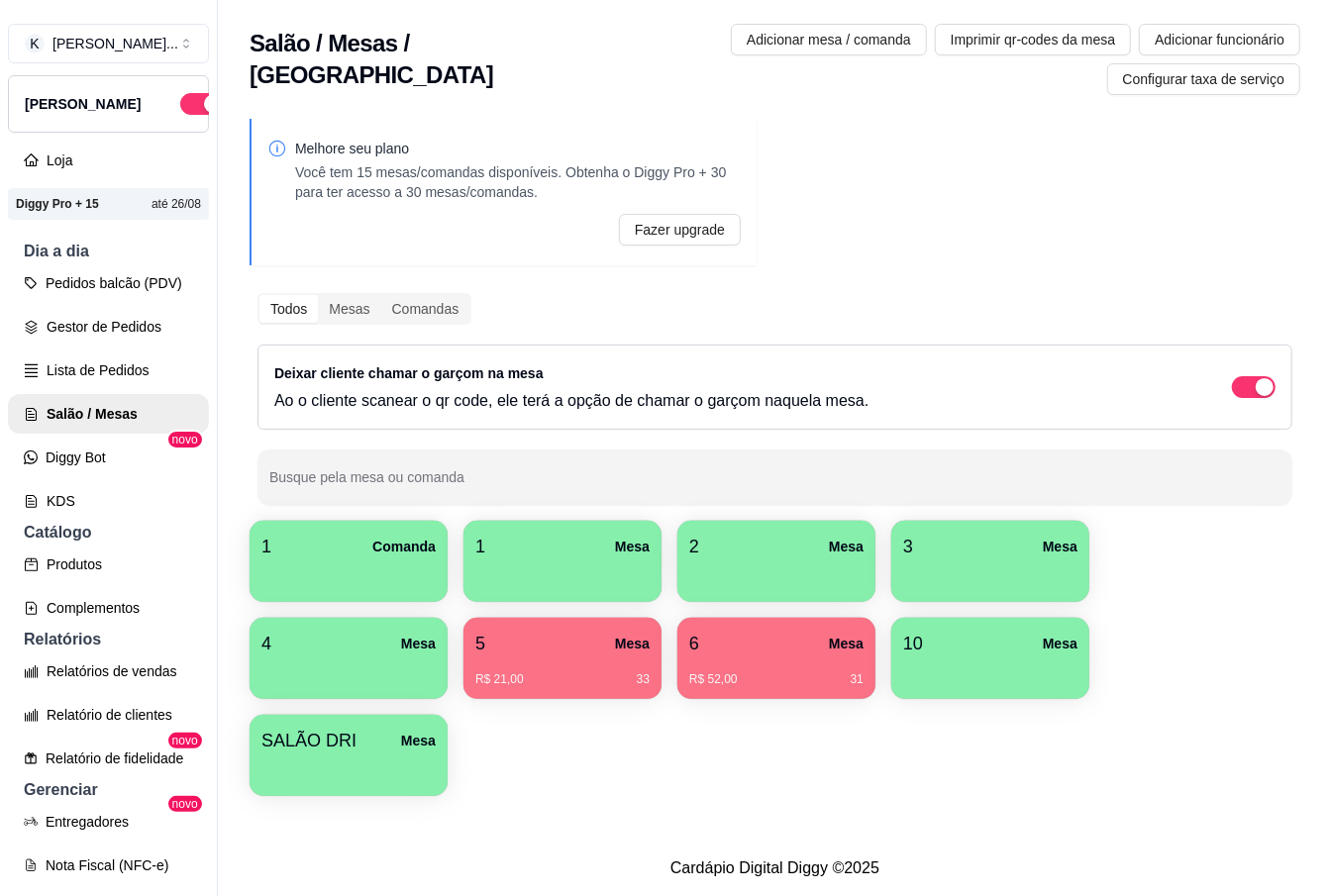 click on "1 Comanda 1 Mesa 2 Mesa 3 Mesa 4 Mesa 5 Mesa R$ 21,00 33 6 Mesa R$ 52,00 31 [GEOGRAPHIC_DATA]" at bounding box center [774, 658] 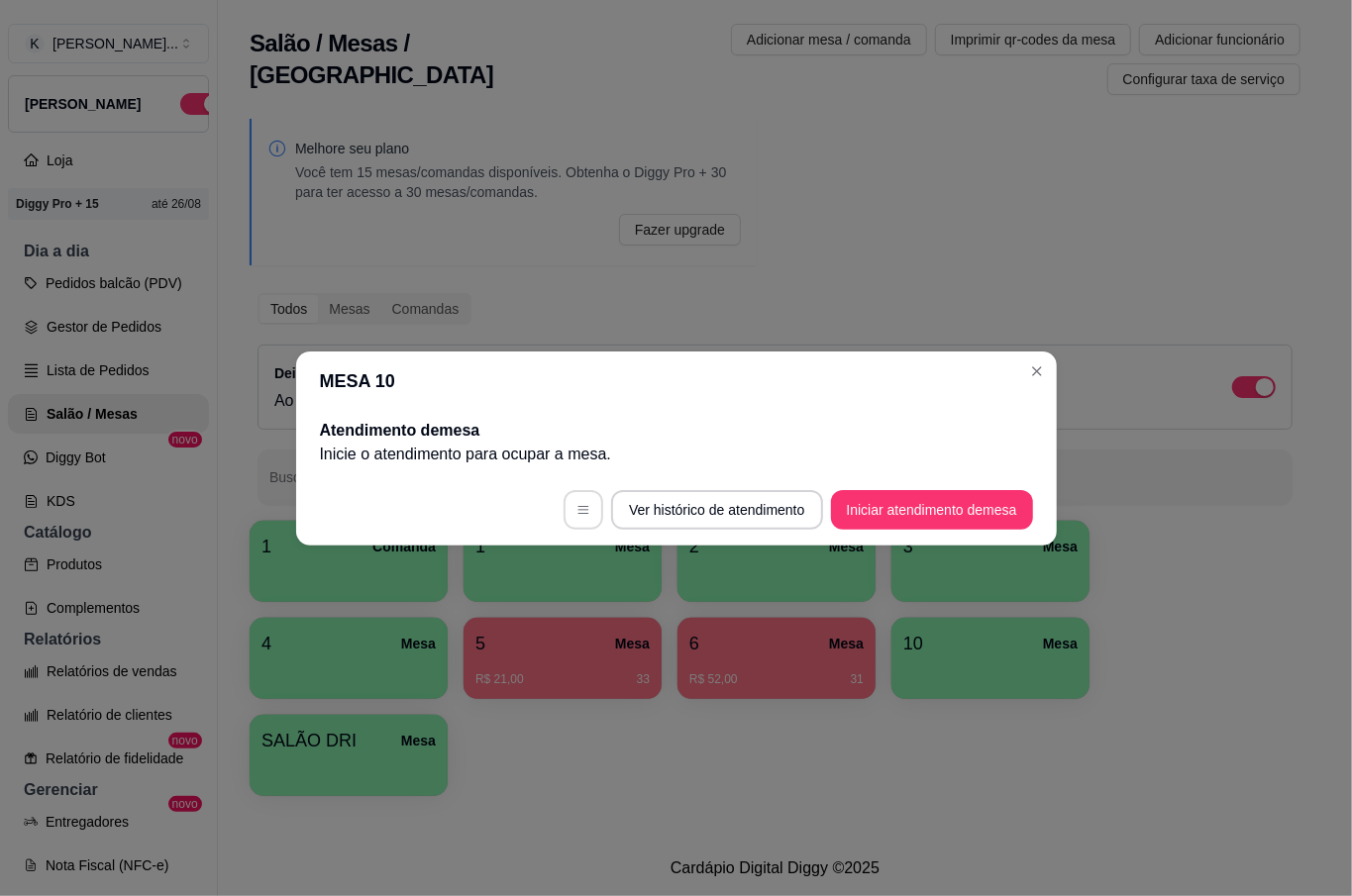 click 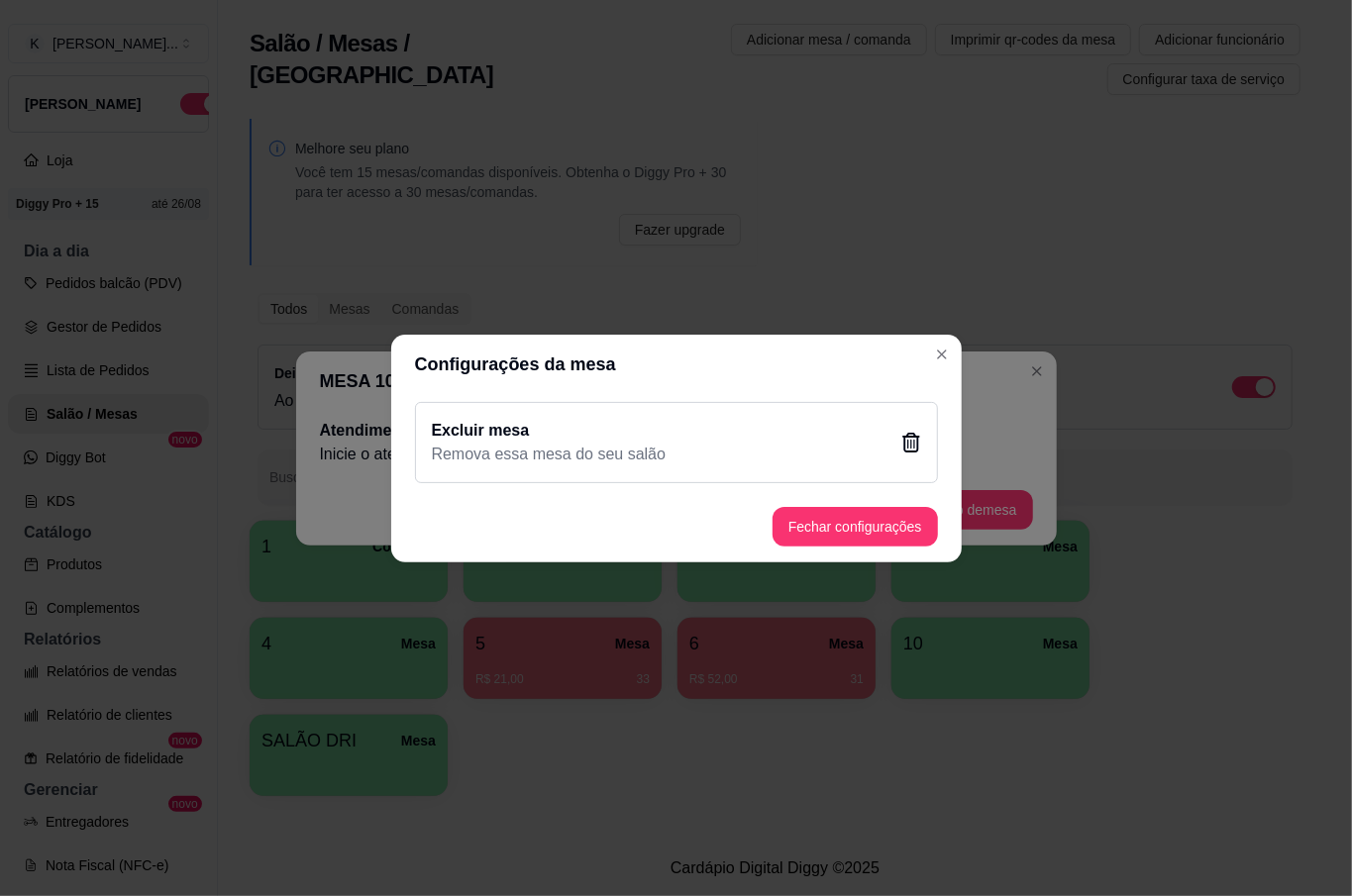 click on "Excluir mesa Remova essa mesa do seu salão" at bounding box center (676, 443) 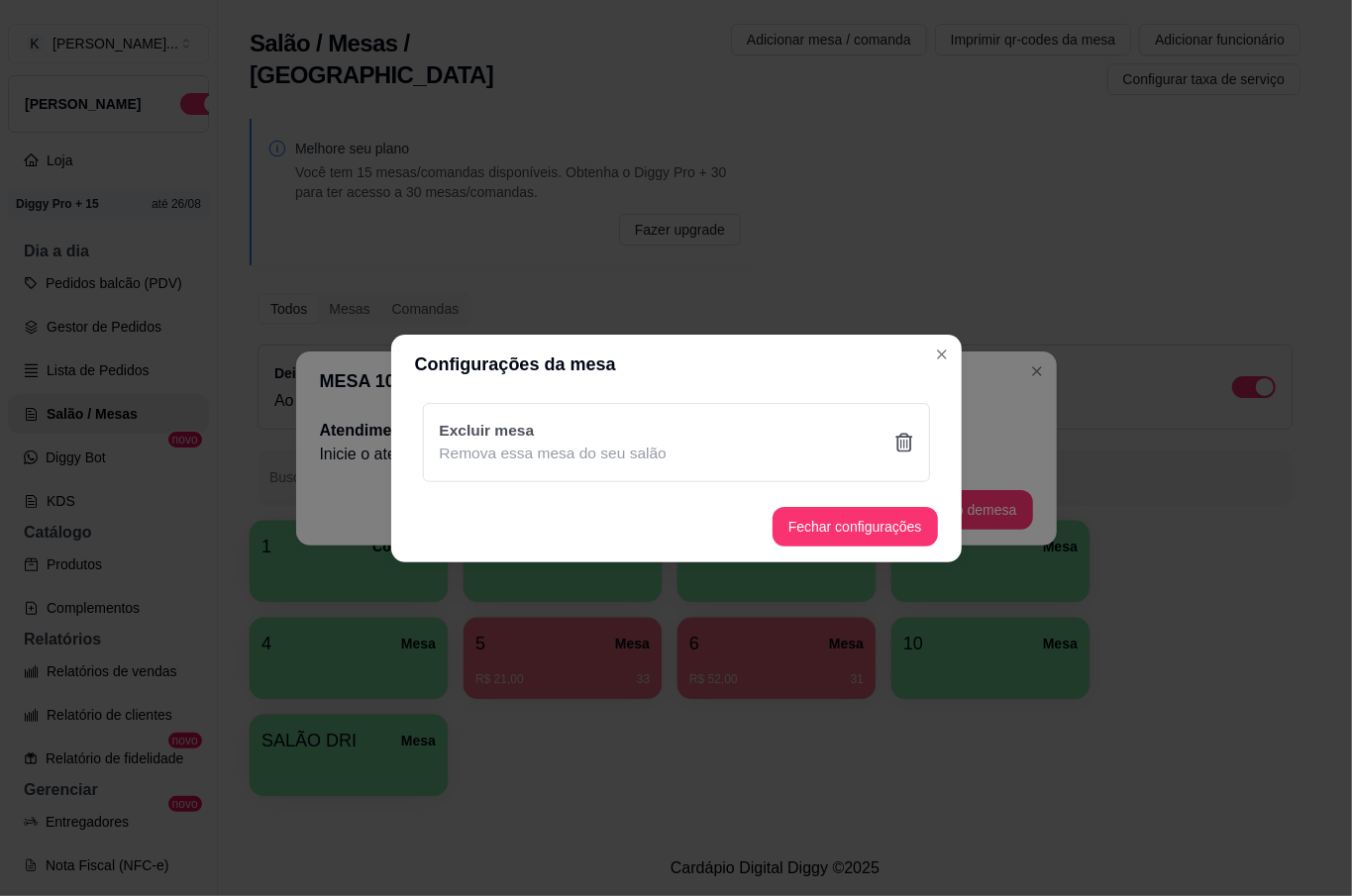 click on "Sim" at bounding box center [778, 552] 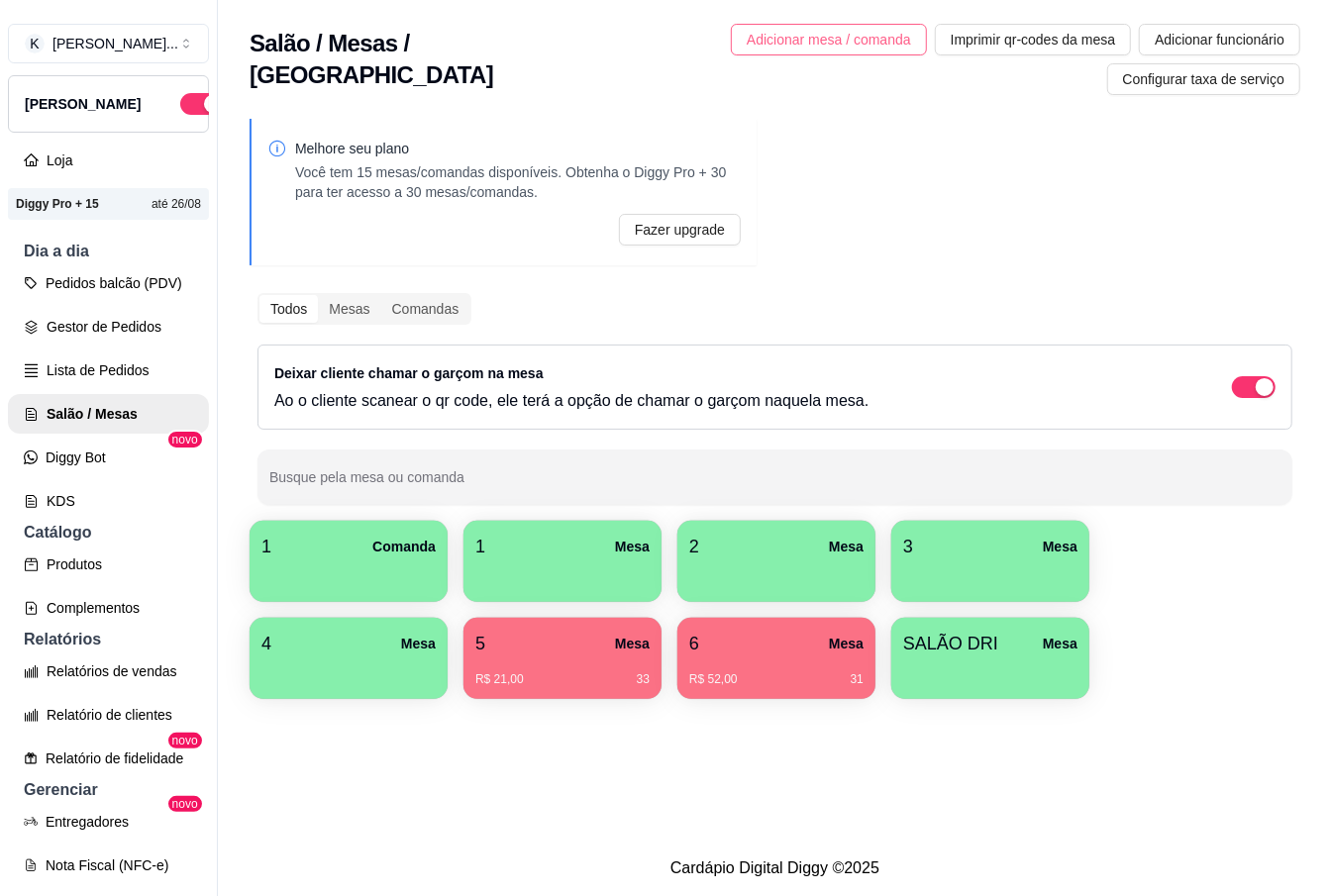 click on "Adicionar mesa / comanda" at bounding box center [829, 40] 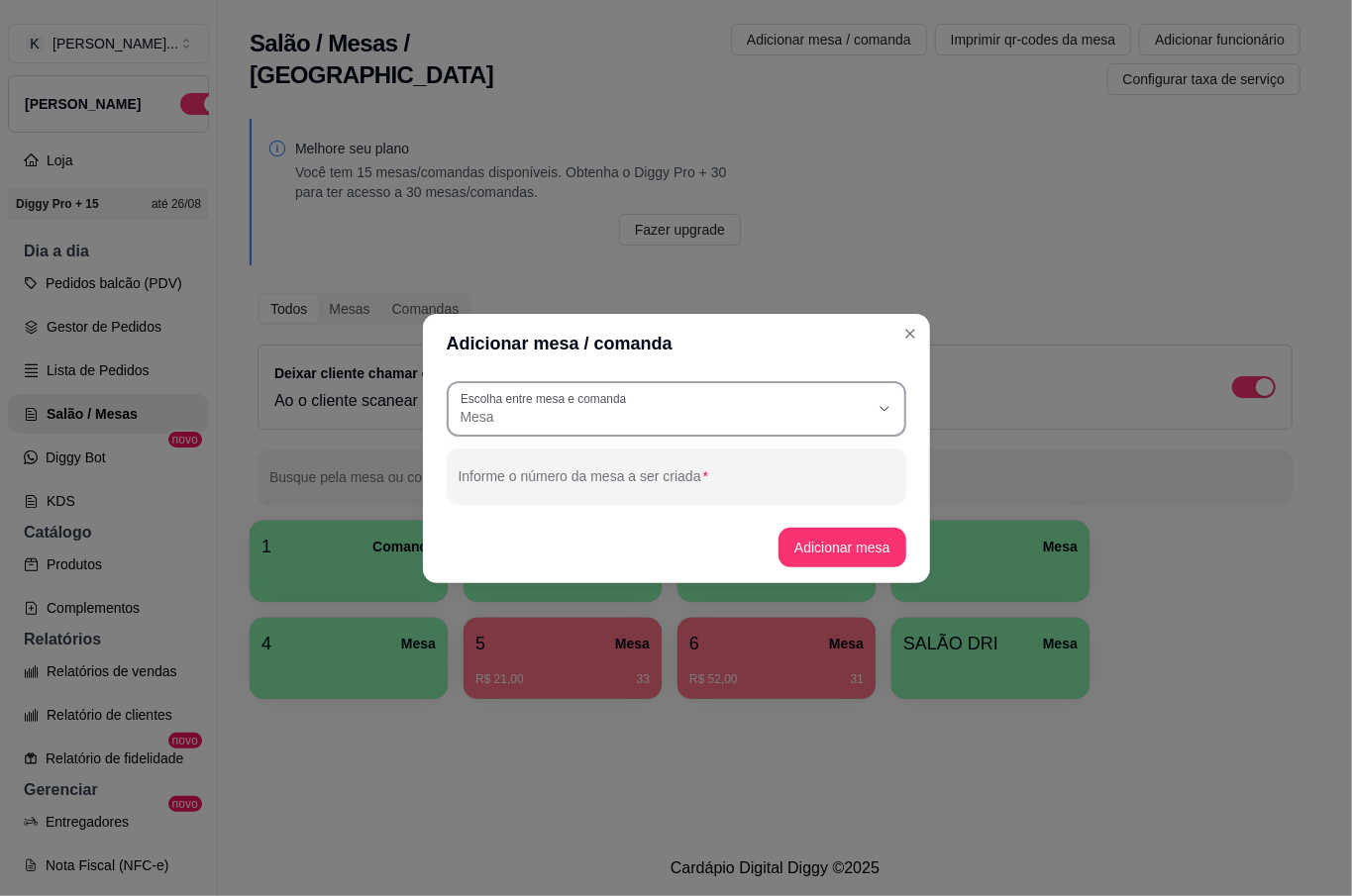click on "Mesa" at bounding box center [665, 409] 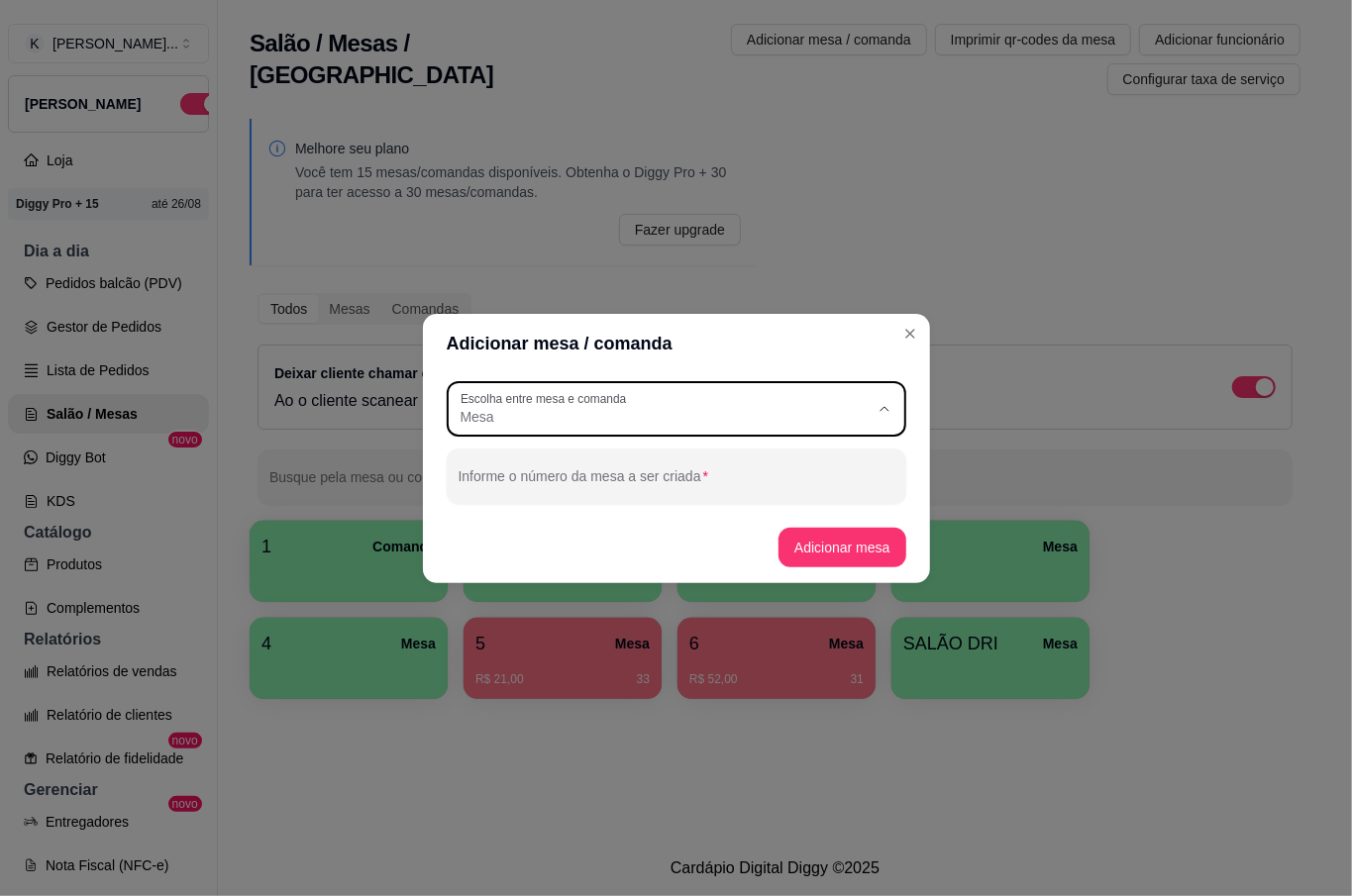 click on "Comanda" at bounding box center (667, 495) 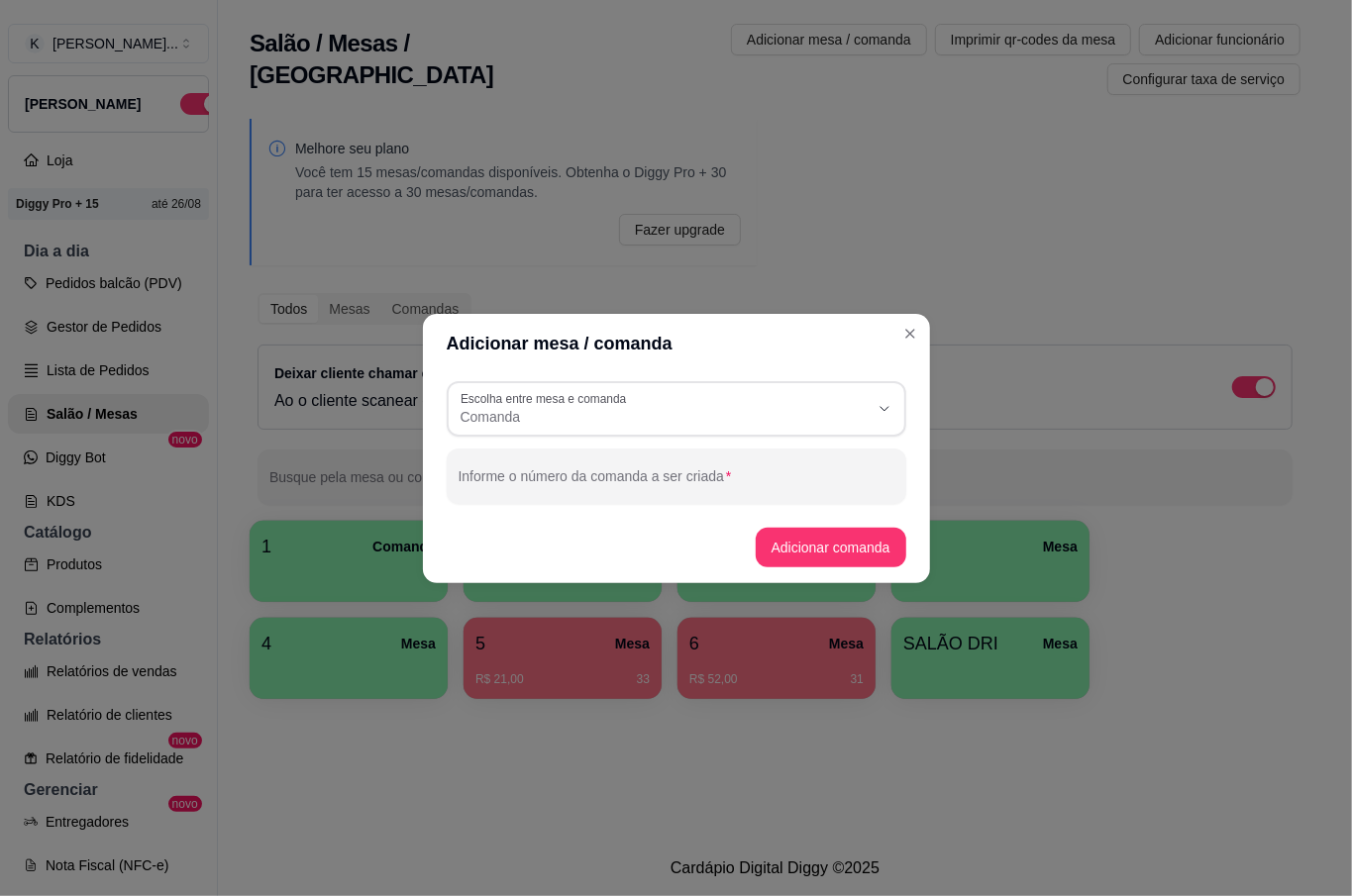 scroll, scrollTop: 18, scrollLeft: 0, axis: vertical 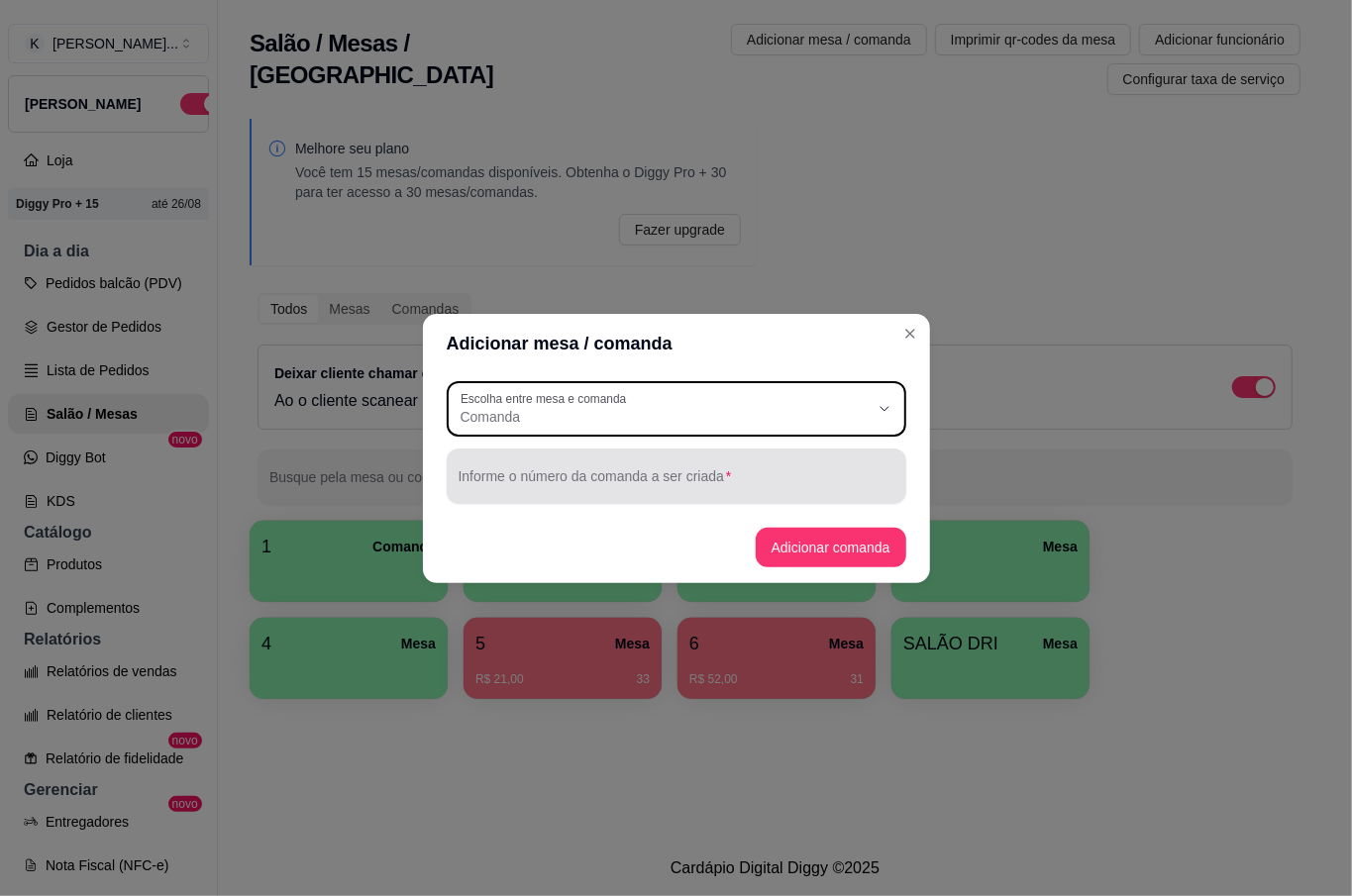 click at bounding box center (676, 476) 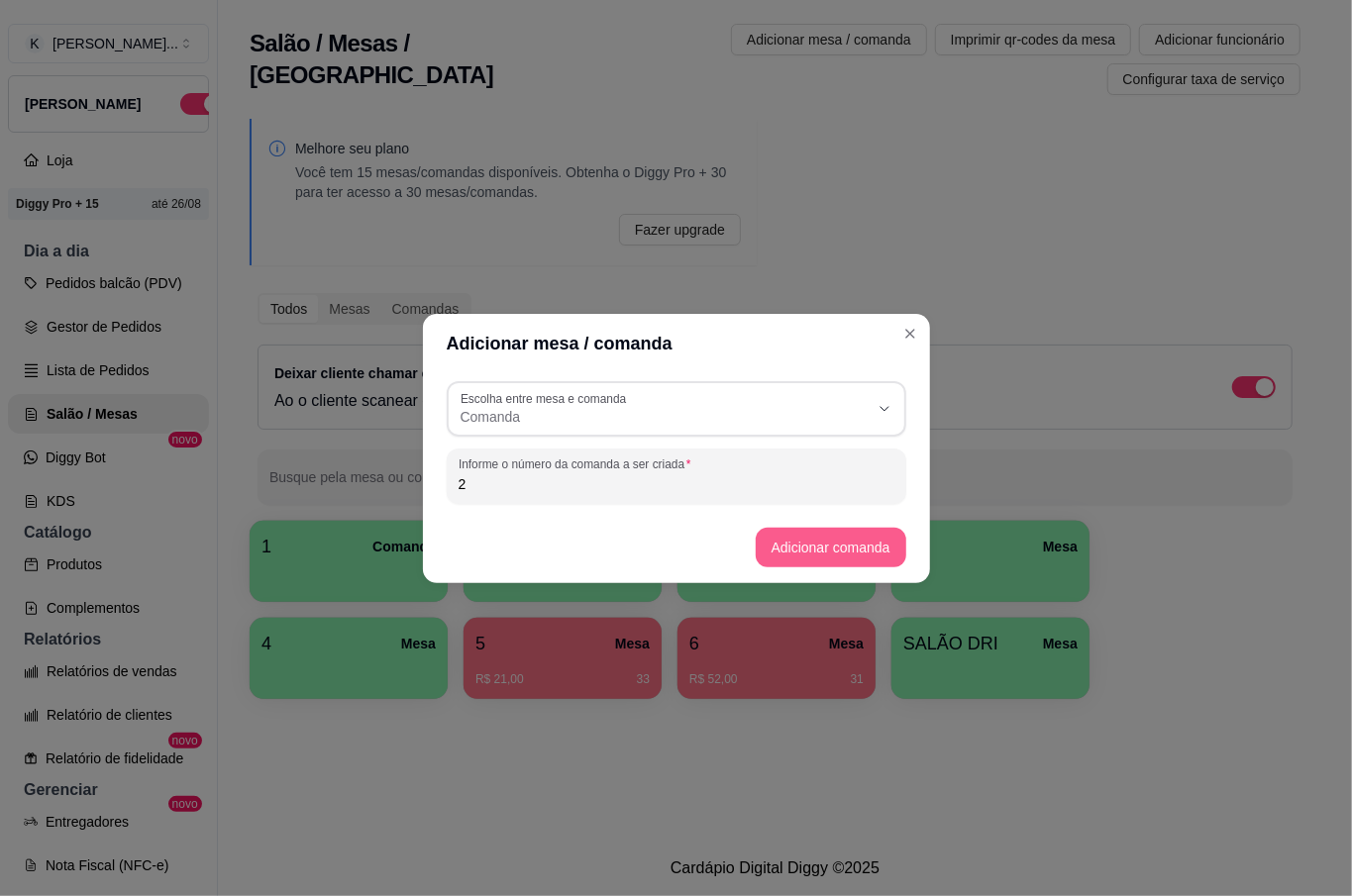 type on "2" 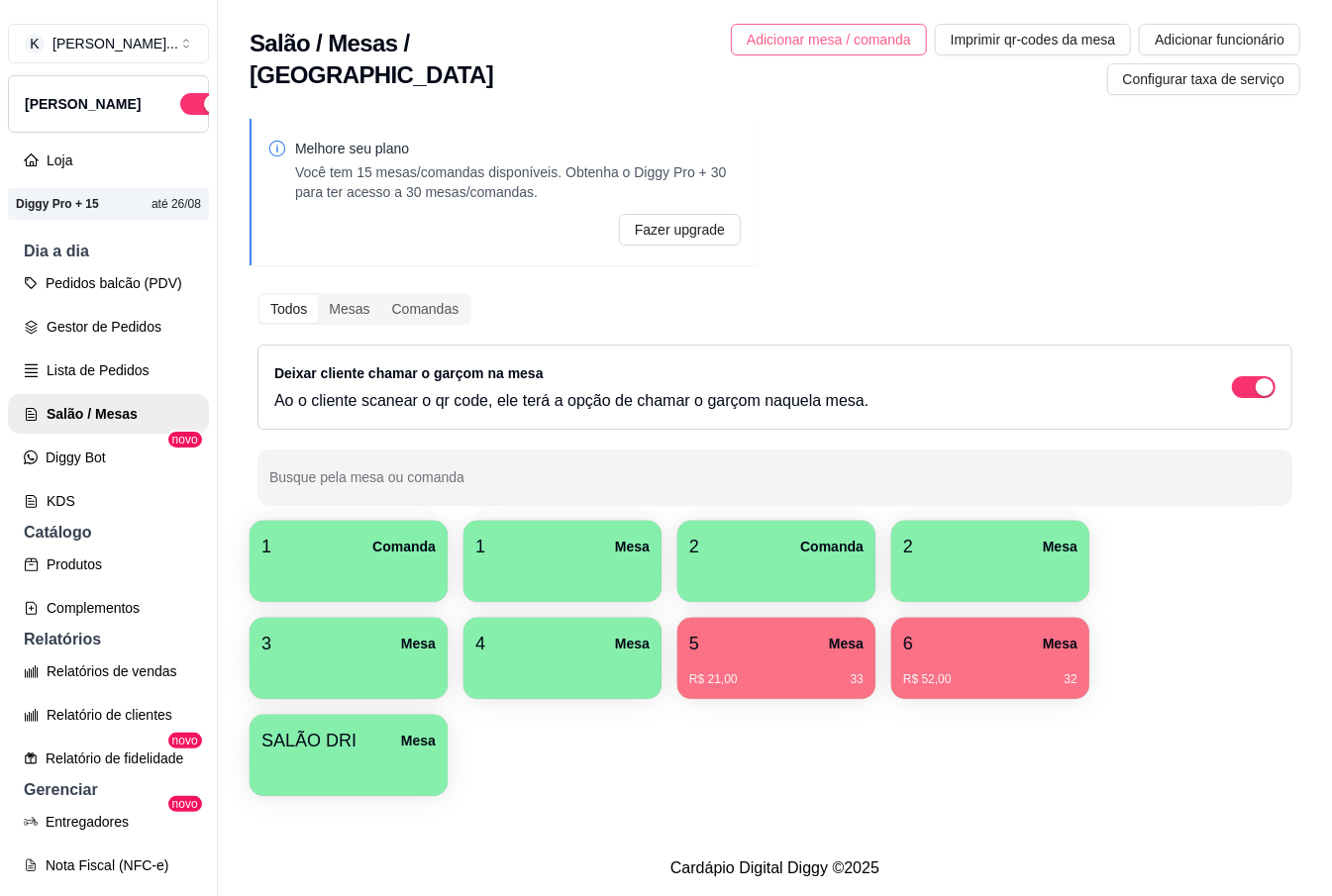 click on "Adicionar mesa / comanda" at bounding box center [829, 40] 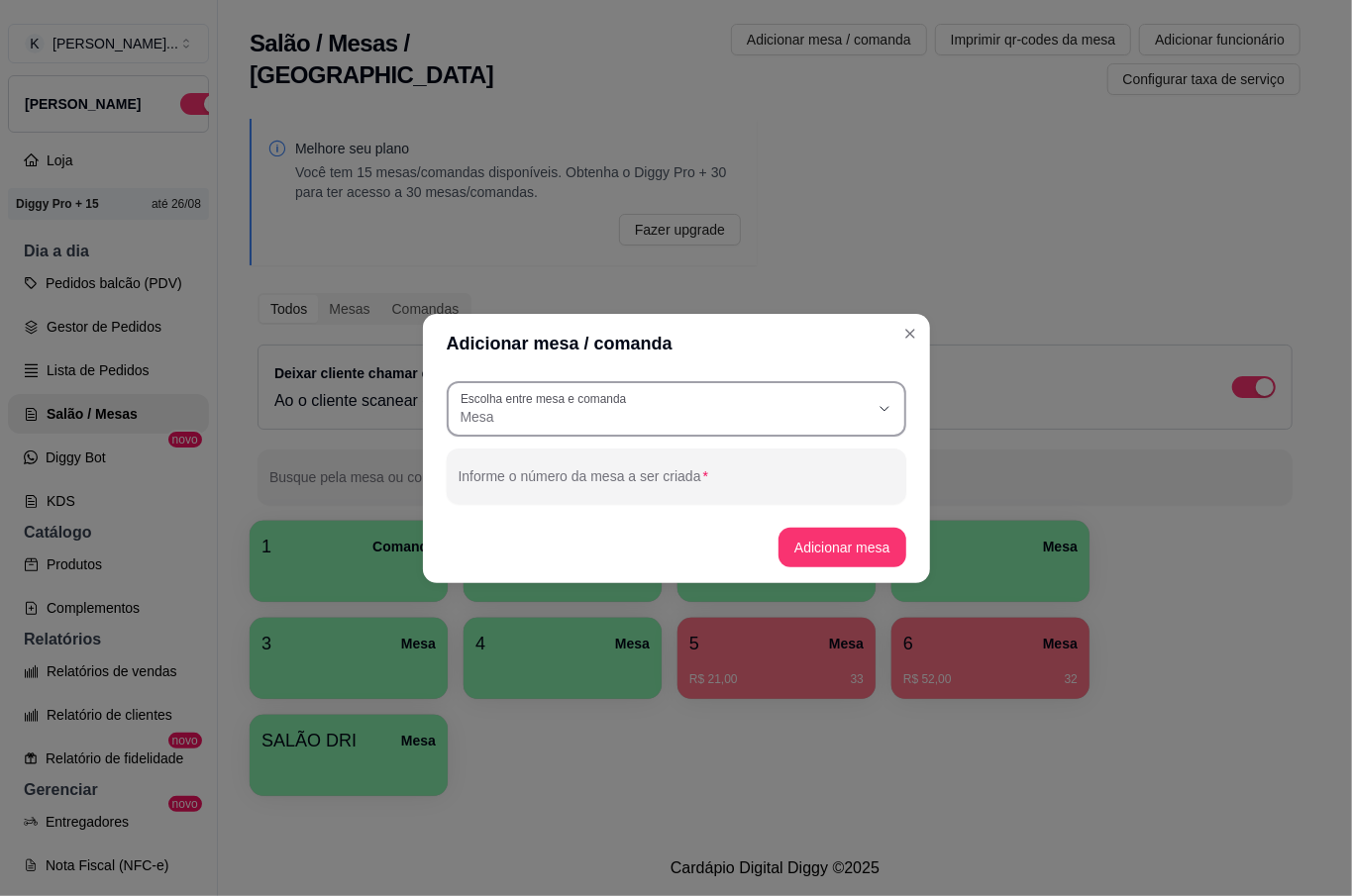 click on "Escolha entre mesa e comanda Mesa" at bounding box center [676, 409] 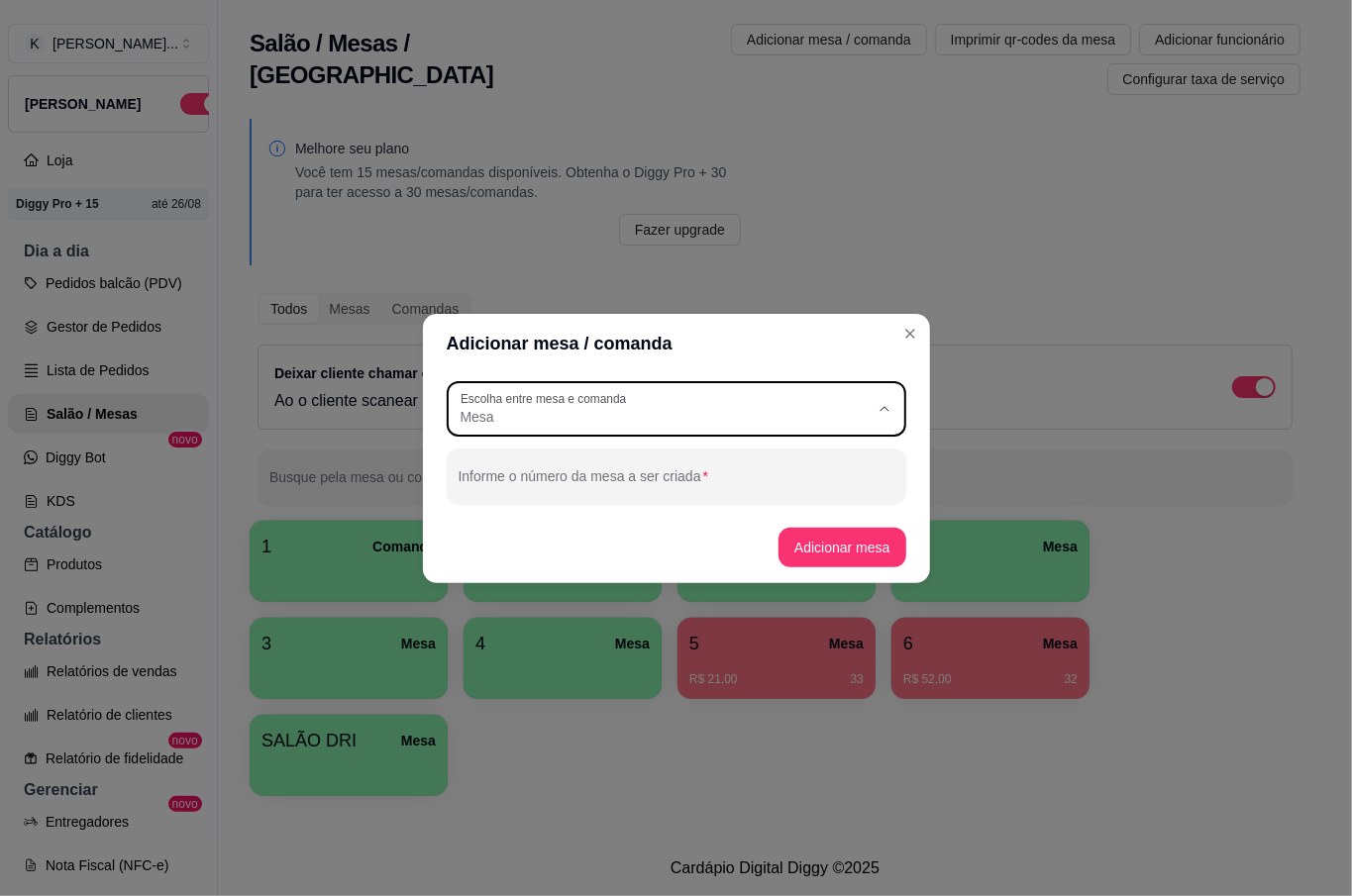 click on "Comanda" at bounding box center [667, 495] 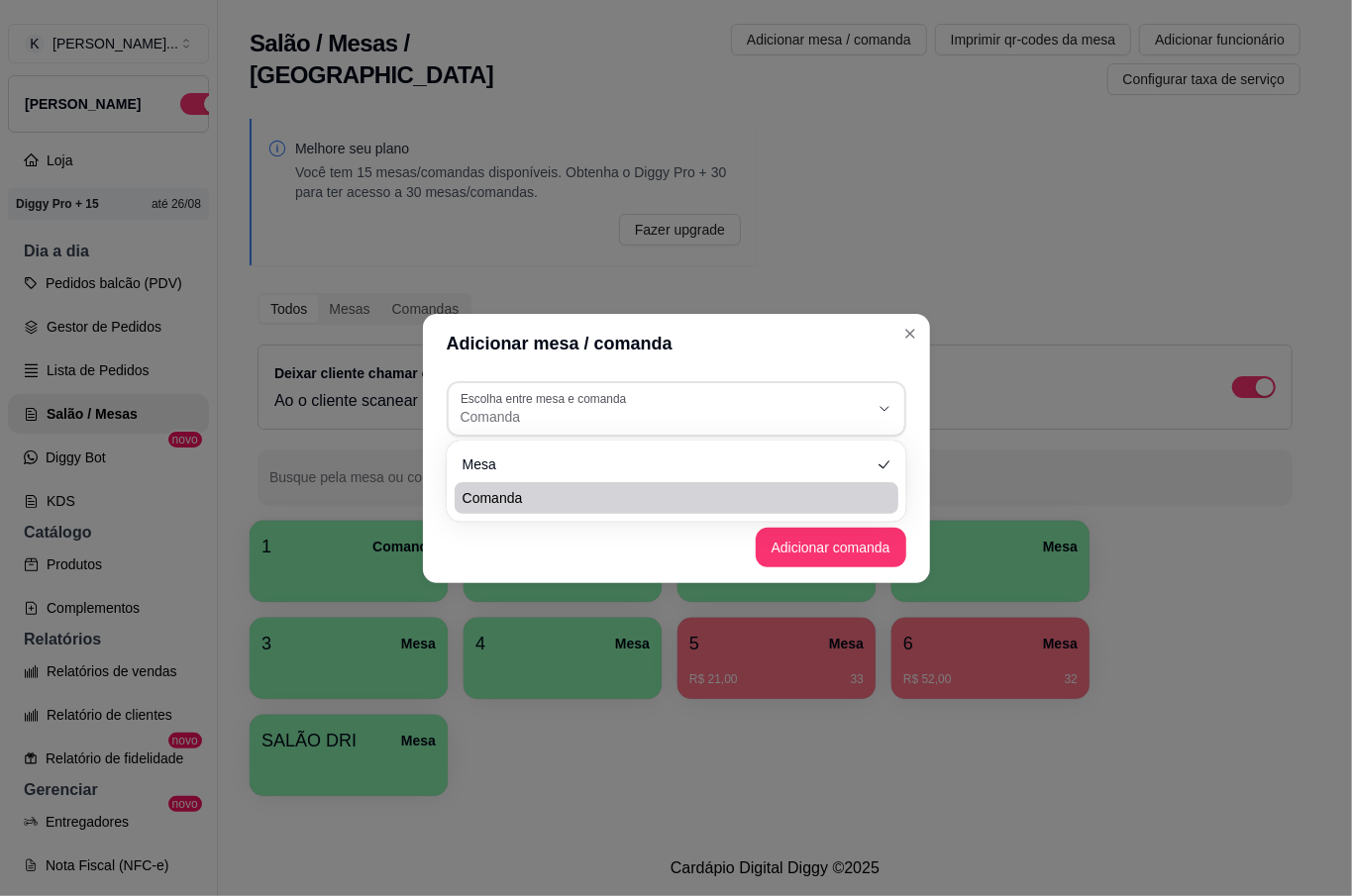 scroll, scrollTop: 18, scrollLeft: 0, axis: vertical 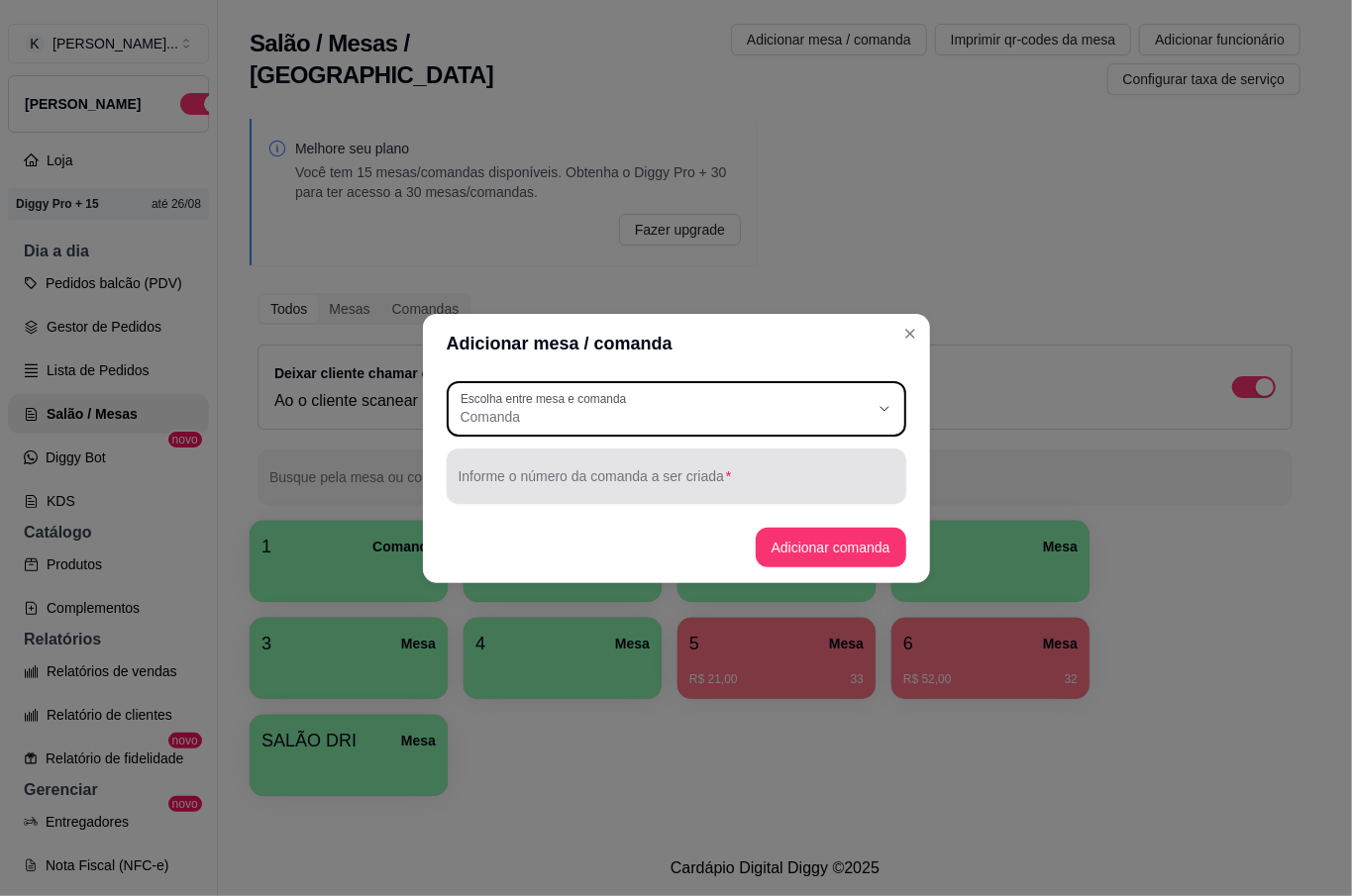 click at bounding box center (676, 476) 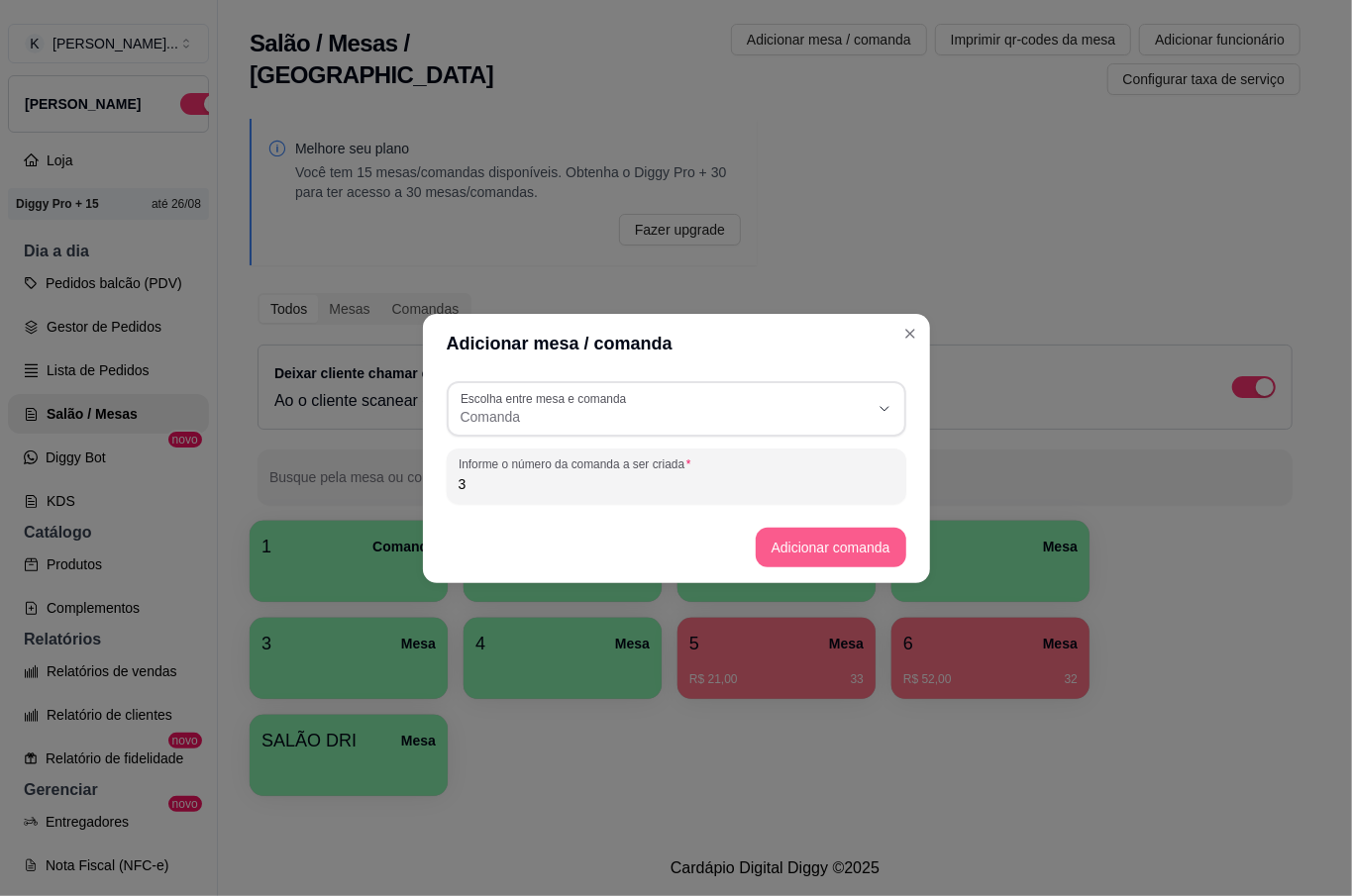 type on "3" 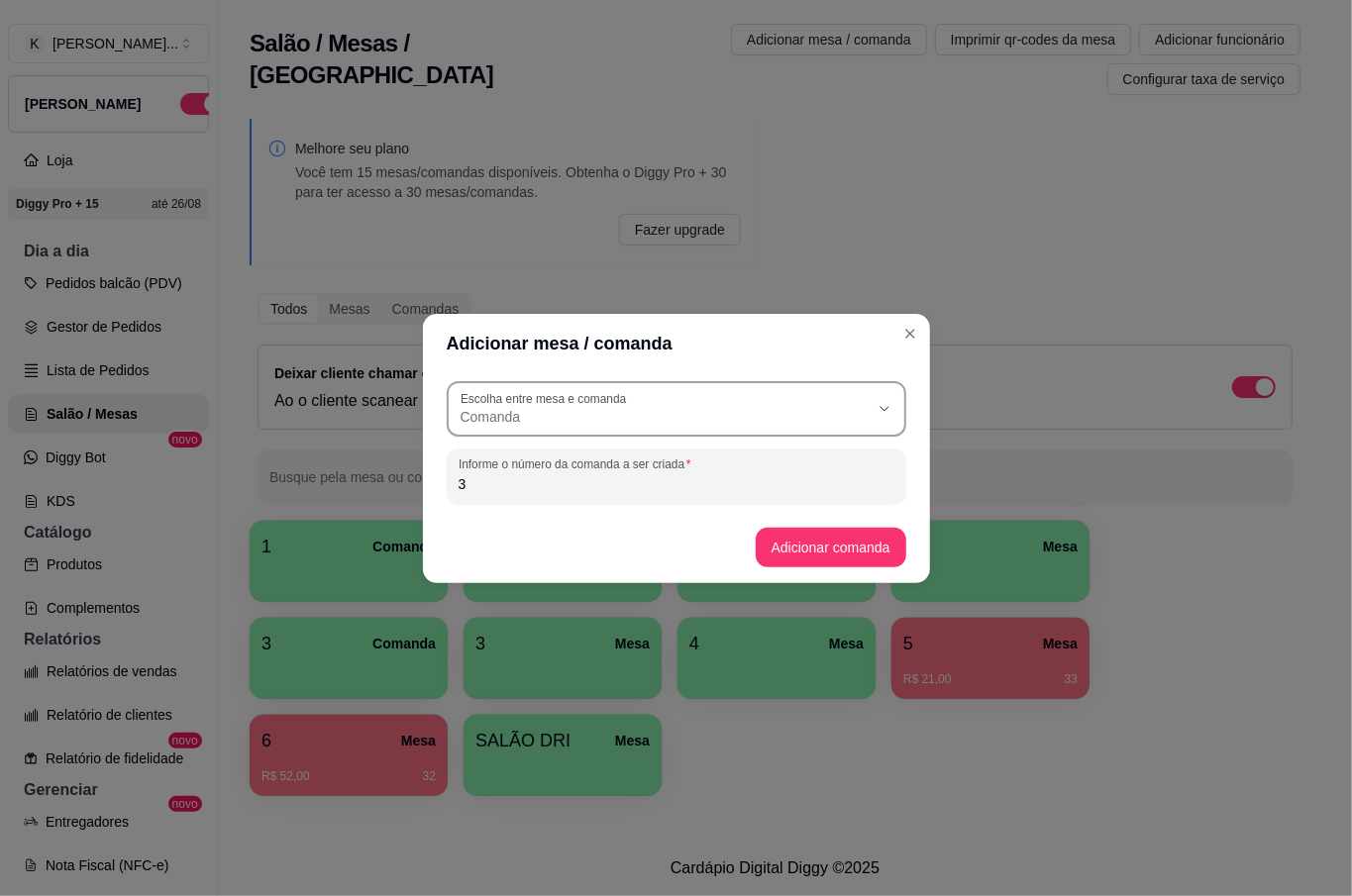 click on "Escolha entre mesa e comanda Comanda" at bounding box center [676, 409] 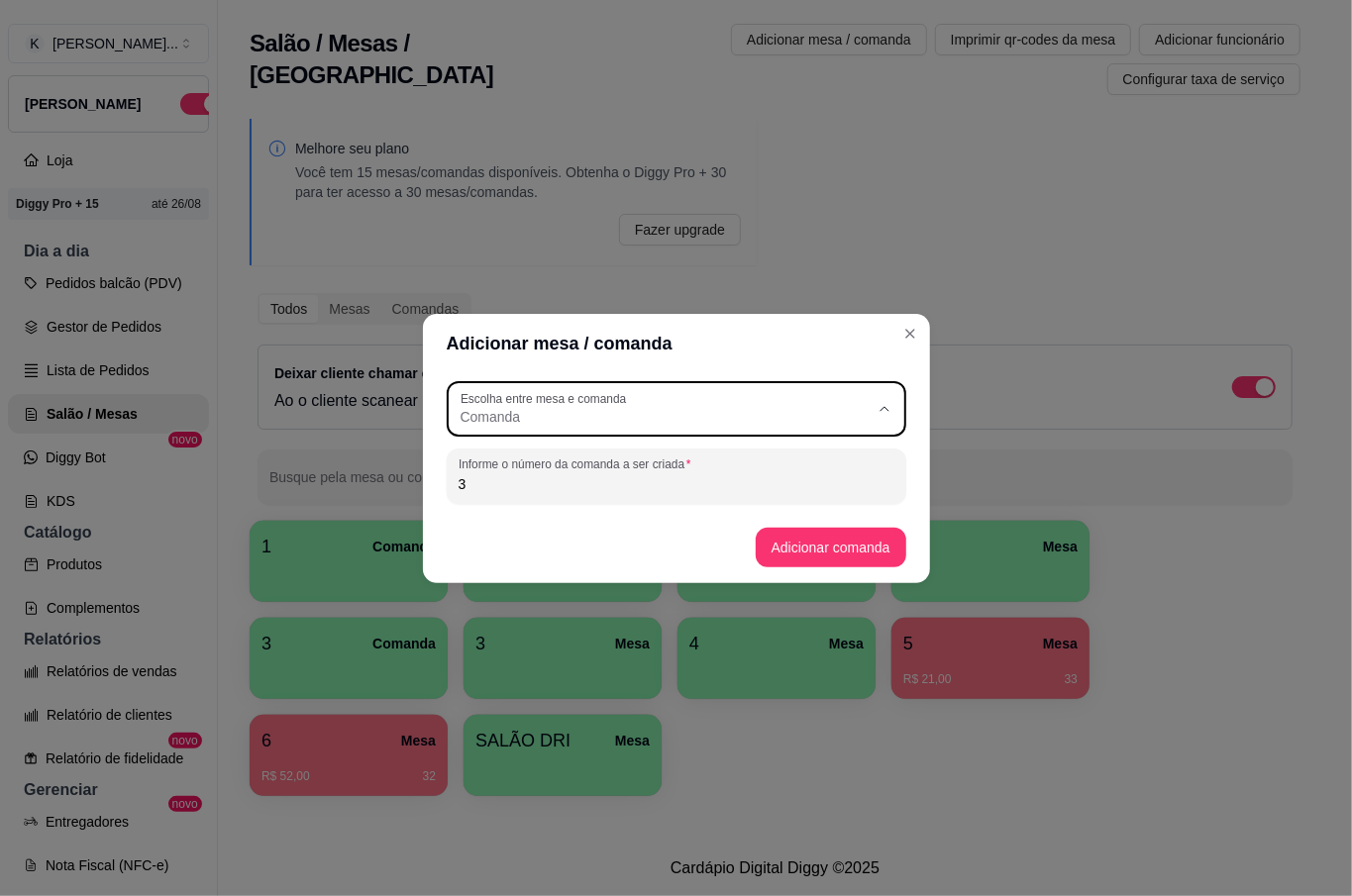 click on "Comanda" at bounding box center (667, 495) 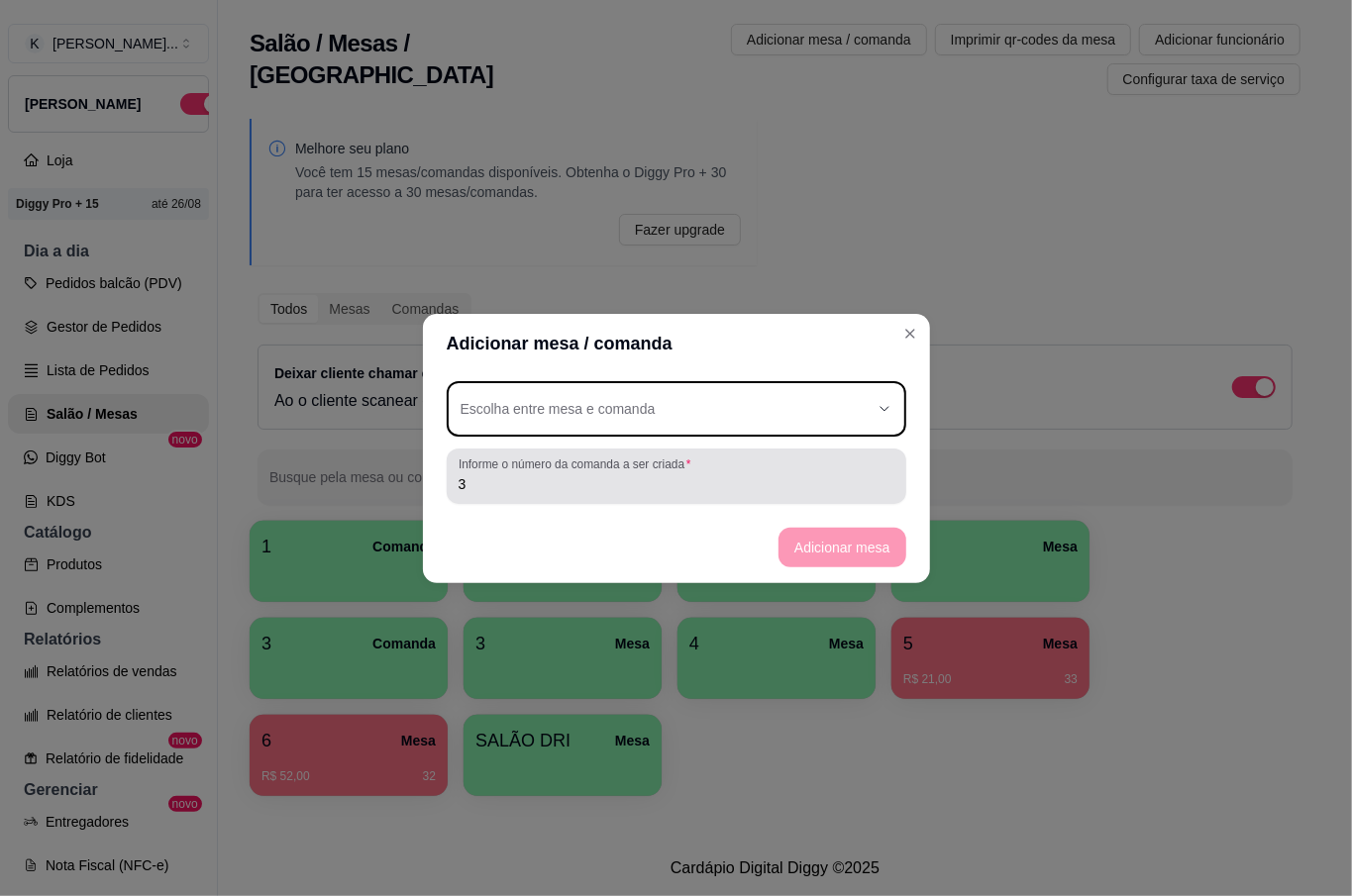 click on "3" at bounding box center (676, 484) 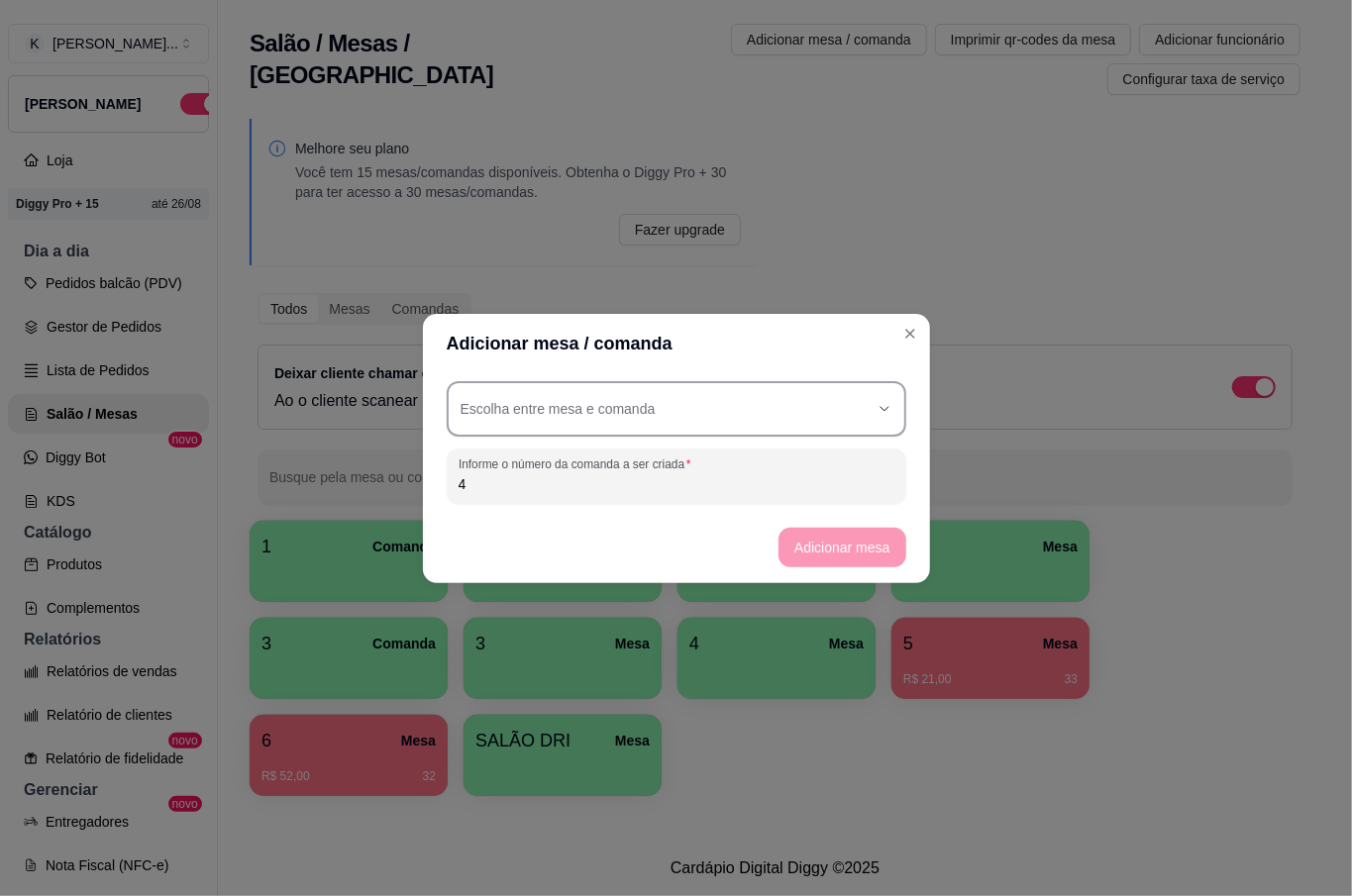 type on "4" 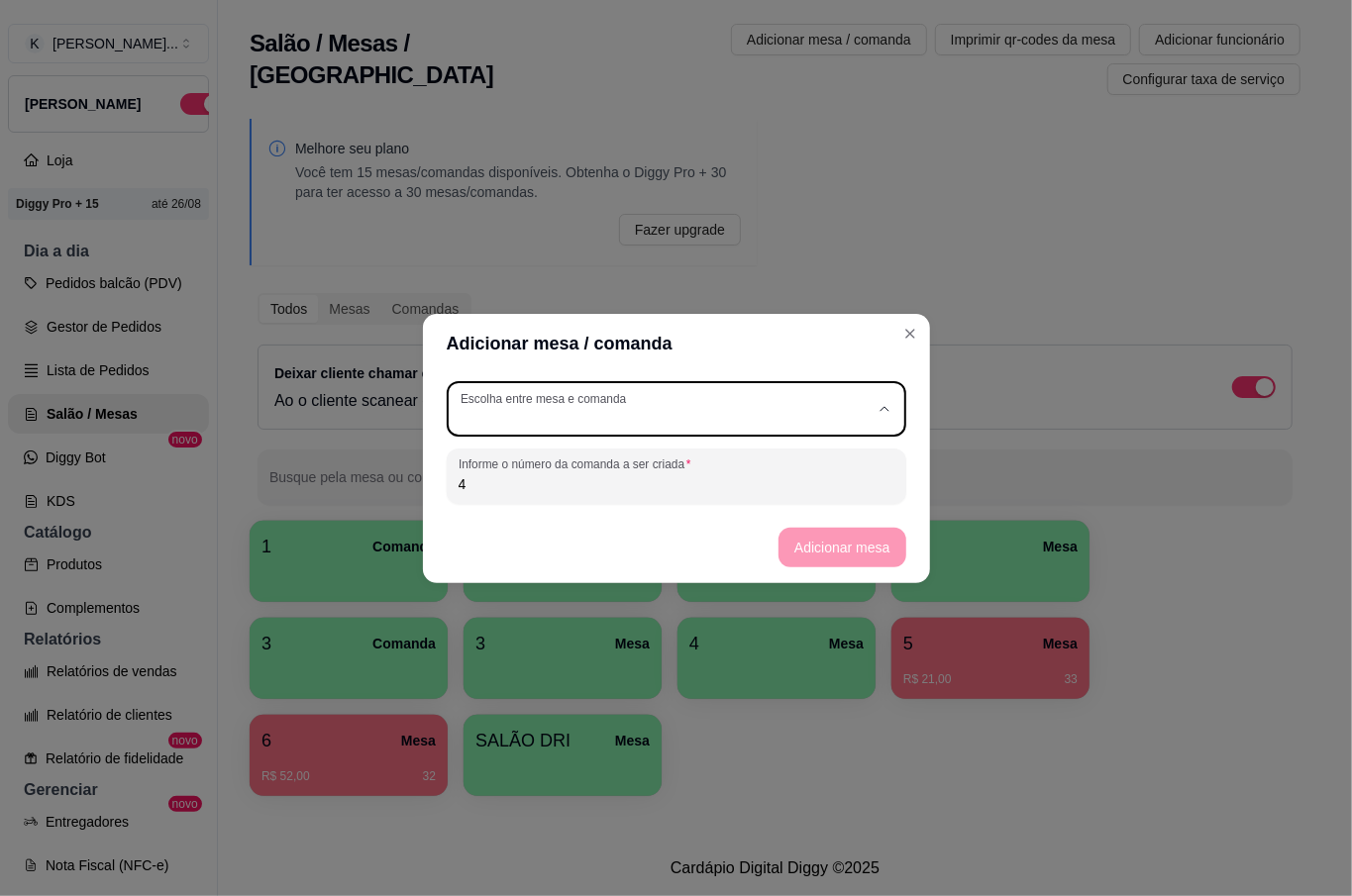 click on "Comanda" at bounding box center [667, 495] 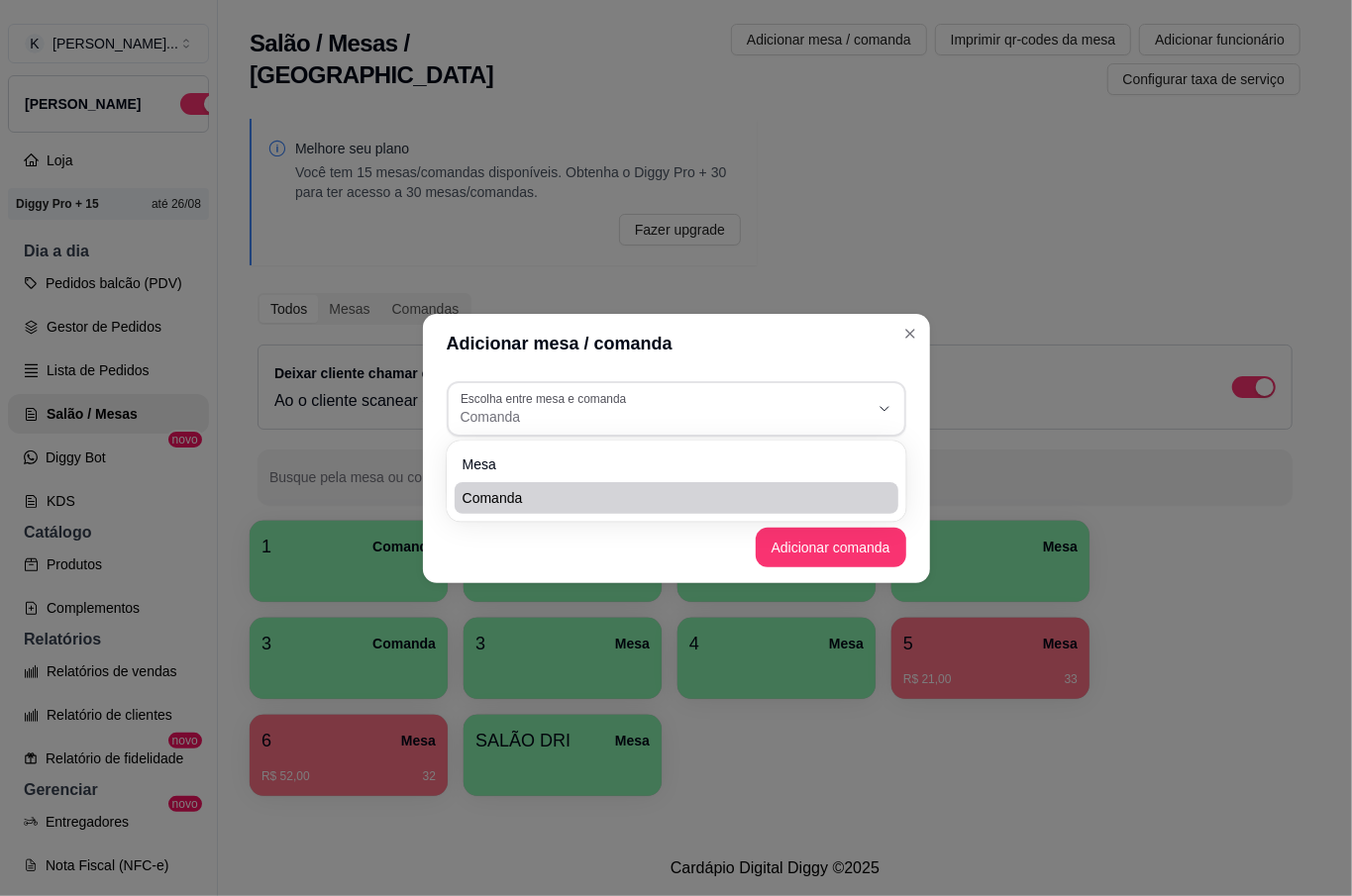 scroll, scrollTop: 18, scrollLeft: 0, axis: vertical 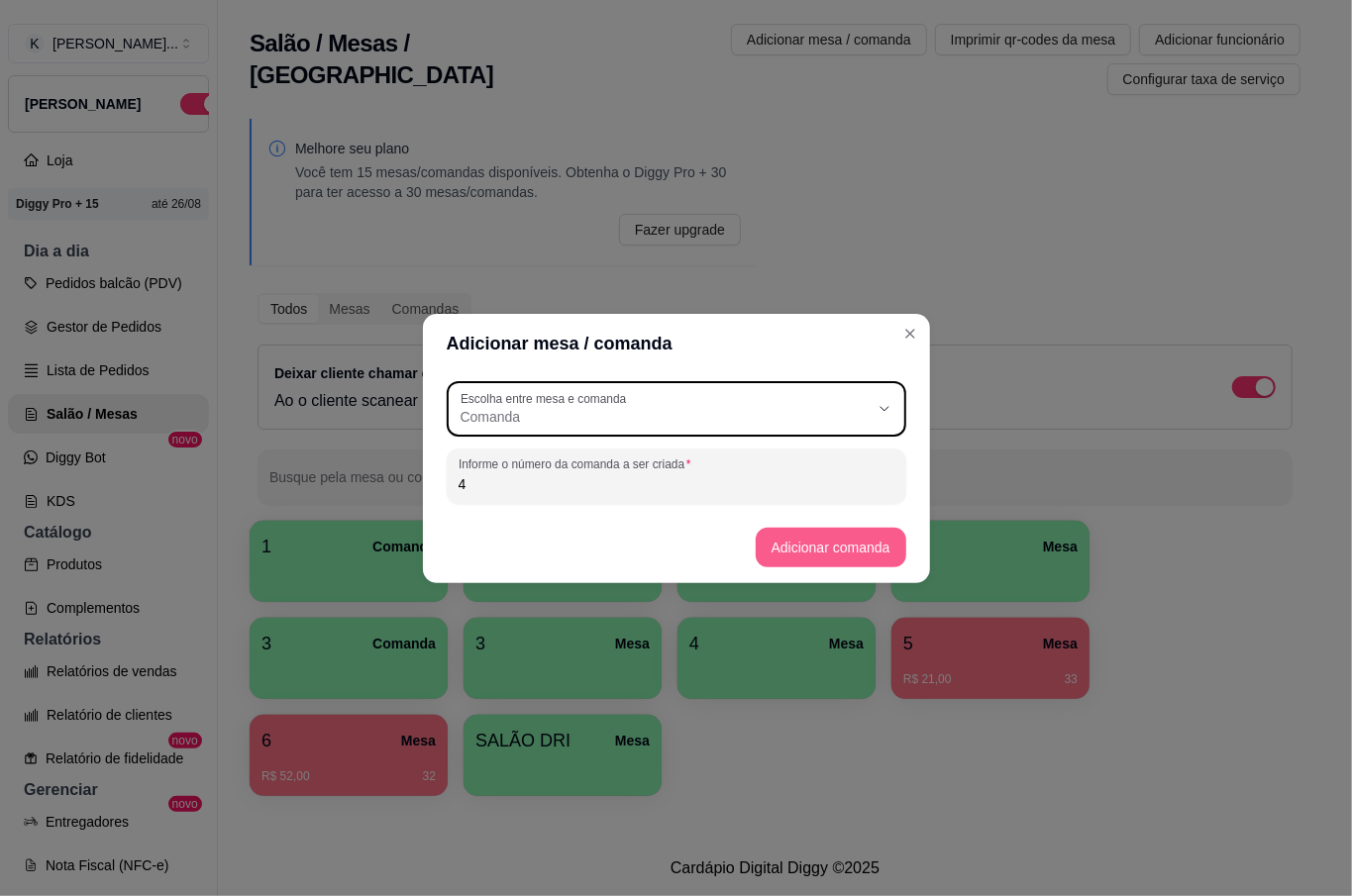 click on "Adicionar   comanda" at bounding box center (831, 548) 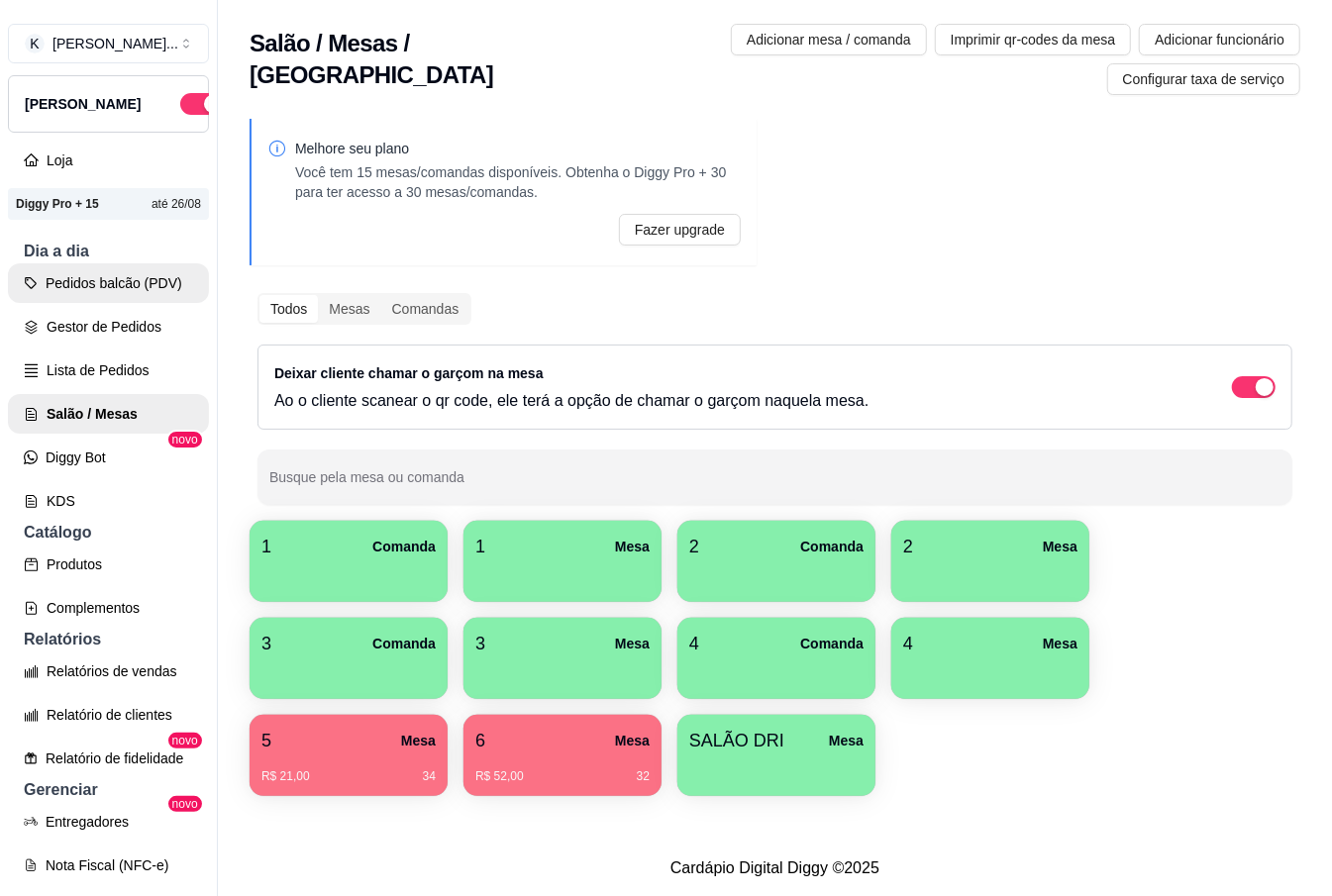 click on "Pedidos balcão (PDV)" at bounding box center [108, 283] 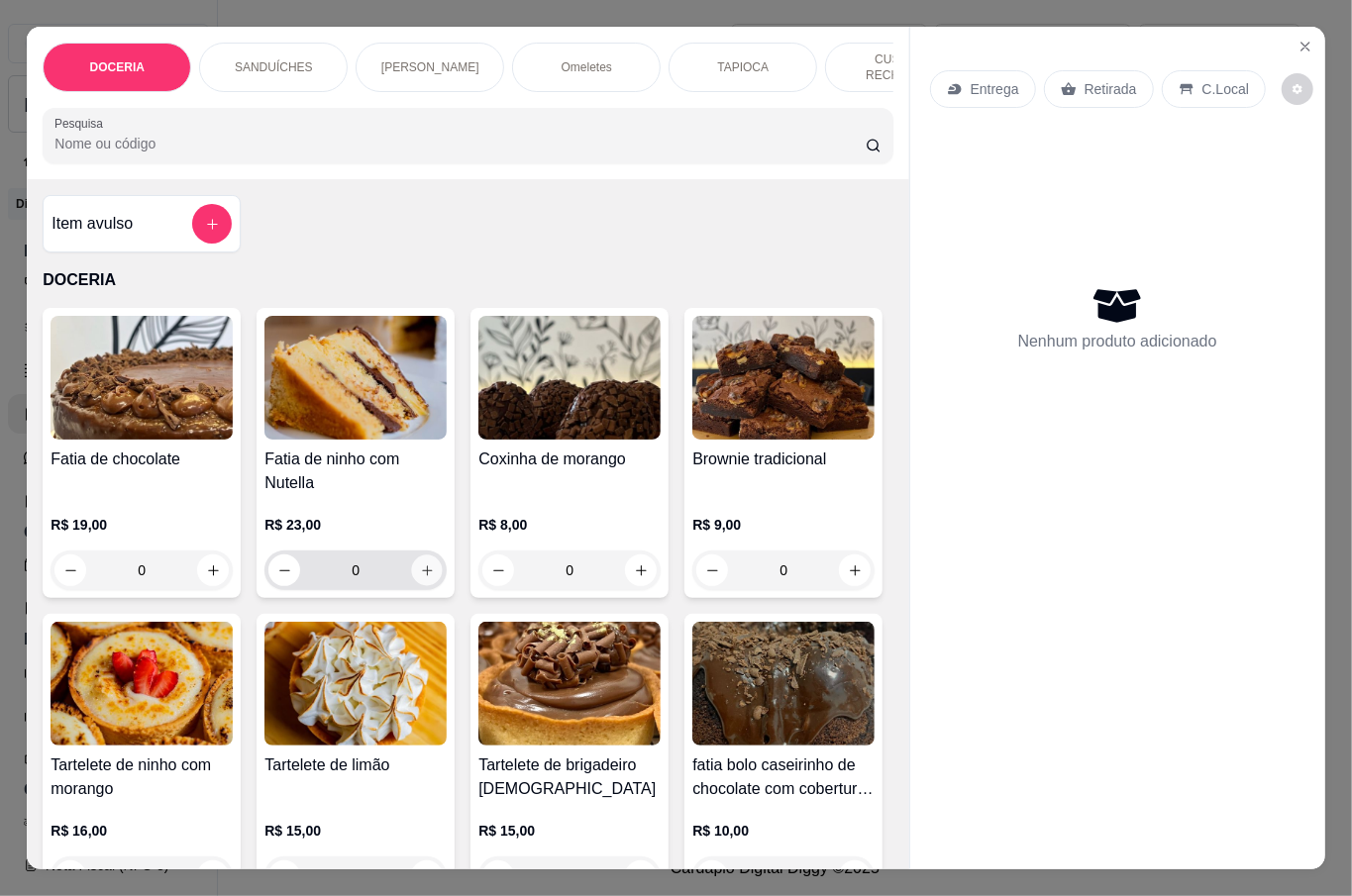 click at bounding box center (427, 570) 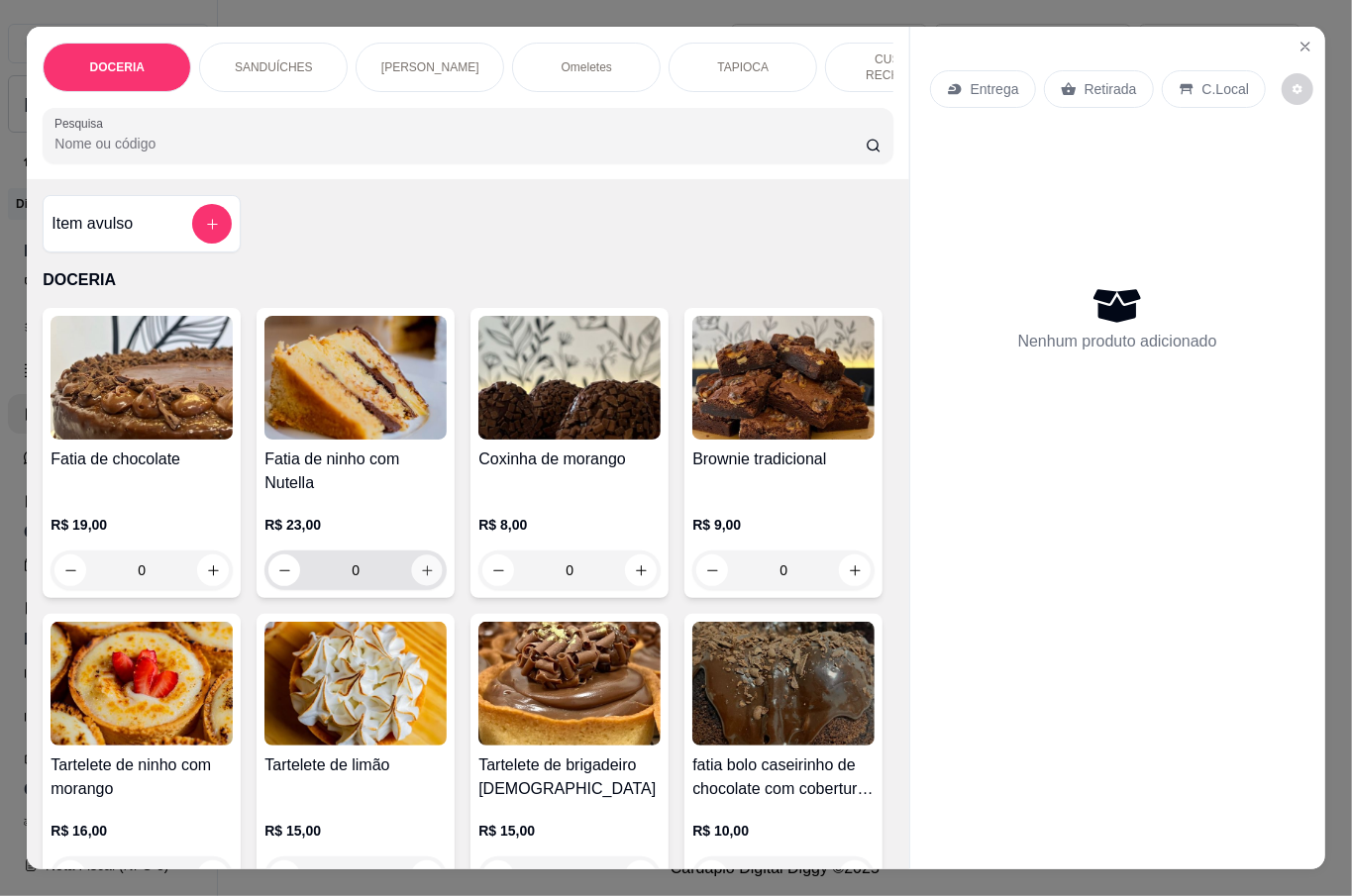 type on "1" 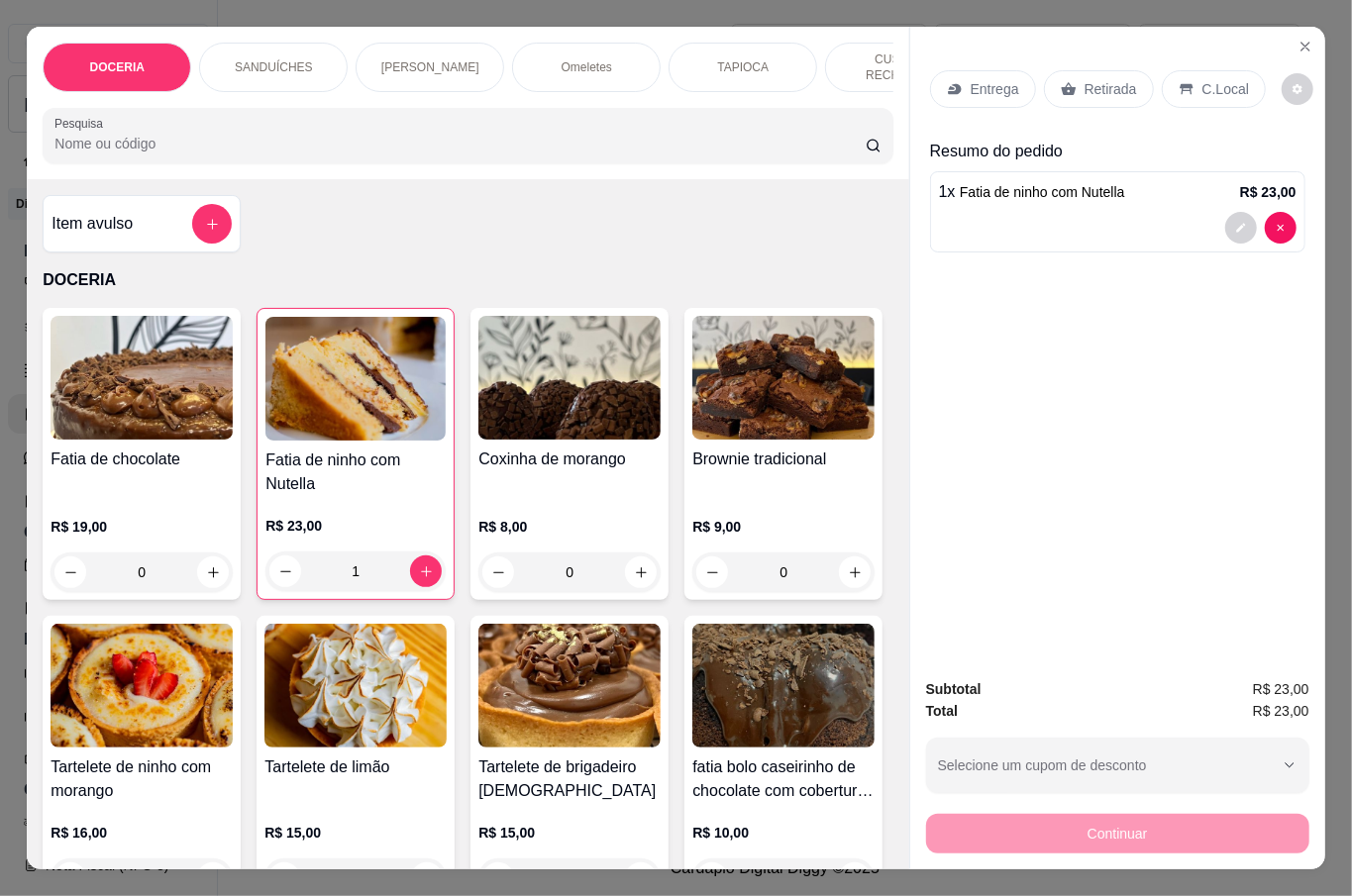 click on "Retirada" at bounding box center [1110, 89] 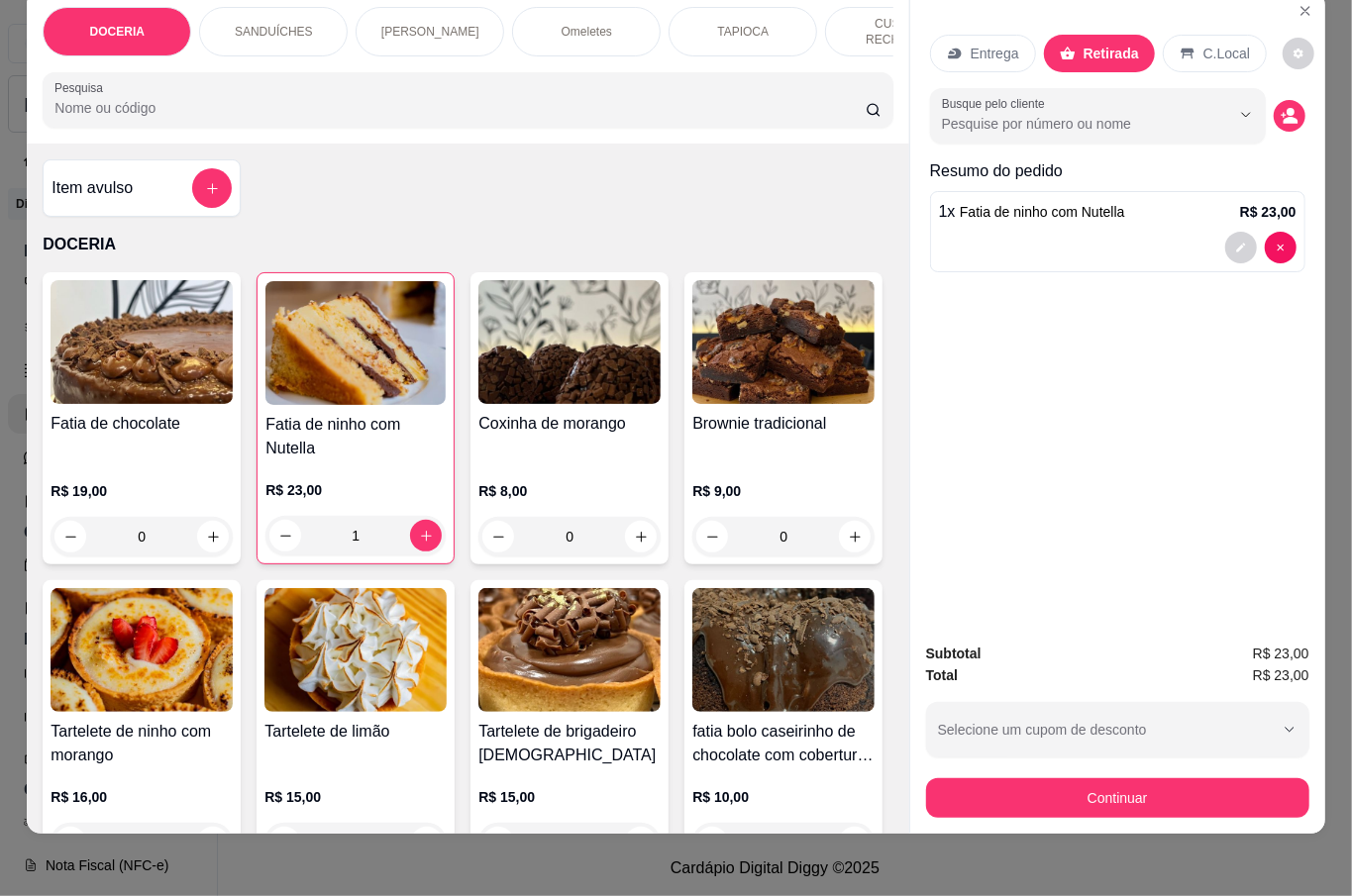 scroll, scrollTop: 46, scrollLeft: 0, axis: vertical 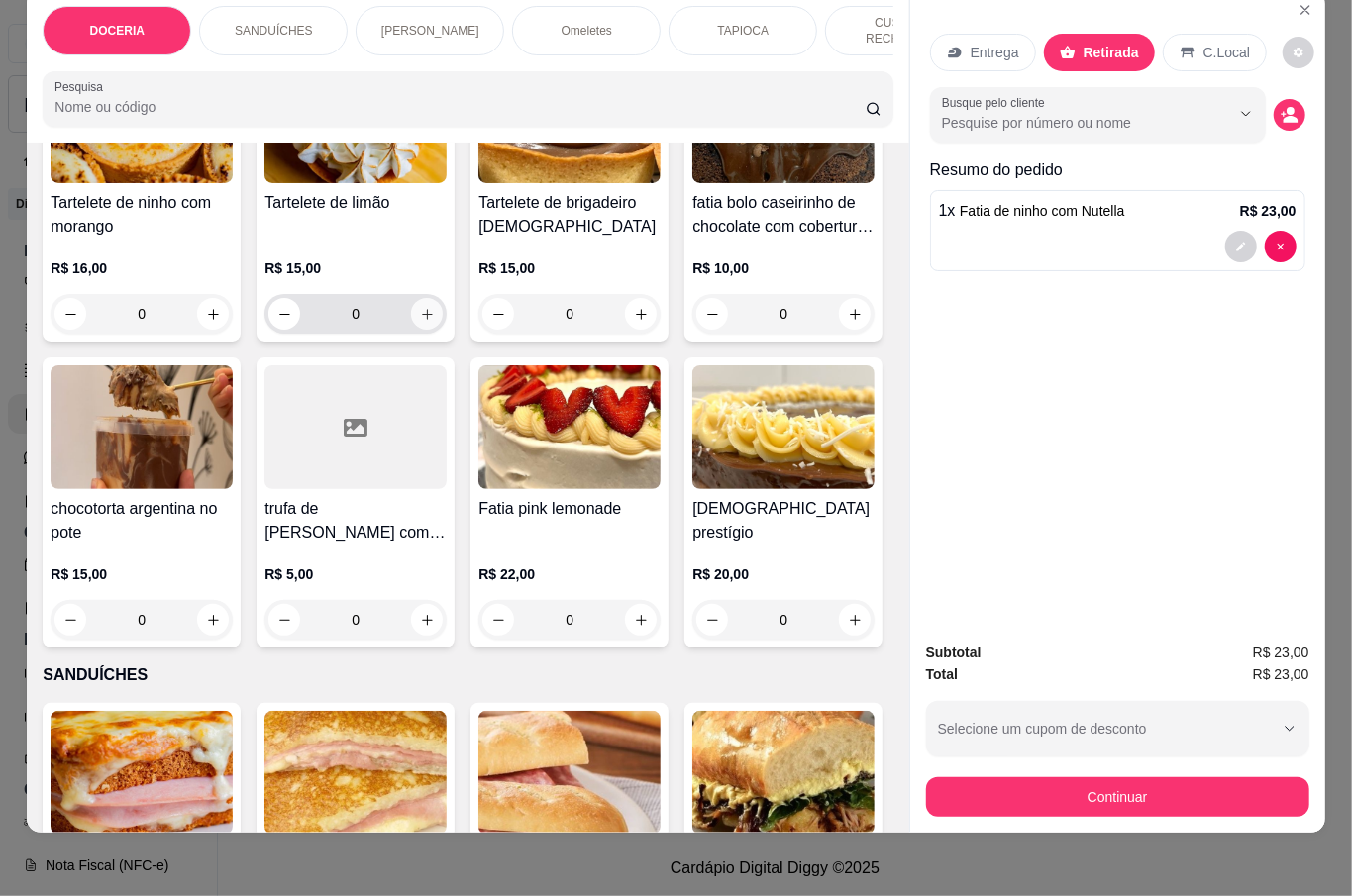 click at bounding box center (427, 314) 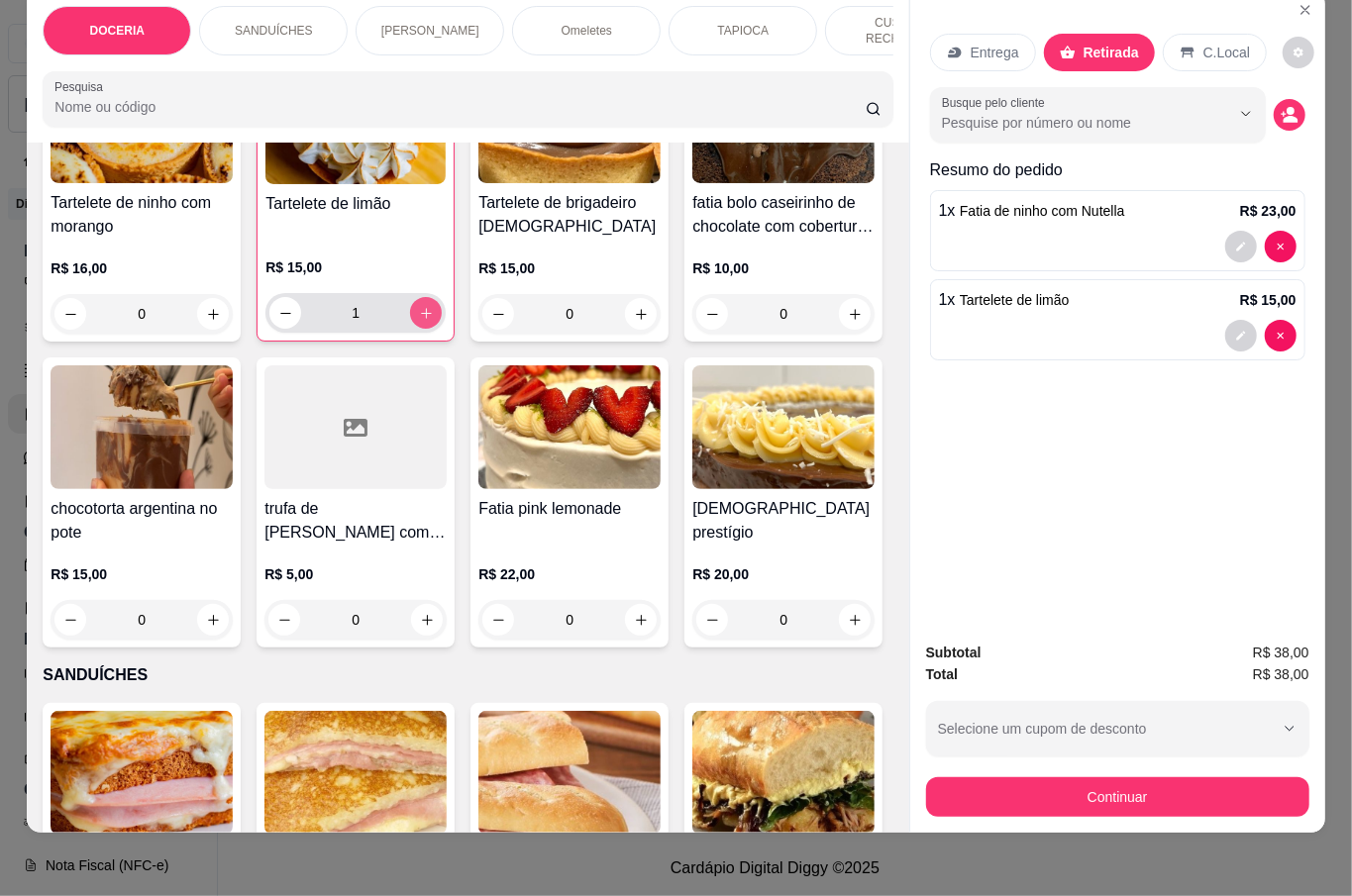 click at bounding box center [426, 313] 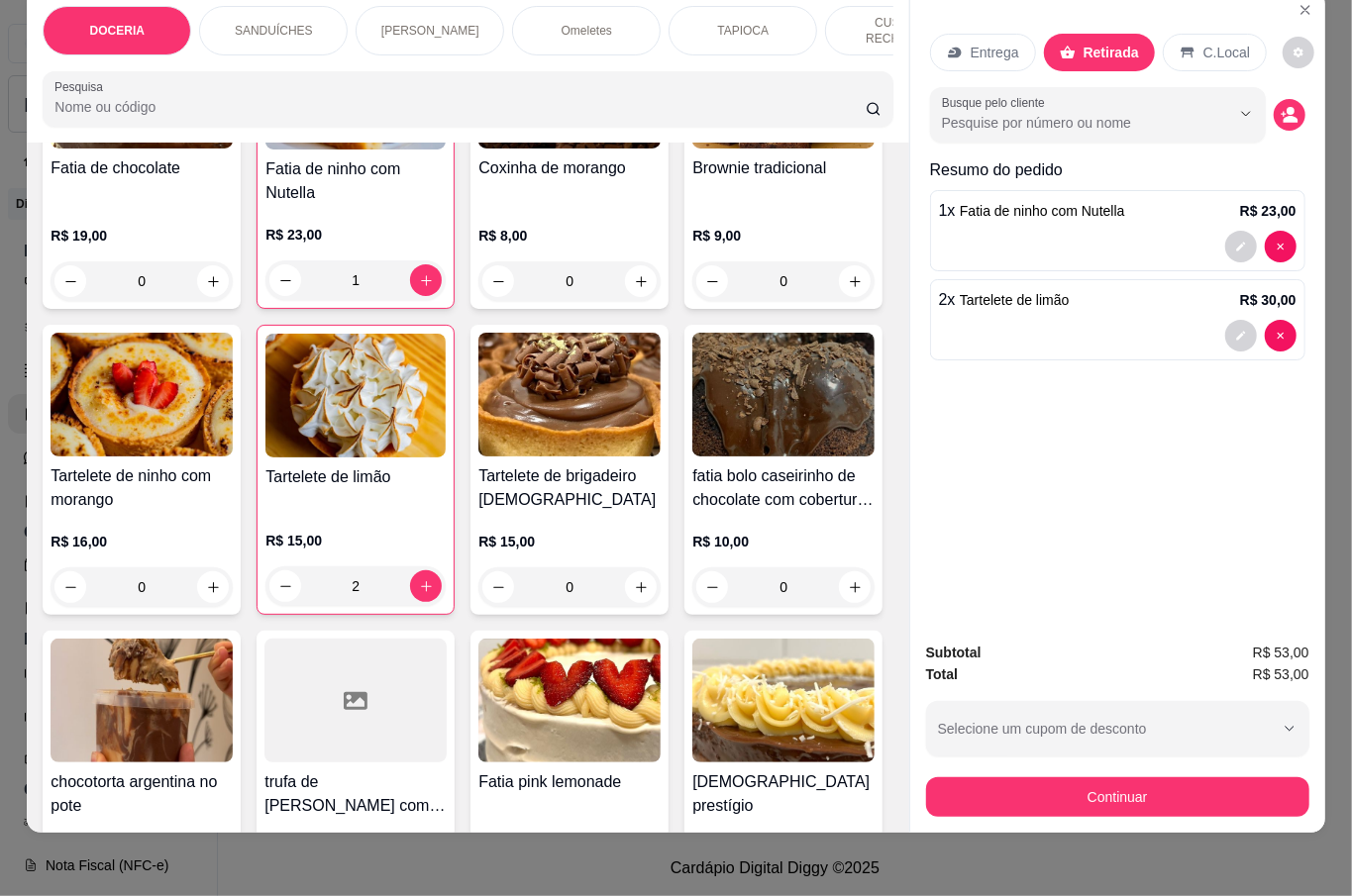 scroll, scrollTop: 0, scrollLeft: 0, axis: both 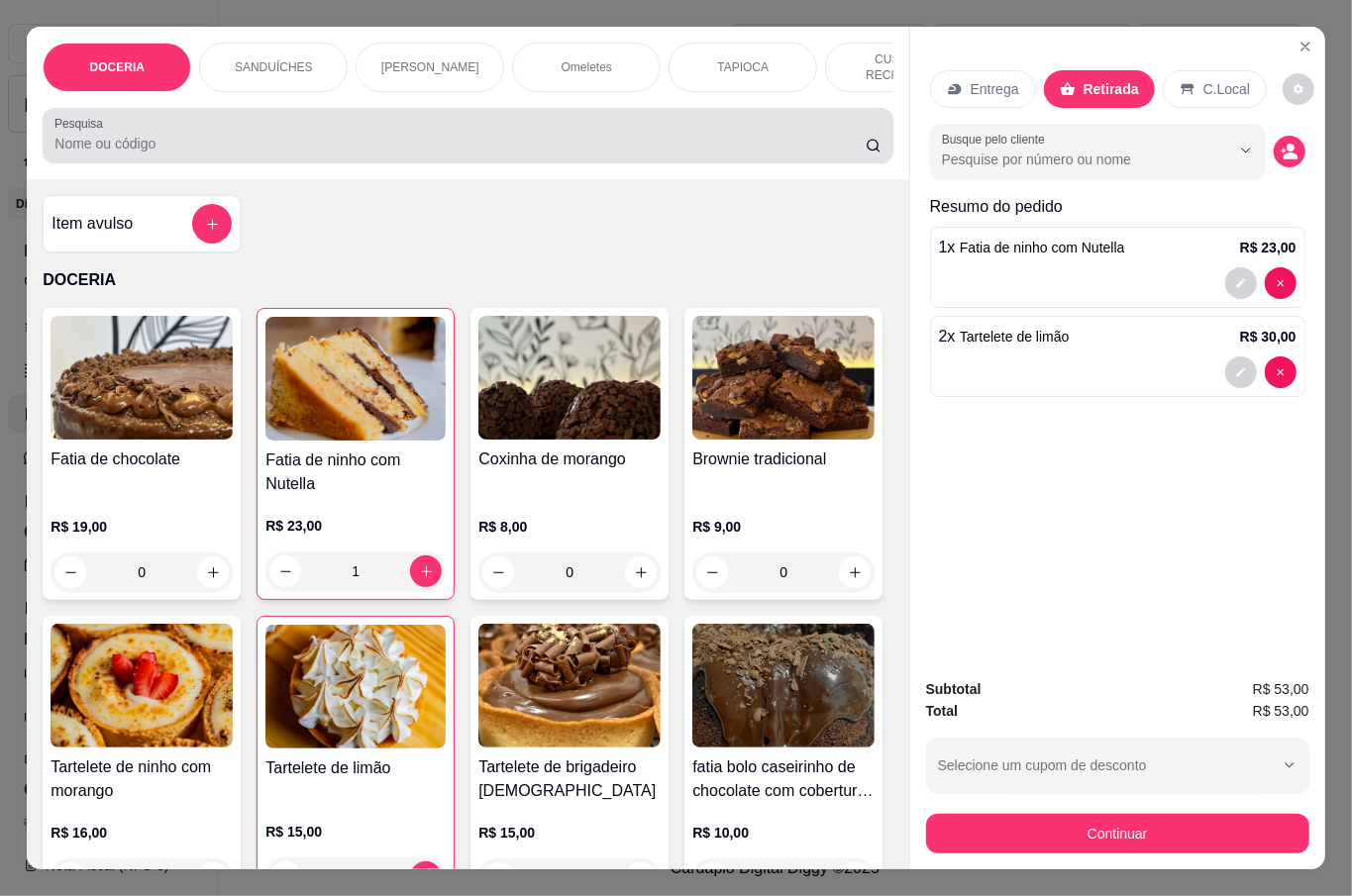 click at bounding box center [468, 136] 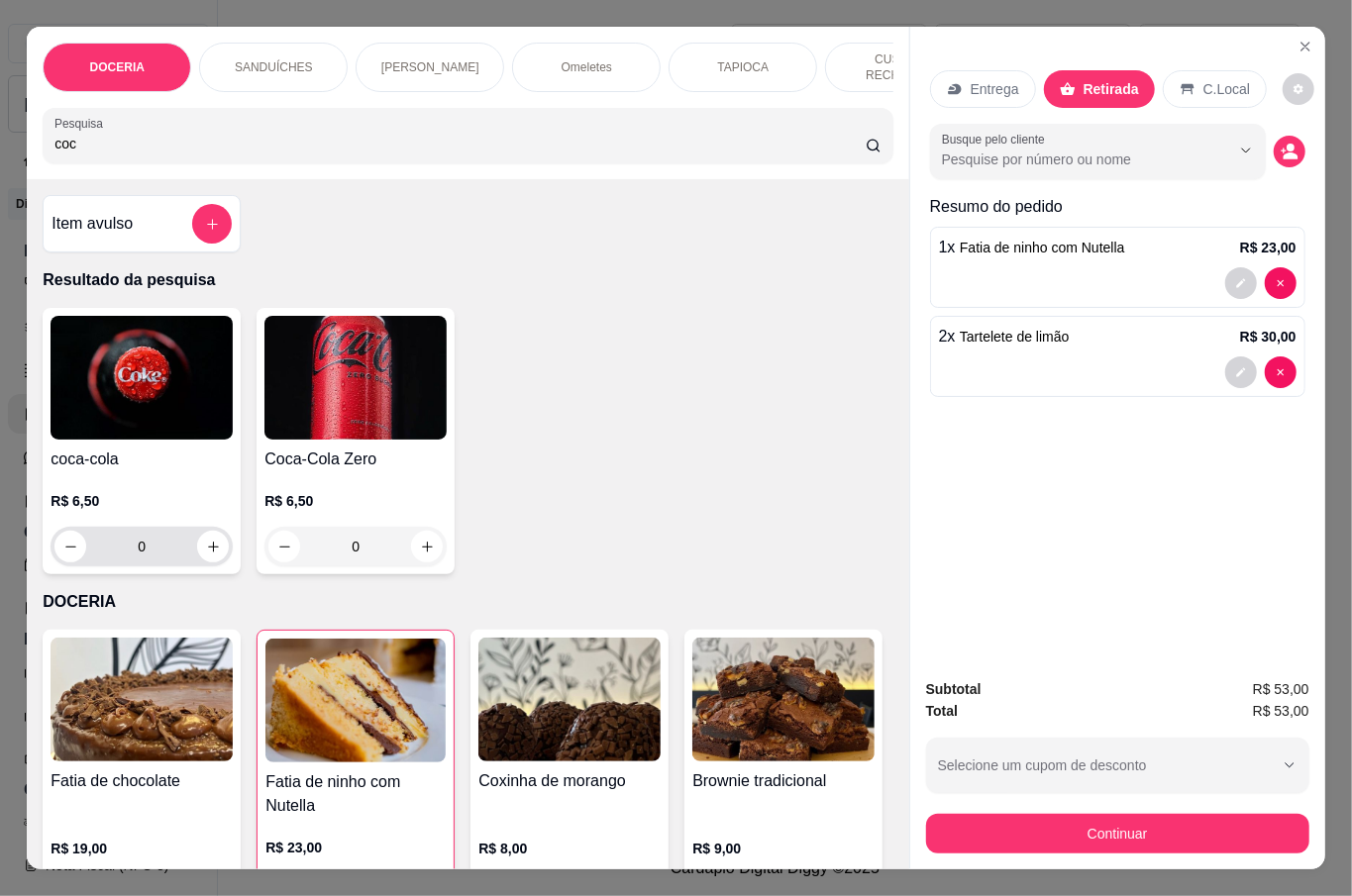 type on "coc" 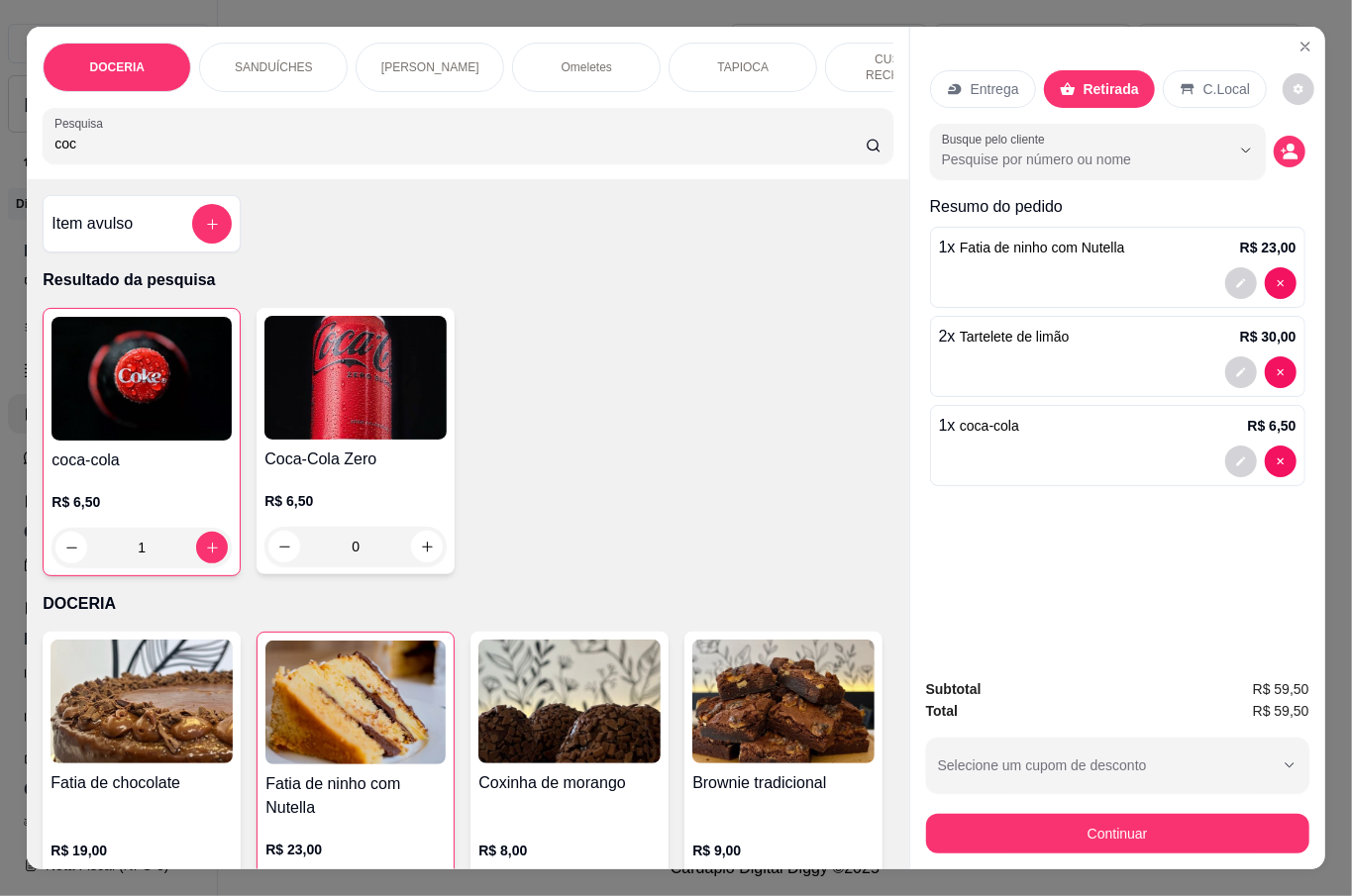 click on "Continuar" at bounding box center [1117, 834] 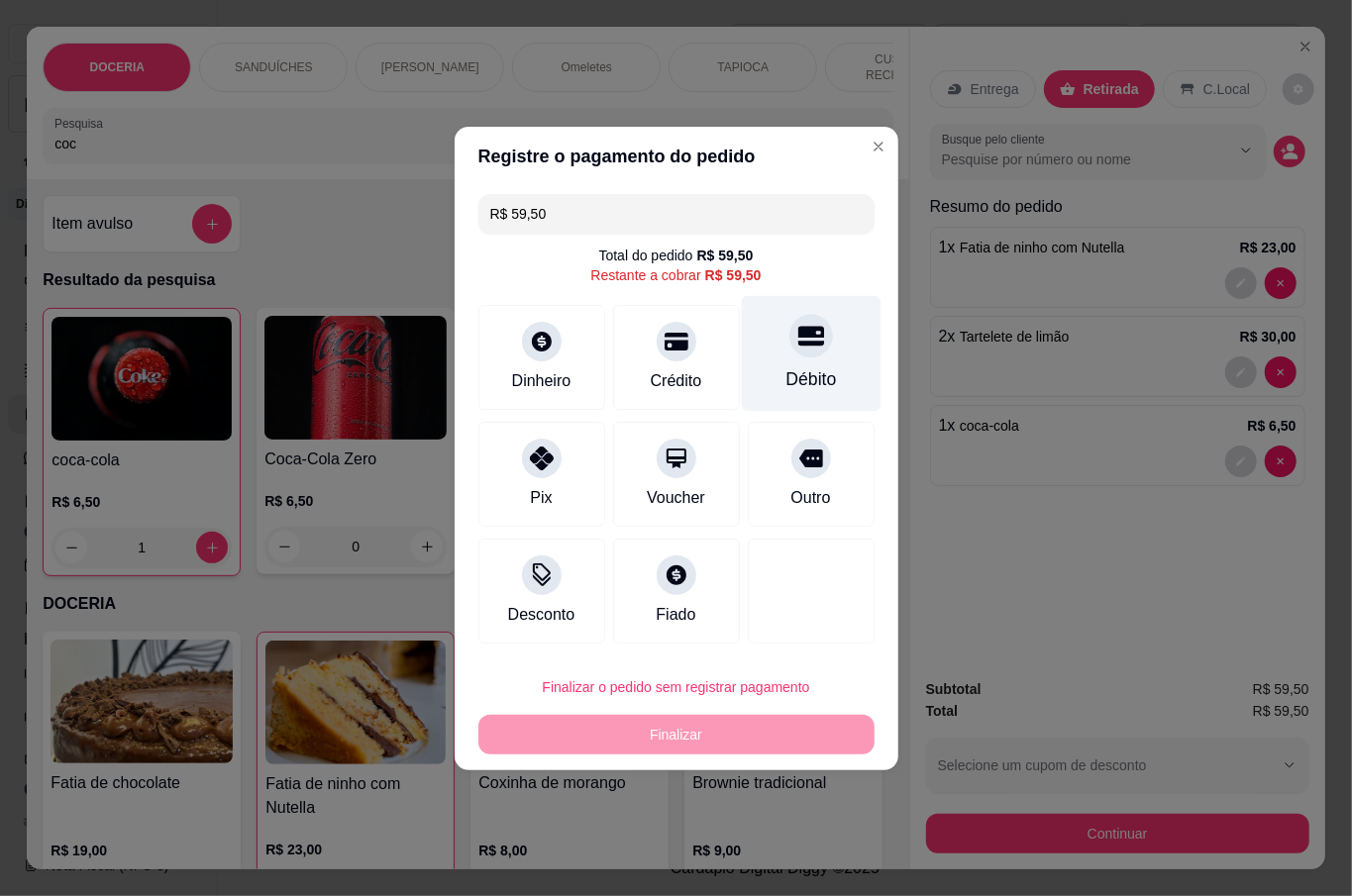 click on "Débito" at bounding box center (810, 379) 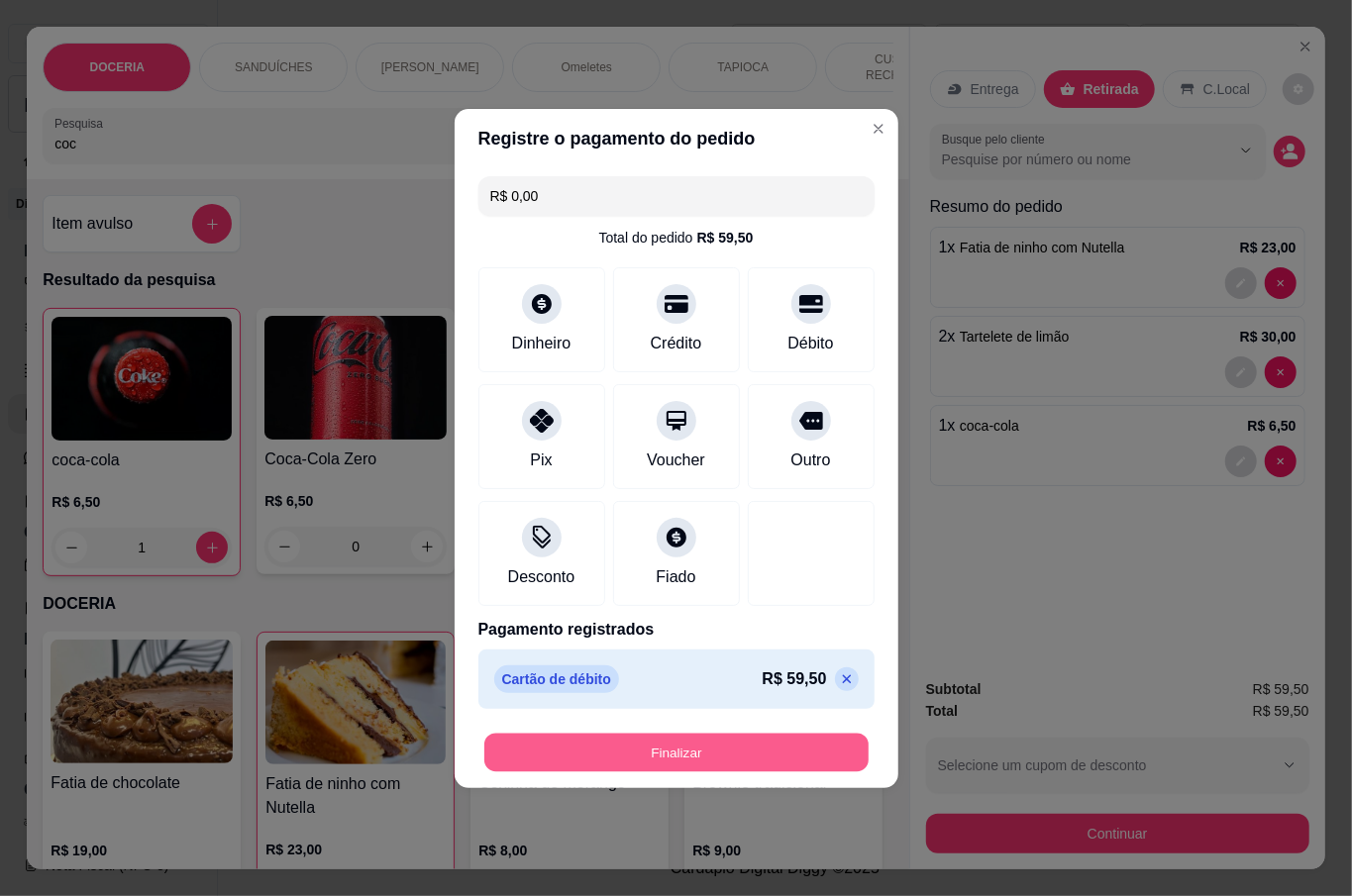 click on "Finalizar" at bounding box center (676, 751) 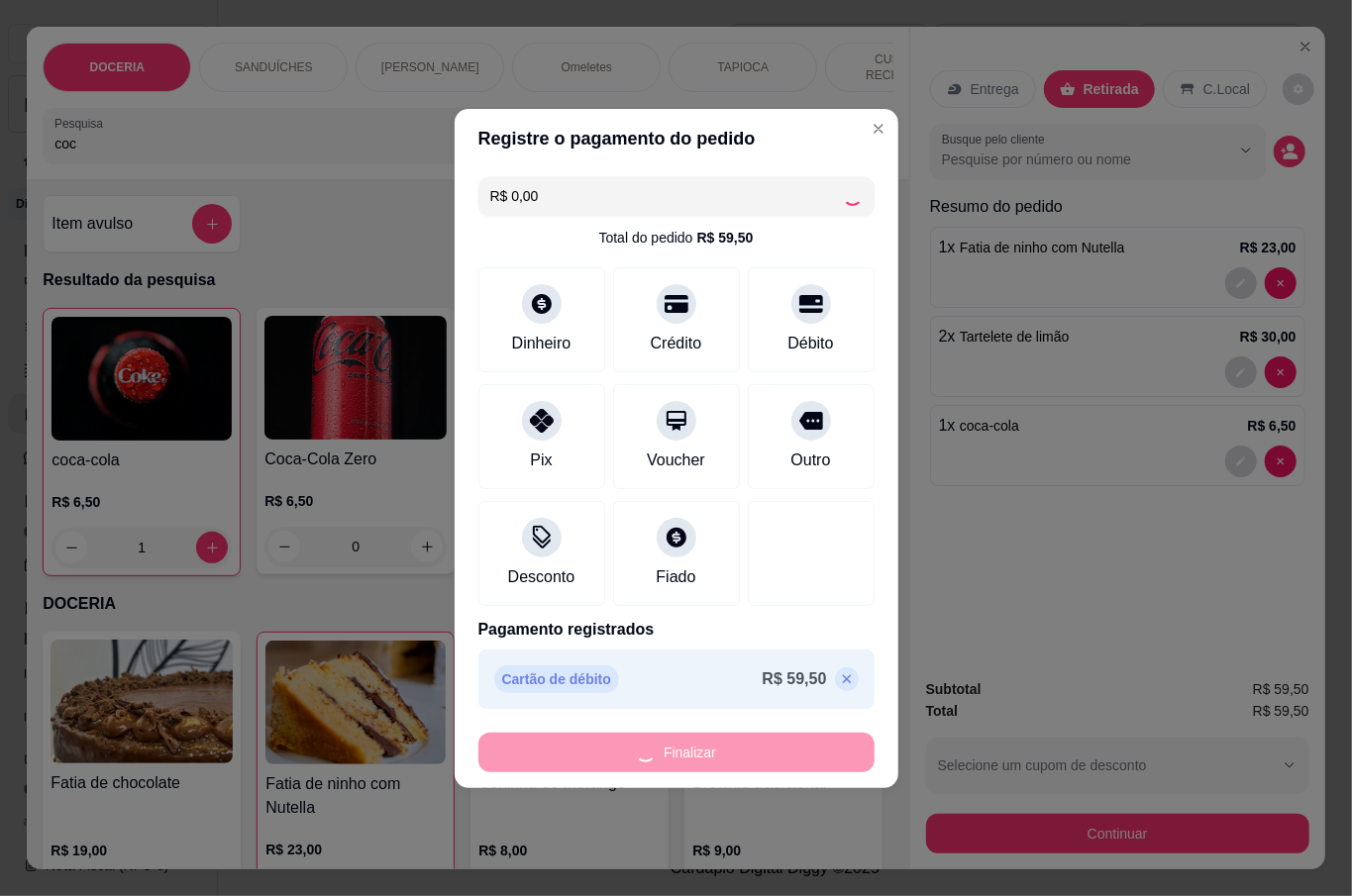 type on "0" 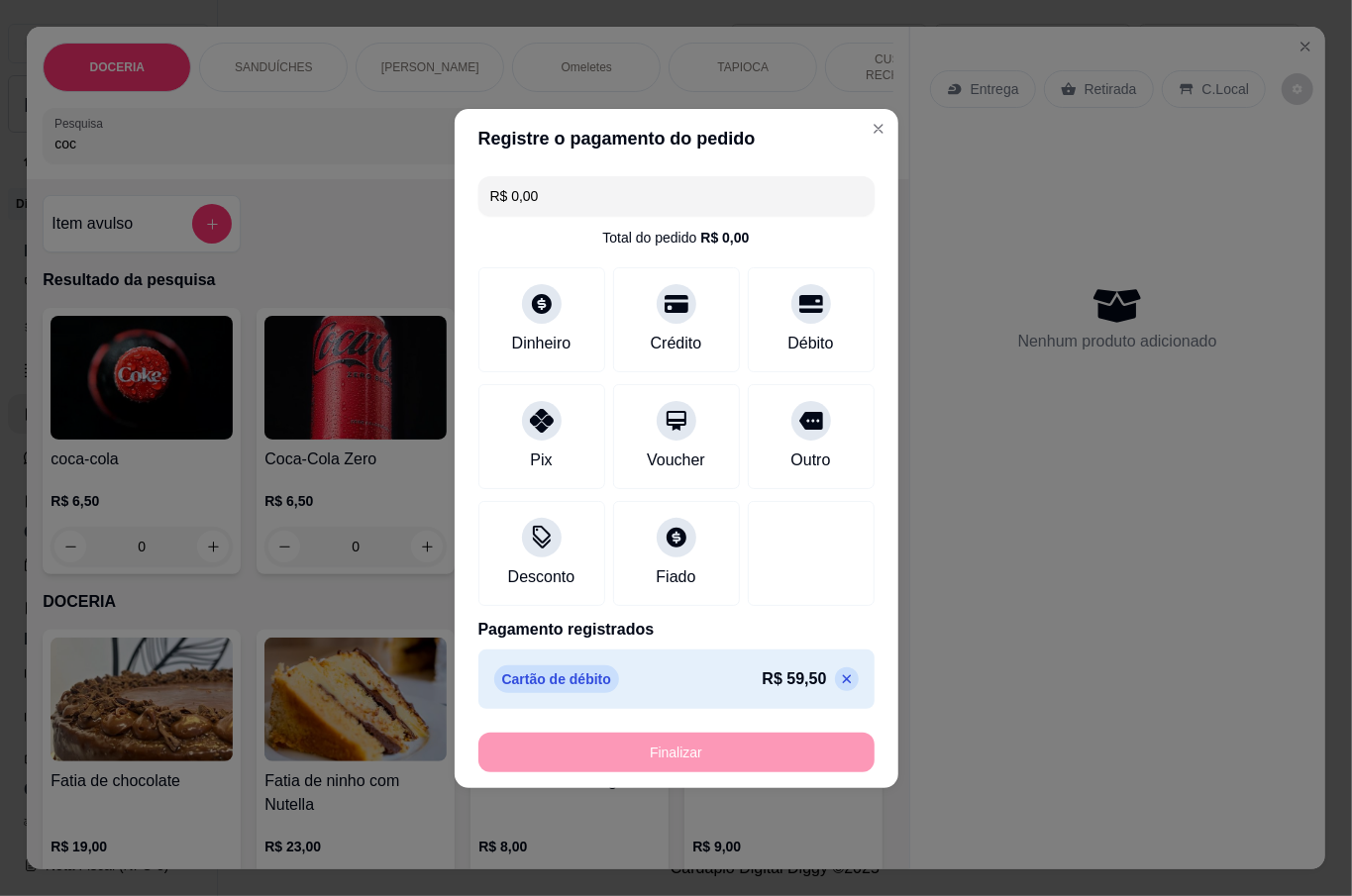 type on "-R$ 59,50" 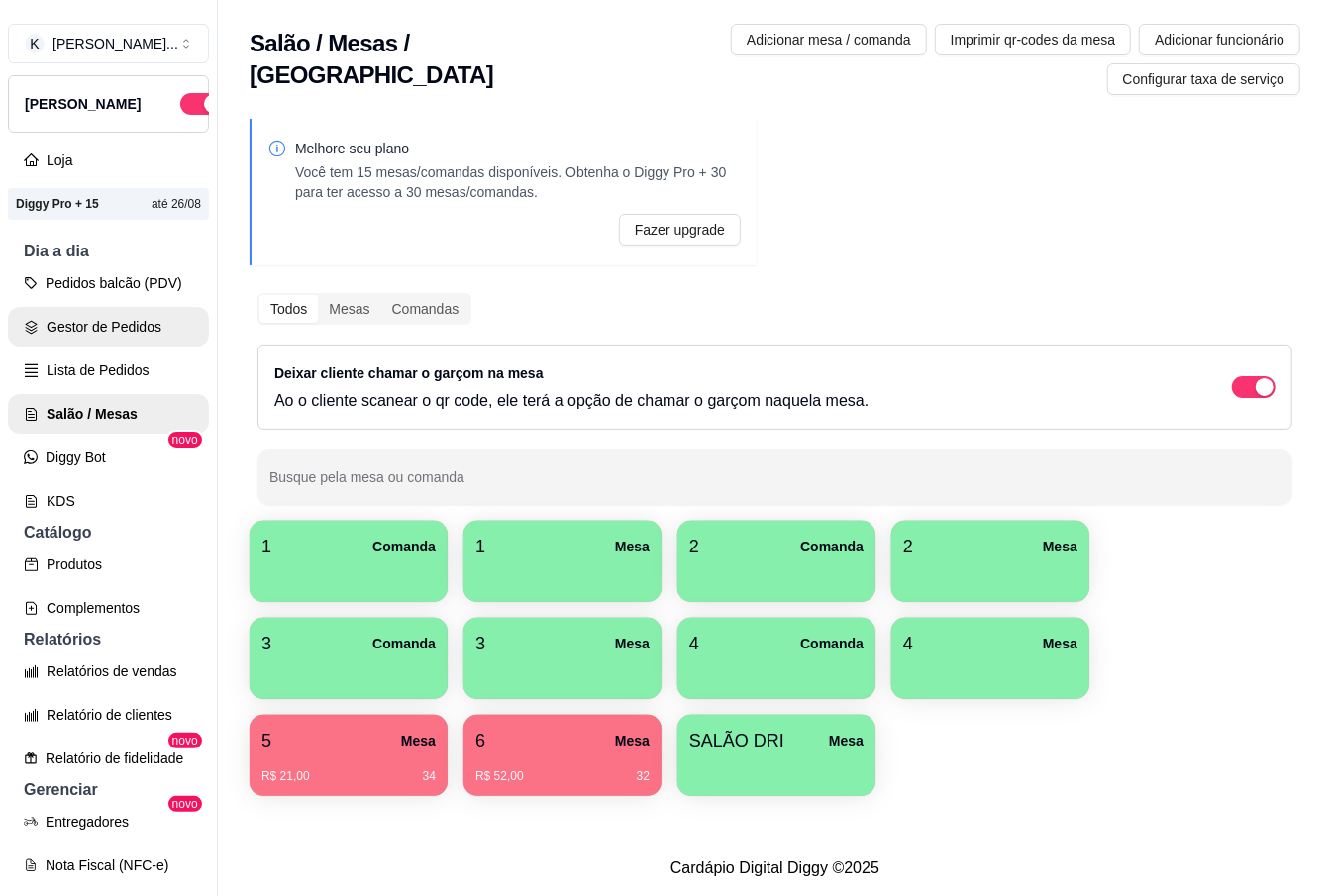 click on "Gestor de Pedidos" at bounding box center (108, 327) 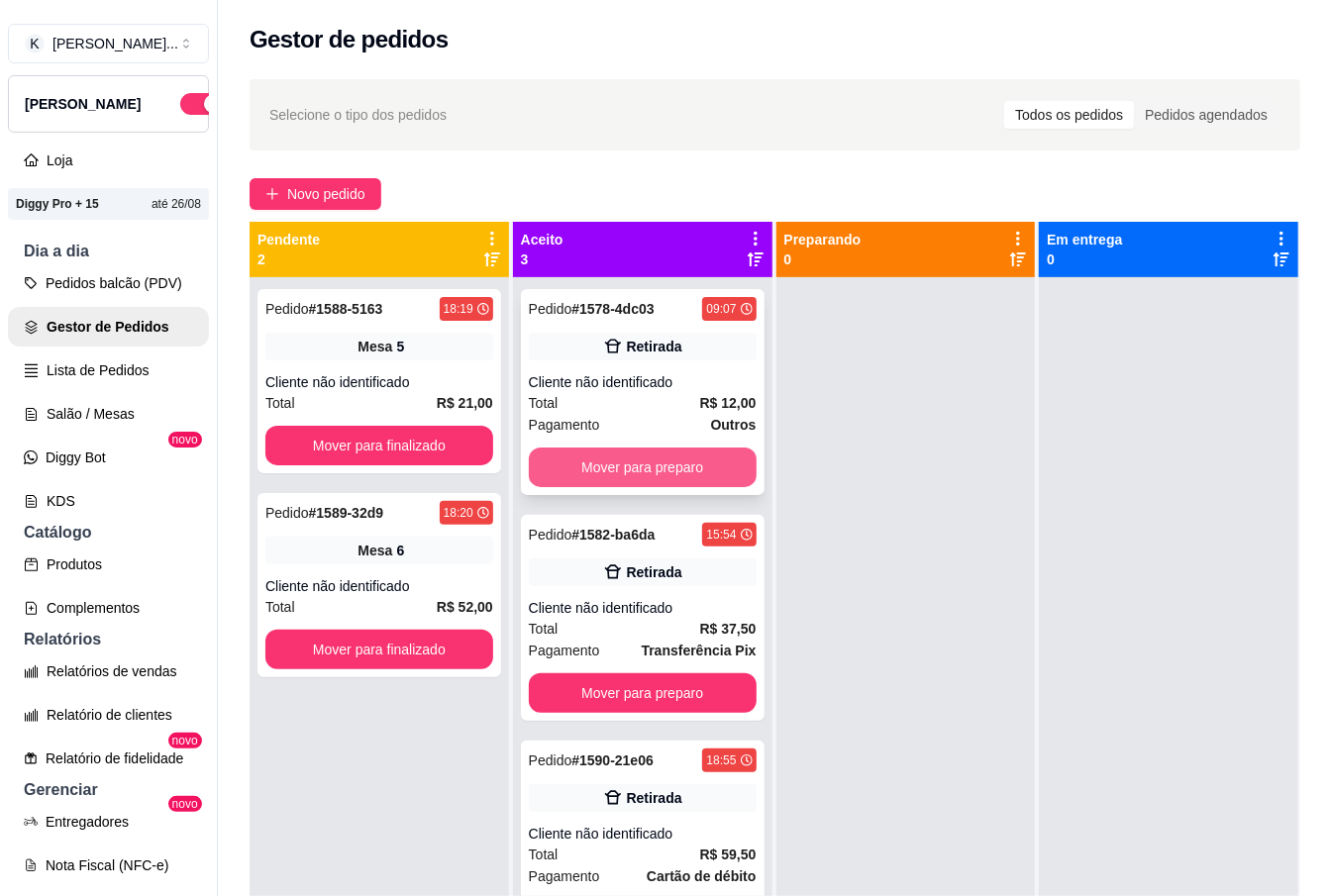 click on "Mover para preparo" at bounding box center [643, 467] 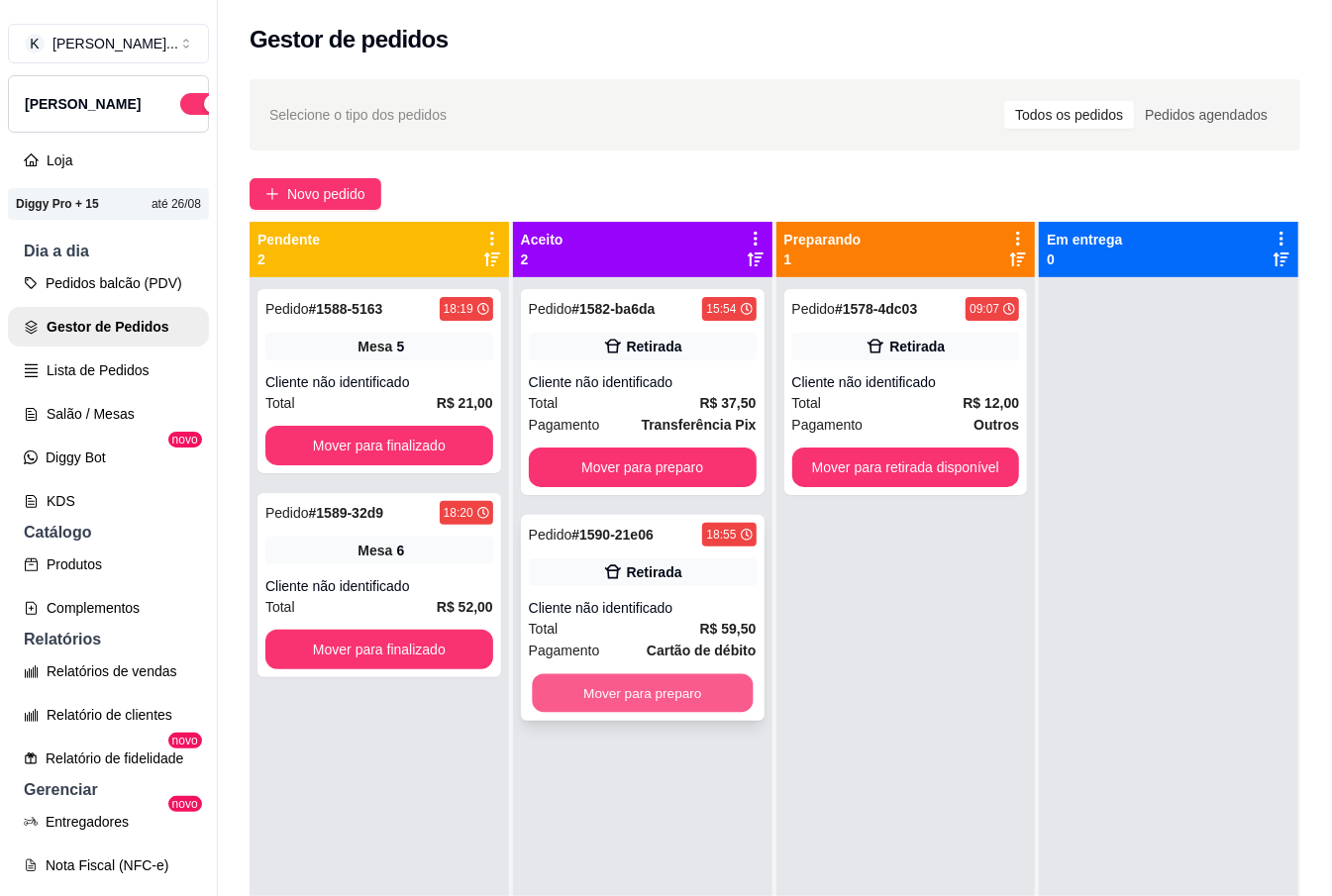 click on "Mover para preparo" at bounding box center [642, 693] 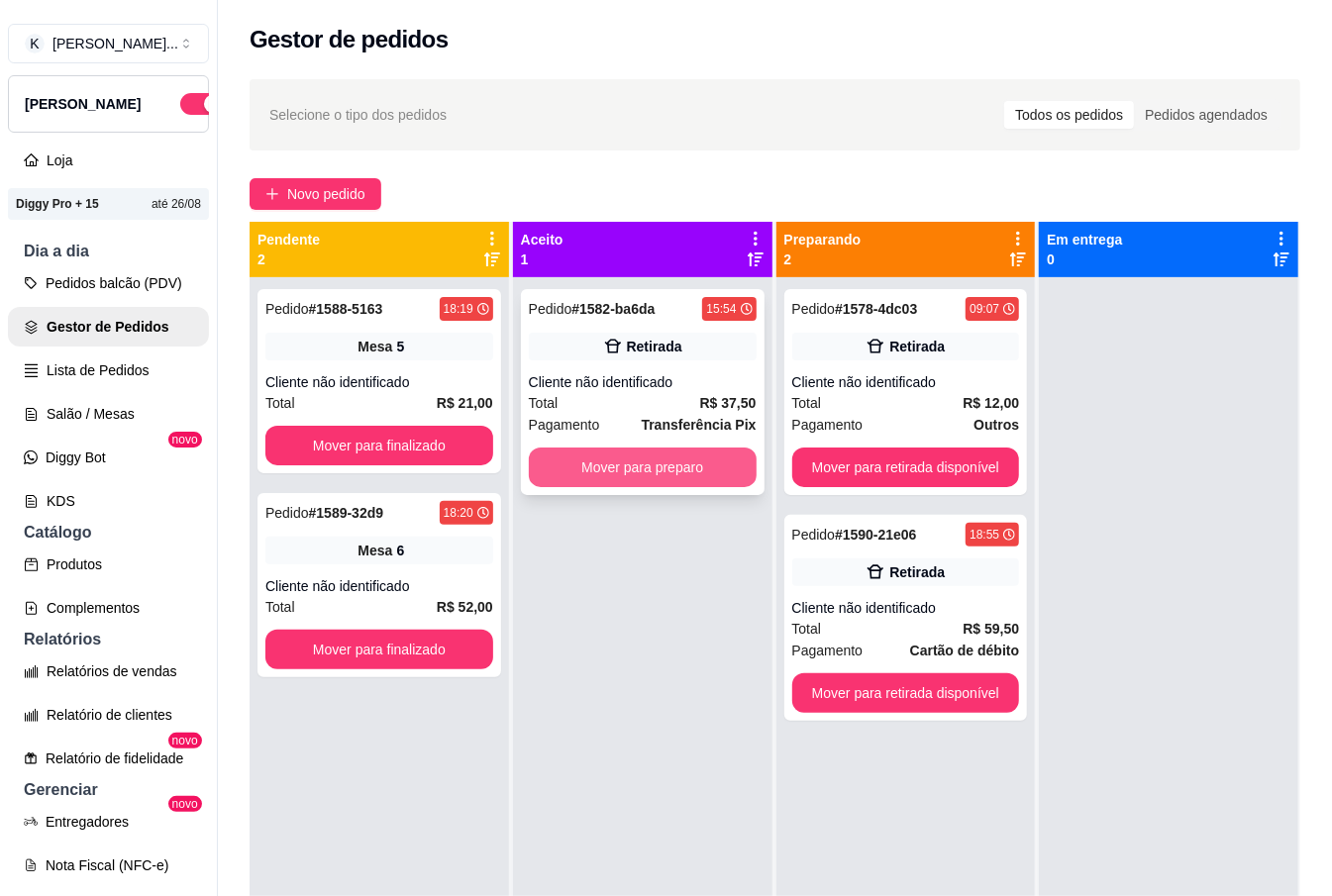 click on "Mover para preparo" at bounding box center (643, 467) 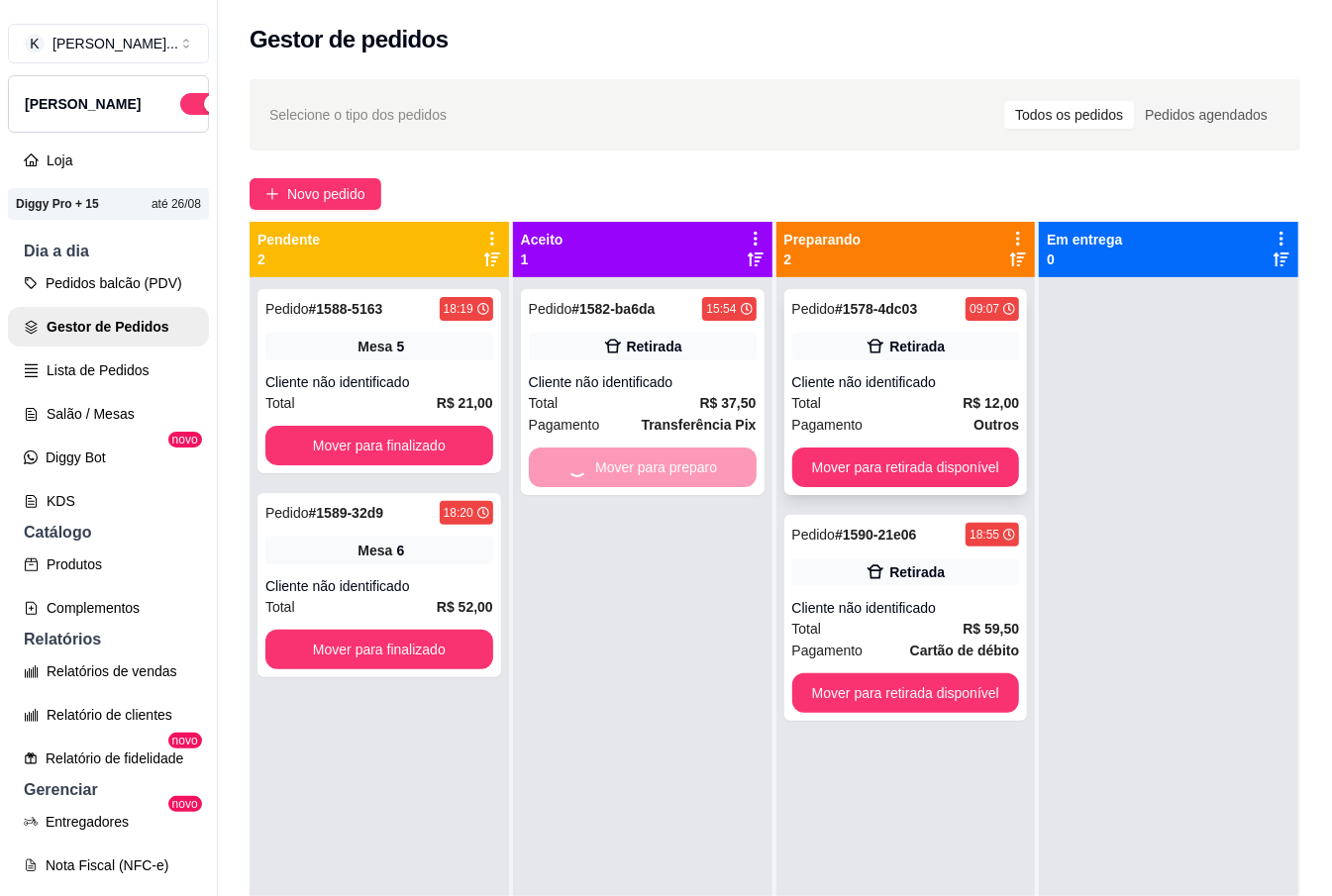 click on "Pedido  # 1578-4dc03 09:07 Retirada Cliente não identificado Total R$ 12,00 Pagamento Outros Mover para retirada disponível" at bounding box center [906, 392] 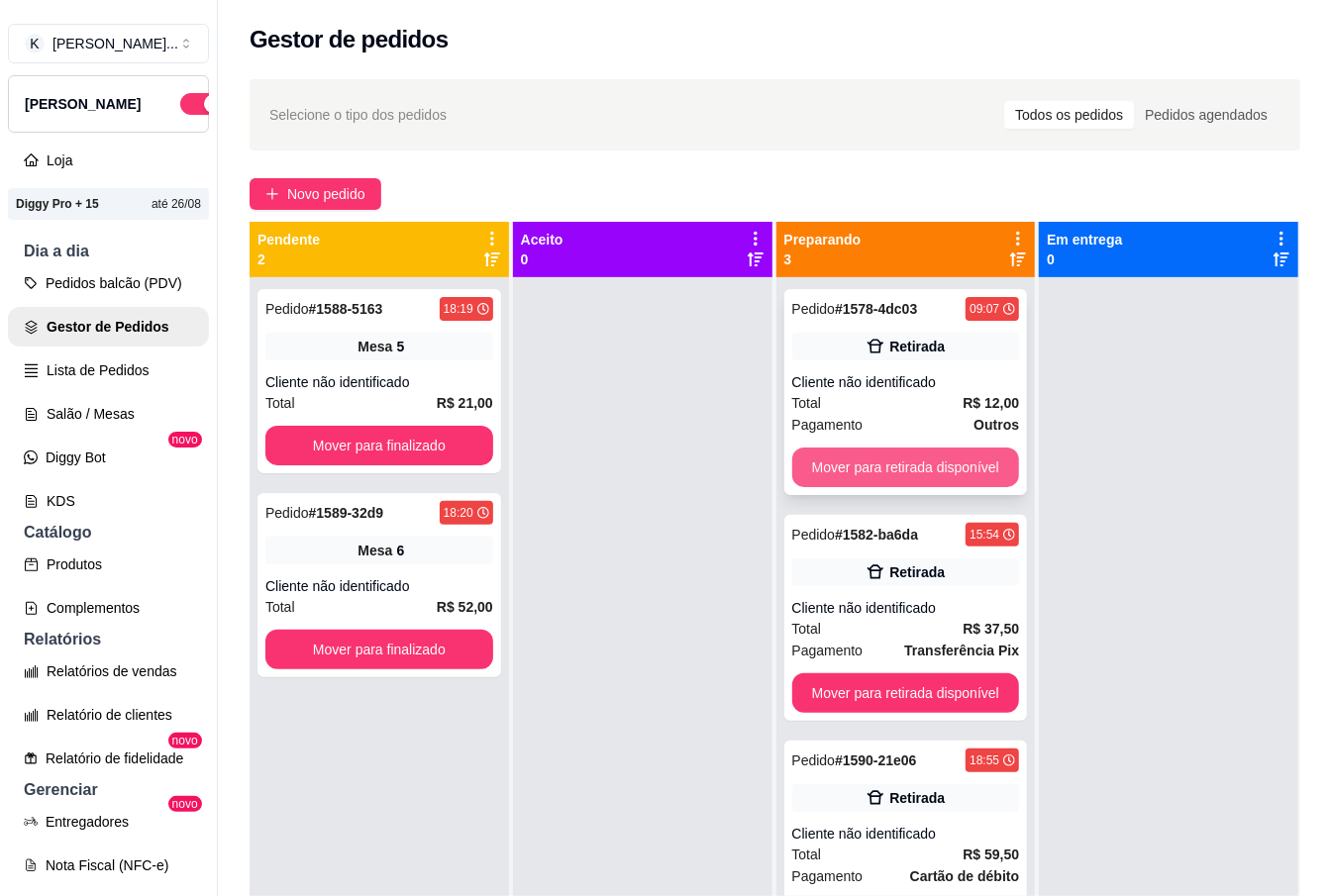 click on "Mover para retirada disponível" at bounding box center [906, 467] 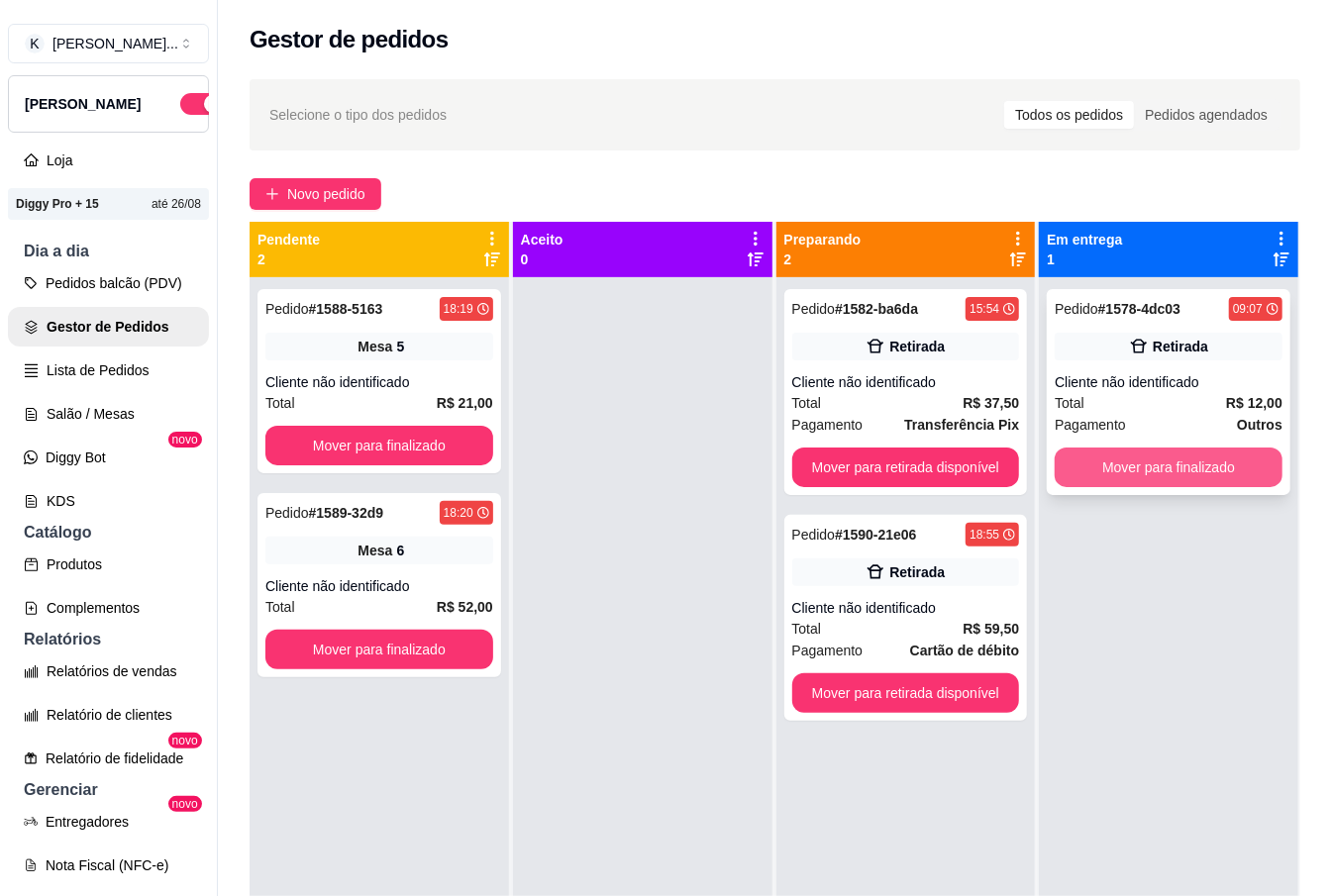 click on "Mover para finalizado" at bounding box center [1169, 467] 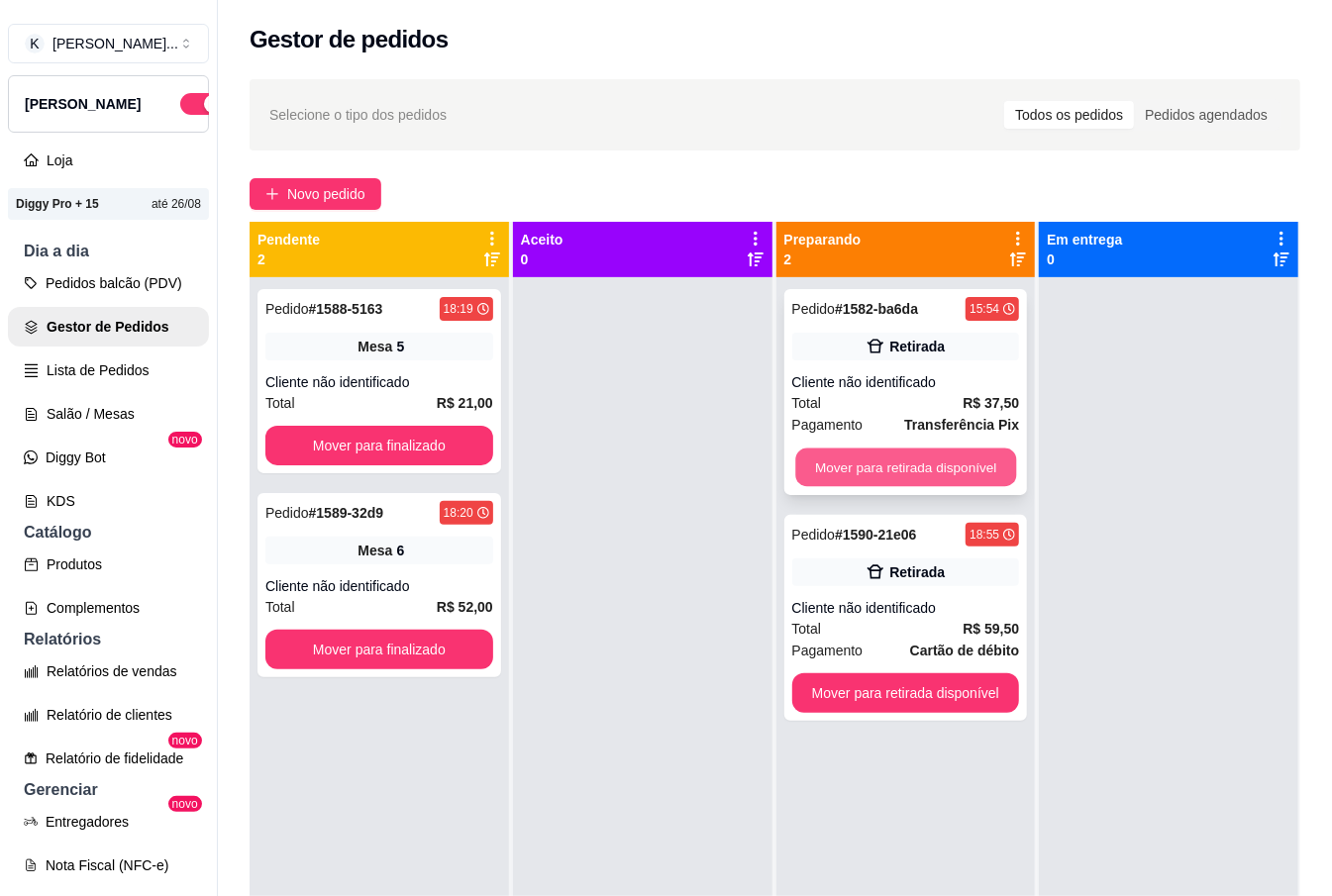 click on "Mover para retirada disponível" at bounding box center [905, 467] 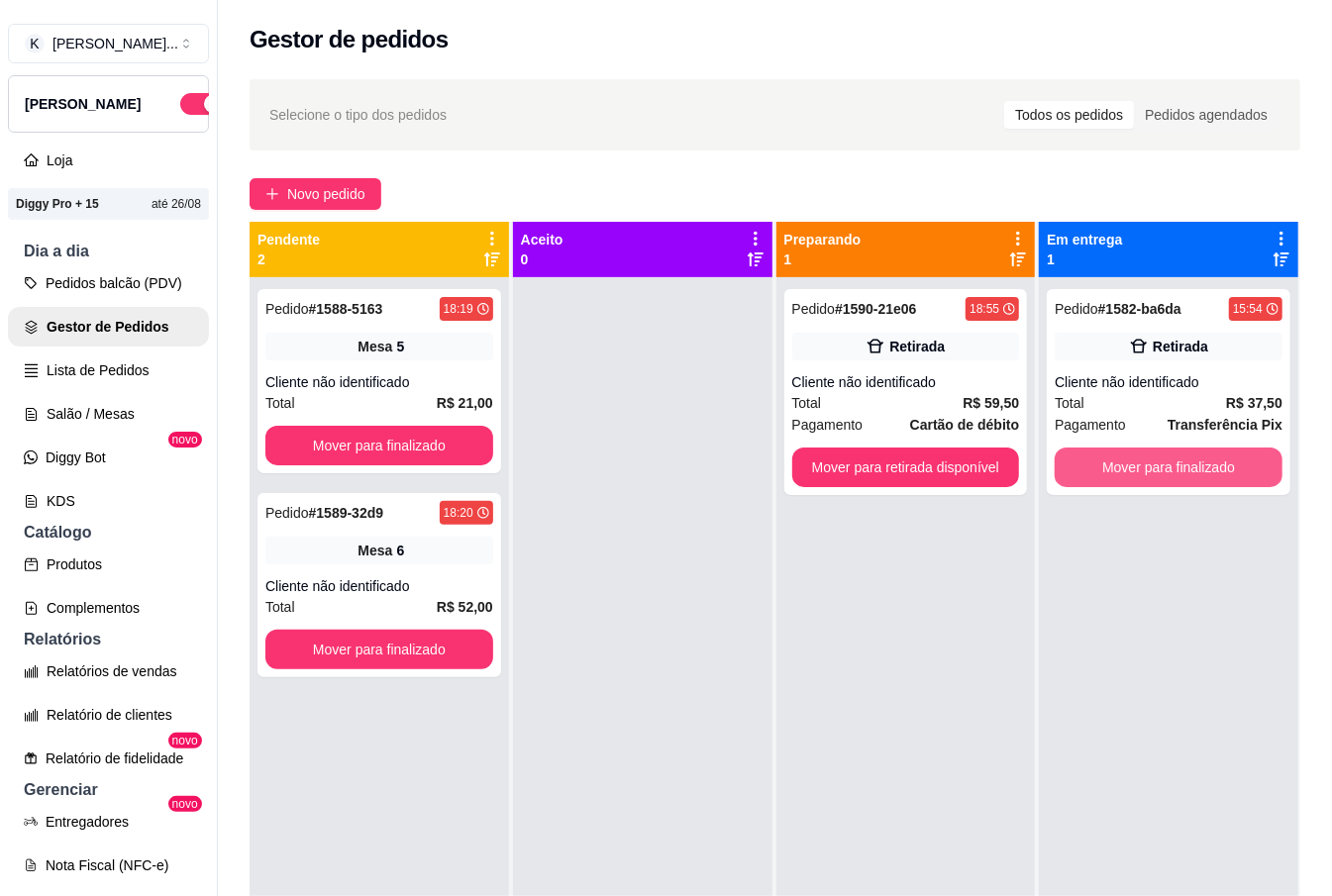 click on "Mover para finalizado" at bounding box center [1169, 467] 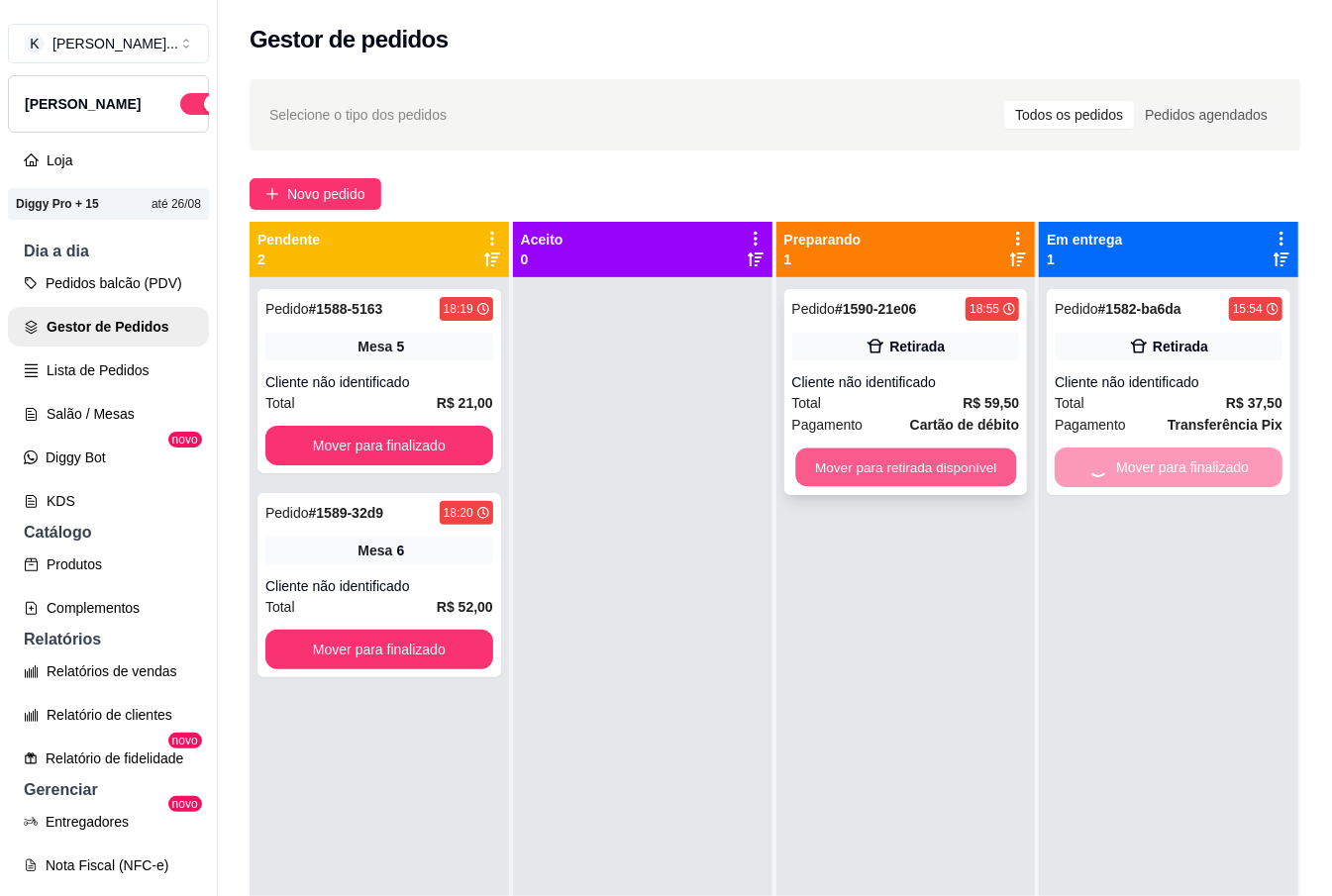 click on "Mover para retirada disponível" at bounding box center (905, 467) 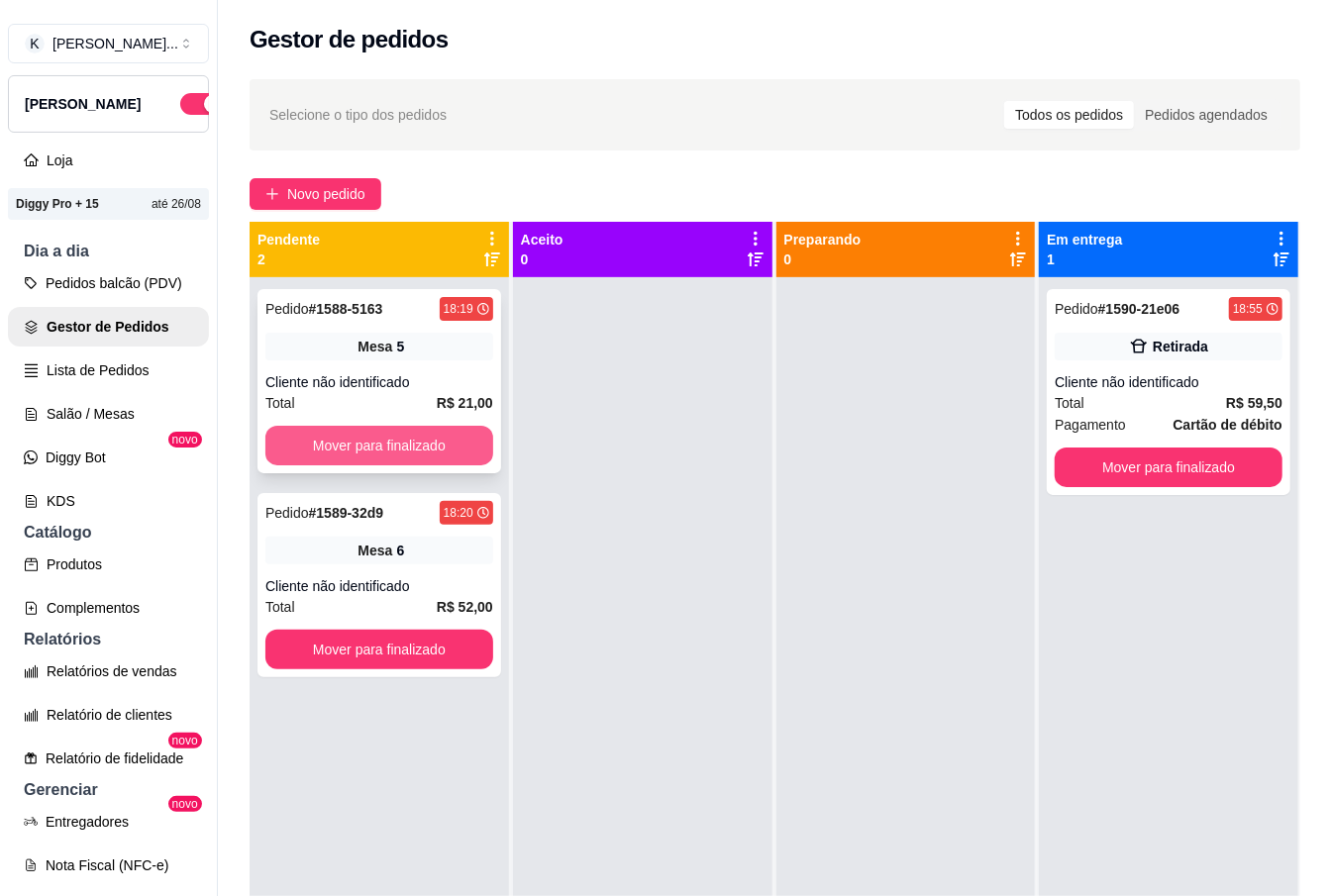 click on "Mover para finalizado" at bounding box center (379, 446) 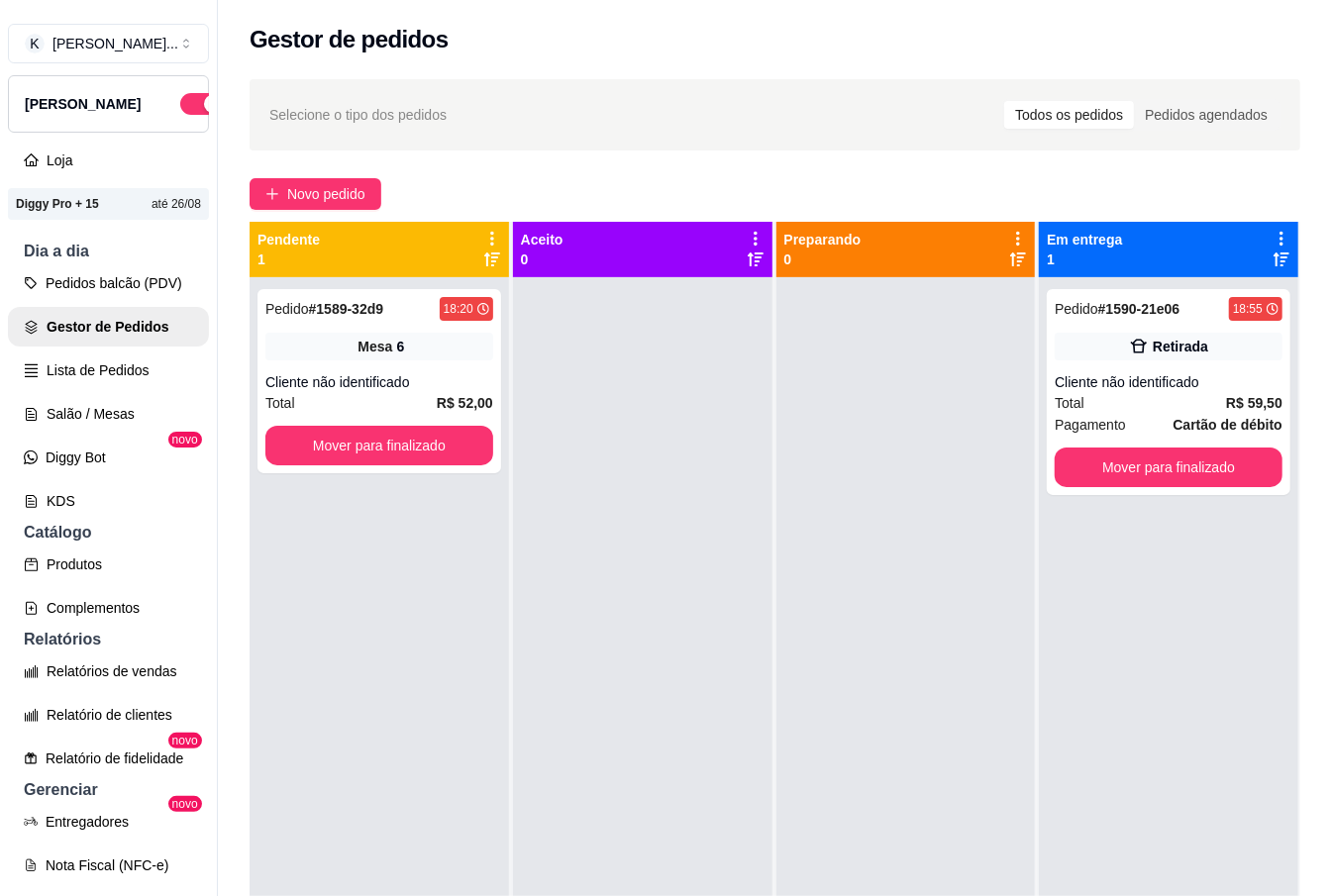 click on "Pedido  # 1589-32d9 18:20 Mesa 6 Cliente não identificado Total R$ 52,00 Mover para finalizado" at bounding box center (379, 725) 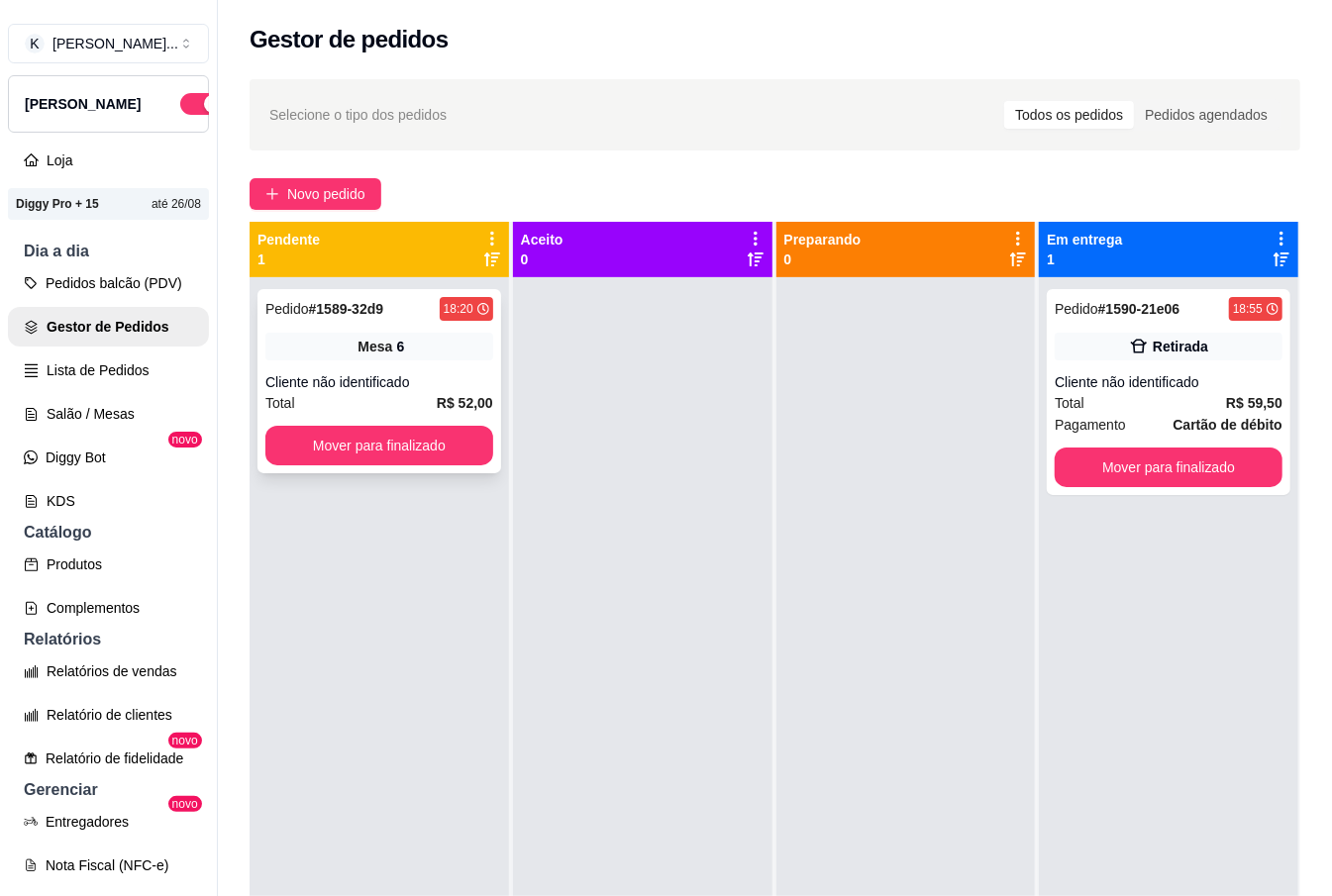 click on "Pedido  # 1589-32d9 18:20 Mesa 6 Cliente não identificado Total R$ 52,00 Mover para finalizado" at bounding box center (379, 381) 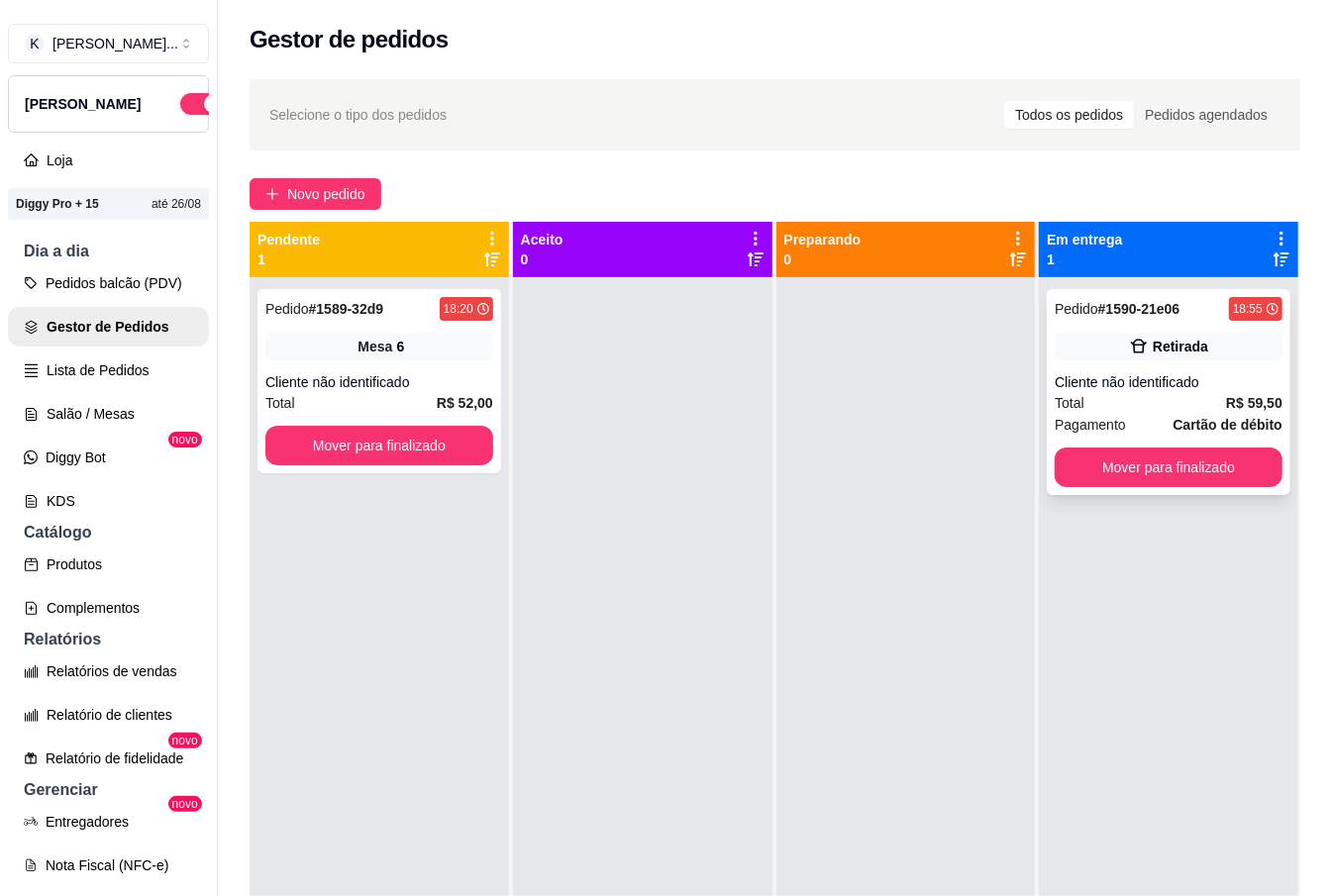 click on "Mover para finalizado" at bounding box center [1169, 467] 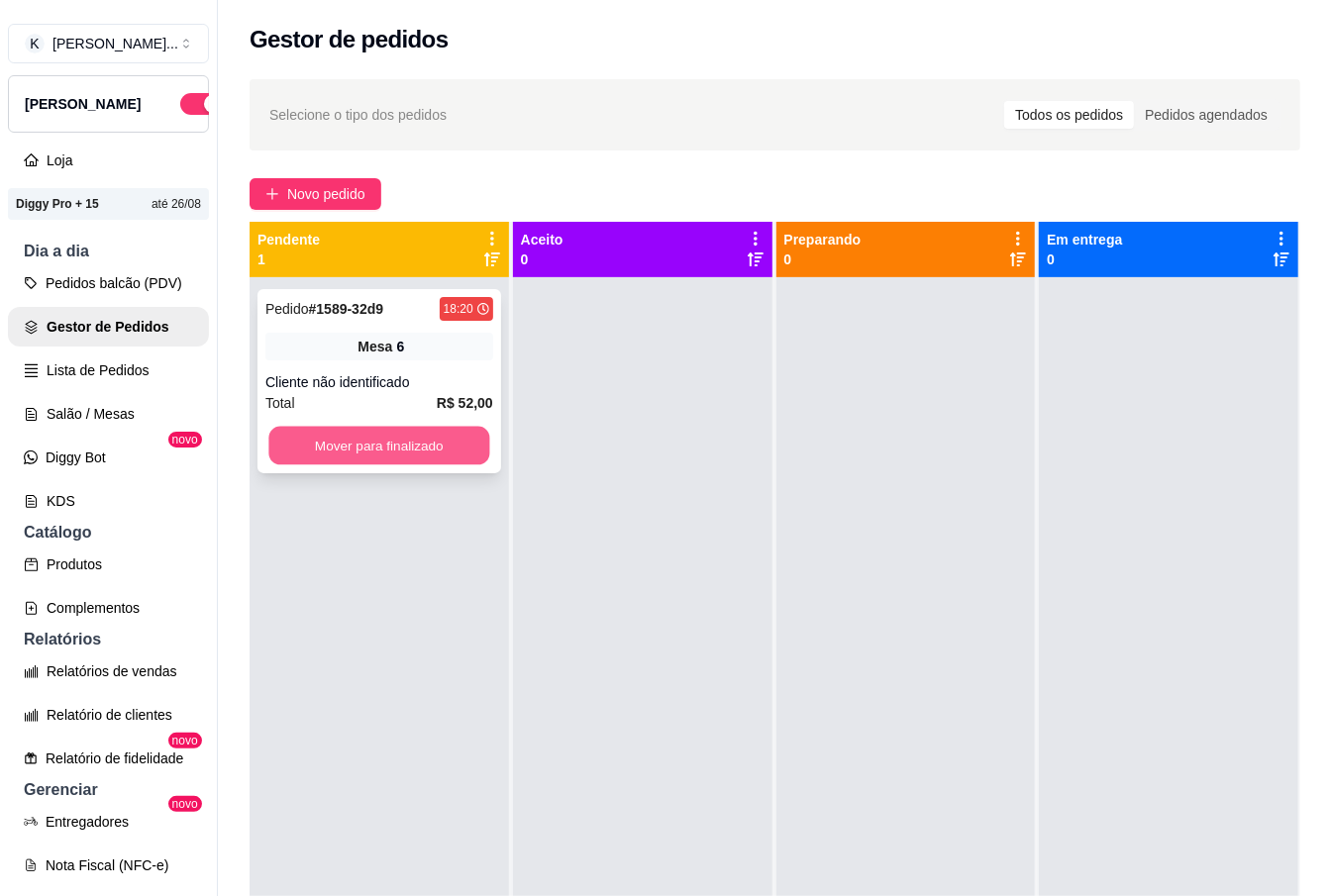click on "Mover para finalizado" at bounding box center [378, 446] 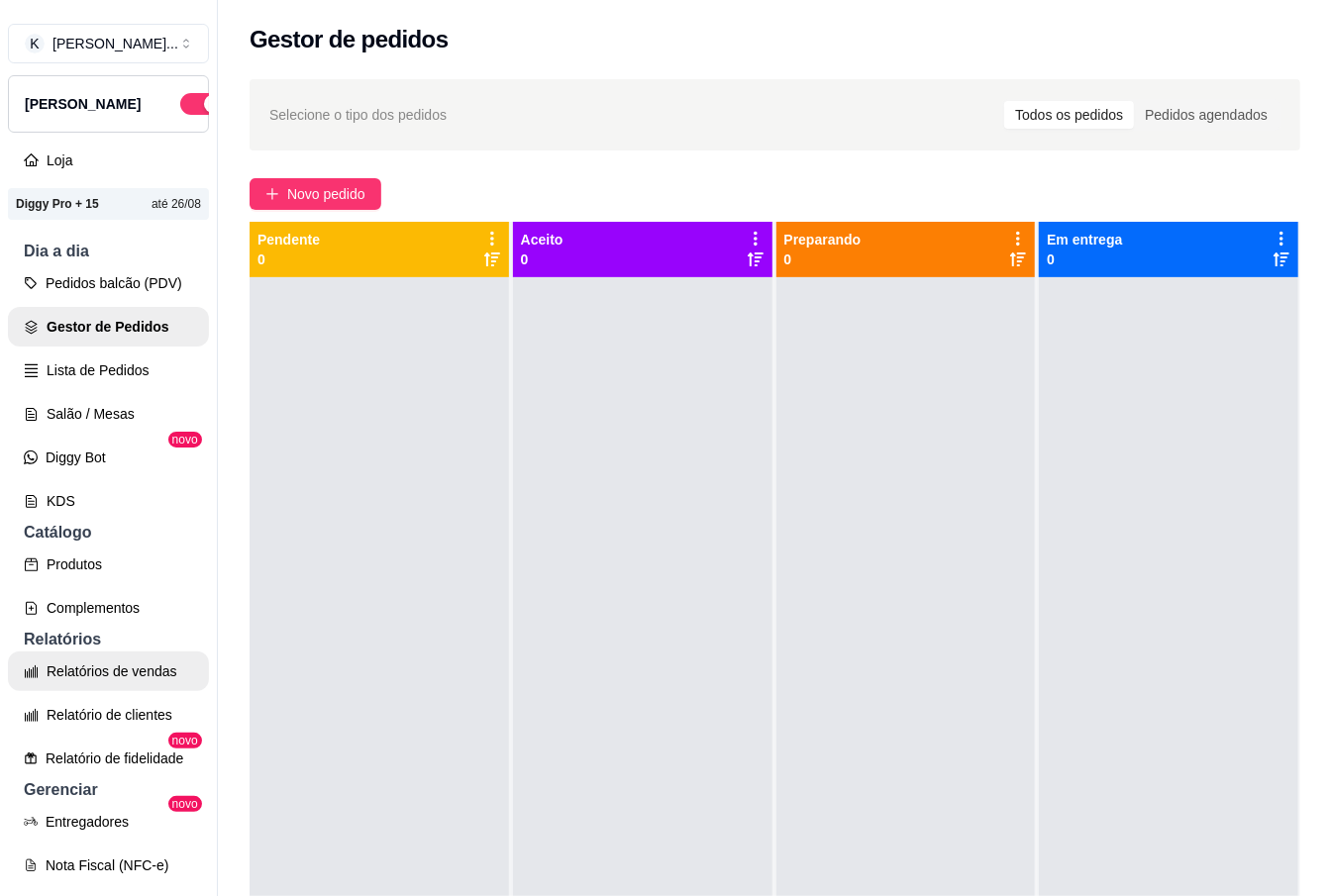 click on "Relatórios de vendas" at bounding box center [108, 671] 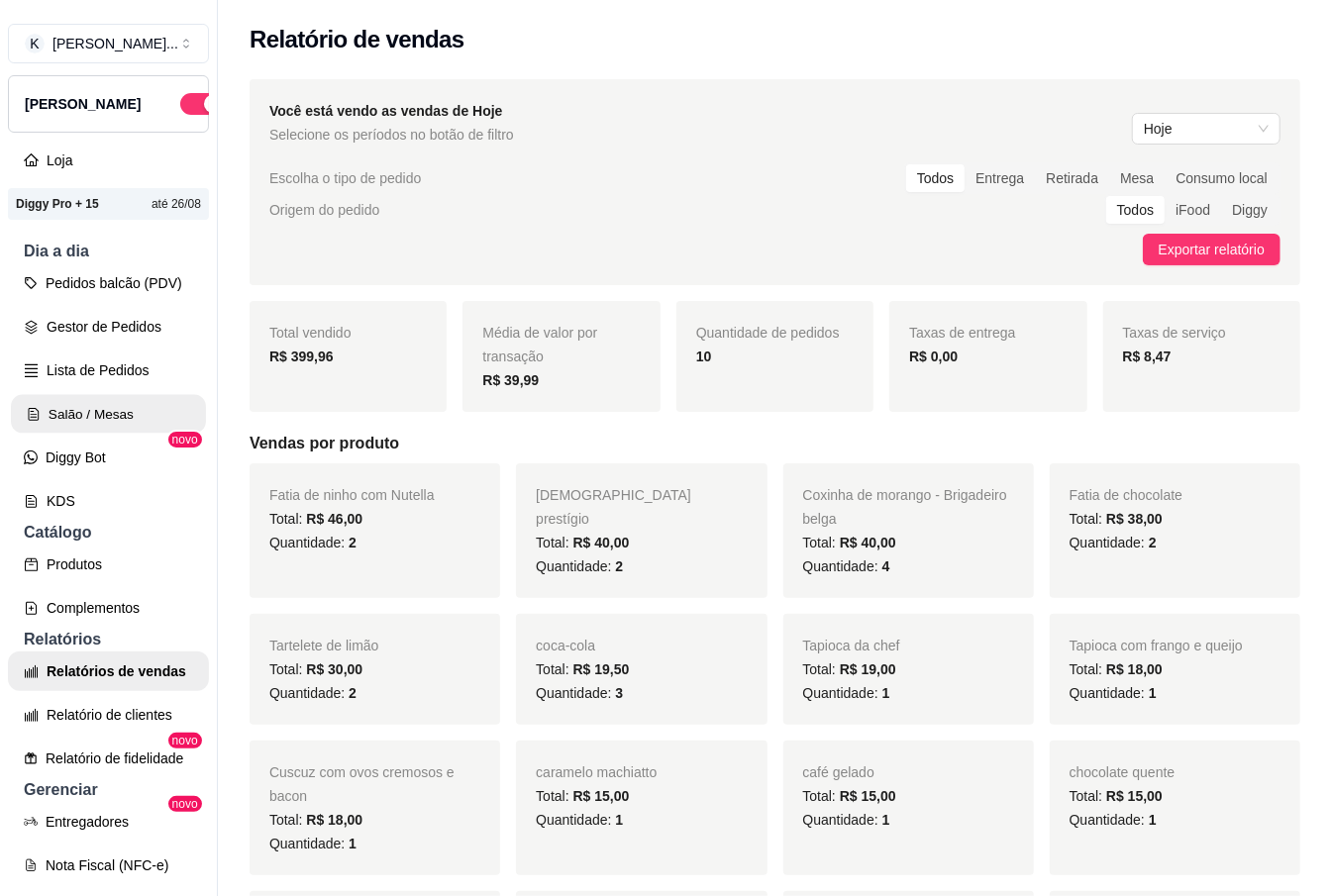click on "Salão / Mesas" at bounding box center [108, 414] 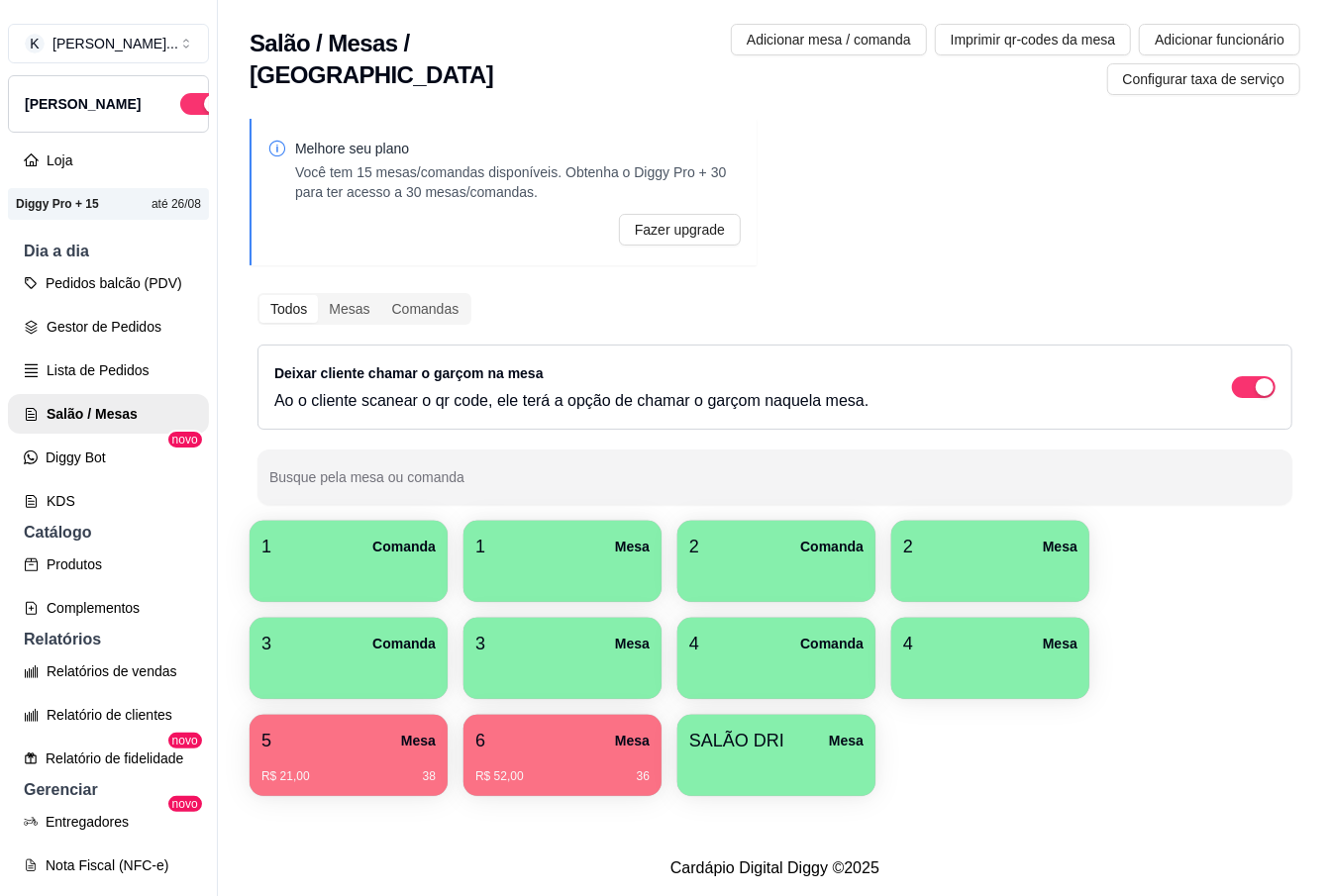 click on "Melhore seu plano
Você tem 15 mesas/comandas disponíveis. Obtenha o Diggy Pro + 30 para ter acesso a 30 mesas/comandas. Fazer upgrade Todos Mesas Comandas Deixar cliente chamar o garçom na mesa Ao o cliente scanear o qr code, ele terá a opção de chamar o garçom naquela mesa. Busque pela mesa ou comanda
1 Comanda 1 Mesa 2 Comanda 2 Mesa 3 Comanda 3 Mesa 4 Comanda 4 Mesa 5 Mesa R$ 21,00 38 6 Mesa R$ 52,00 [GEOGRAPHIC_DATA]" at bounding box center [774, 463] 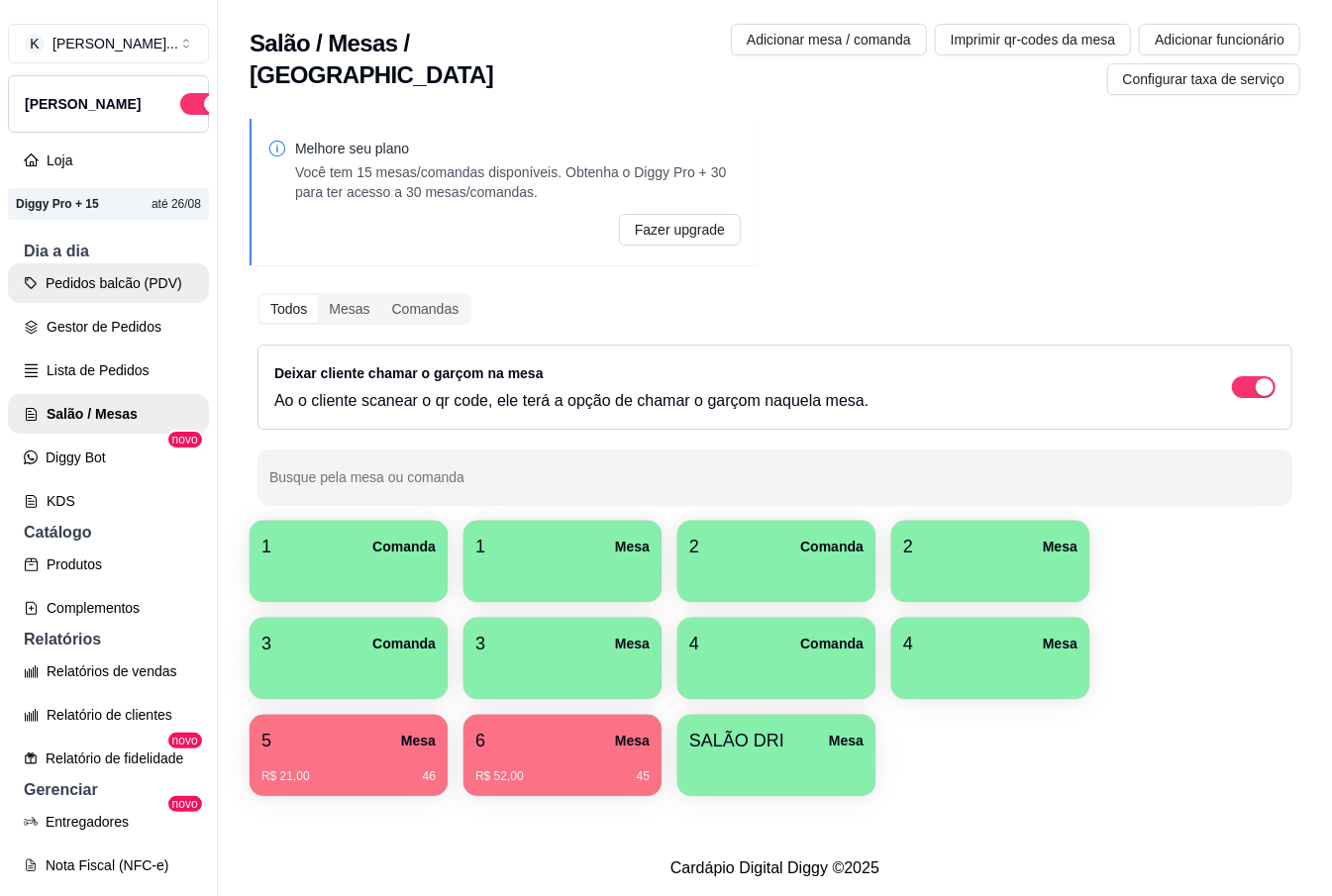 click on "Pedidos balcão (PDV)" at bounding box center (108, 283) 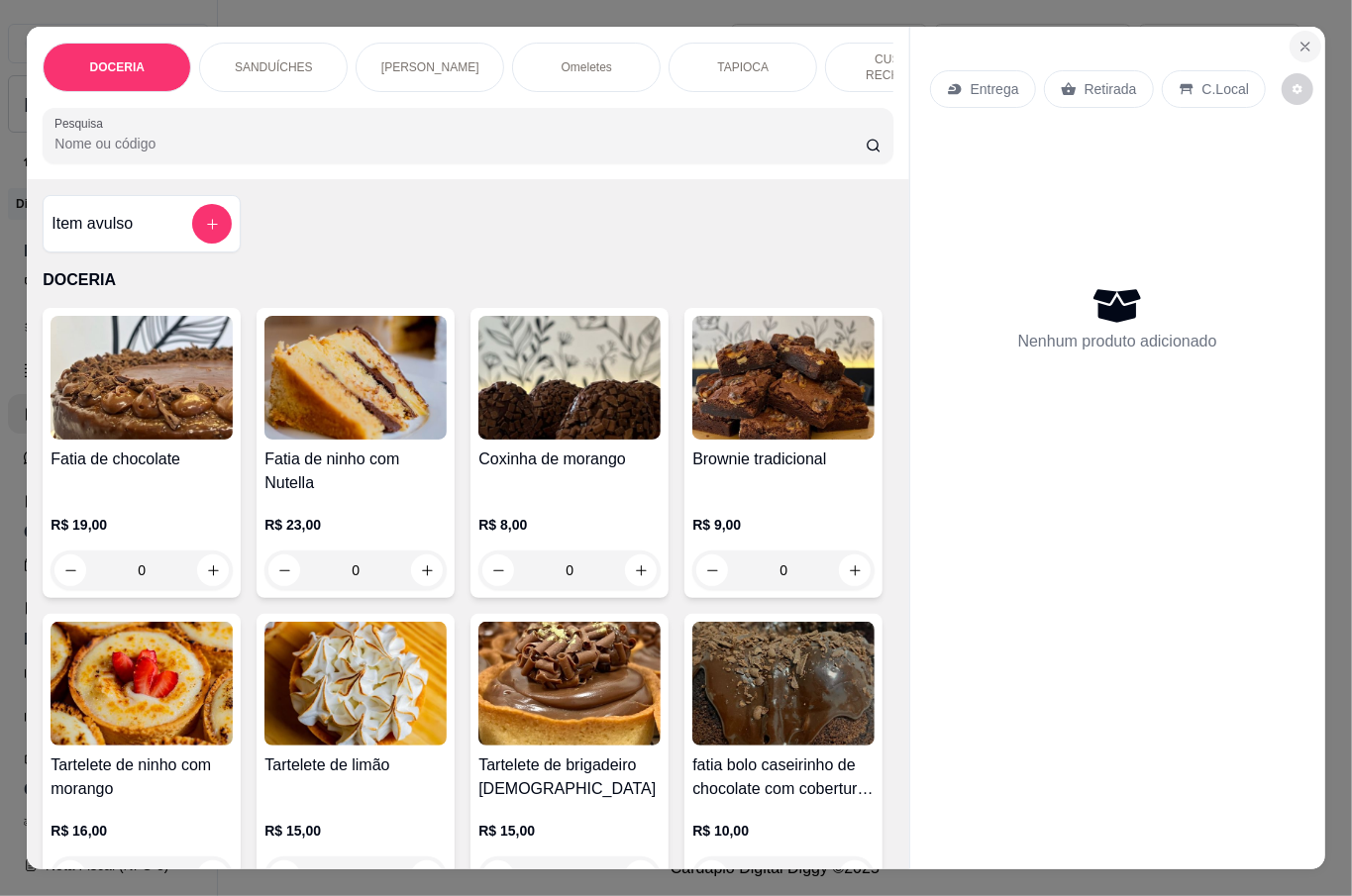 click 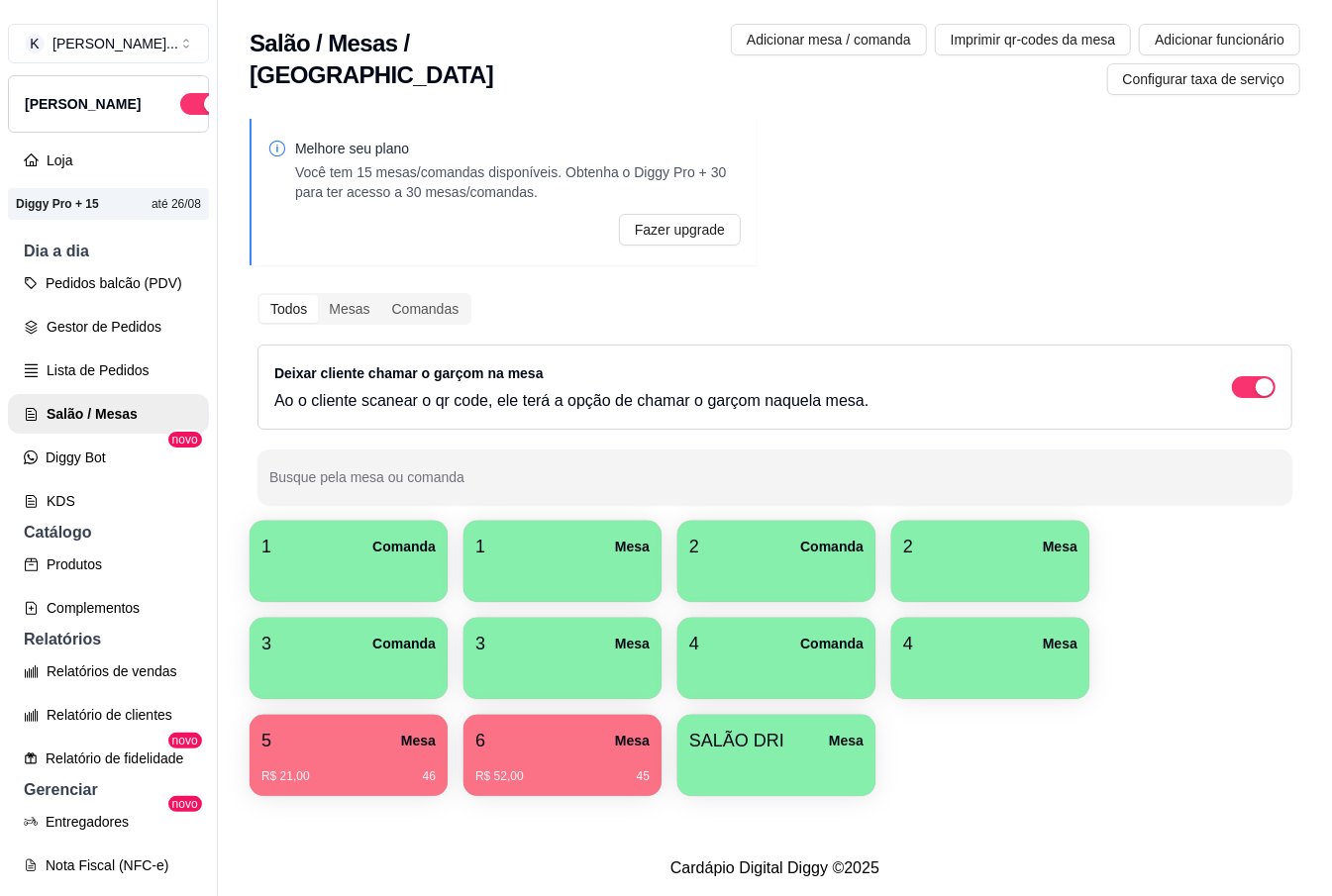 click on "R$ 52,00 45" at bounding box center [563, 769] 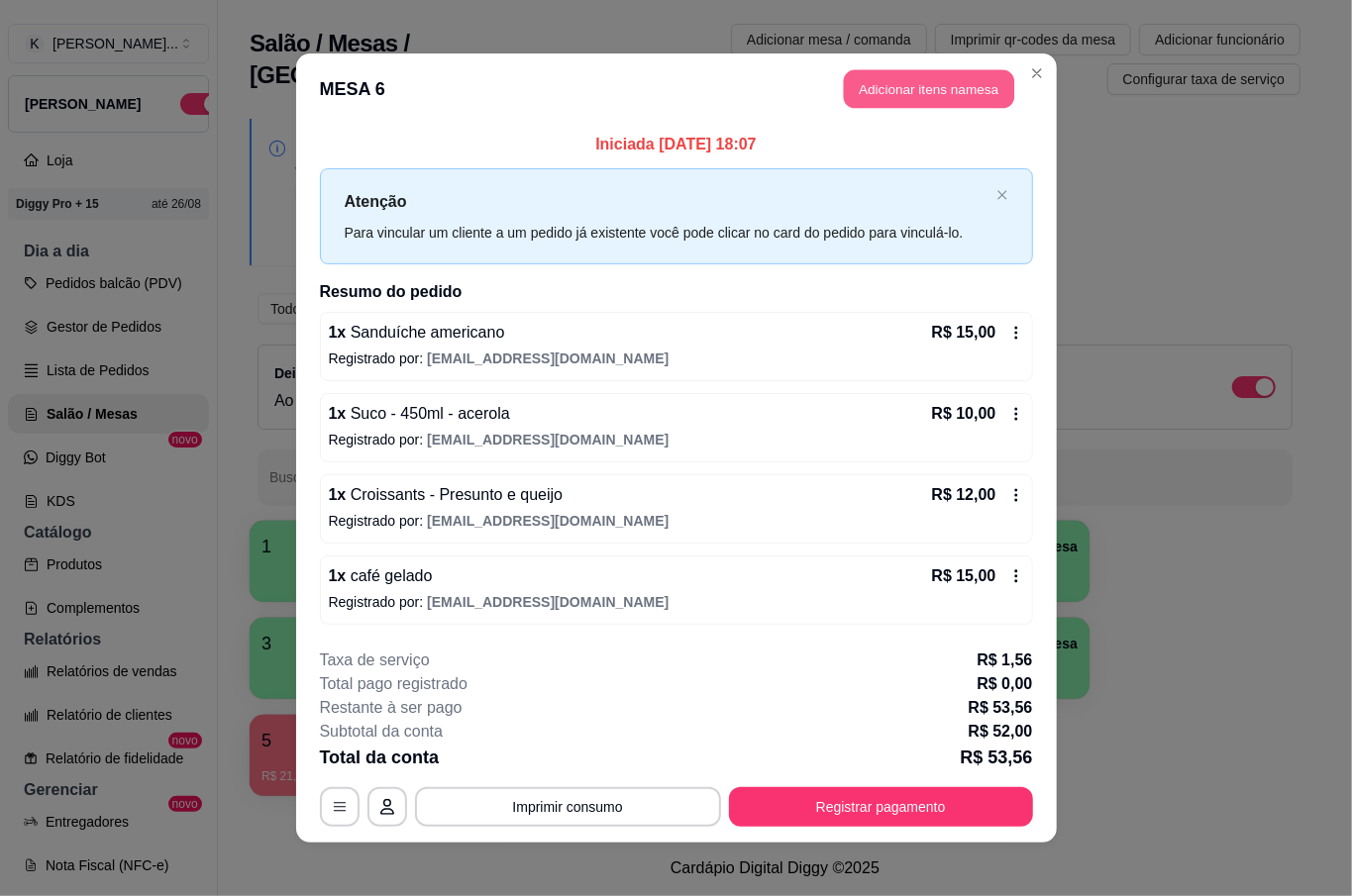click on "Adicionar itens na  mesa" at bounding box center [929, 89] 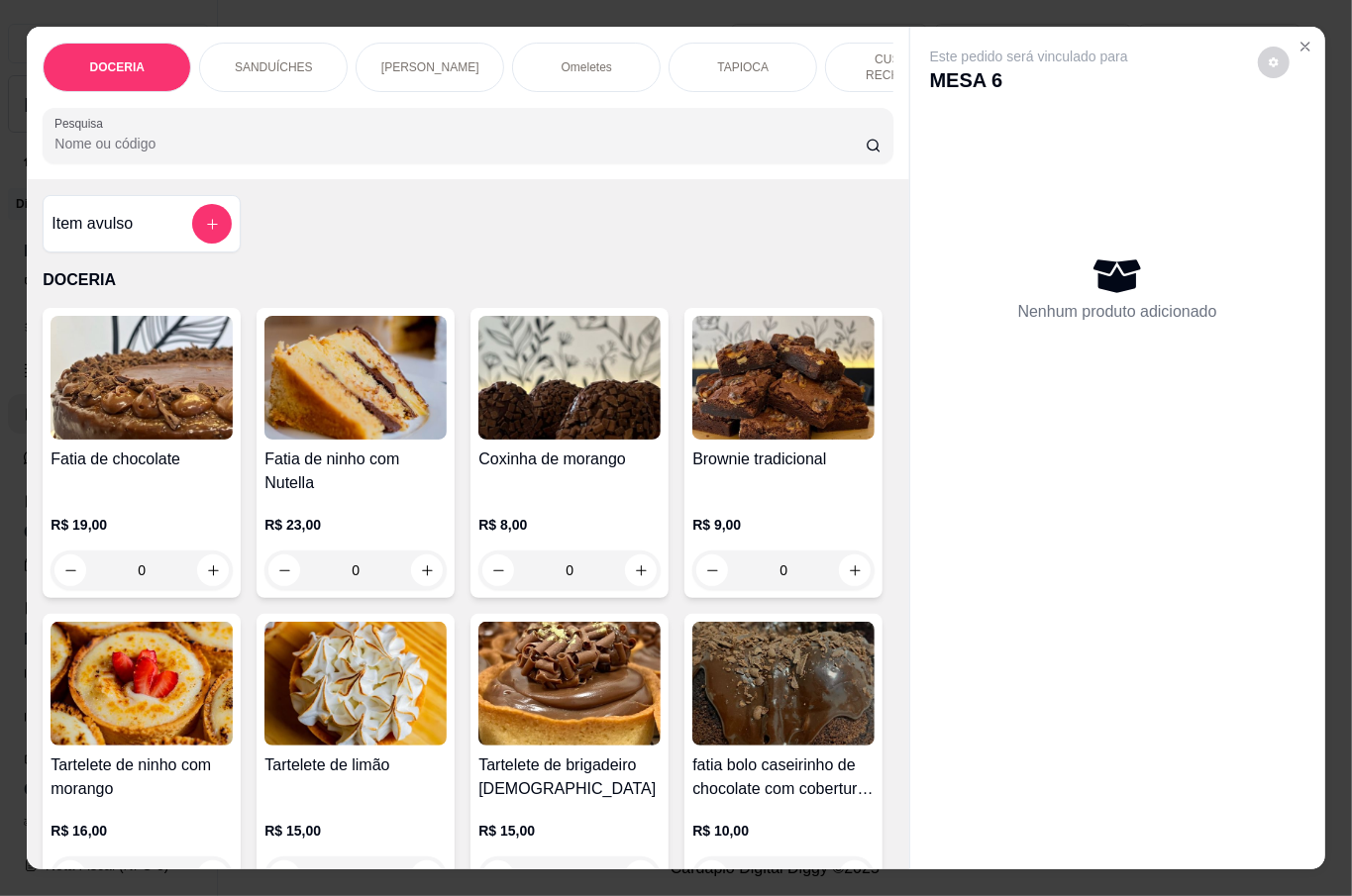 click on "0" at bounding box center (570, 570) 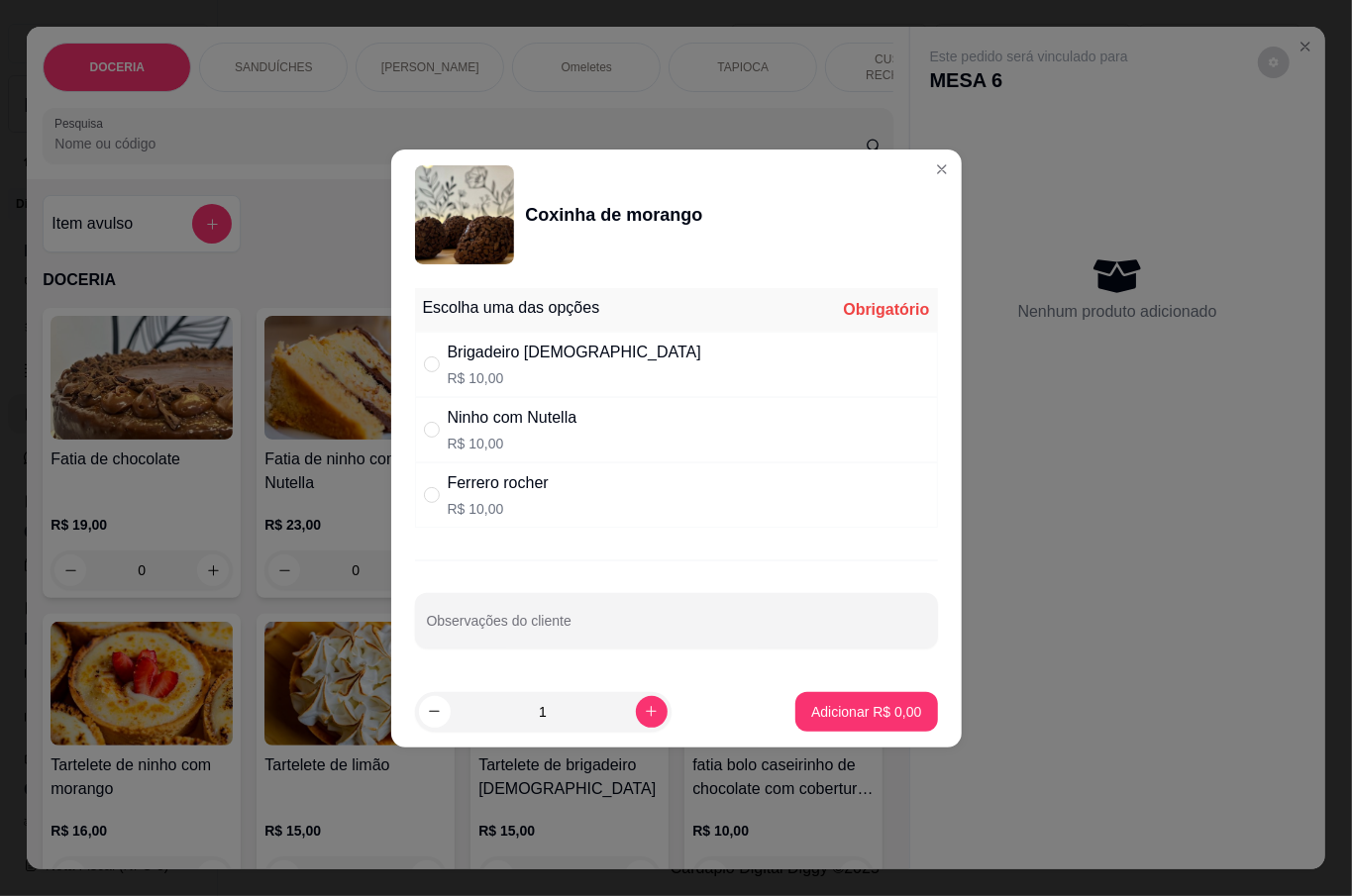 click on "Brigadeiro belga  R$ 10,00" at bounding box center (676, 364) 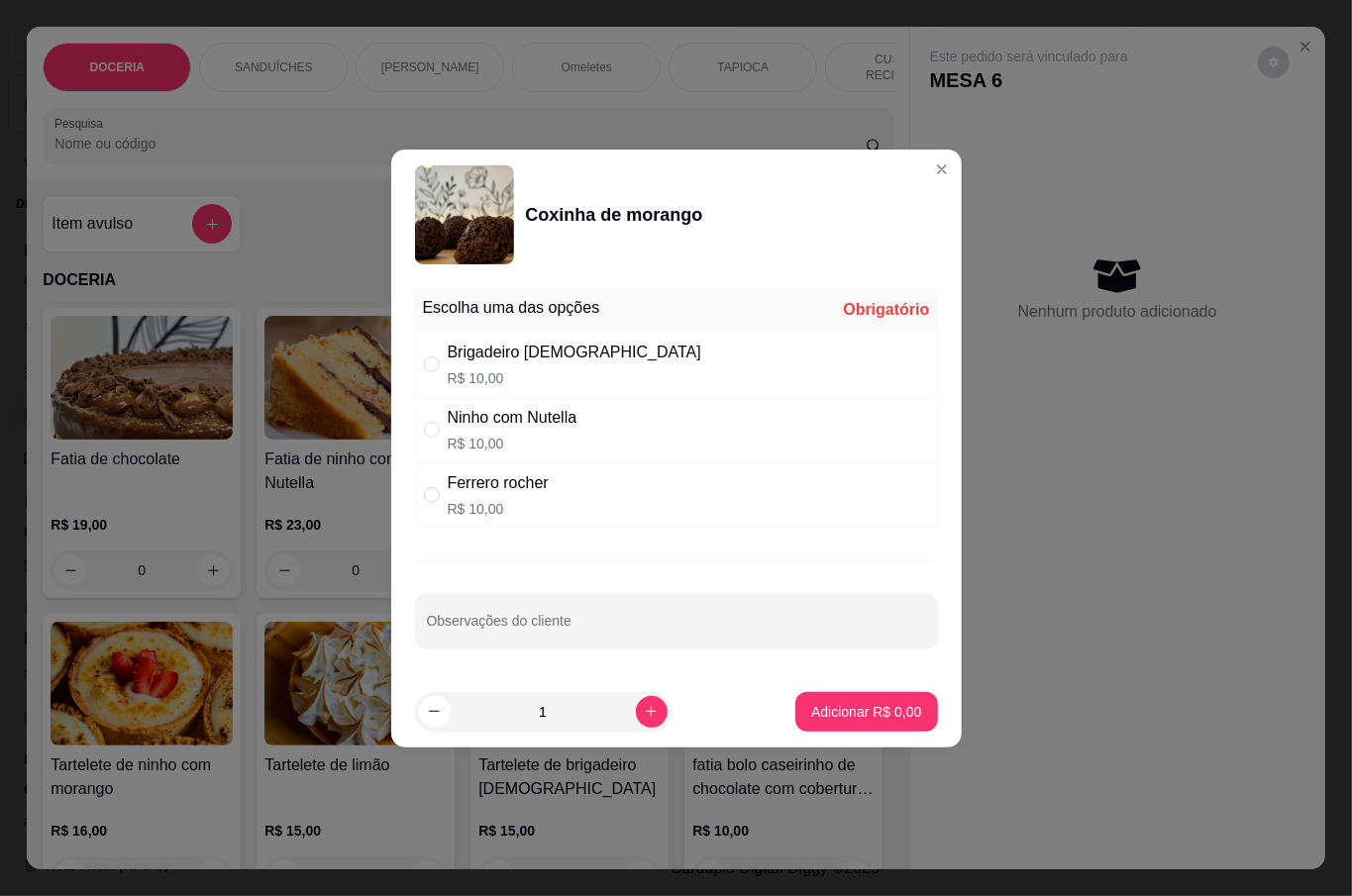 radio on "true" 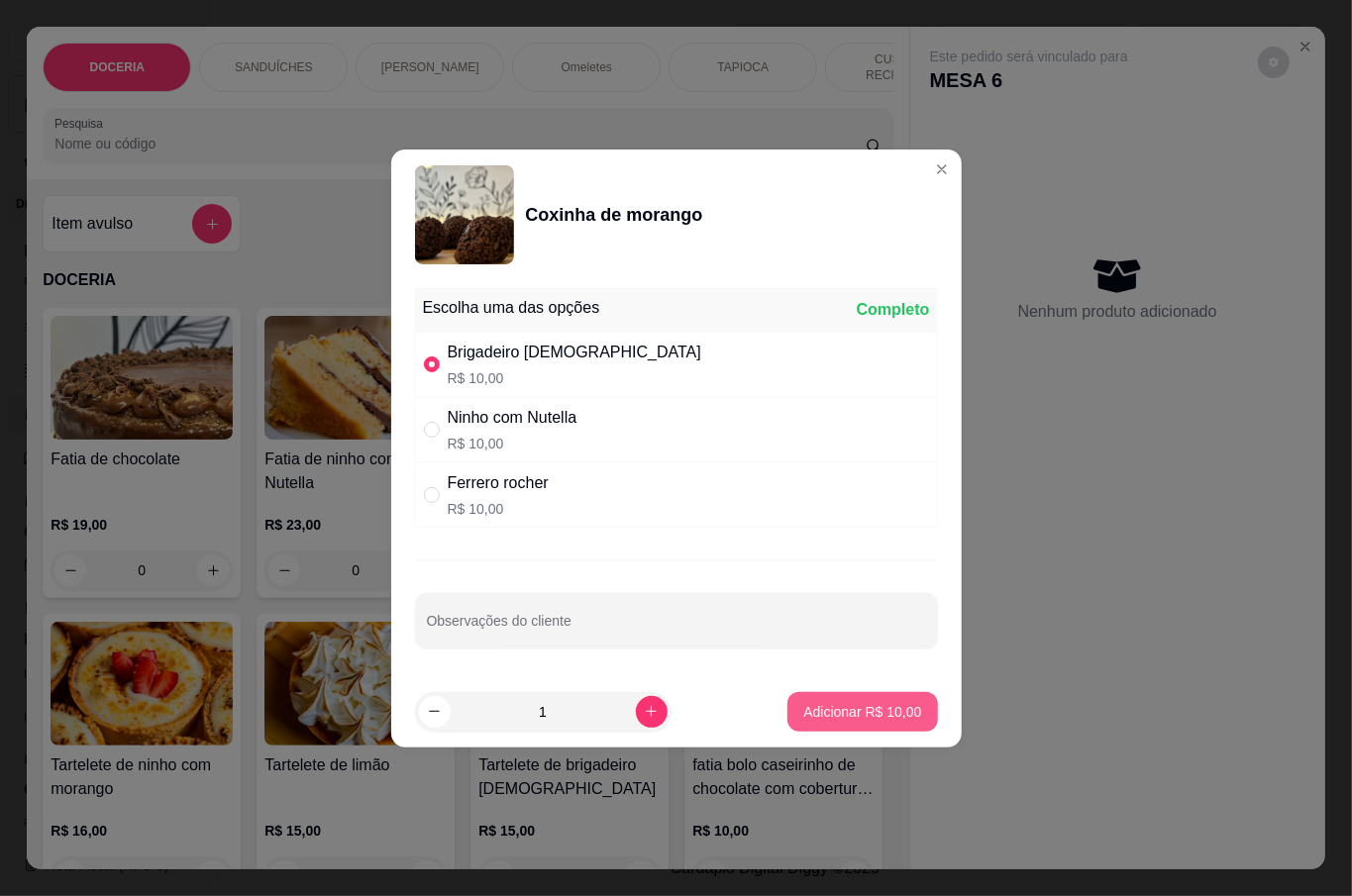 click on "Adicionar   R$ 10,00" at bounding box center [862, 712] 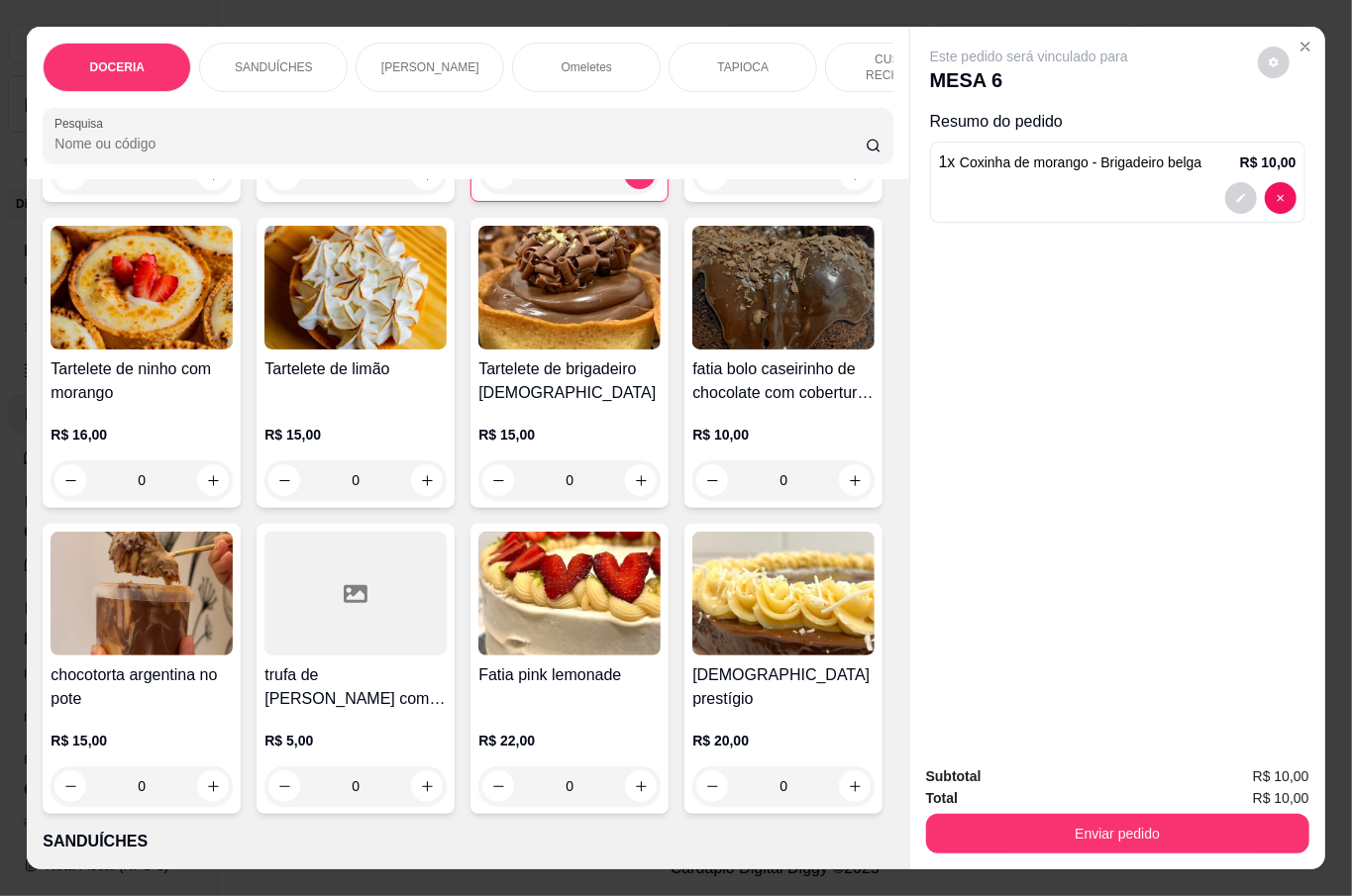 scroll, scrollTop: 659, scrollLeft: 0, axis: vertical 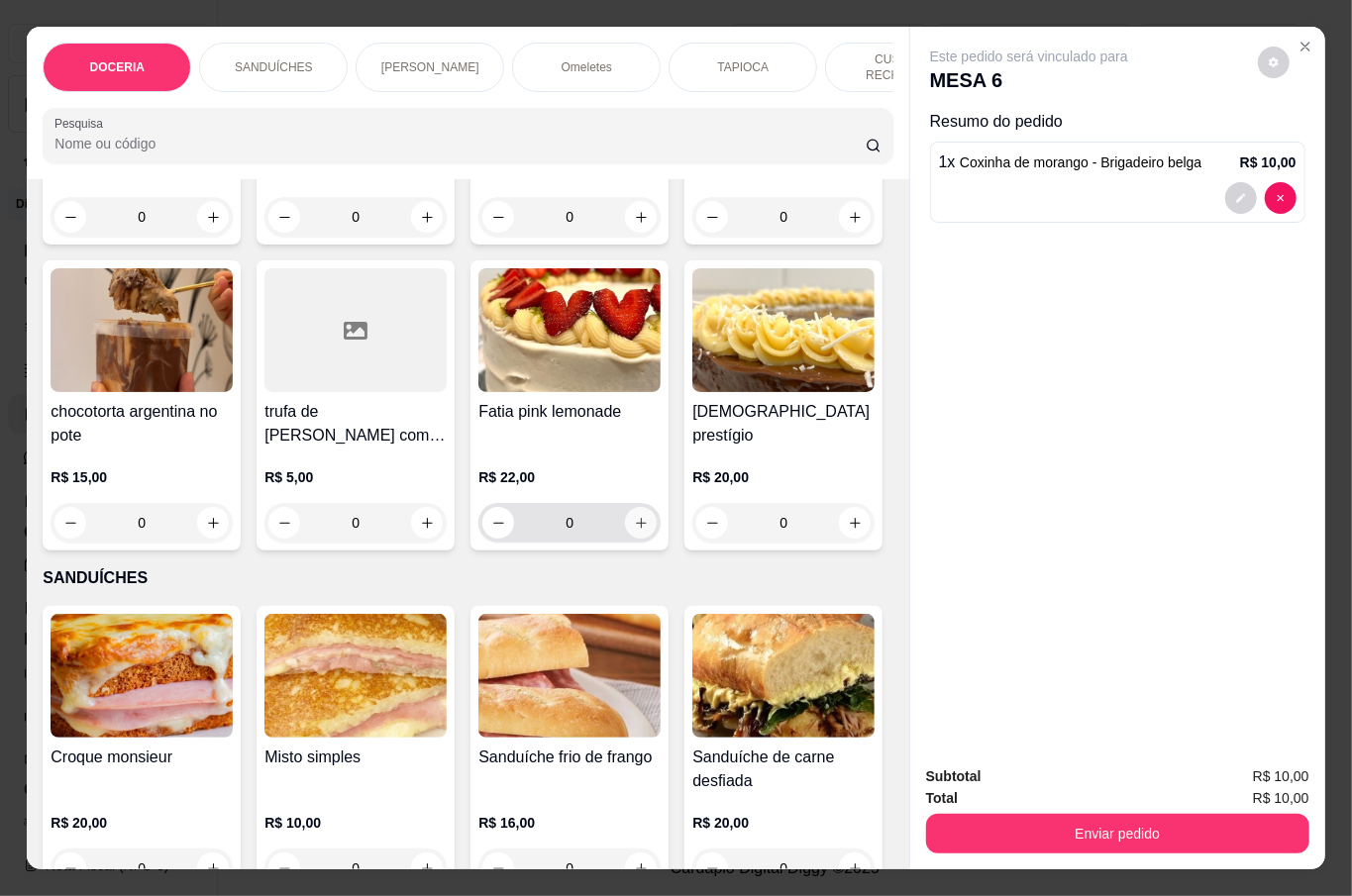 click at bounding box center (641, 523) 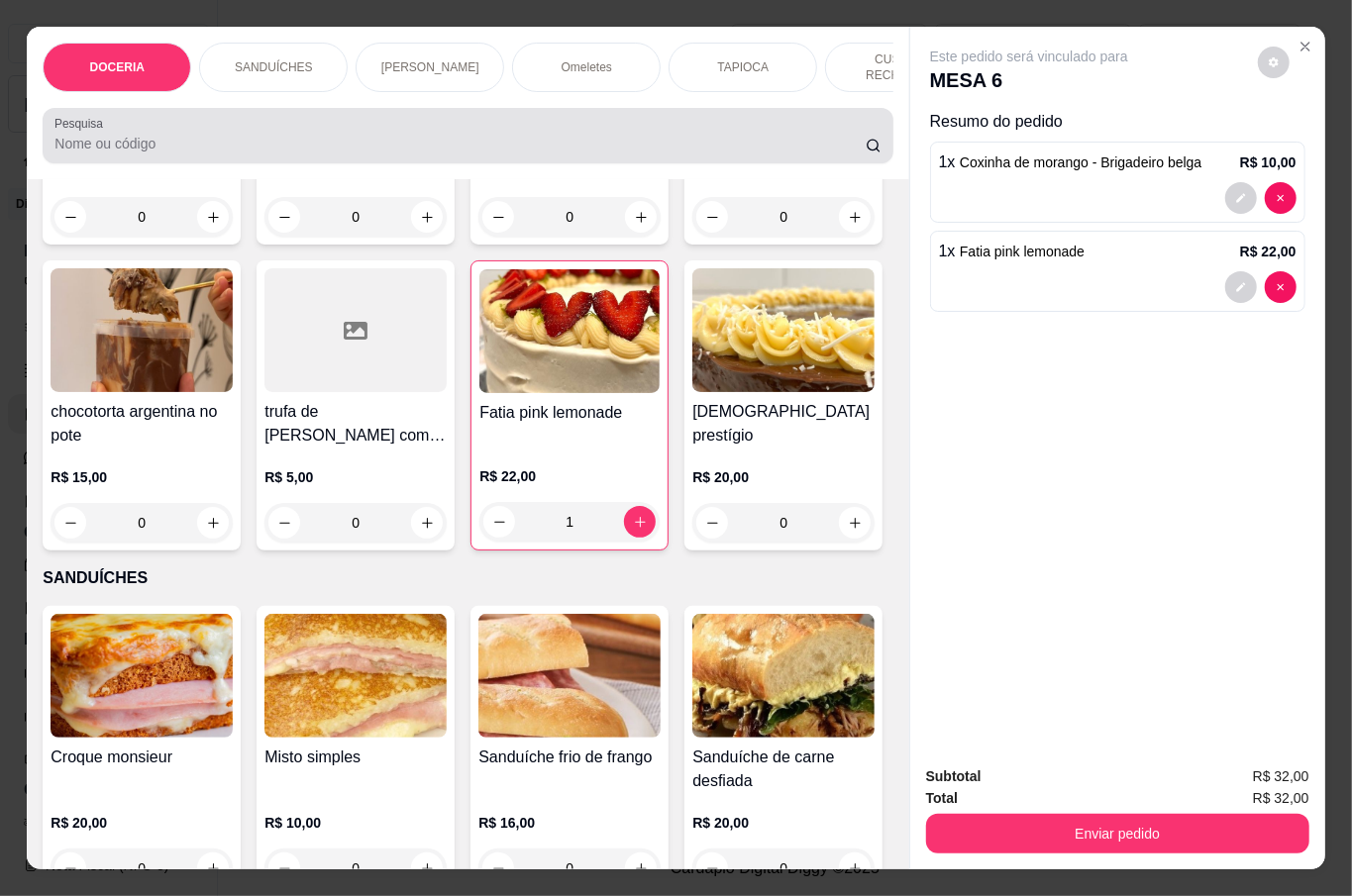 click on "Pesquisa" at bounding box center [460, 144] 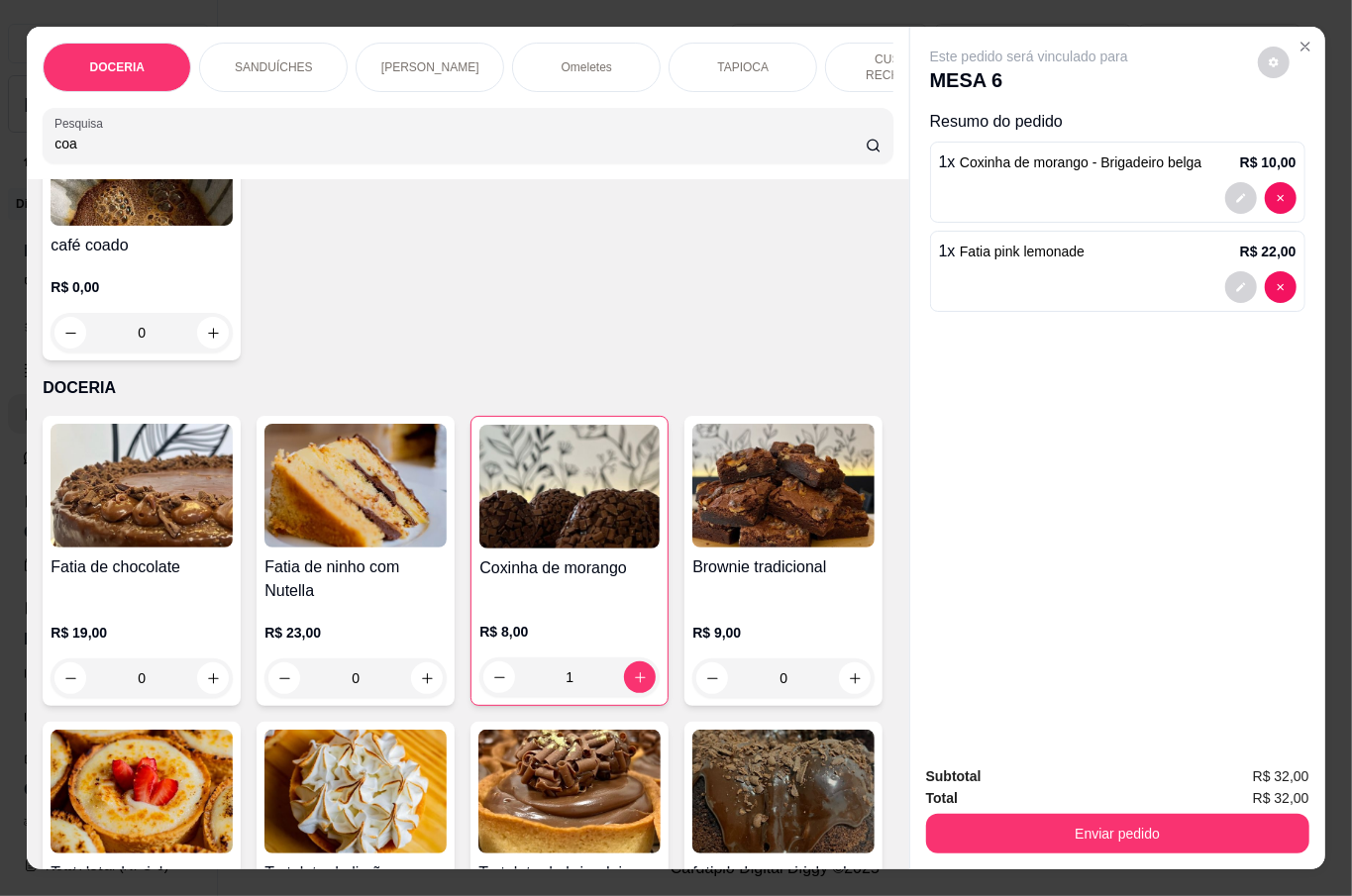 scroll, scrollTop: 0, scrollLeft: 0, axis: both 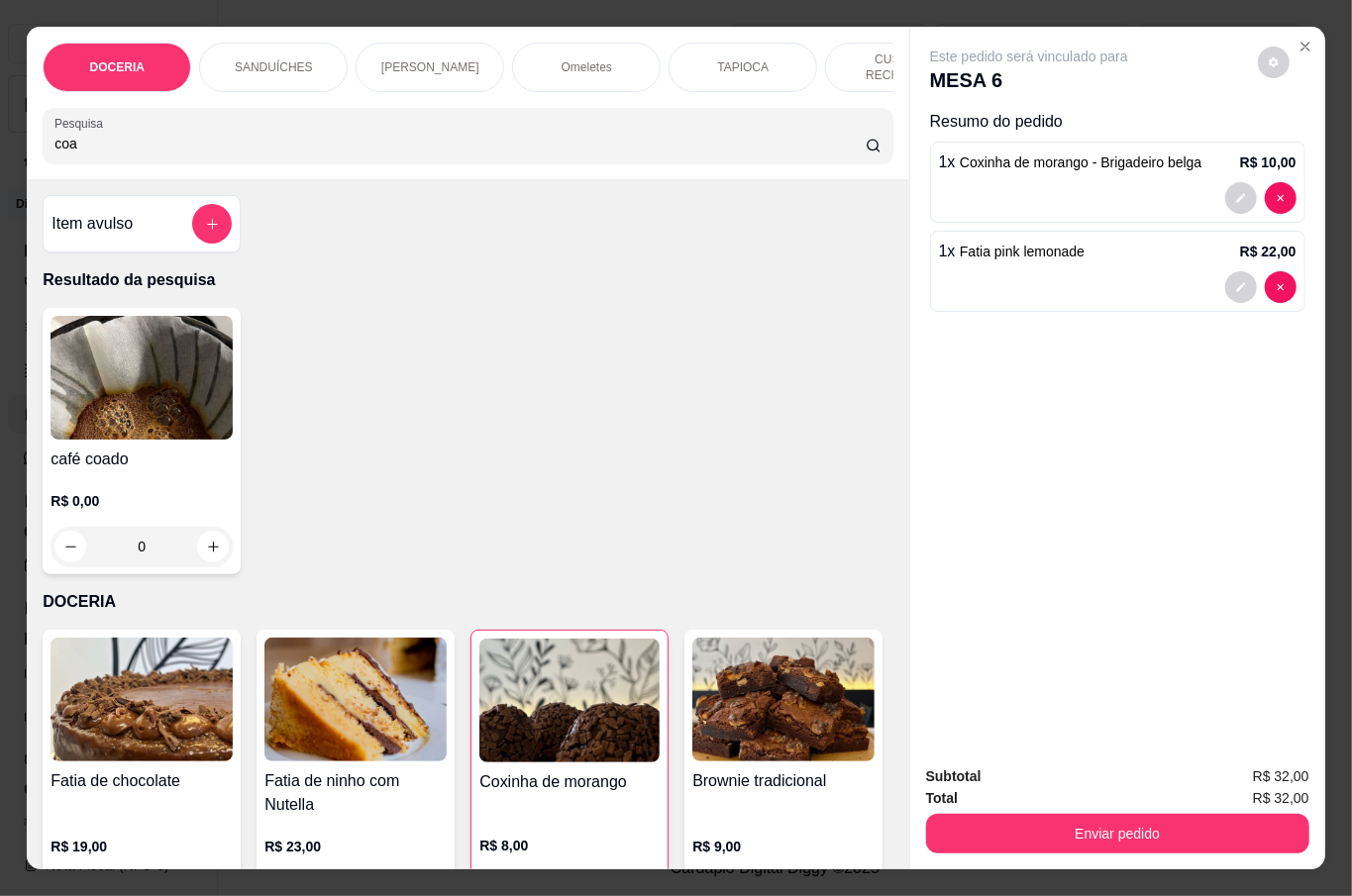 type on "coa" 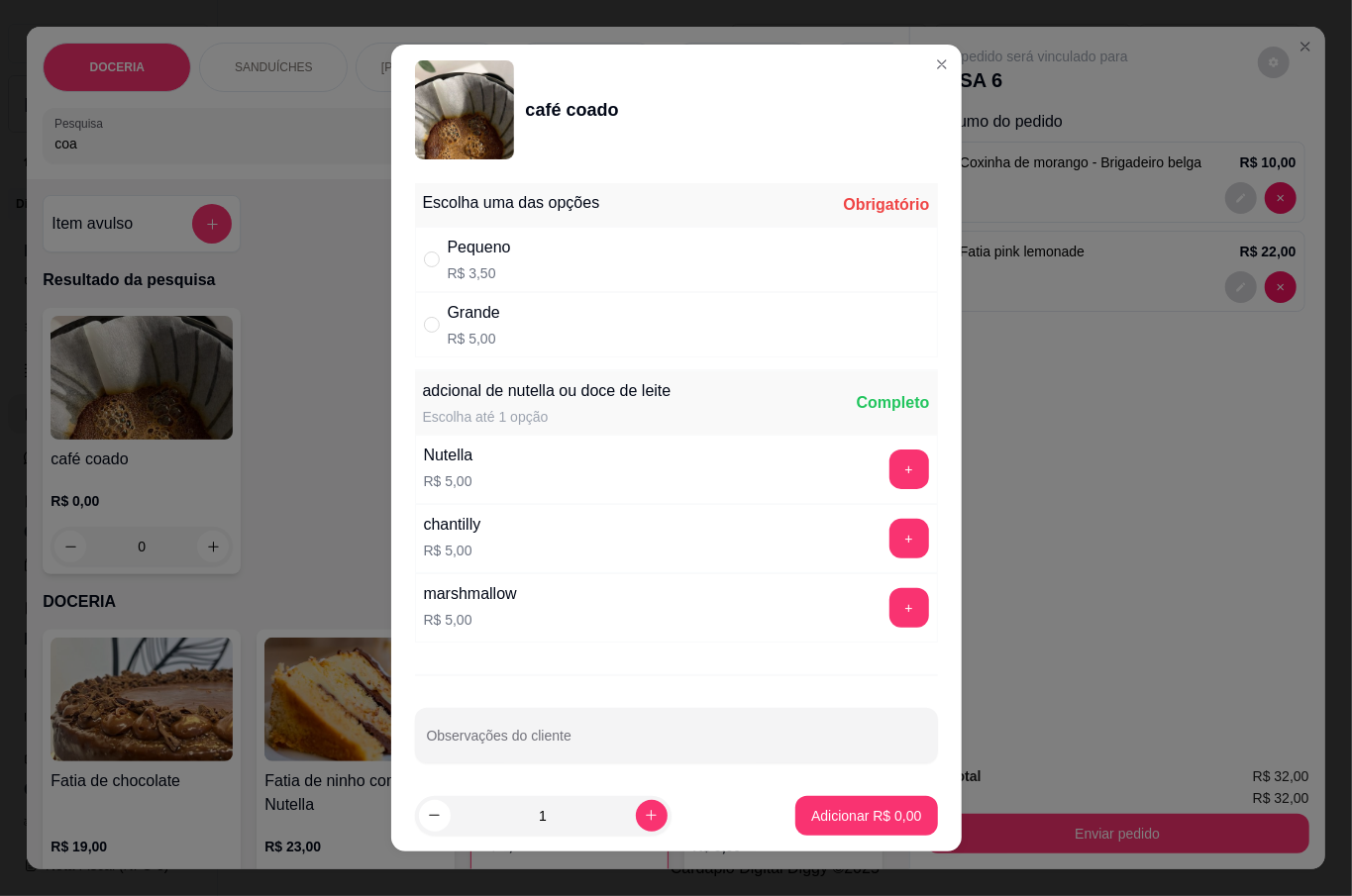 click on "Grande" at bounding box center [473, 313] 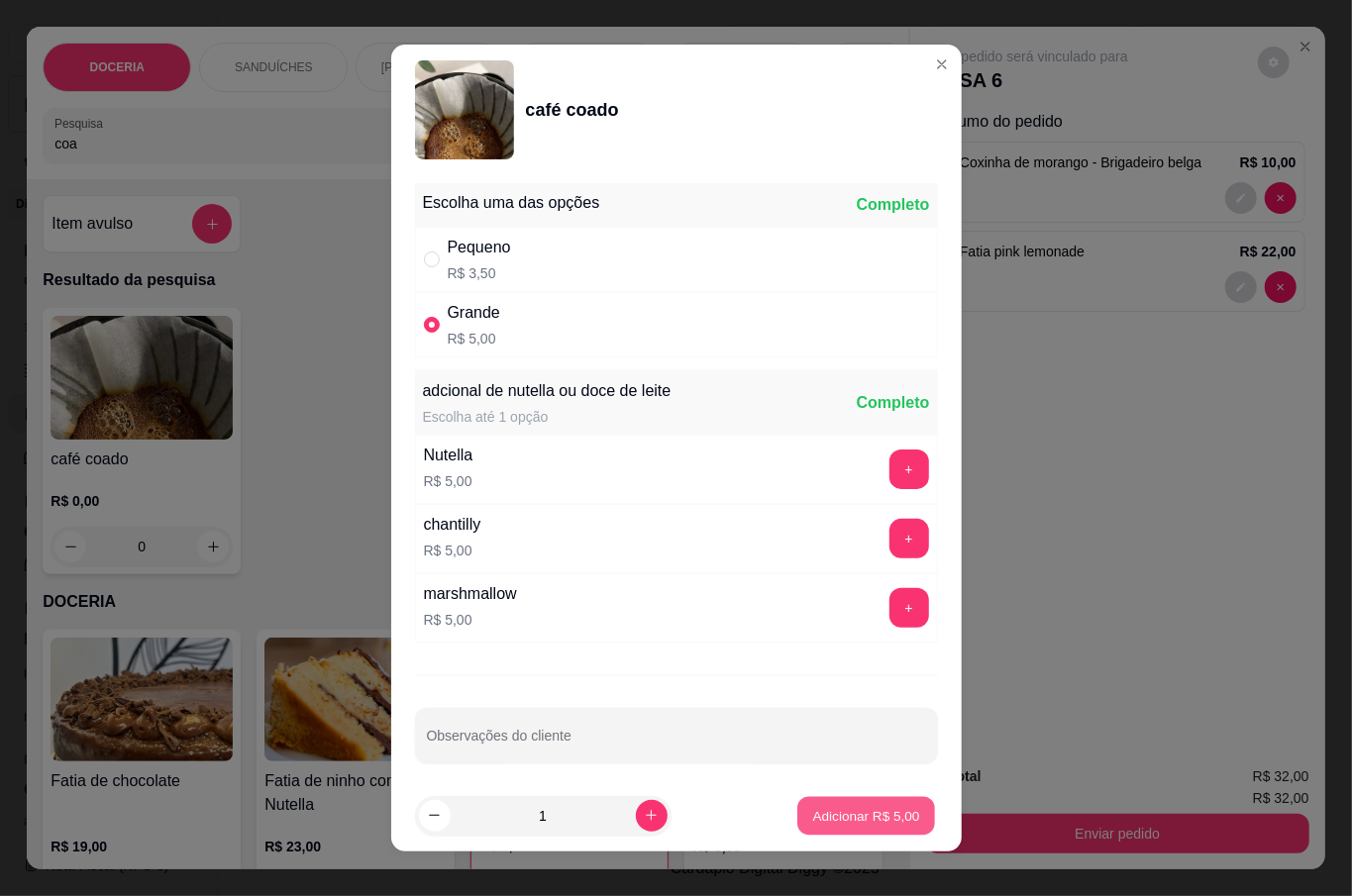 click on "Adicionar   R$ 5,00" at bounding box center (867, 815) 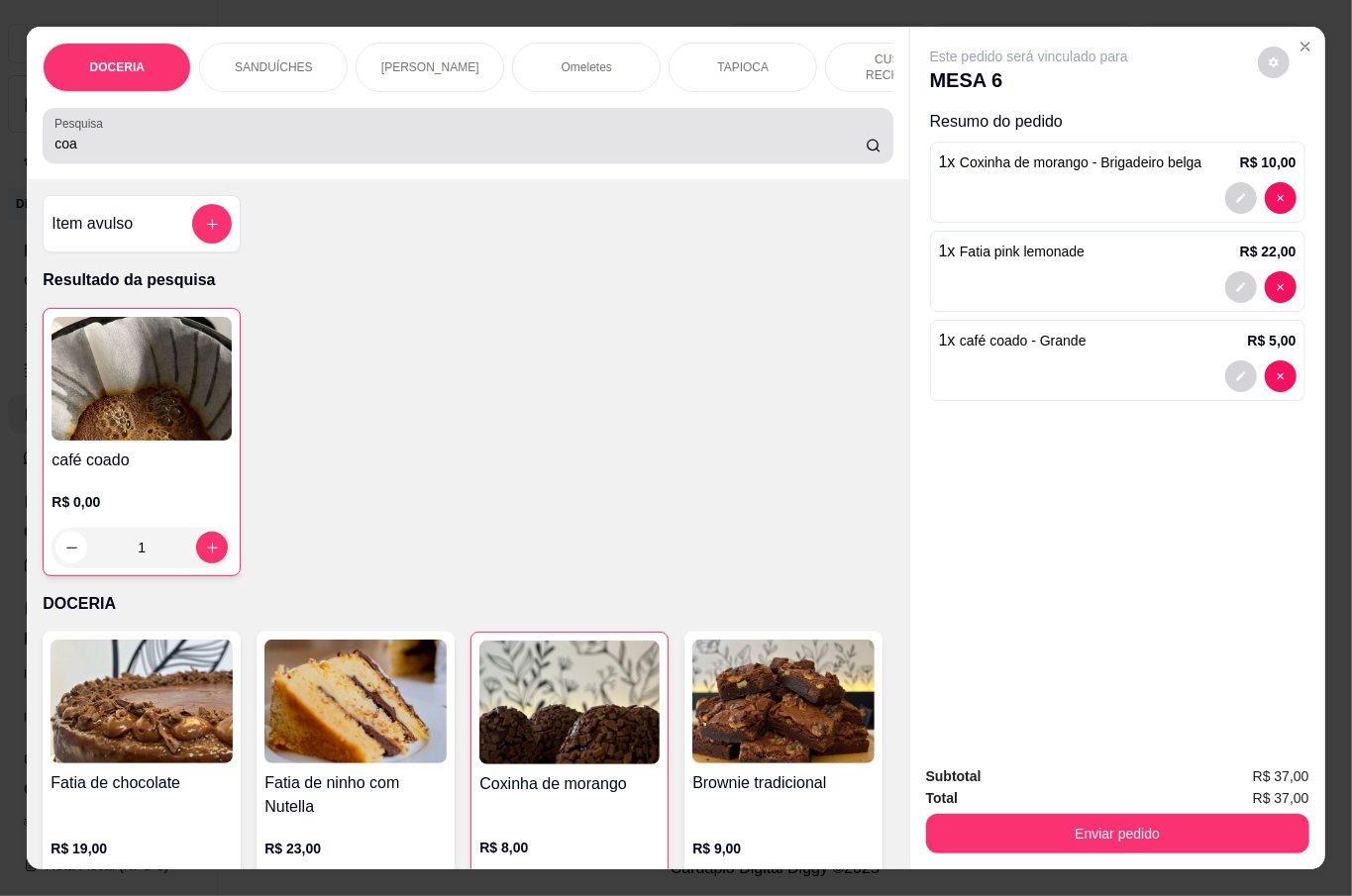 click on "Pesquisa coa" at bounding box center (468, 136) 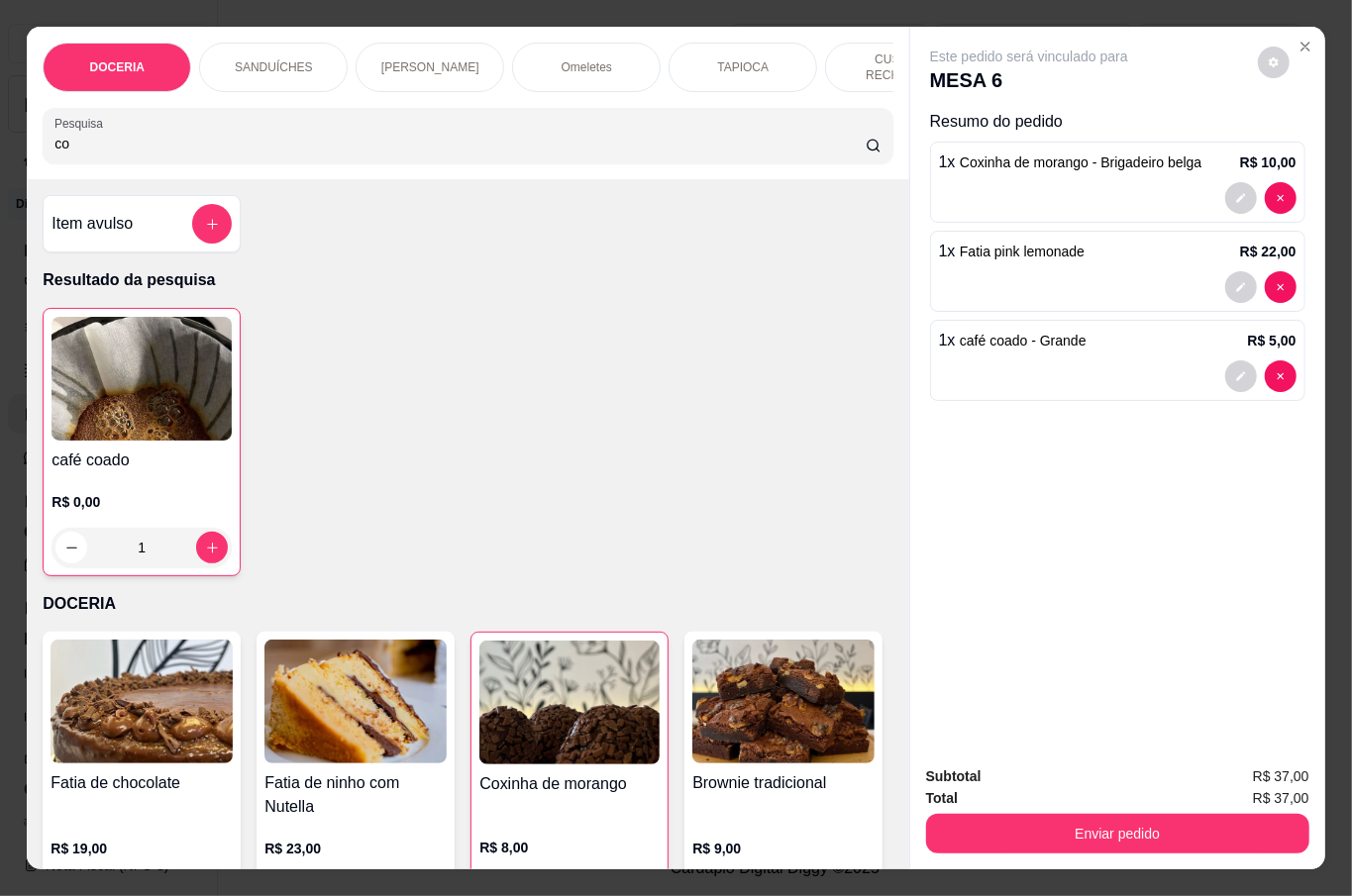 type on "c" 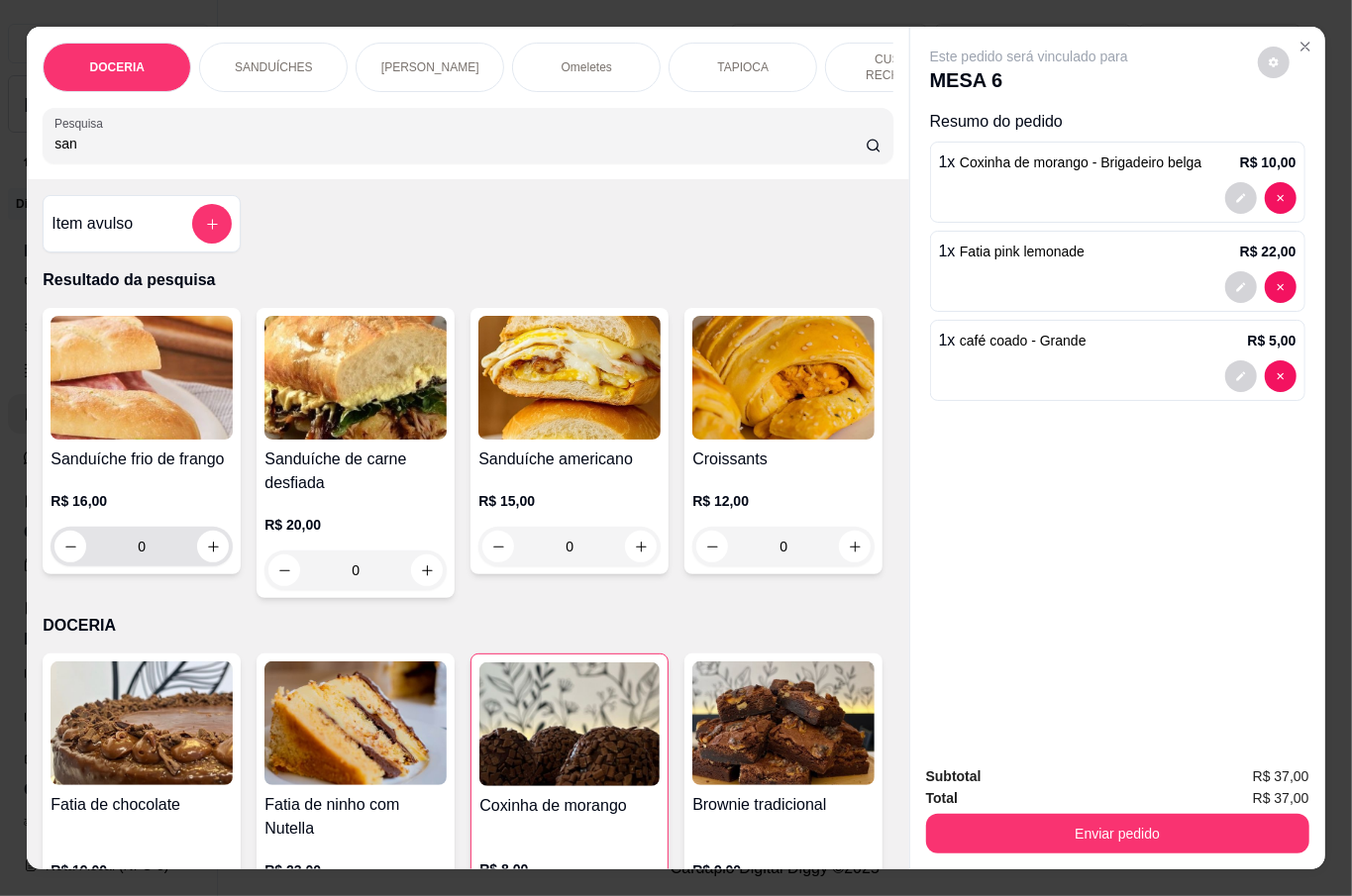 type on "san" 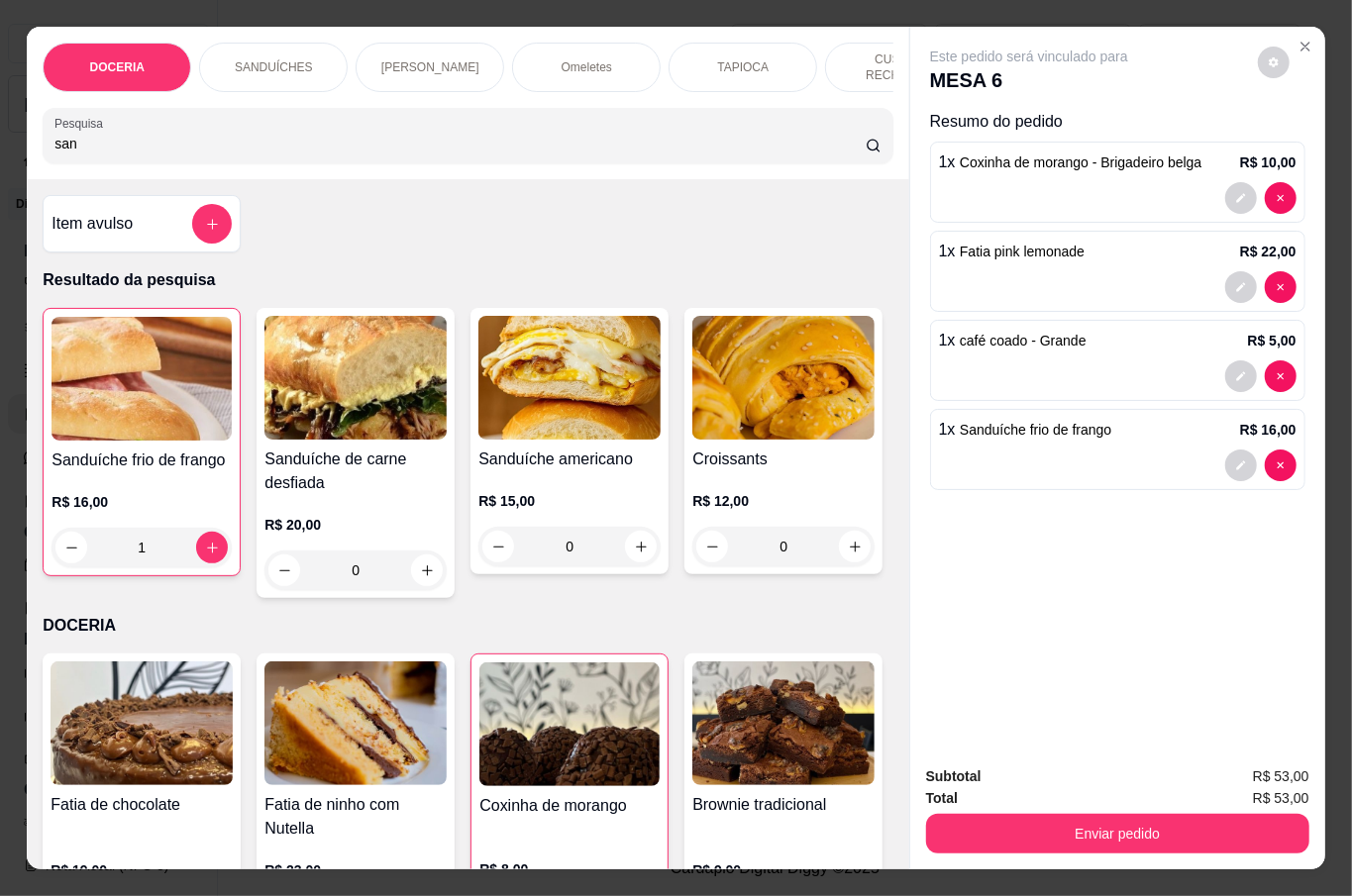 type on "1" 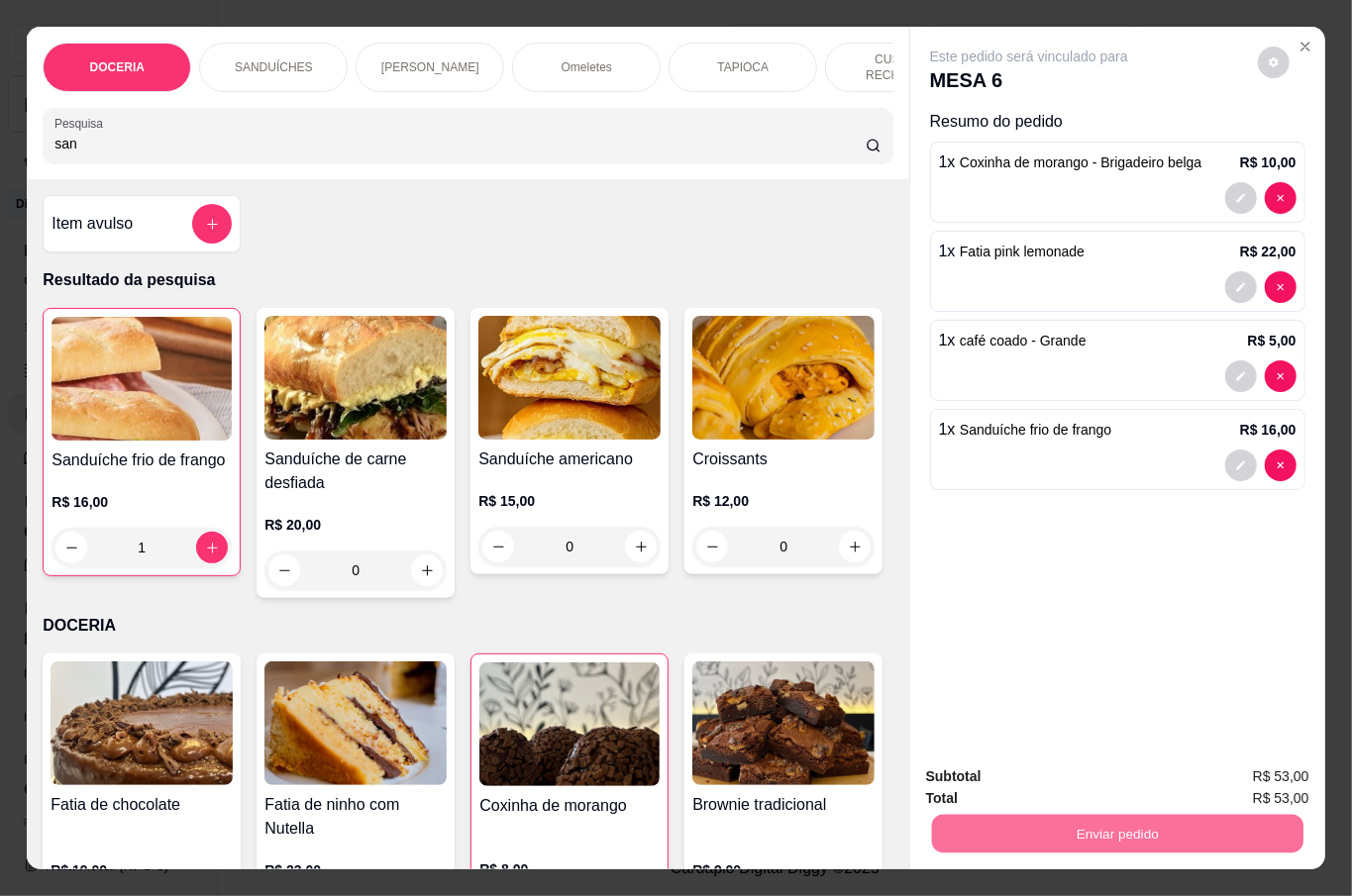 click on "Não registrar e enviar pedido" at bounding box center (1050, 775) 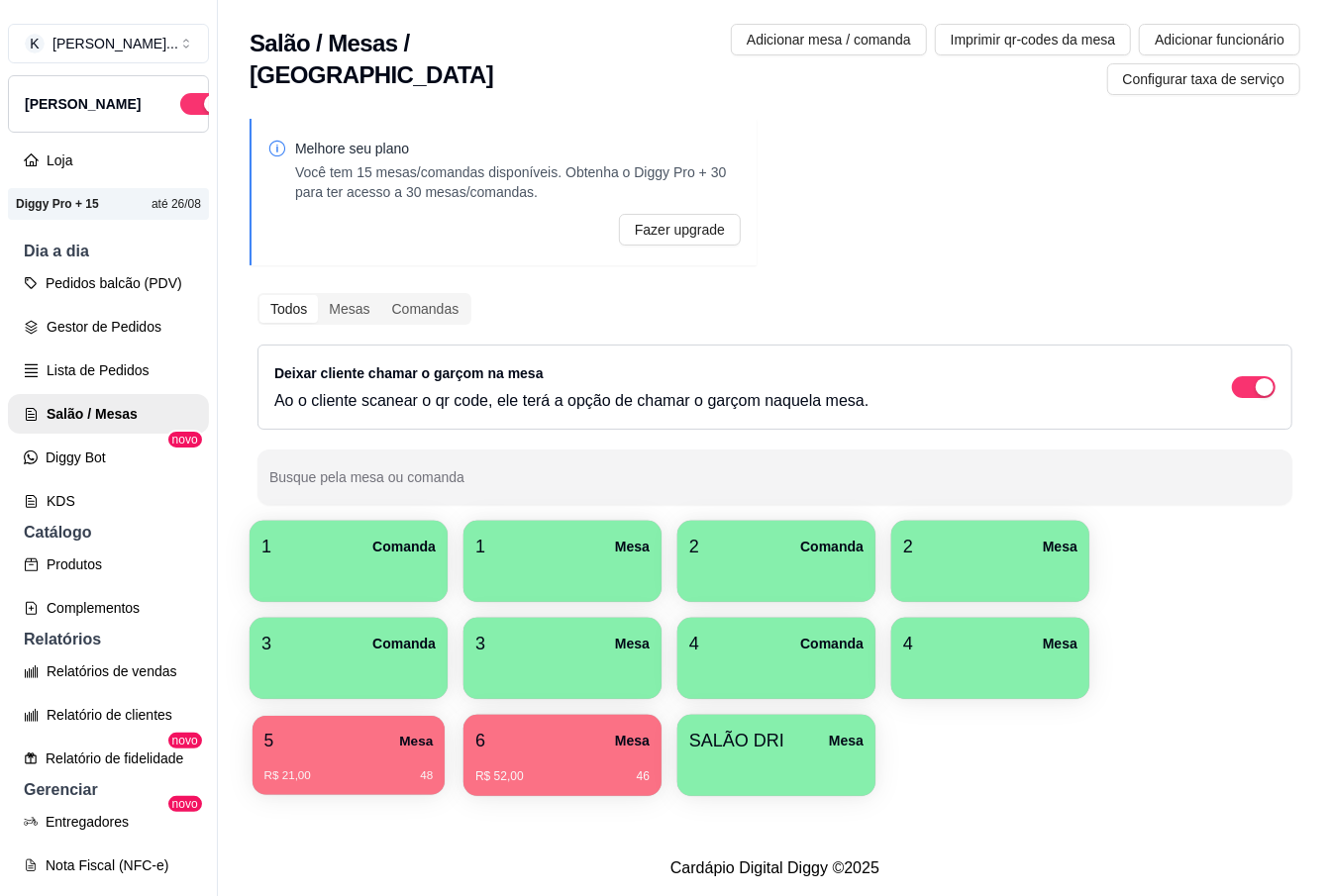 click on "5 Mesa" at bounding box center (349, 741) 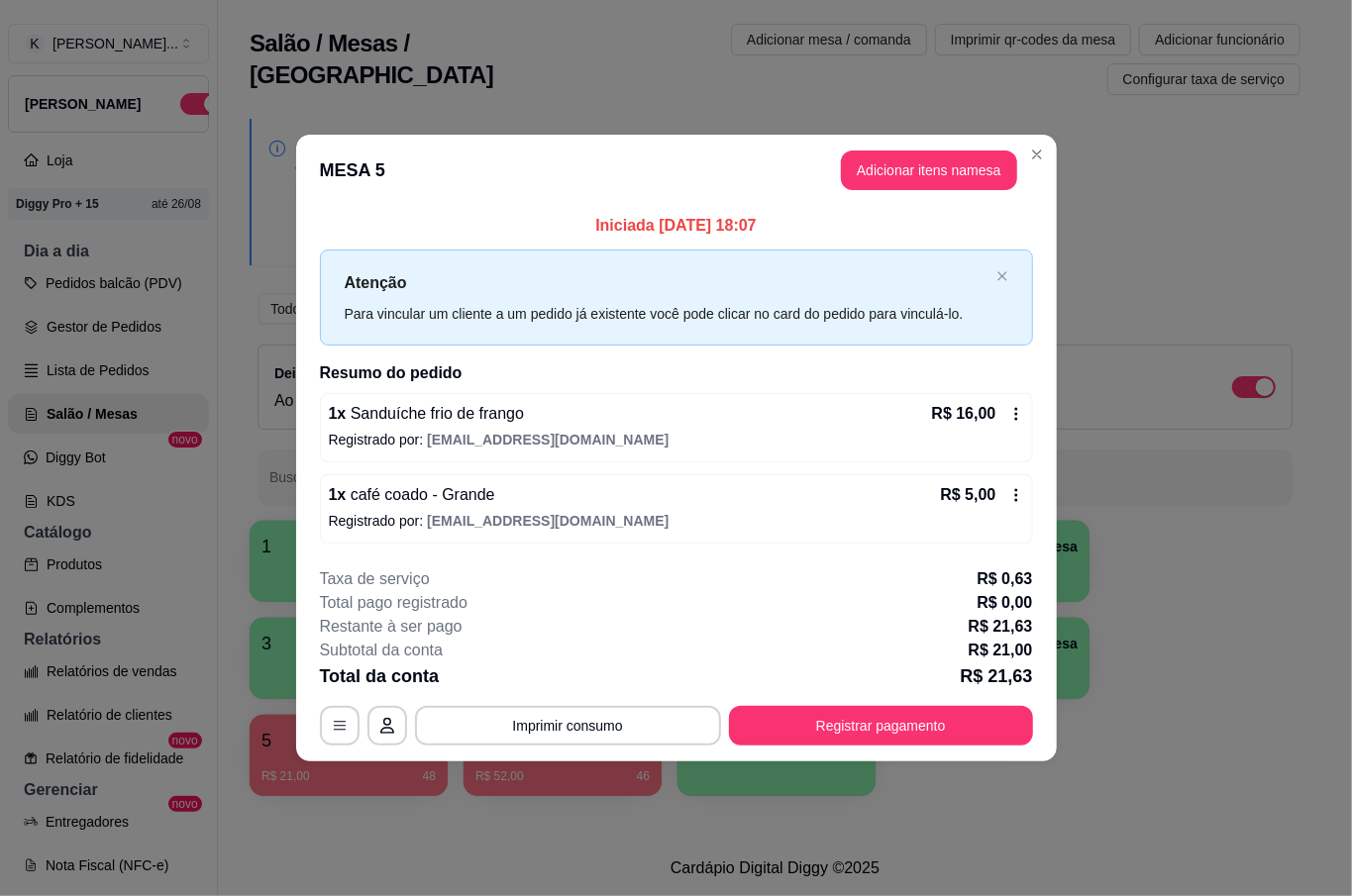 click on "1 x   Sanduíche frio de frango R$ 16,00" at bounding box center (676, 414) 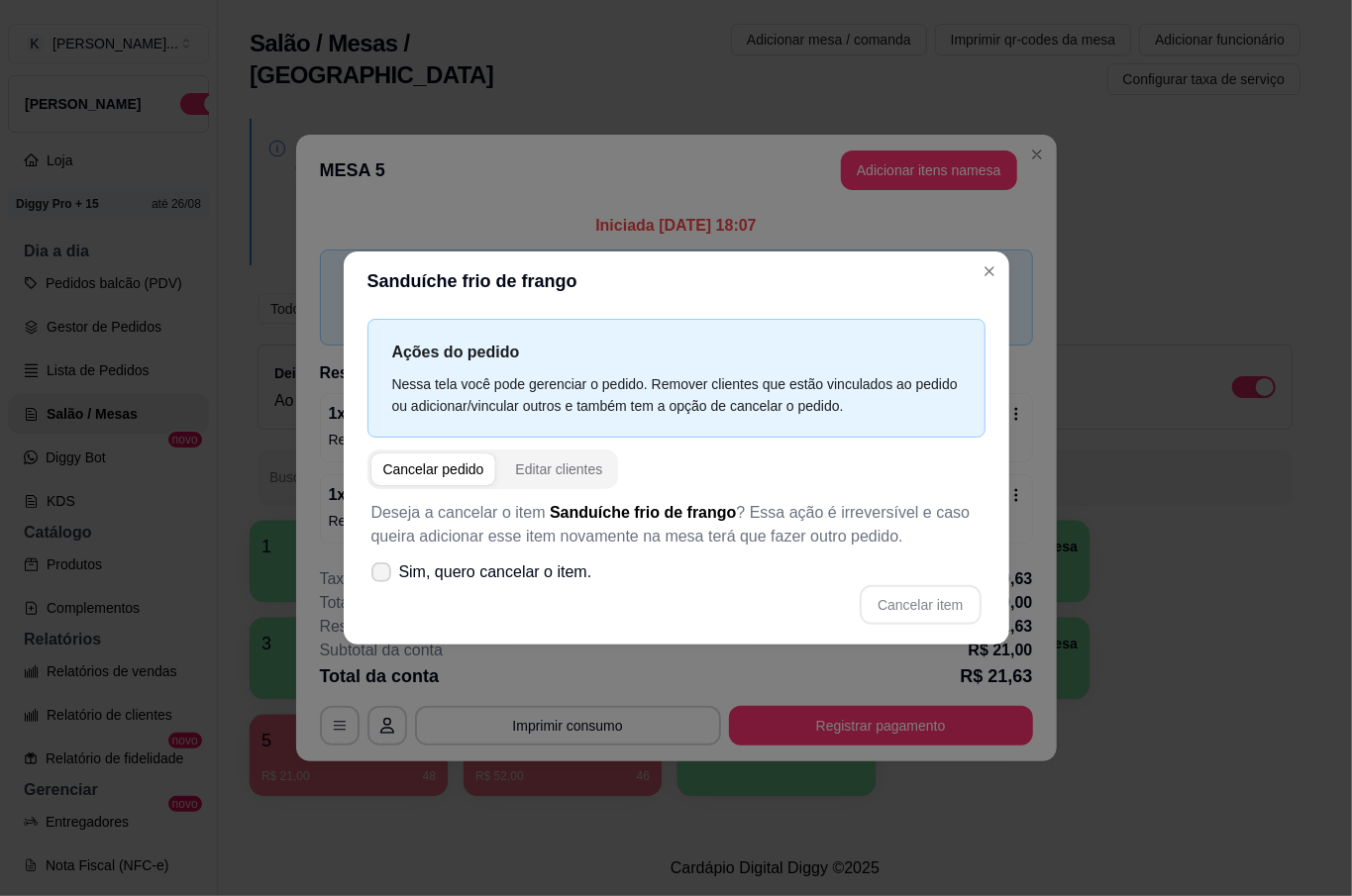 click on "Sim, quero cancelar o item." at bounding box center [495, 572] 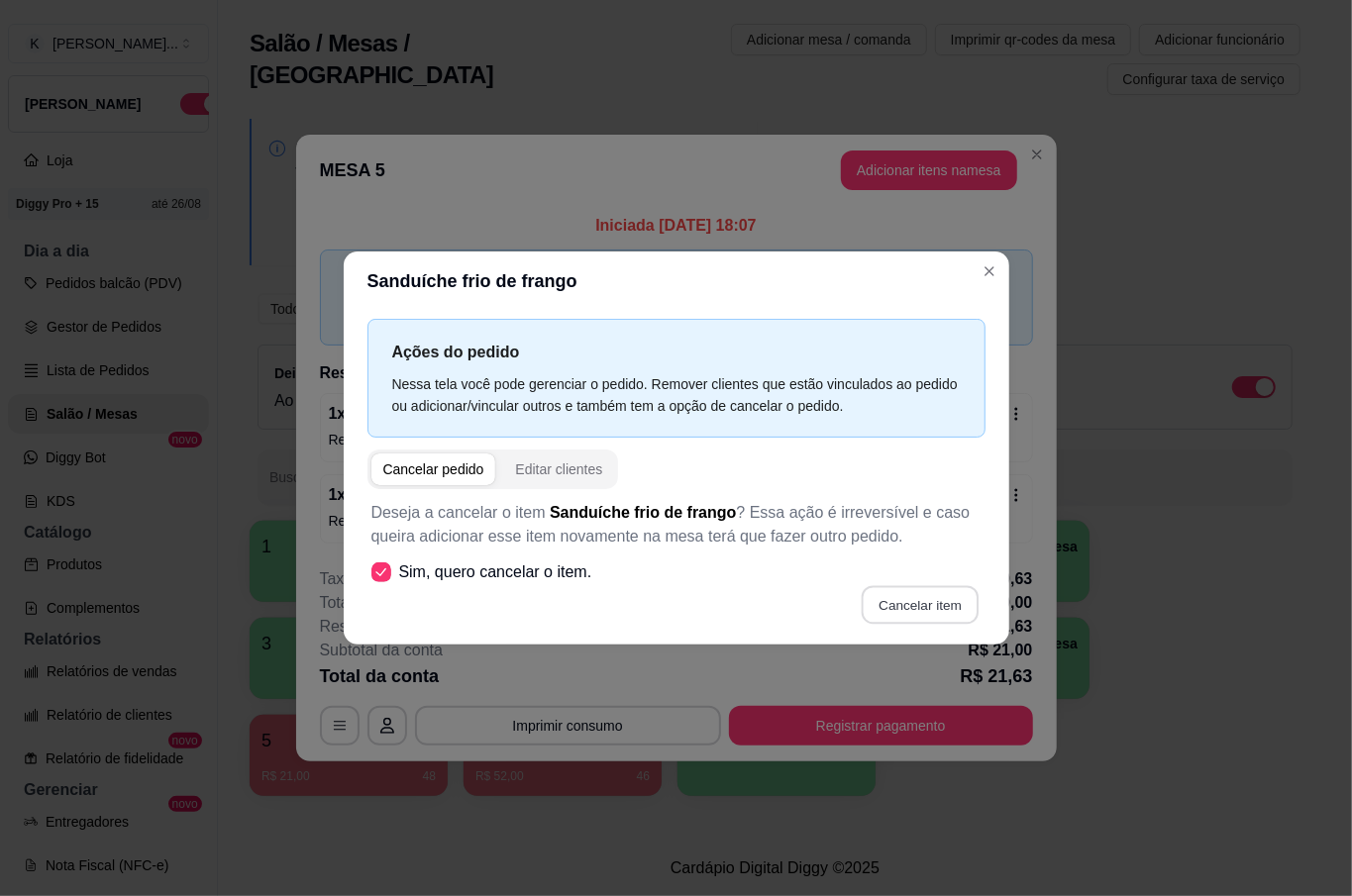 click on "Cancelar item" at bounding box center [920, 604] 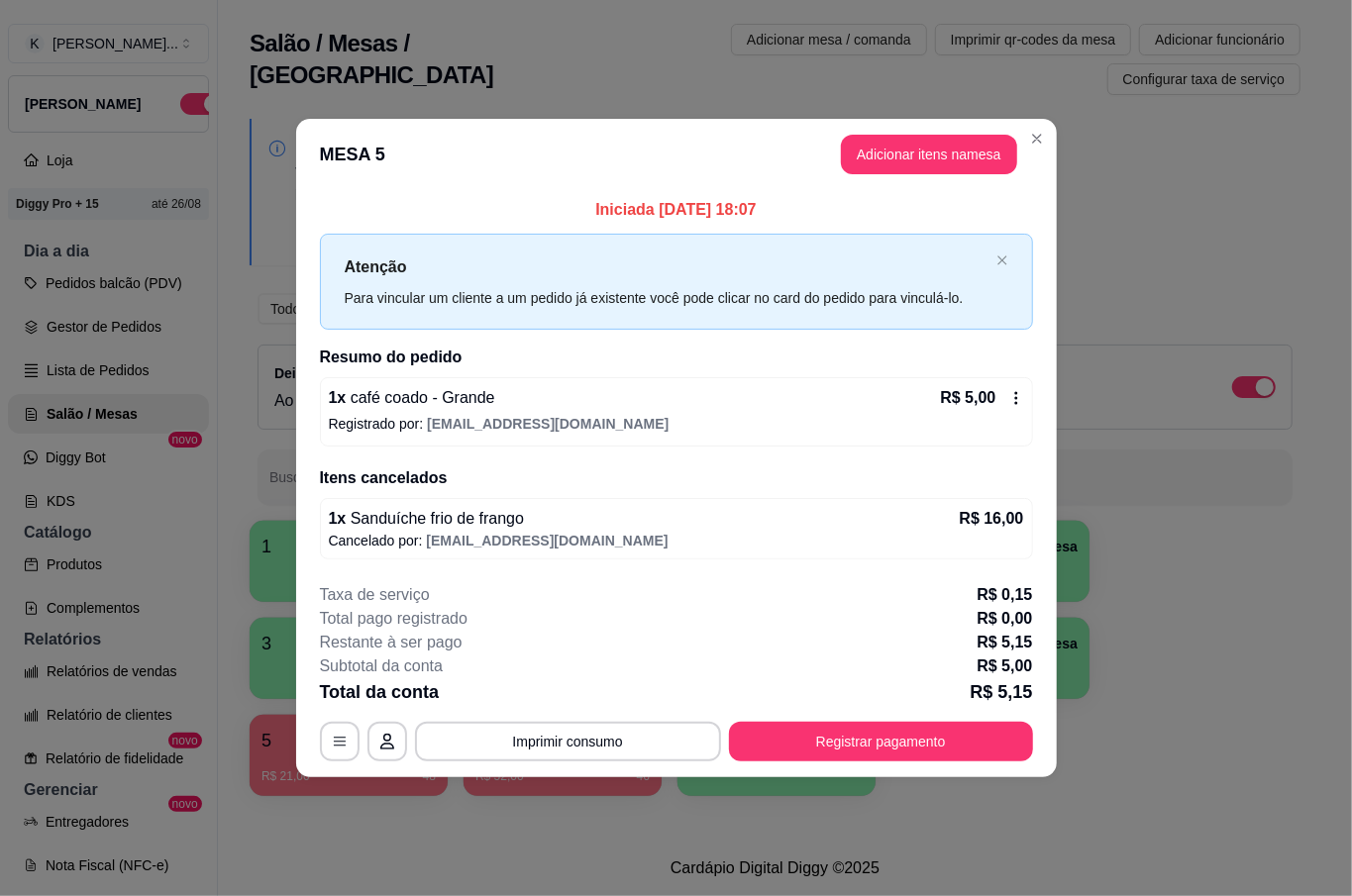 click on "1 x   Sanduíche frio de frango R$ 16,00" at bounding box center [676, 519] 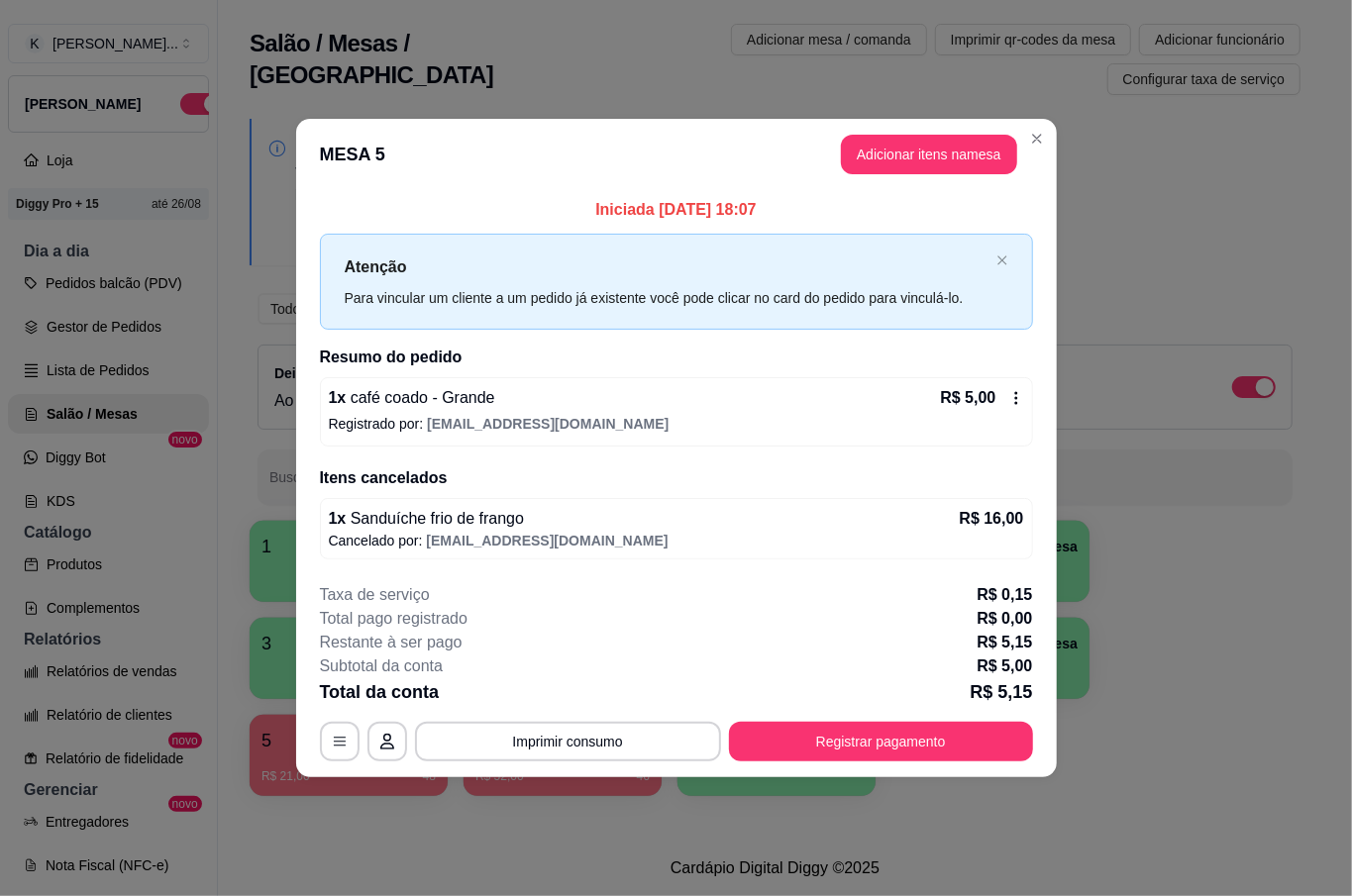 click on "1 x   café coado  - Grande R$ 5,00" at bounding box center (676, 398) 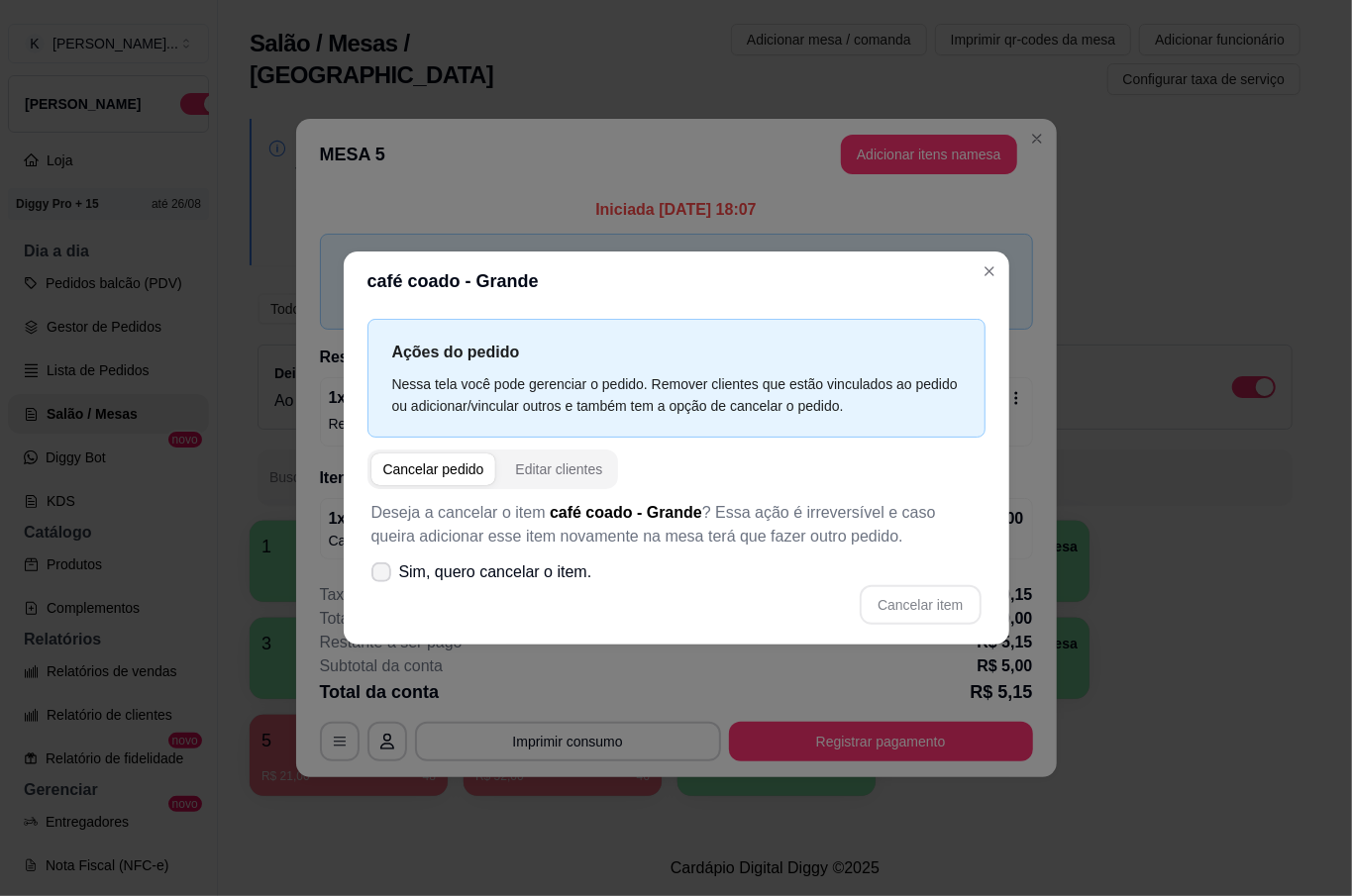 click on "Sim, quero cancelar o item." at bounding box center (481, 572) 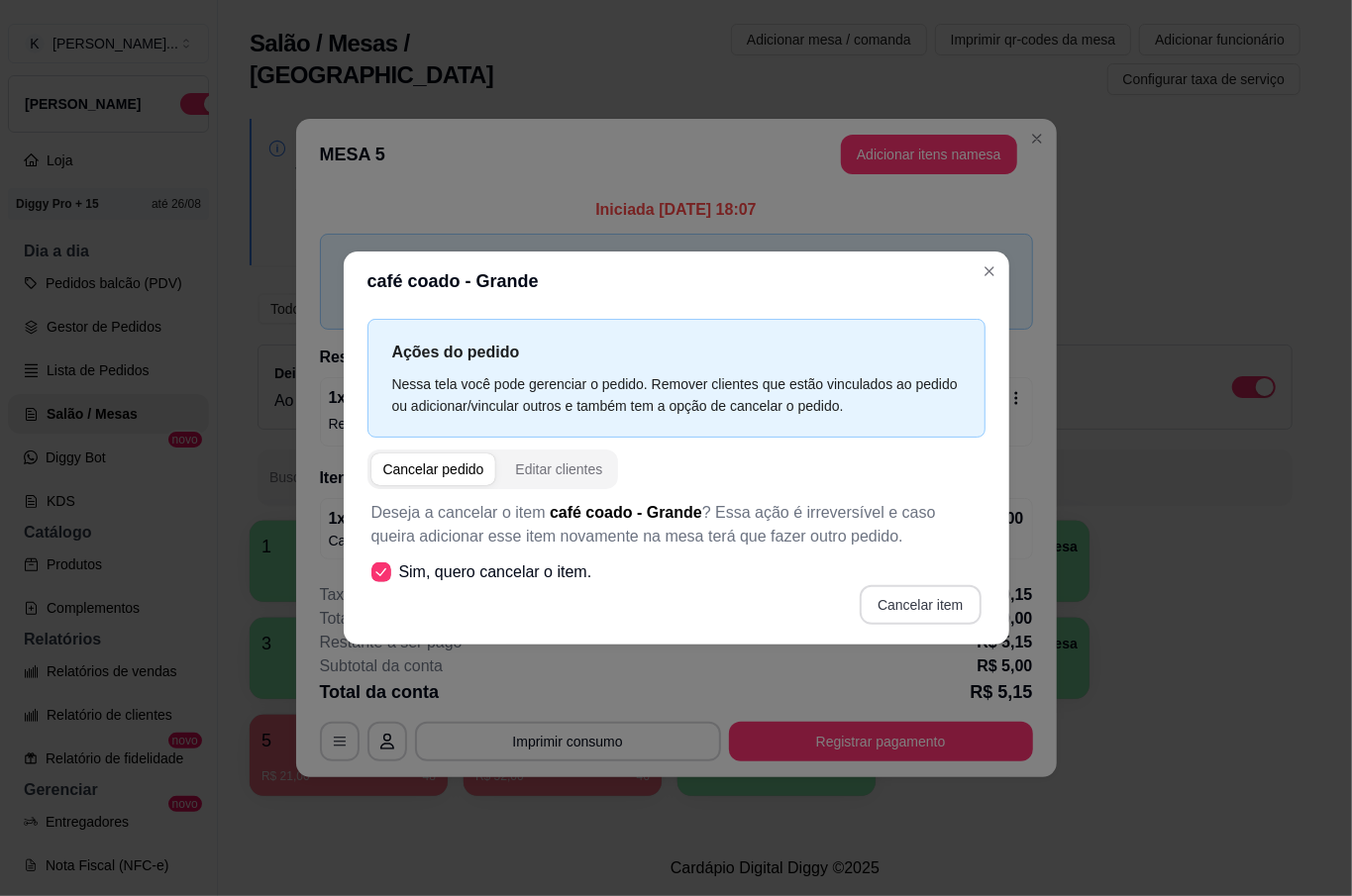 click on "Cancelar item" at bounding box center [920, 605] 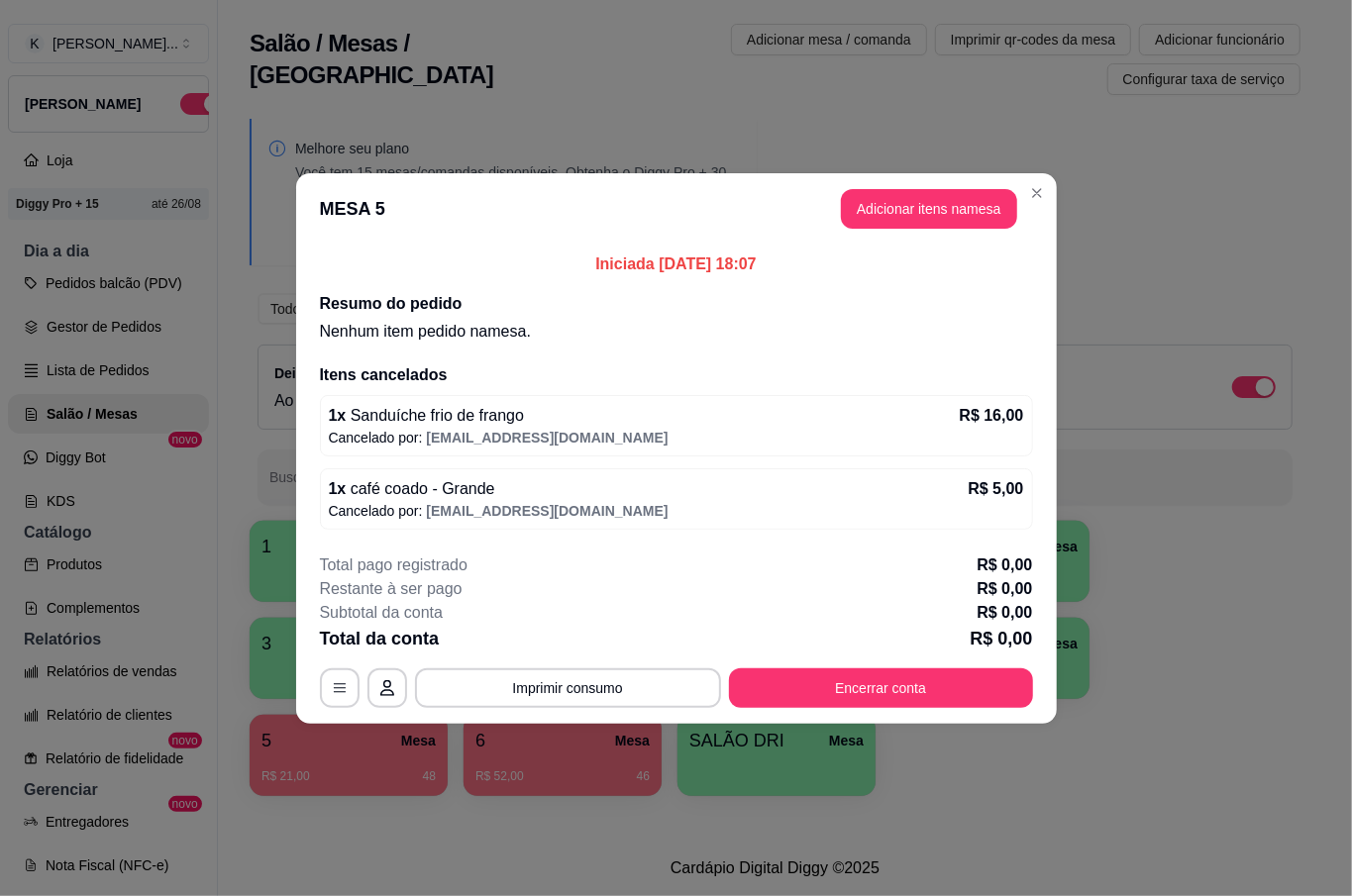 click on "Encerrar conta" at bounding box center [881, 688] 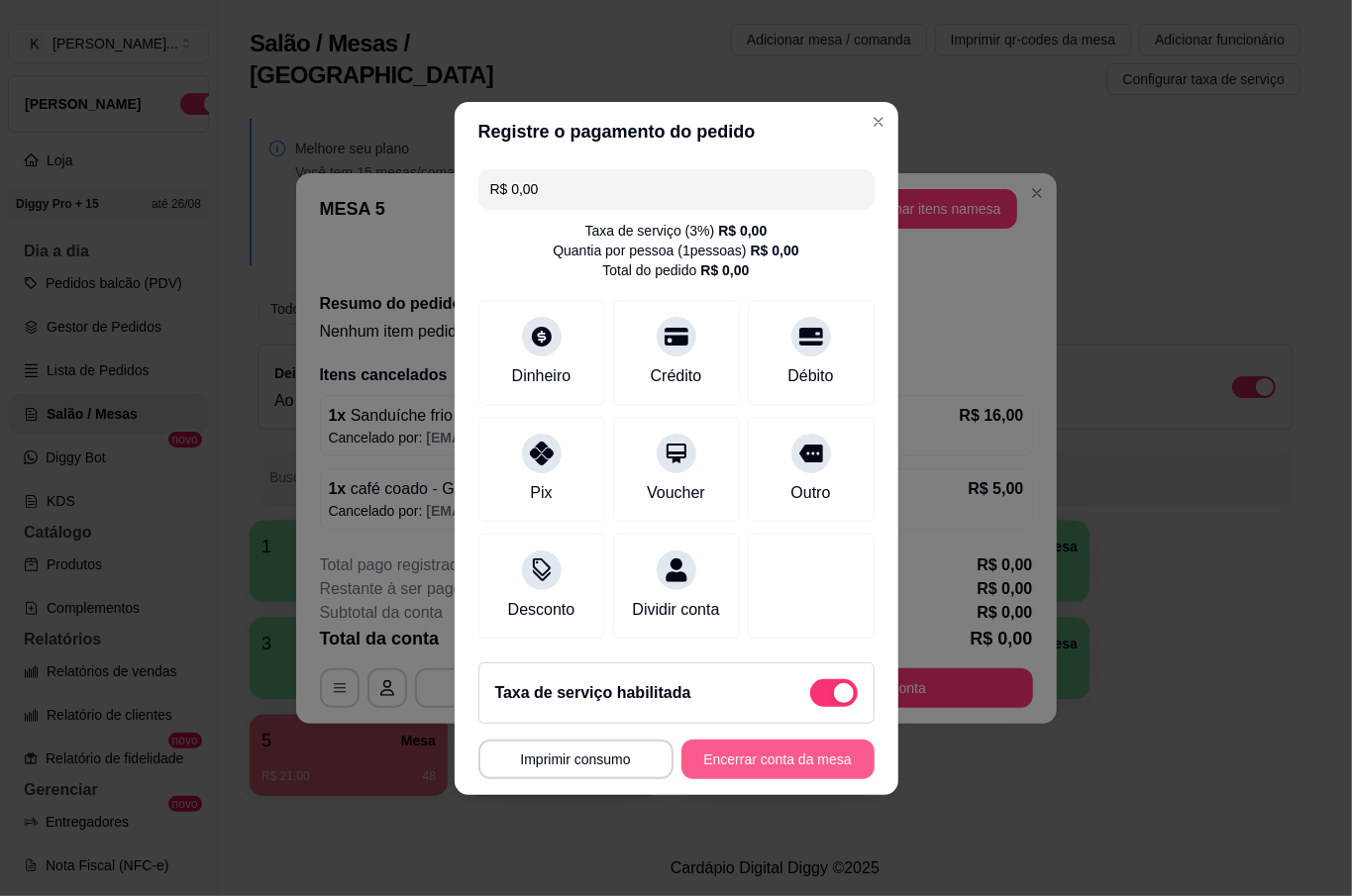 click on "Encerrar conta da mesa" at bounding box center (778, 759) 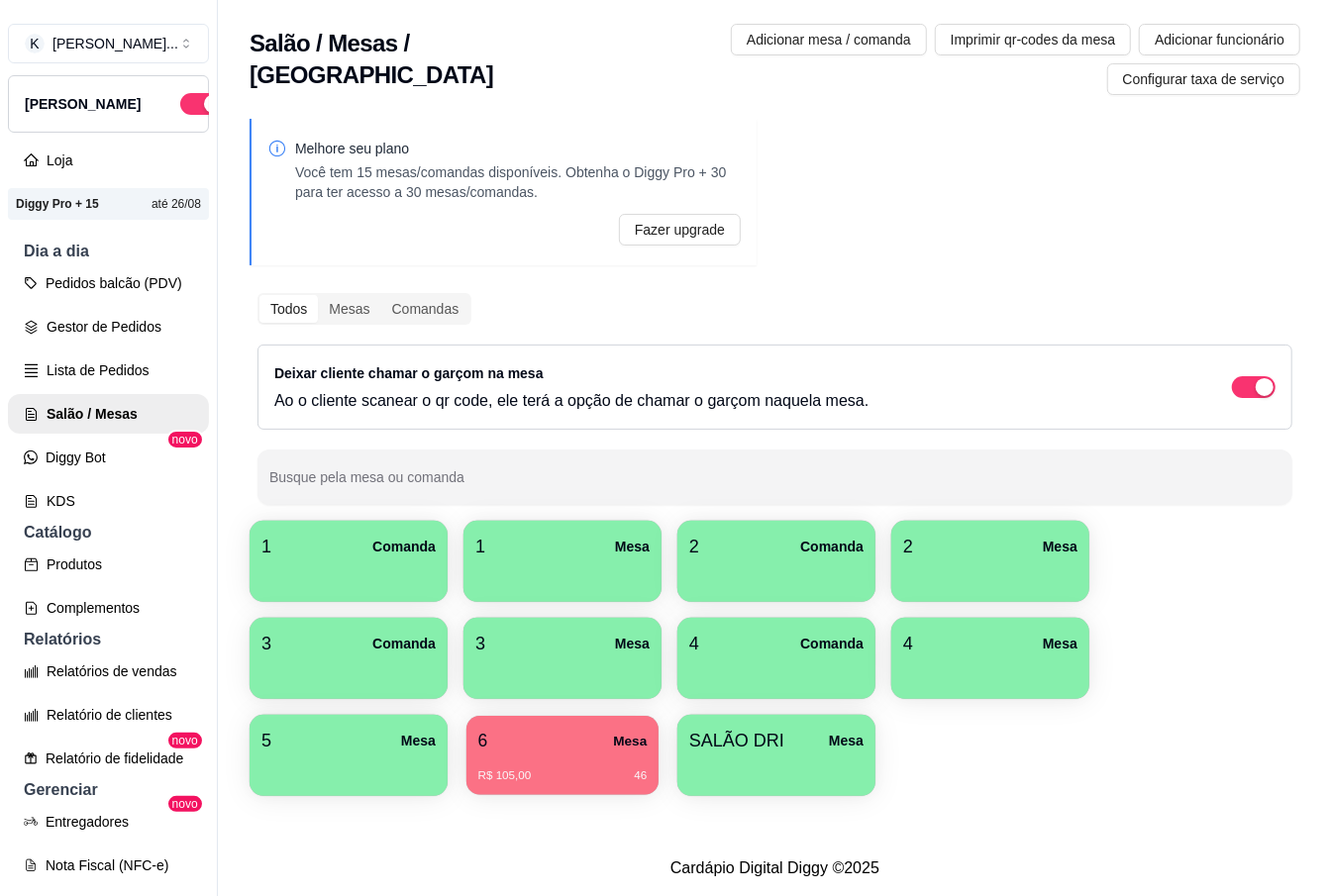 click on "6 Mesa" at bounding box center [563, 741] 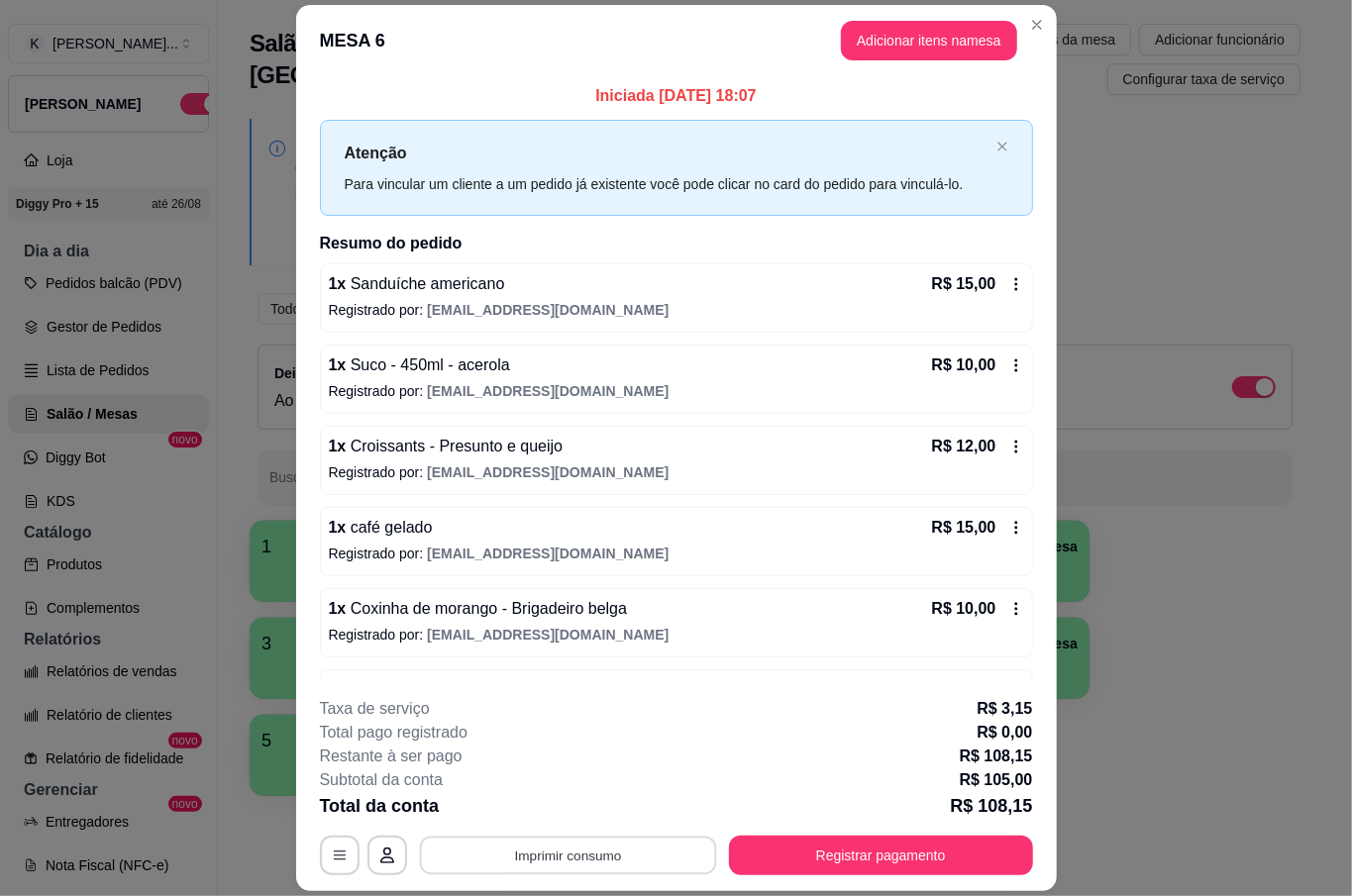 click on "Imprimir consumo" at bounding box center [568, 855] 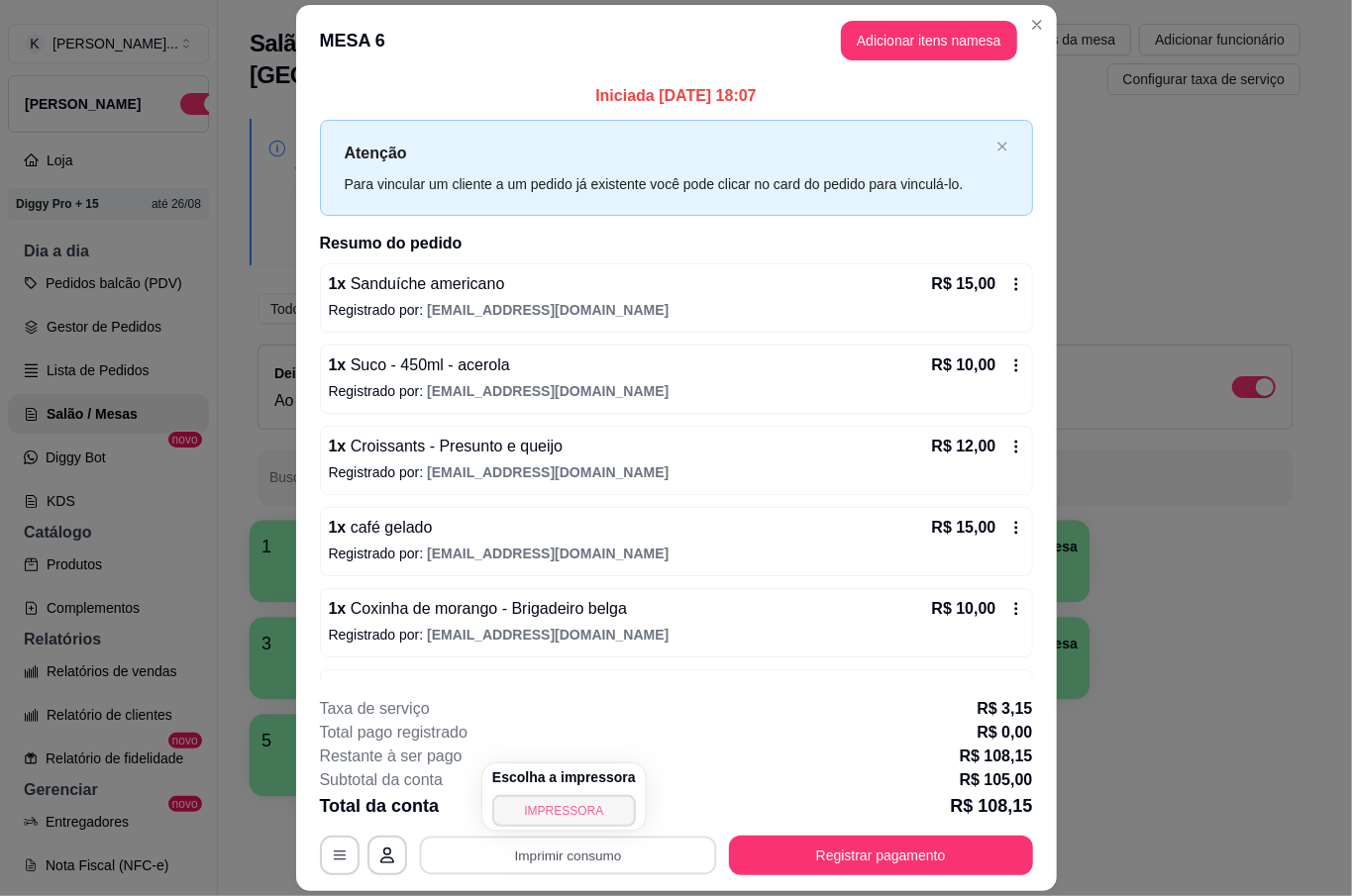 click on "Escolha a impressora IMPRESSORA" at bounding box center (564, 797) 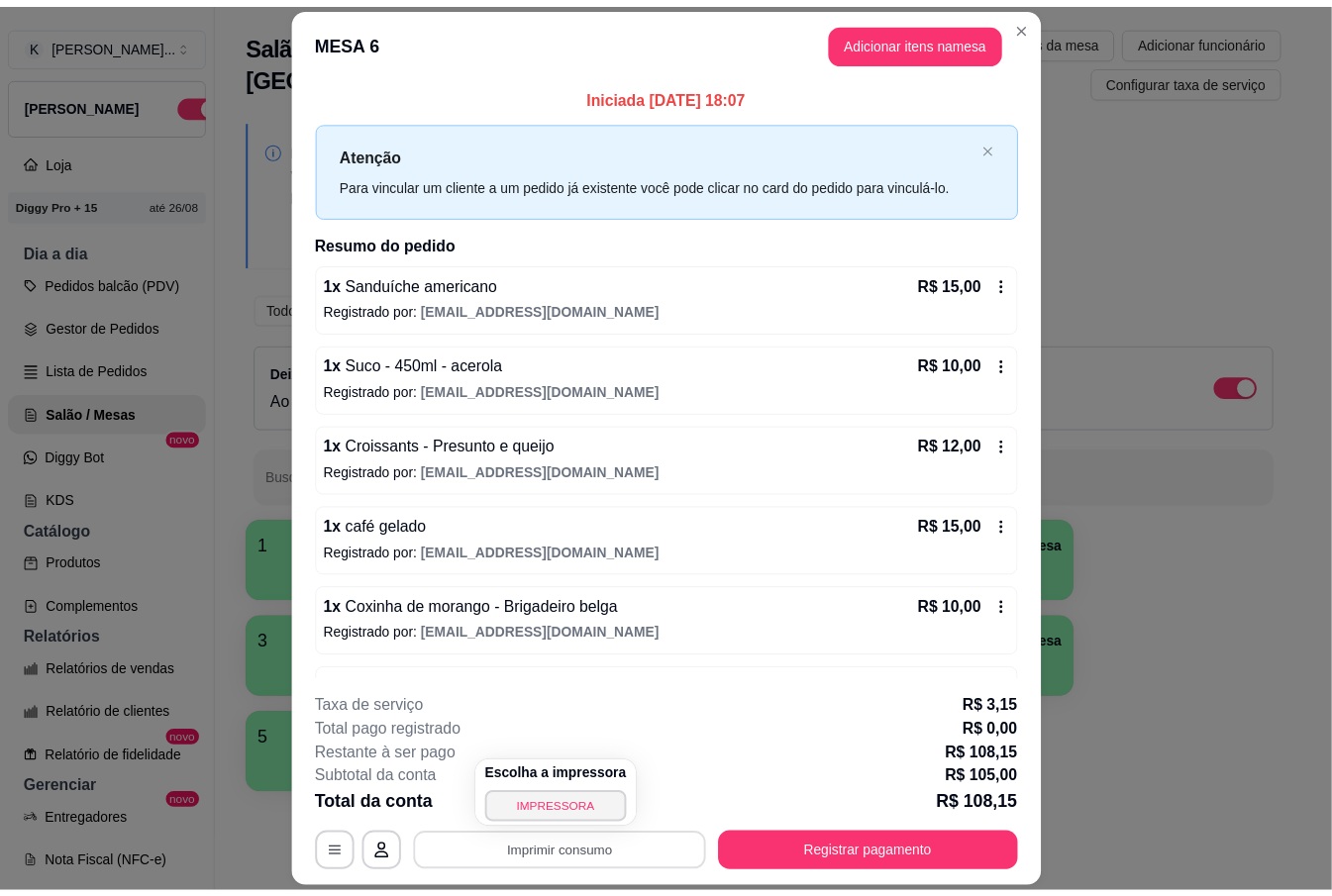 scroll, scrollTop: 232, scrollLeft: 0, axis: vertical 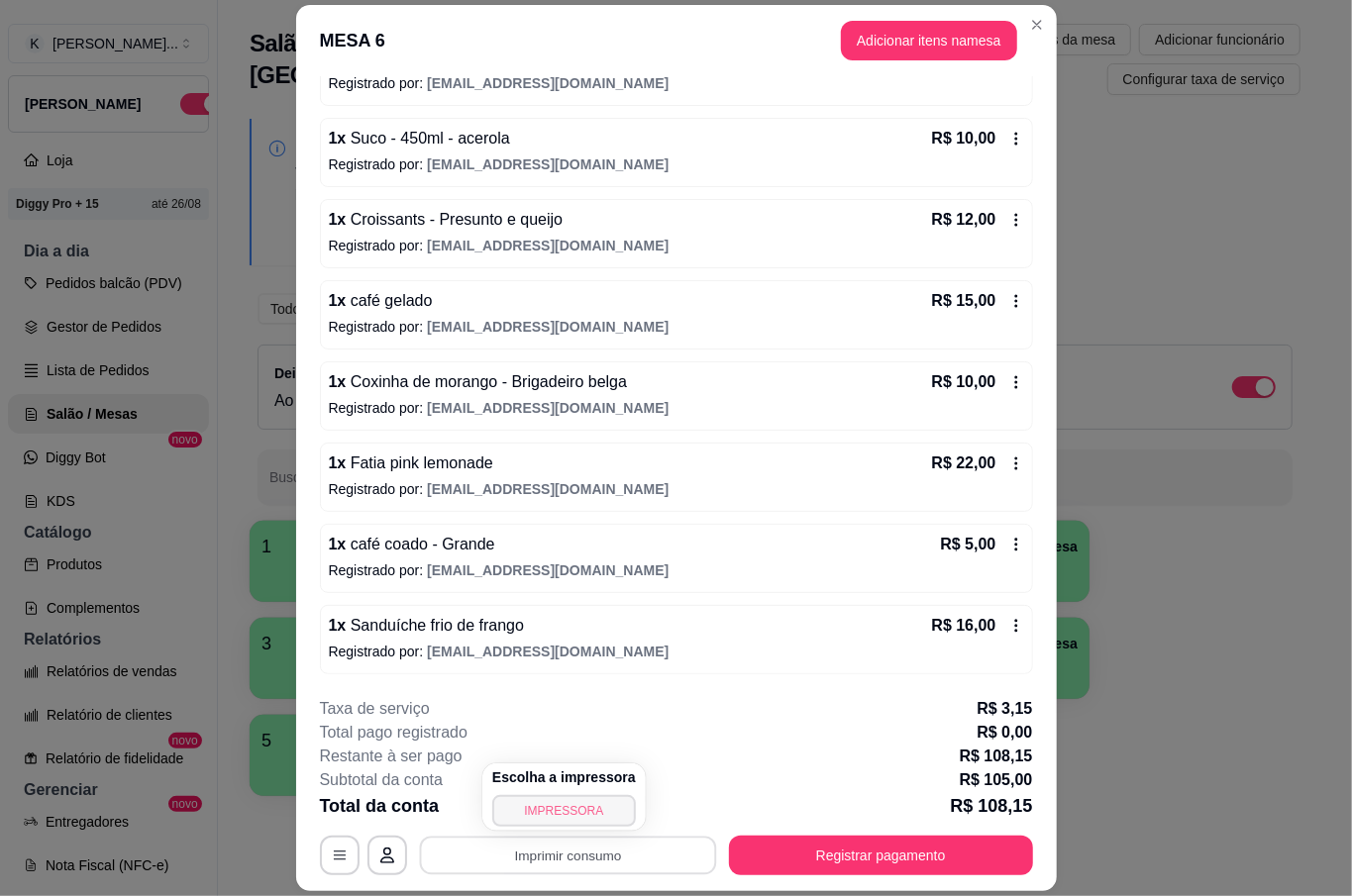 click on "IMPRESSORA" at bounding box center [564, 811] 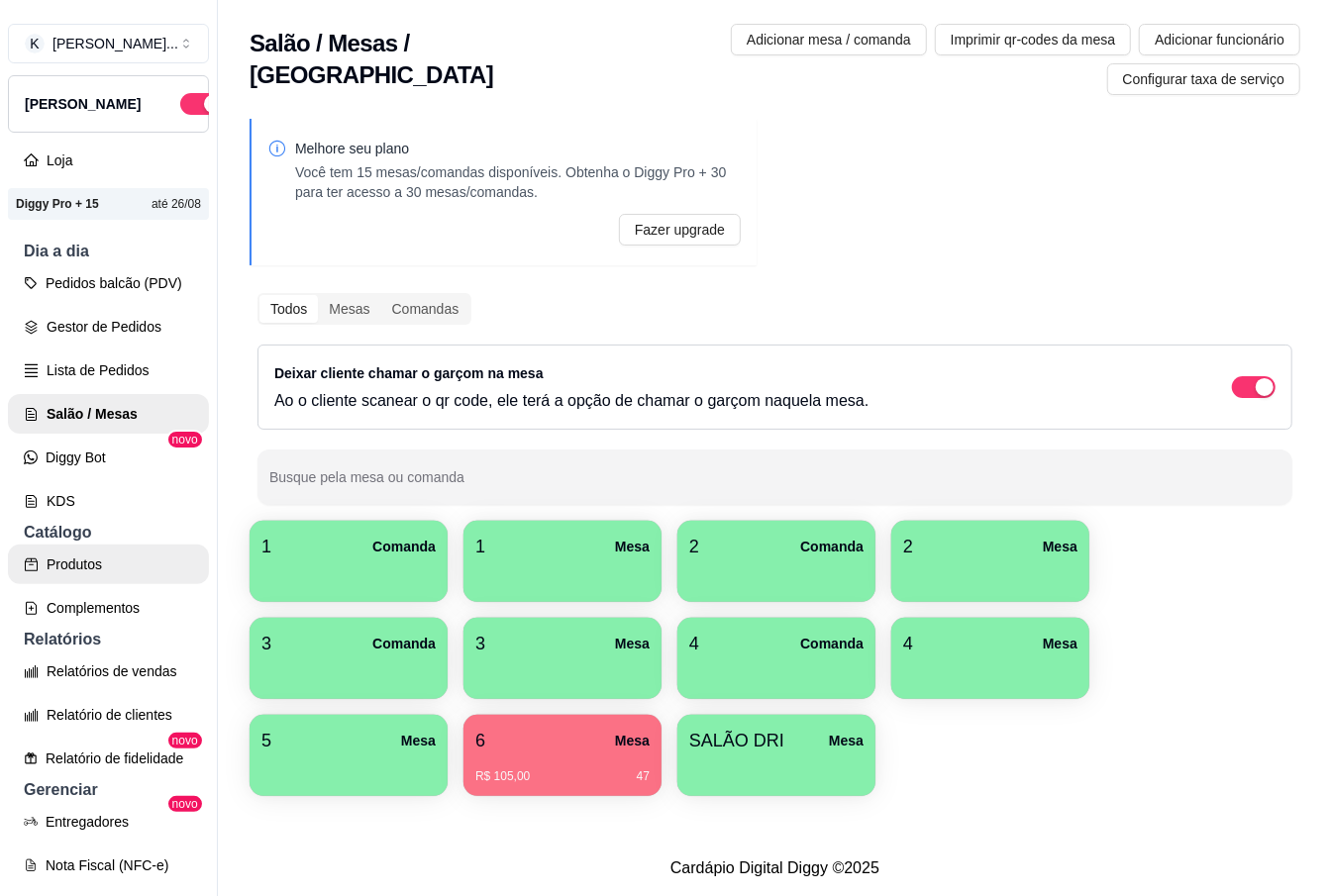 click on "Produtos" at bounding box center (108, 564) 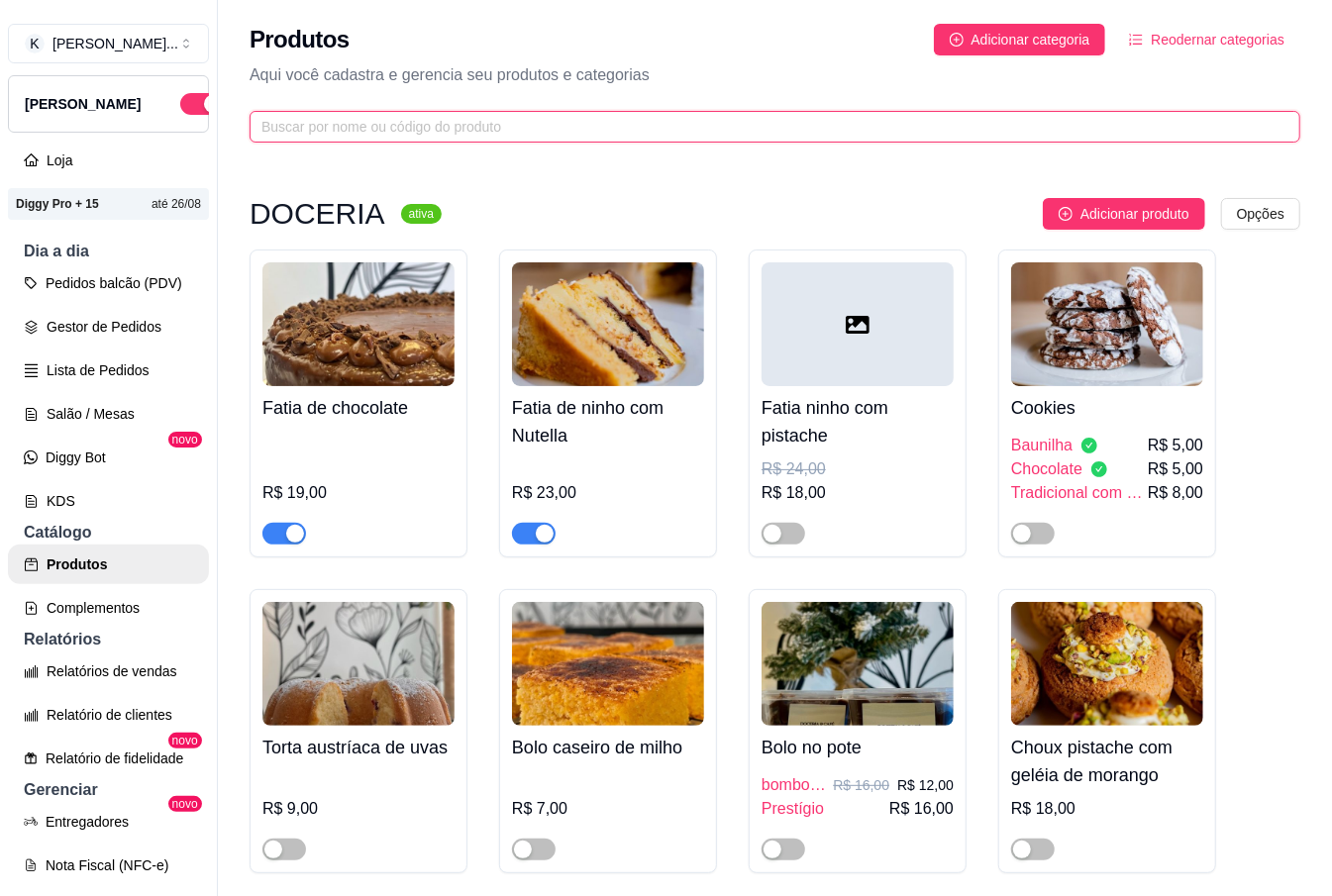 click at bounding box center (767, 127) 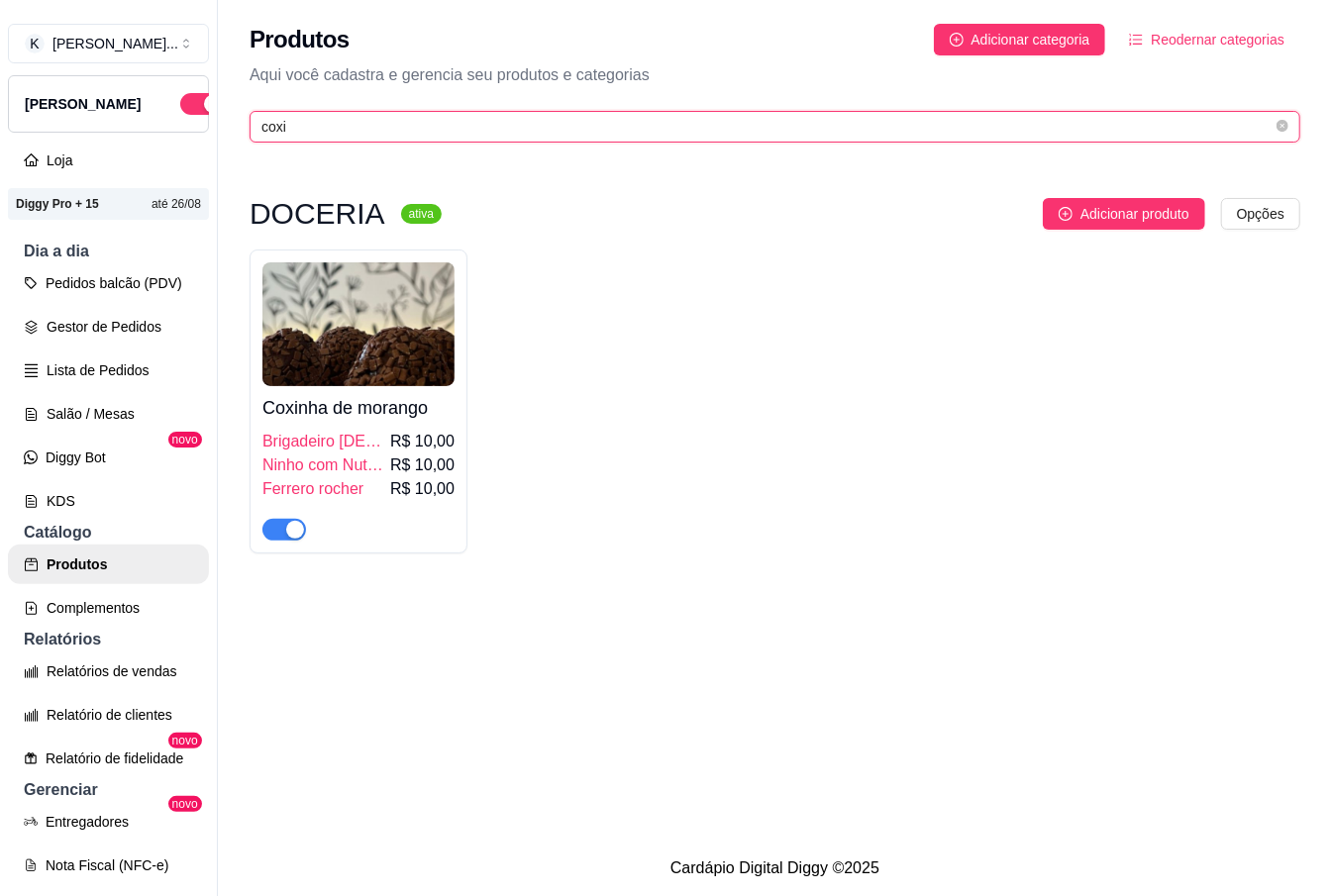 type on "coxi" 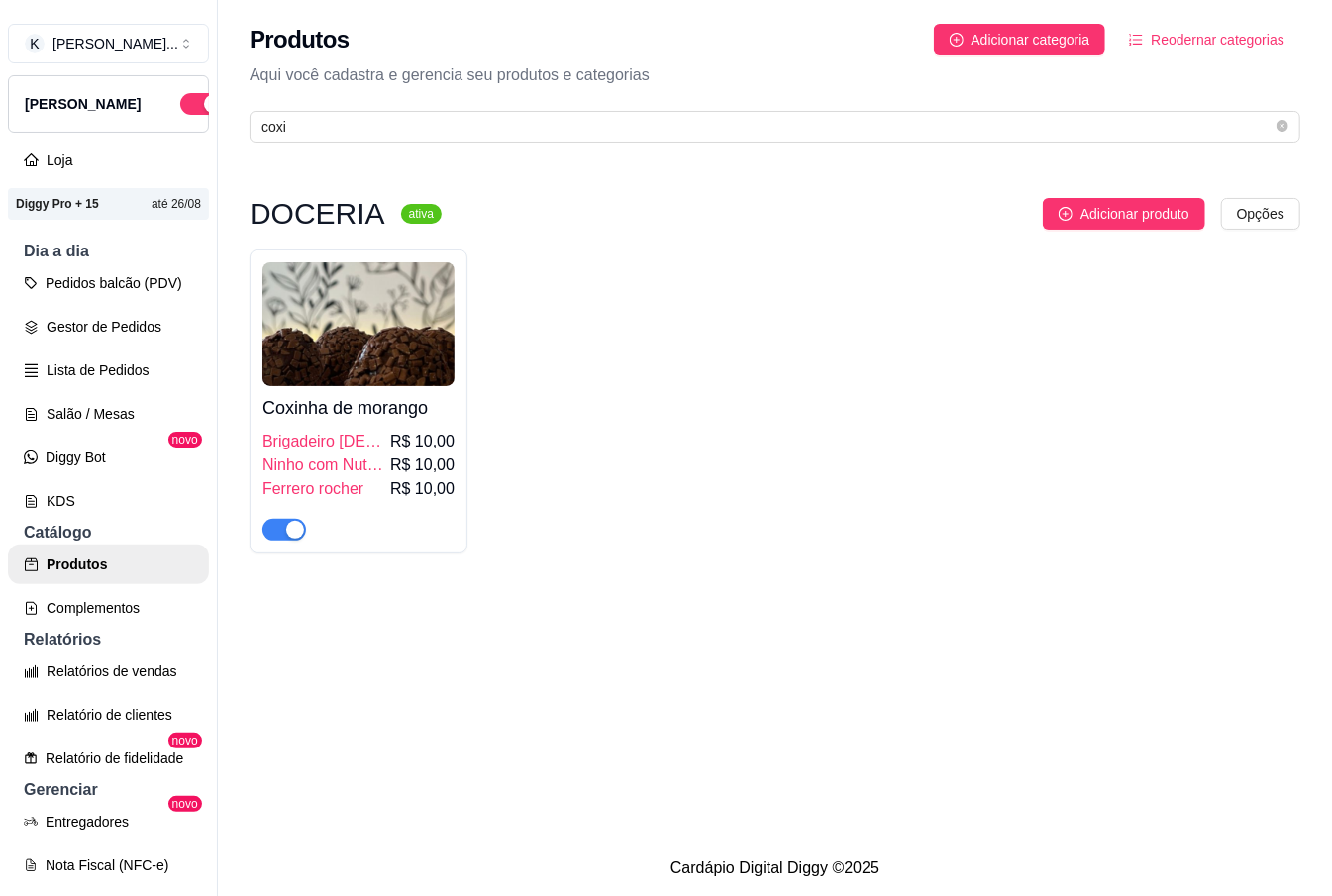 click at bounding box center [295, 530] 